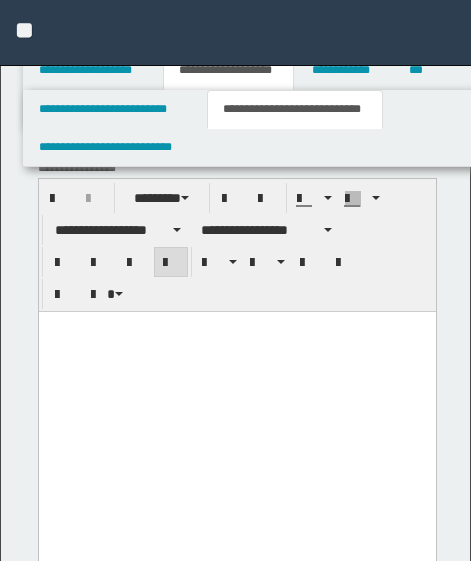 scroll, scrollTop: 1616, scrollLeft: 0, axis: vertical 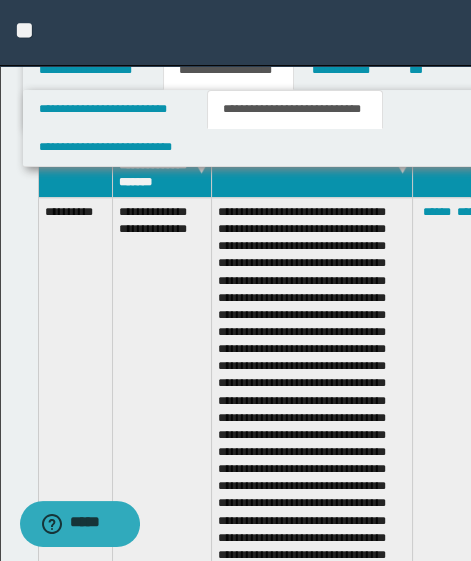 click at bounding box center (312, 517) 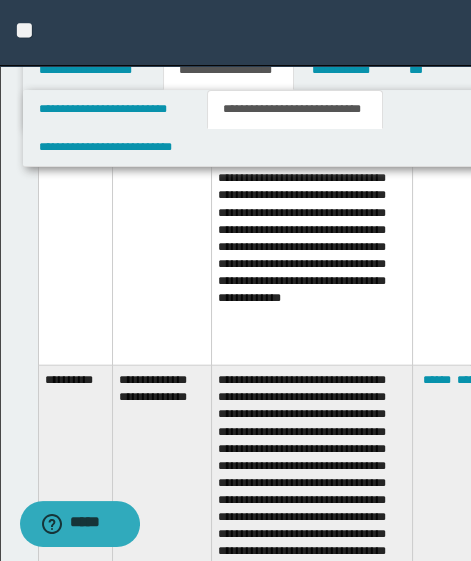 scroll, scrollTop: 8343, scrollLeft: 0, axis: vertical 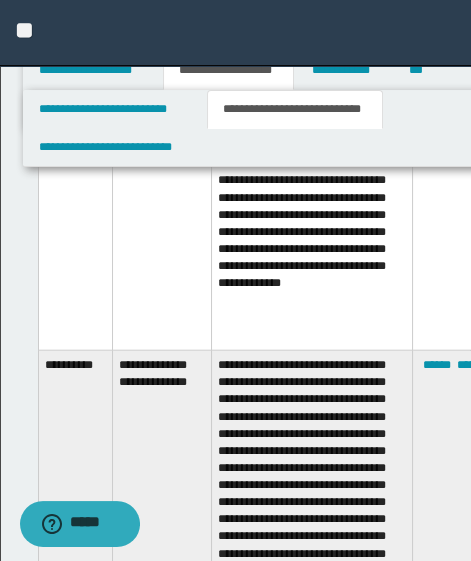 click on "**********" at bounding box center [162, 86] 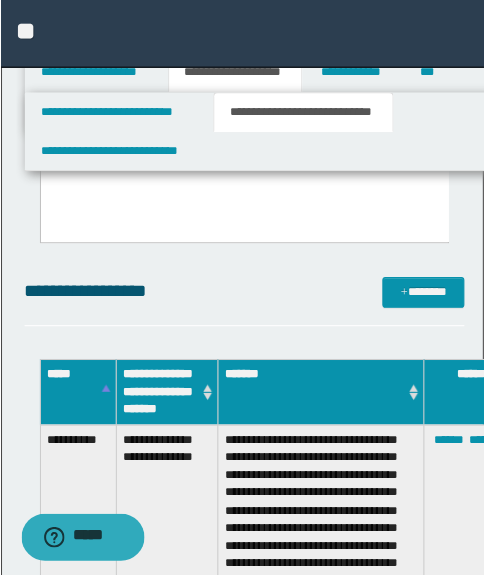 scroll, scrollTop: 1454, scrollLeft: 0, axis: vertical 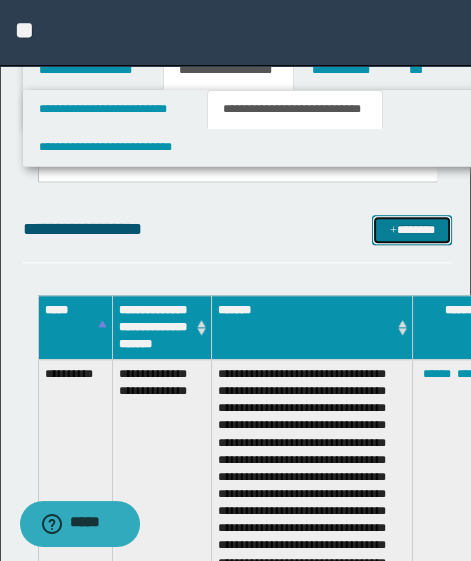 click at bounding box center (393, 231) 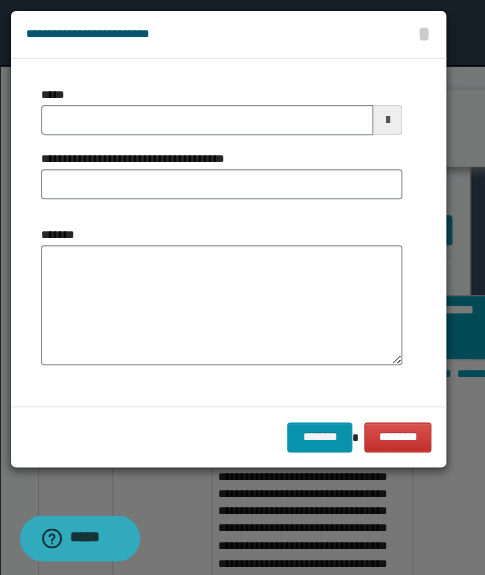 drag, startPoint x: 189, startPoint y: 90, endPoint x: 189, endPoint y: 111, distance: 21 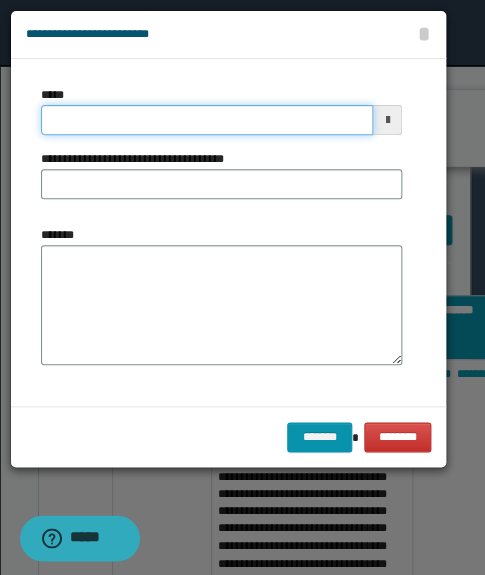 click on "*****" at bounding box center [207, 120] 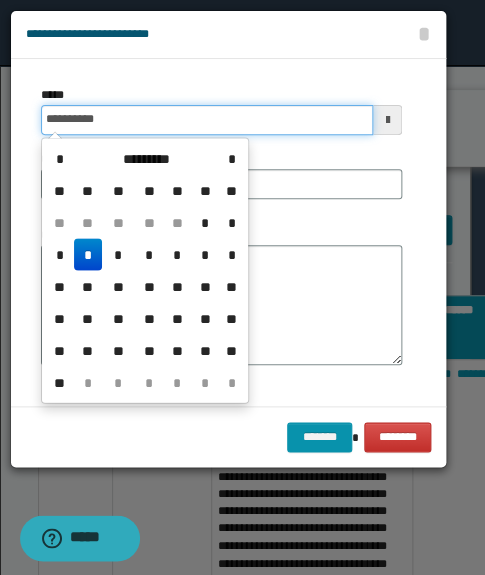 type on "**********" 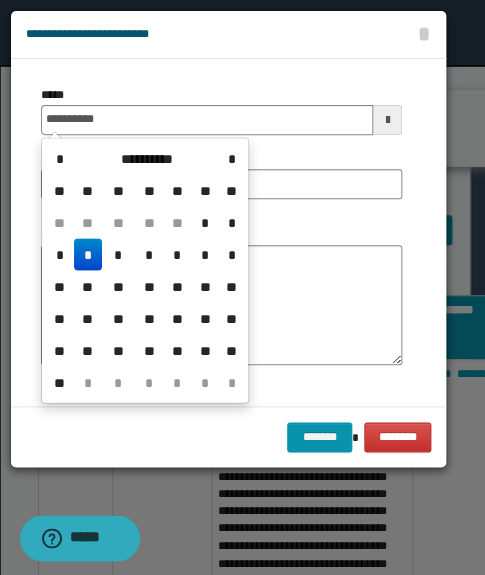 click on "*" at bounding box center [88, 254] 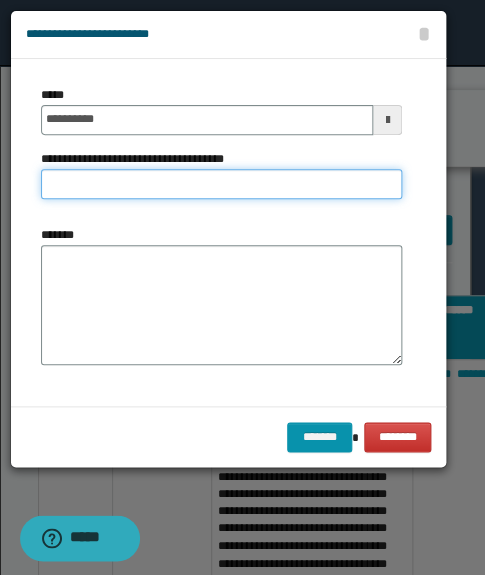 click on "**********" at bounding box center (221, 184) 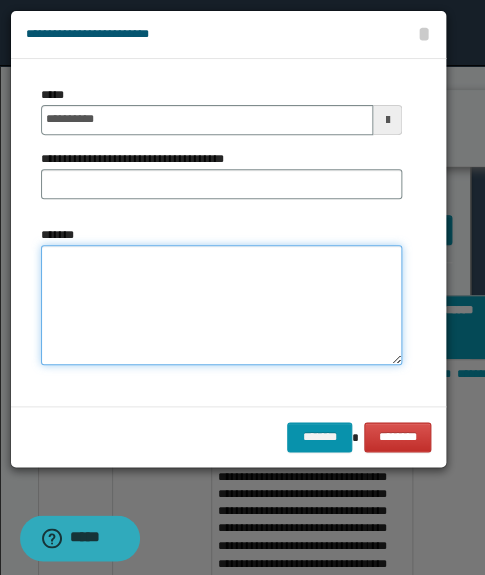 drag, startPoint x: 231, startPoint y: 352, endPoint x: 187, endPoint y: 299, distance: 68.88396 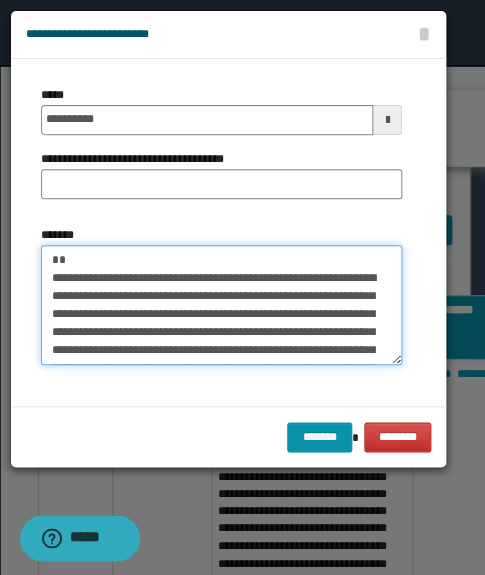 scroll, scrollTop: 785, scrollLeft: 0, axis: vertical 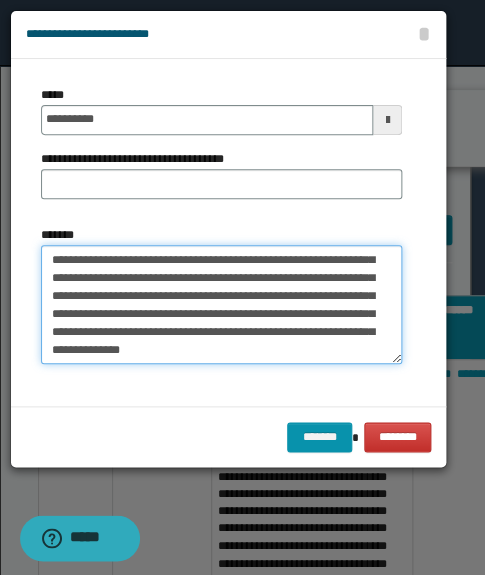 type on "**********" 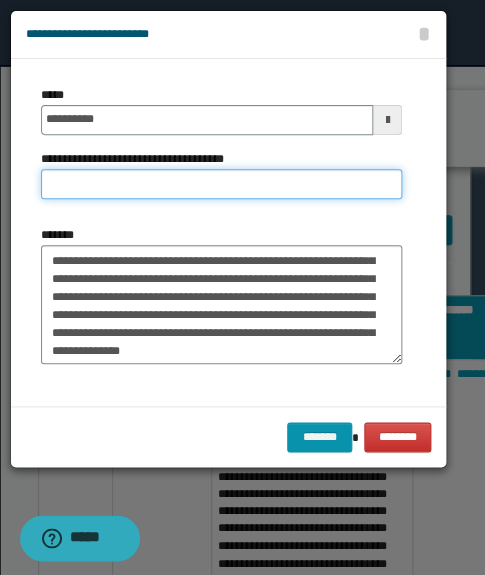click on "**********" at bounding box center (221, 184) 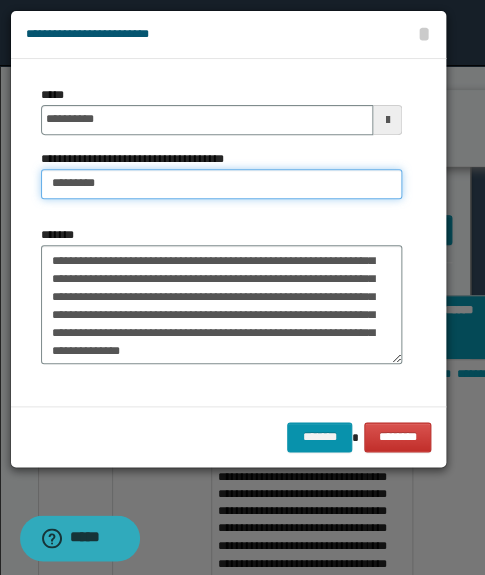 click on "*********" at bounding box center (221, 184) 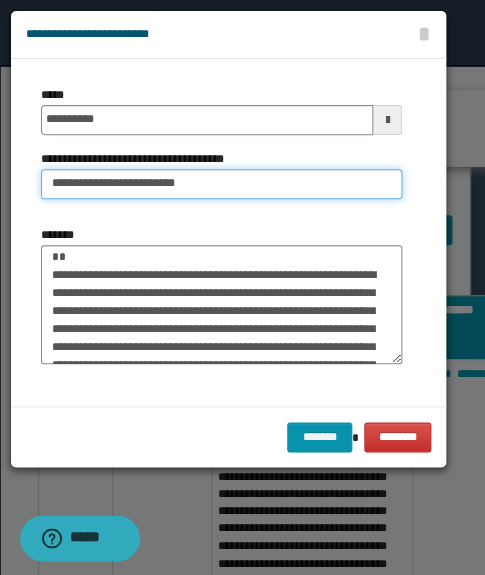 scroll, scrollTop: 0, scrollLeft: 0, axis: both 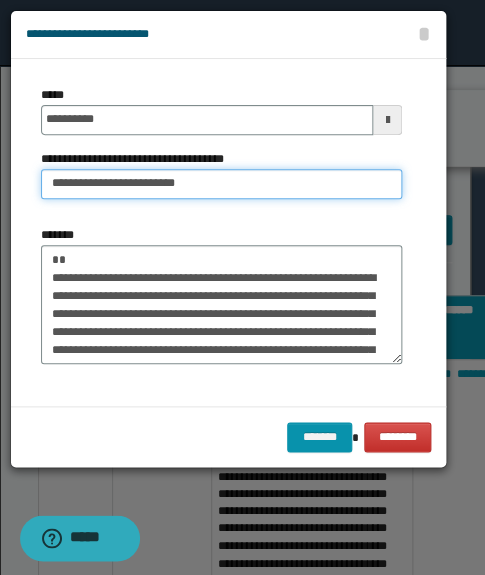 type on "**********" 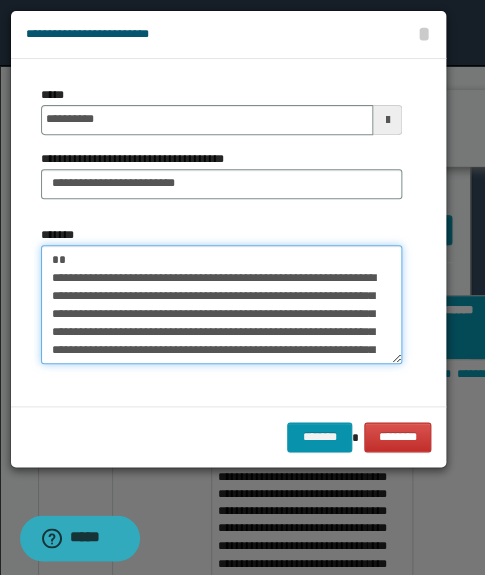 click on "*******" at bounding box center [221, 295] 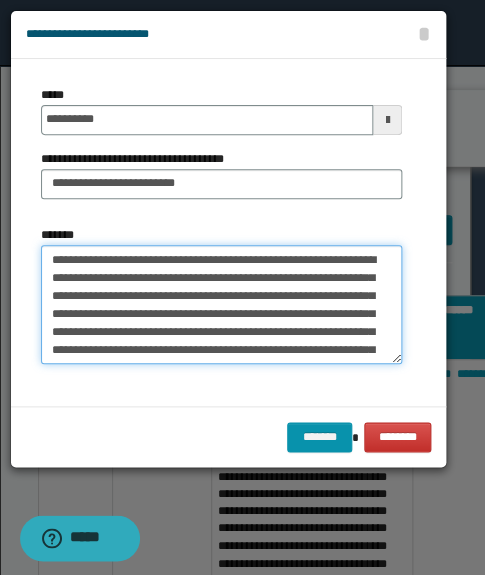 click on "*******" at bounding box center [221, 305] 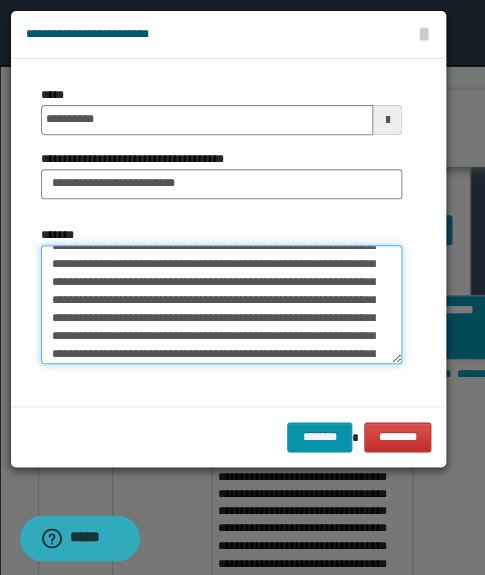 scroll, scrollTop: 90, scrollLeft: 0, axis: vertical 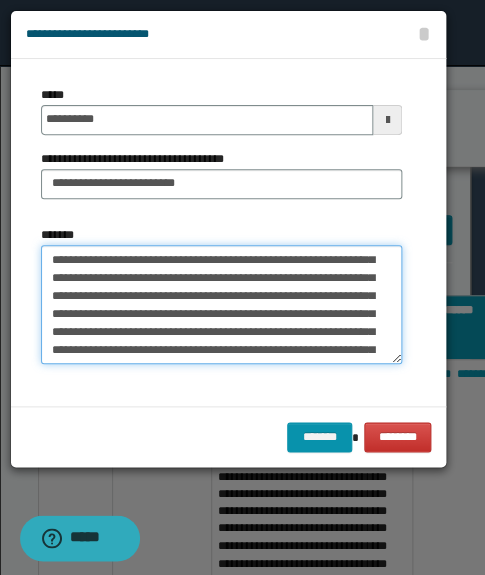 drag, startPoint x: 158, startPoint y: 322, endPoint x: 157, endPoint y: 335, distance: 13.038404 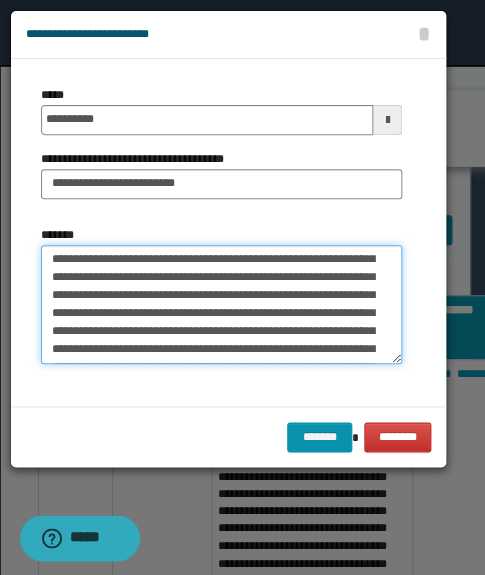 click on "*******" at bounding box center (221, 305) 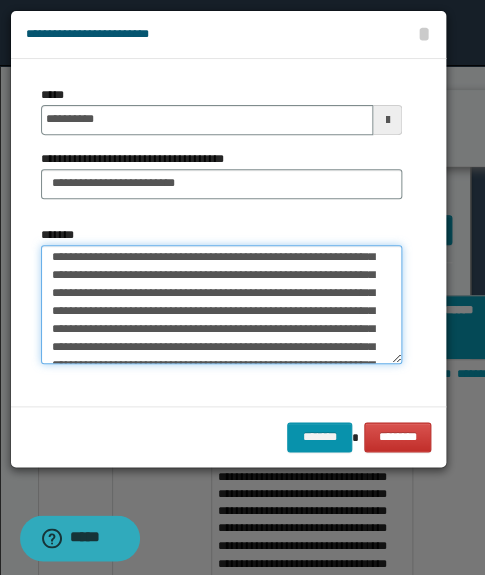 scroll, scrollTop: 272, scrollLeft: 0, axis: vertical 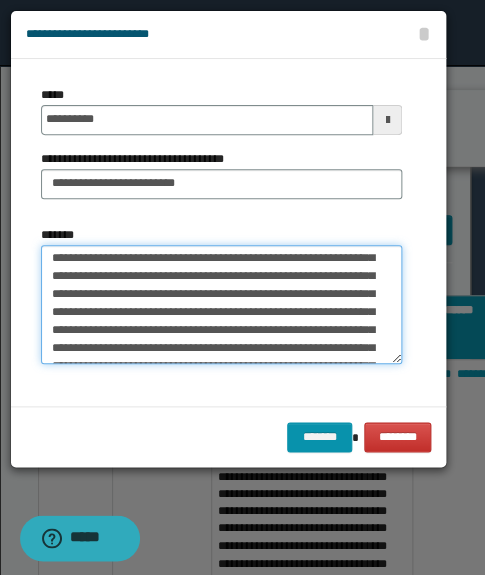 click on "*******" at bounding box center [221, 305] 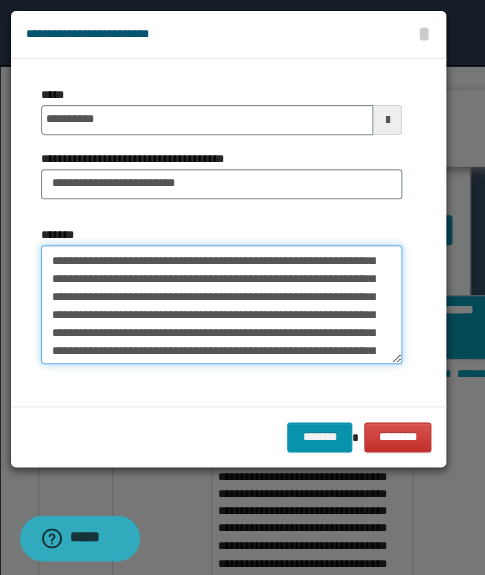 scroll, scrollTop: 363, scrollLeft: 0, axis: vertical 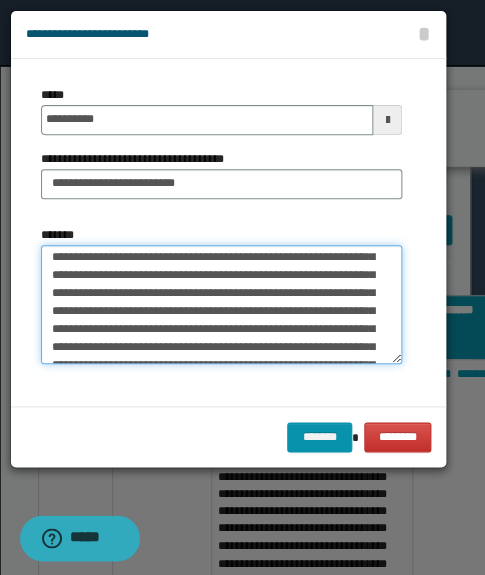 drag, startPoint x: 72, startPoint y: 314, endPoint x: 63, endPoint y: 332, distance: 20.12461 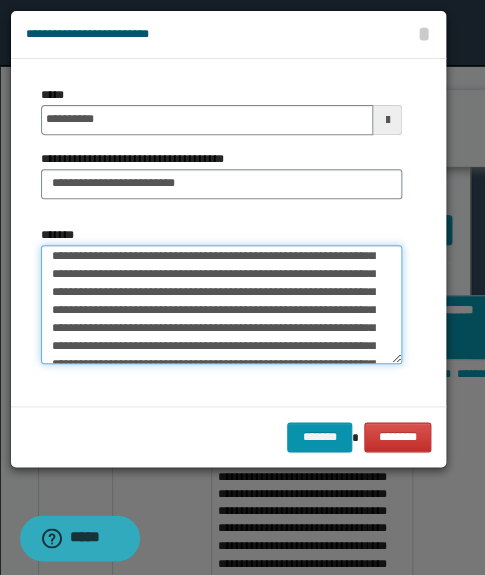 click on "*******" at bounding box center (221, 305) 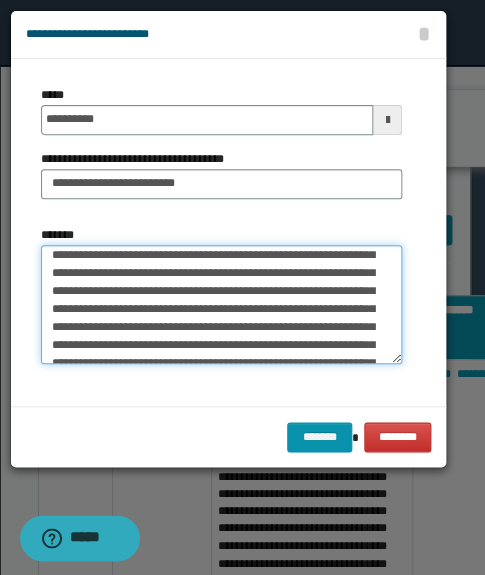 scroll, scrollTop: 545, scrollLeft: 0, axis: vertical 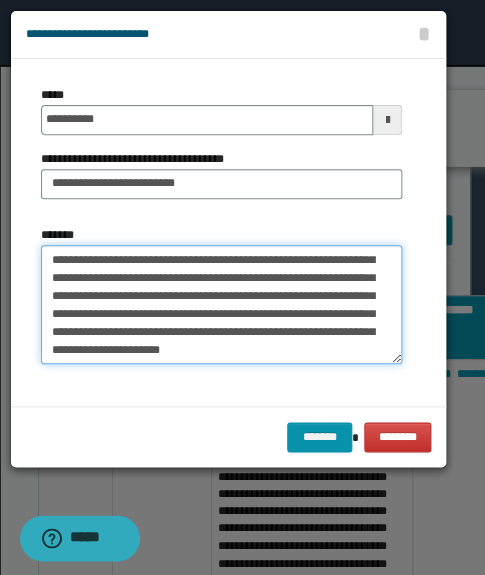 click on "*******" at bounding box center (221, 305) 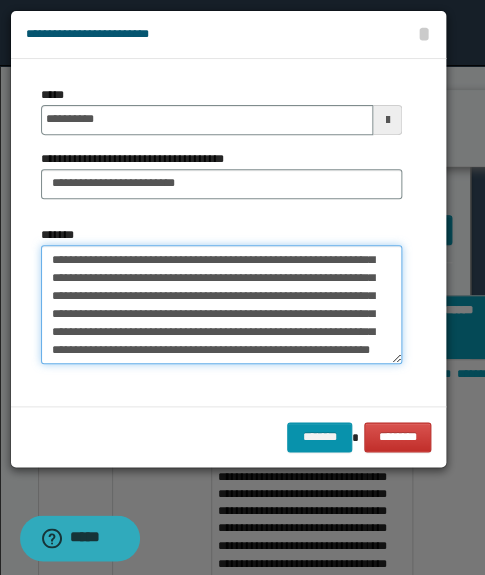 scroll, scrollTop: 755, scrollLeft: 0, axis: vertical 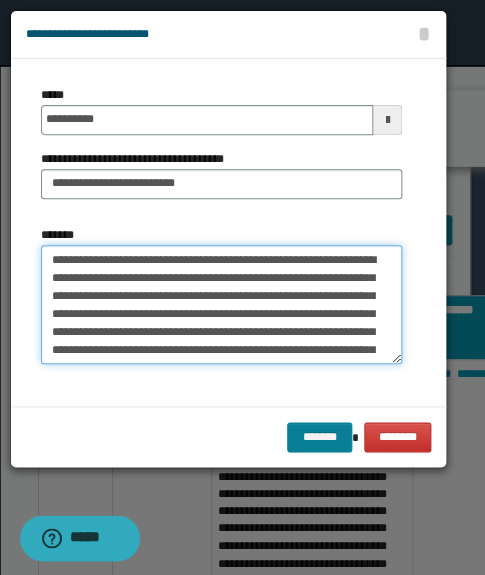 type on "**********" 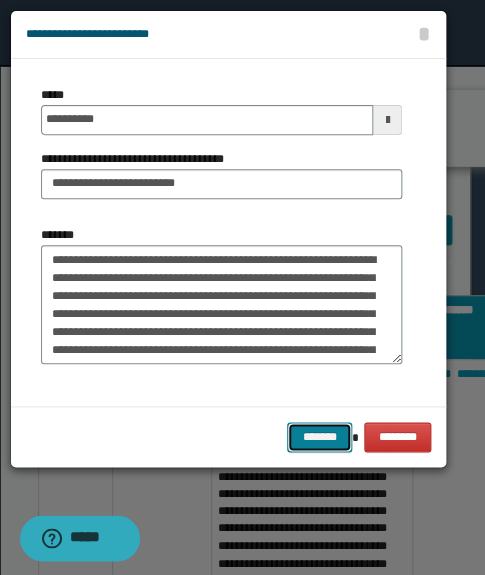 click on "*******" at bounding box center (319, 437) 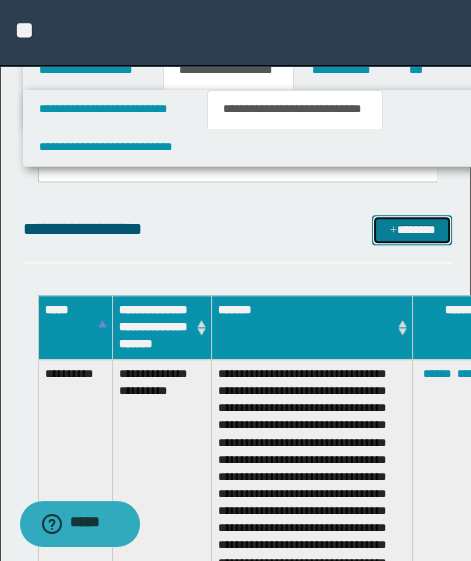 click on "*******" at bounding box center [412, 230] 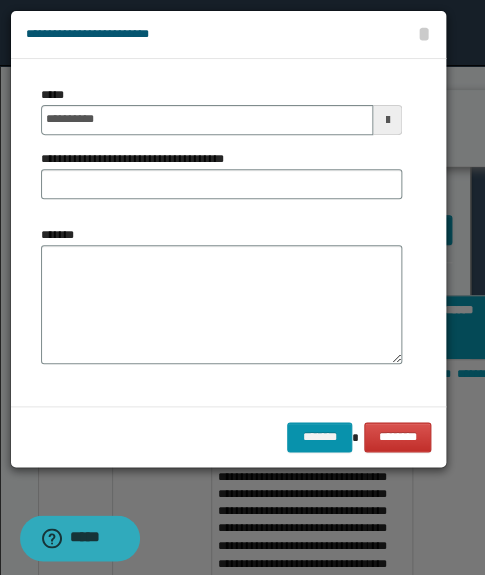 click on "**********" at bounding box center [140, 159] 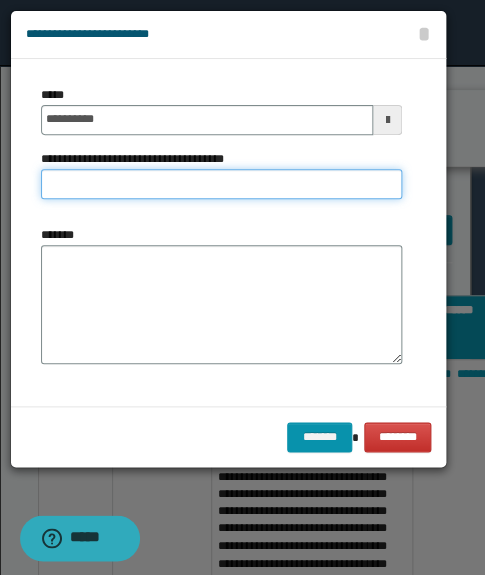 click on "**********" at bounding box center (221, 184) 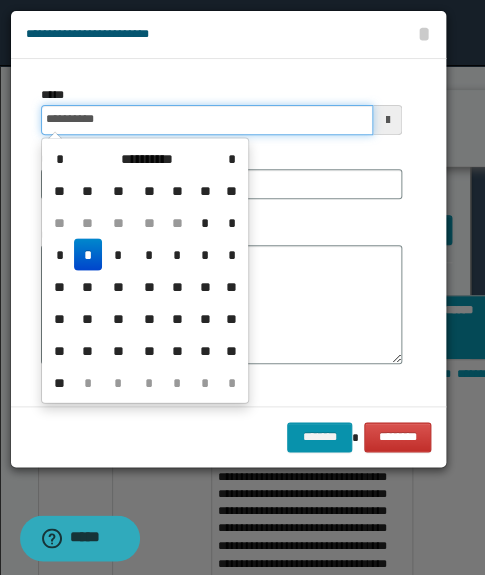 click on "**********" at bounding box center [207, 120] 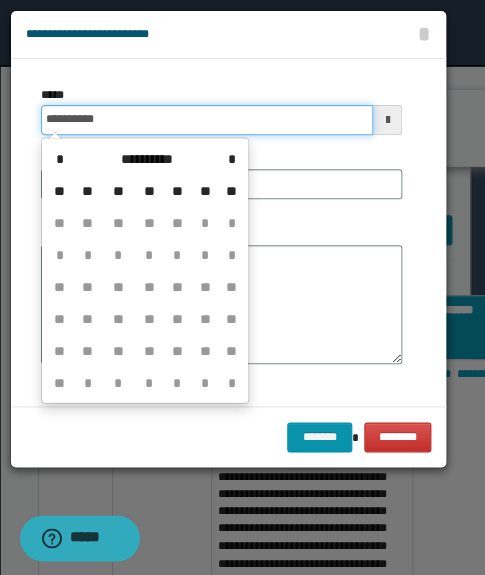 type on "**********" 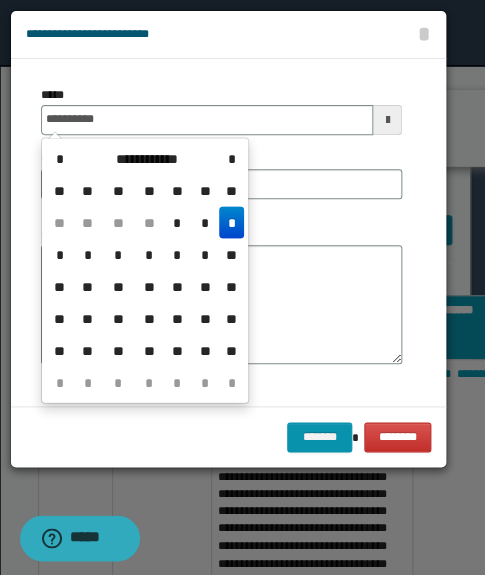 drag, startPoint x: 227, startPoint y: 229, endPoint x: 222, endPoint y: 208, distance: 21.587032 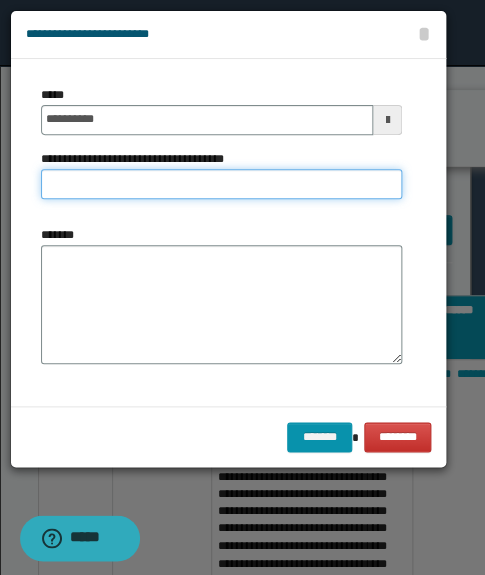 click on "**********" at bounding box center [221, 184] 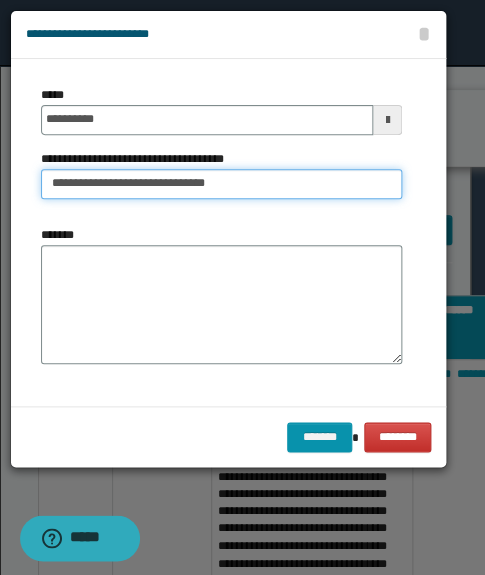 type on "**********" 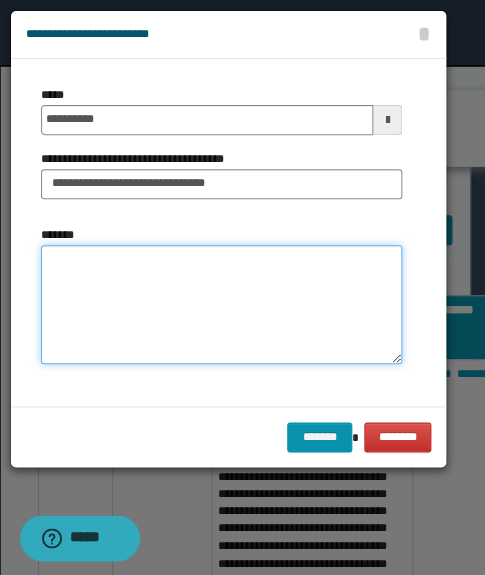 click on "*******" at bounding box center [221, 305] 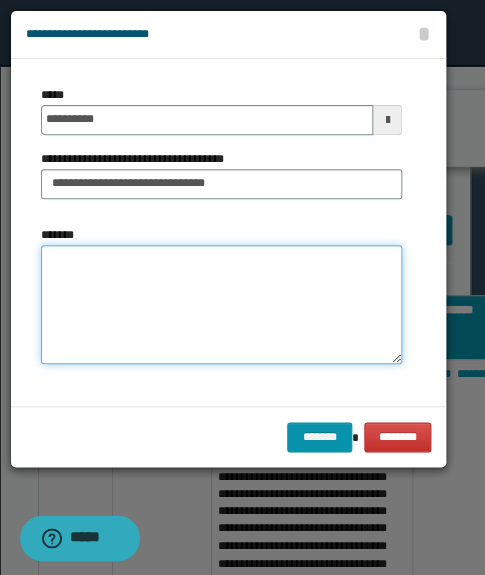 paste on "**********" 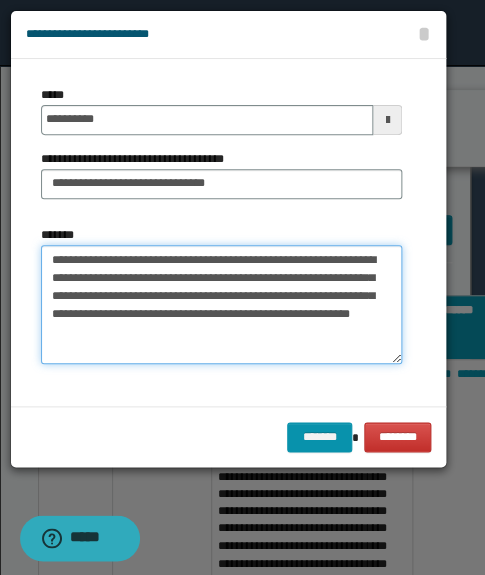 drag, startPoint x: 160, startPoint y: 296, endPoint x: 160, endPoint y: 320, distance: 24 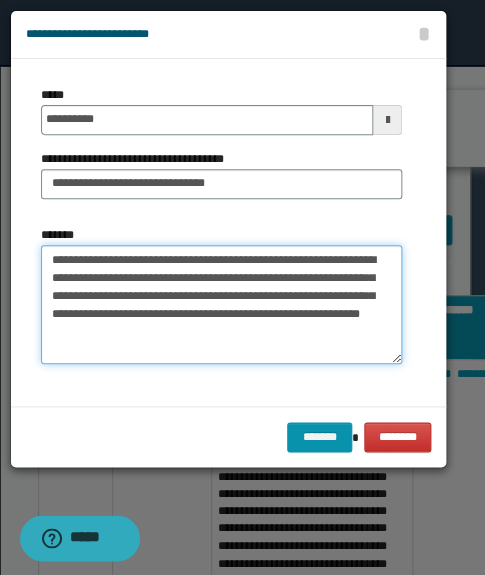 drag, startPoint x: 211, startPoint y: 351, endPoint x: 189, endPoint y: 331, distance: 29.732138 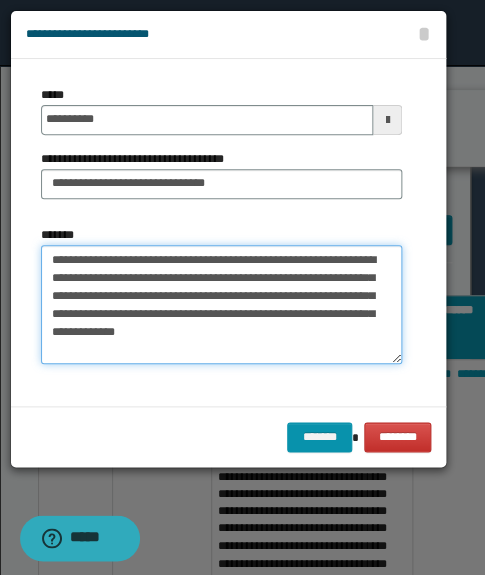 click on "**********" at bounding box center (221, 305) 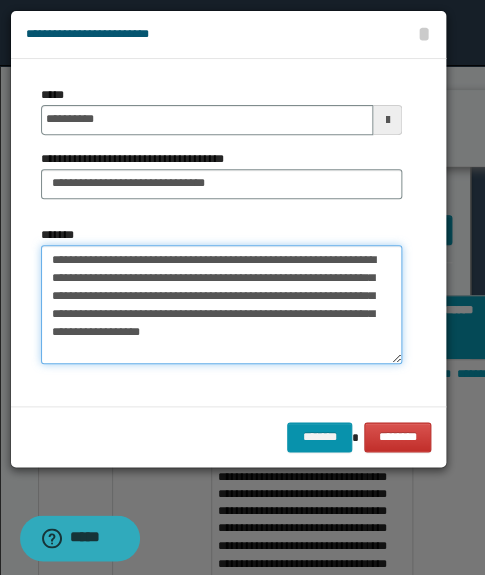 click on "**********" at bounding box center (221, 305) 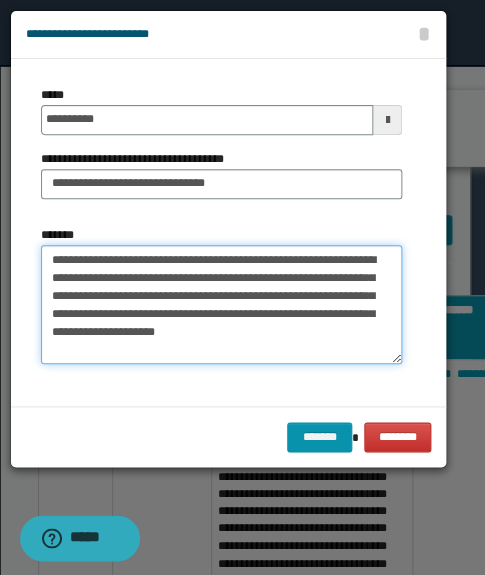 click on "**********" at bounding box center (221, 305) 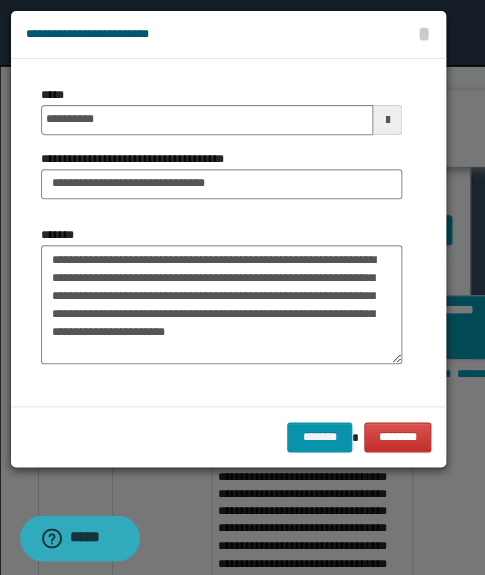 click on "**********" at bounding box center (228, 232) 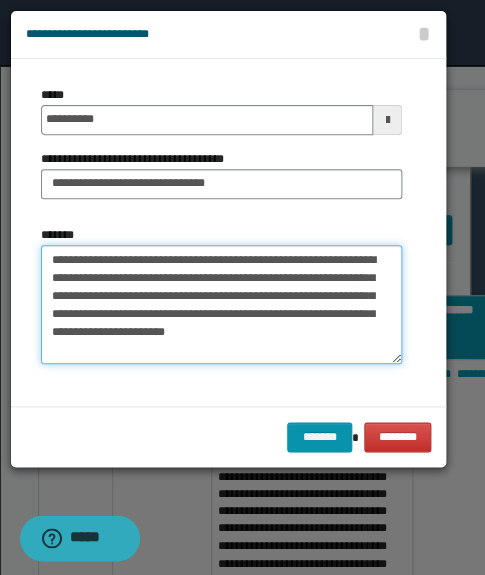 click on "**********" at bounding box center [221, 305] 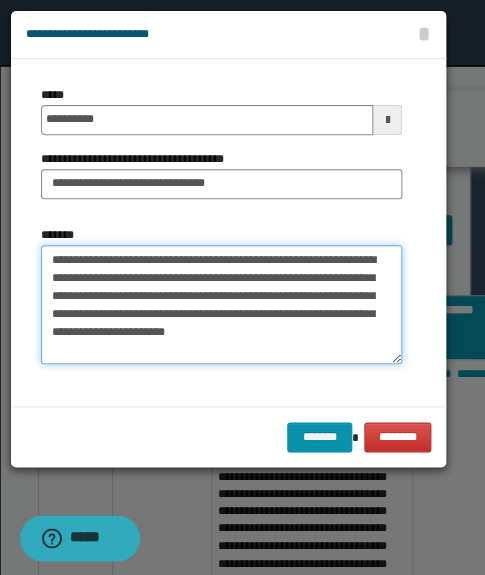 paste on "**********" 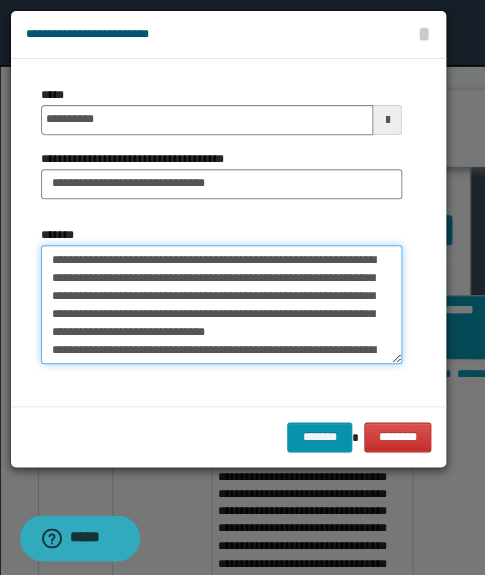 scroll, scrollTop: 47, scrollLeft: 0, axis: vertical 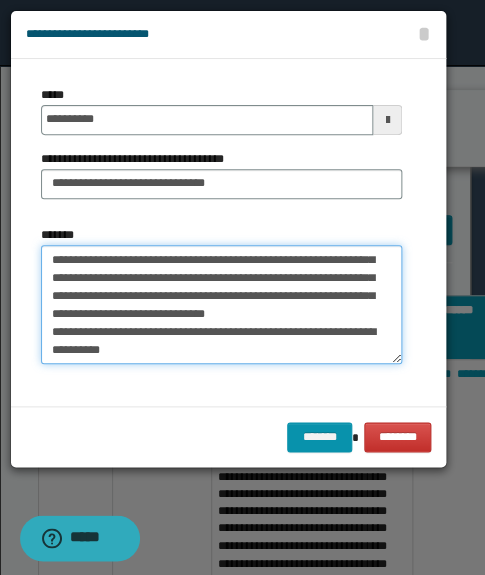 click on "**********" at bounding box center [221, 305] 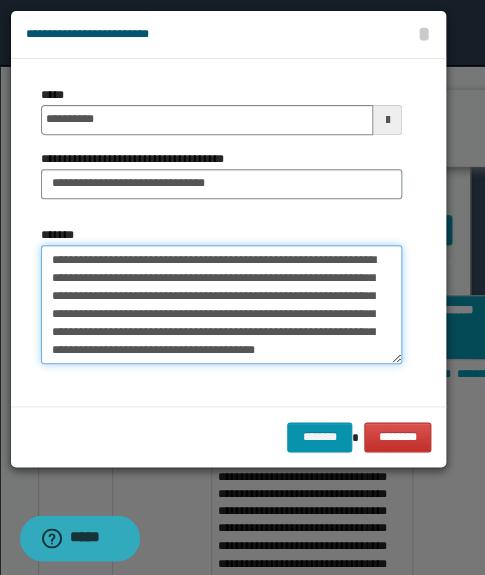 scroll, scrollTop: 29, scrollLeft: 0, axis: vertical 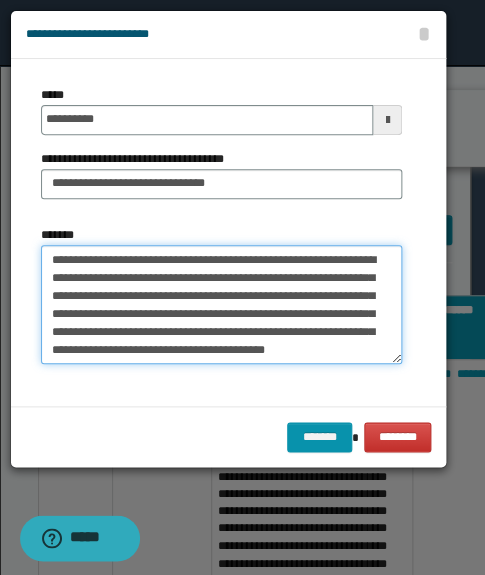 click on "**********" at bounding box center [221, 305] 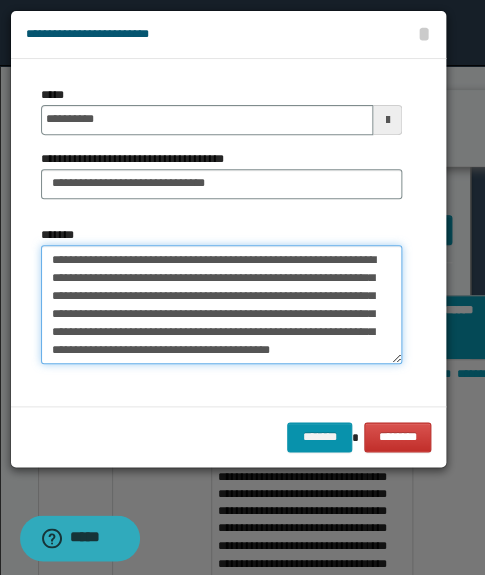 click on "**********" at bounding box center [221, 305] 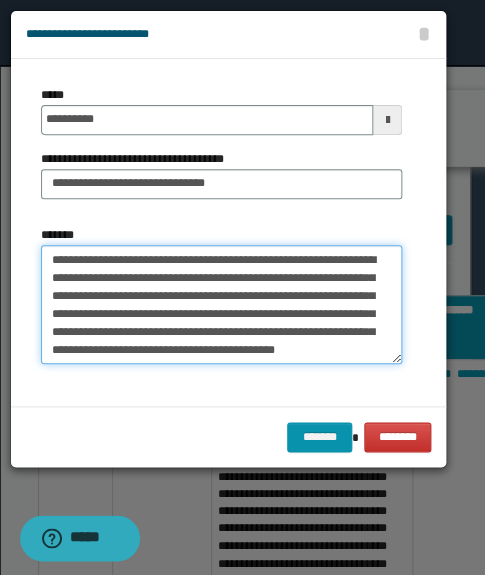 click on "**********" at bounding box center [221, 305] 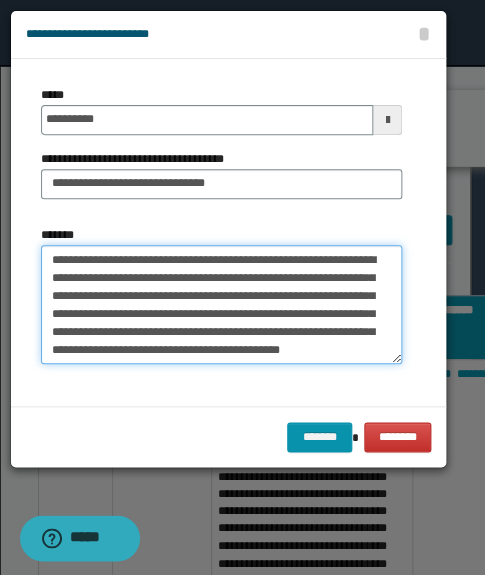 paste on "**********" 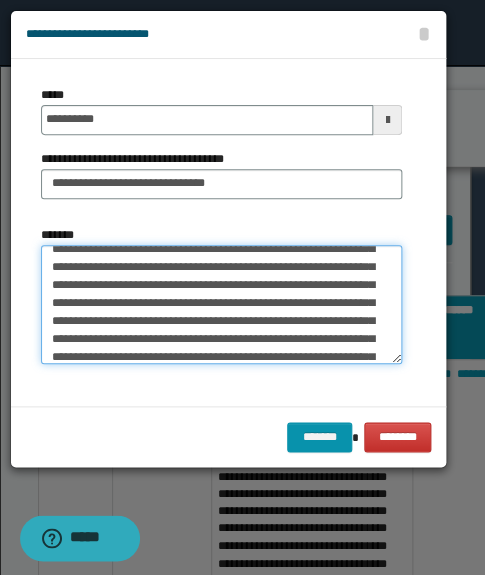 scroll, scrollTop: 137, scrollLeft: 0, axis: vertical 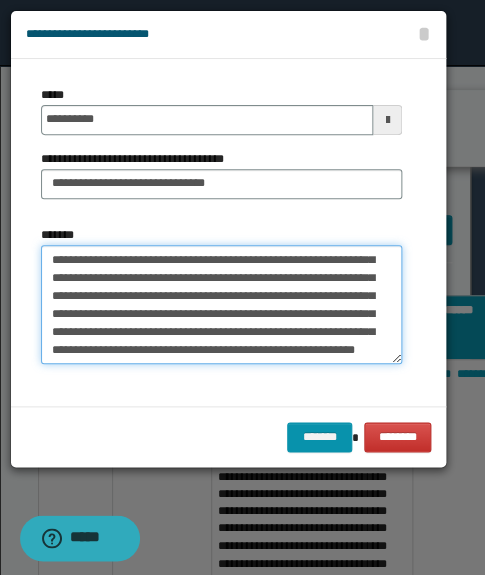 click on "**********" at bounding box center (221, 305) 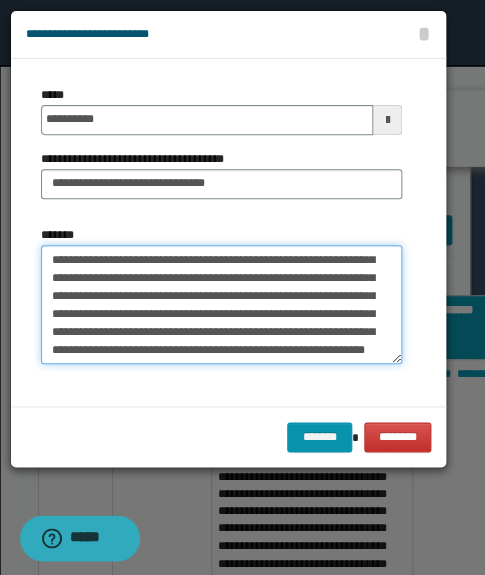 click on "**********" at bounding box center [221, 305] 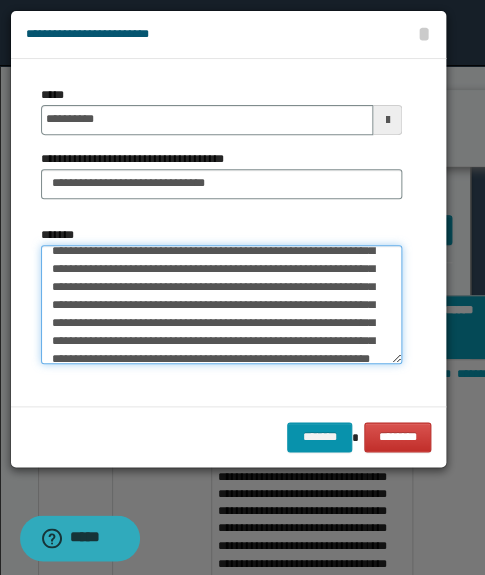 scroll, scrollTop: 0, scrollLeft: 0, axis: both 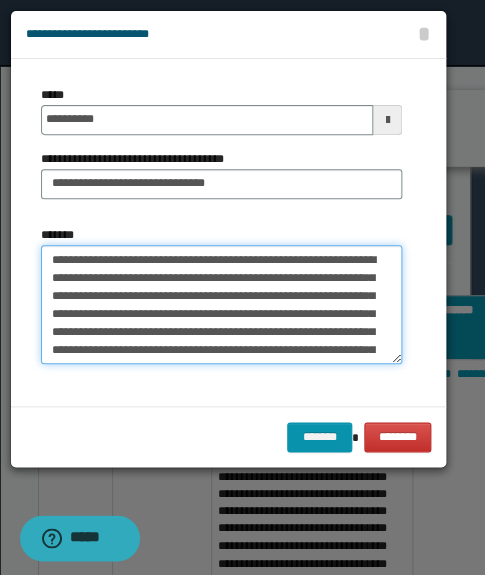 click on "**********" at bounding box center (221, 305) 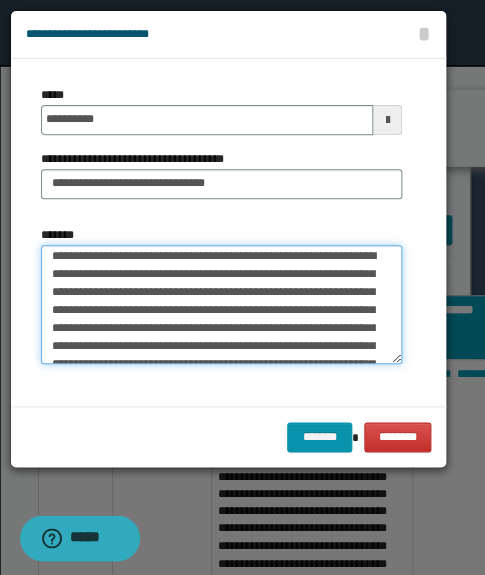click on "**********" at bounding box center [221, 305] 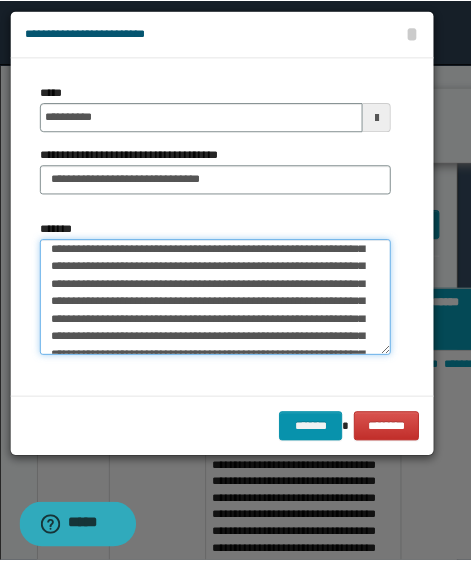 scroll, scrollTop: 180, scrollLeft: 0, axis: vertical 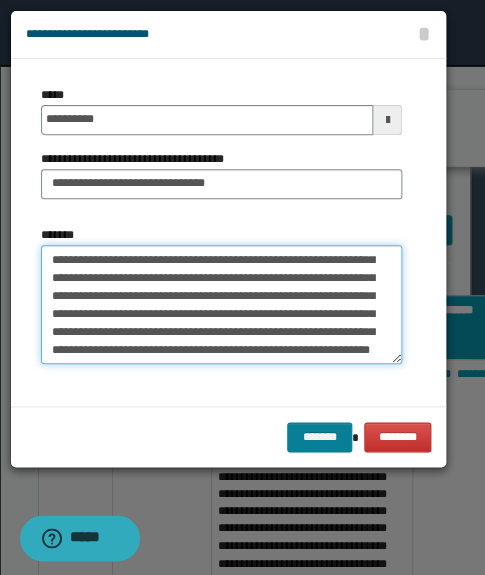 type on "**********" 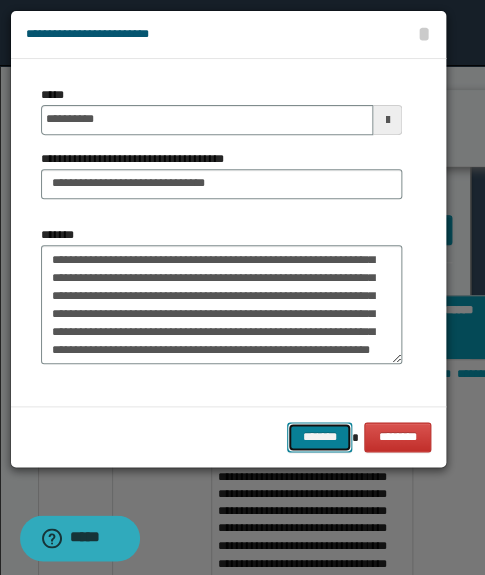 drag, startPoint x: 320, startPoint y: 441, endPoint x: 309, endPoint y: 438, distance: 11.401754 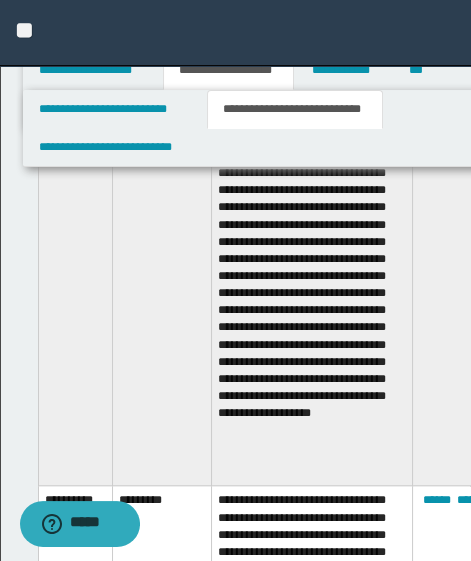 scroll, scrollTop: 32160, scrollLeft: 0, axis: vertical 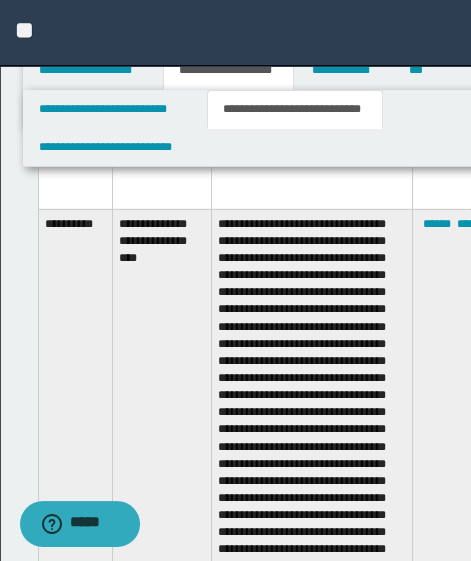 click on "**********" at bounding box center [312, 434] 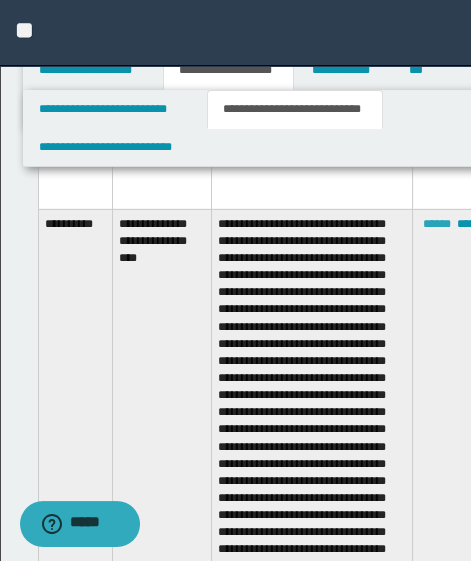 click on "******" at bounding box center (436, 224) 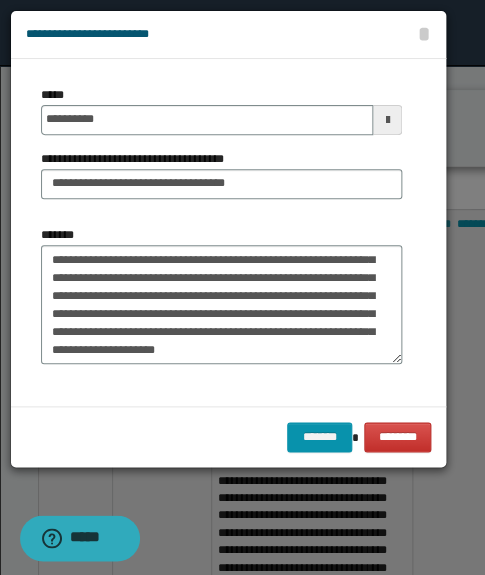 scroll, scrollTop: 125, scrollLeft: 0, axis: vertical 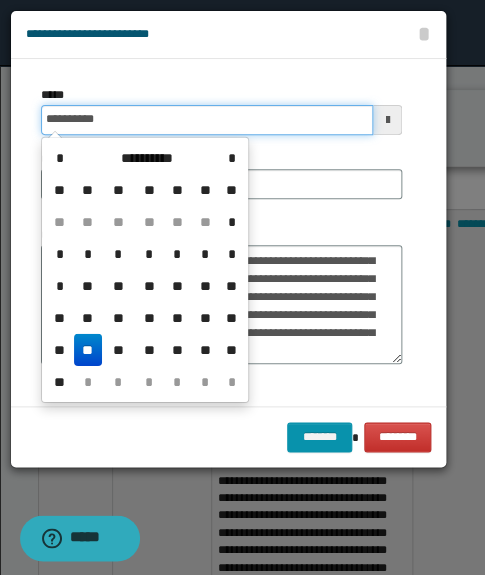 drag, startPoint x: 111, startPoint y: 120, endPoint x: -45, endPoint y: 116, distance: 156.05127 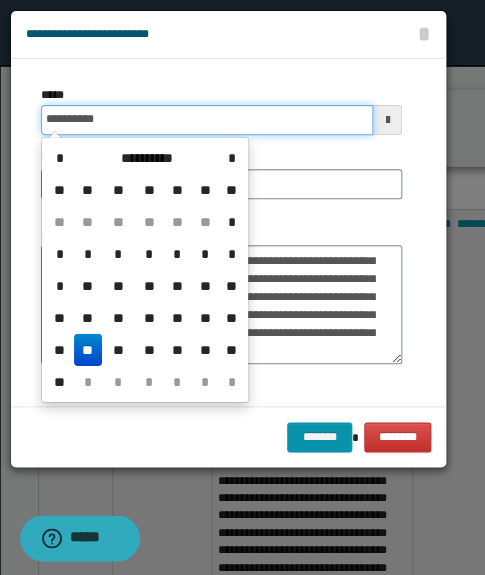 click on "**********" at bounding box center [242, -24826] 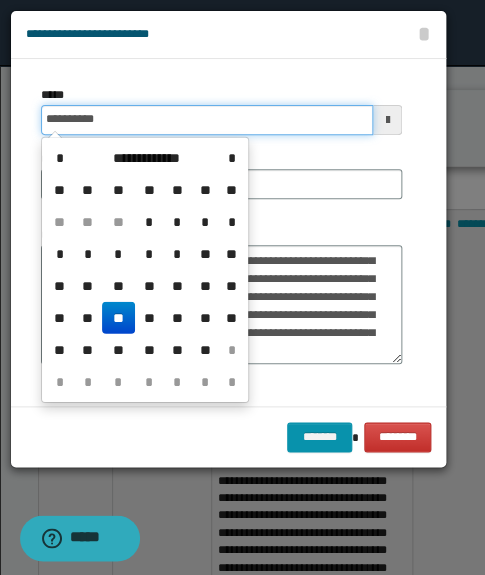 type on "**********" 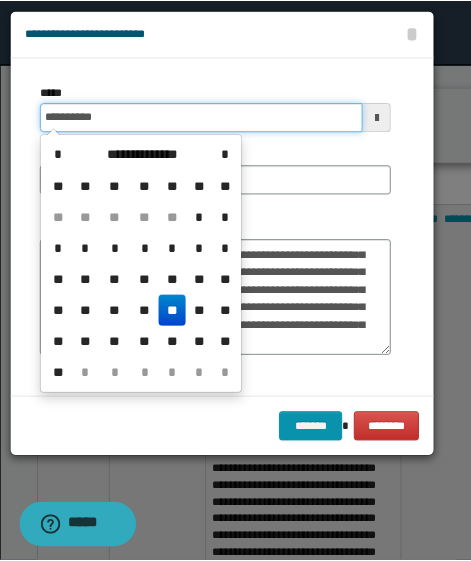 scroll, scrollTop: 0, scrollLeft: 0, axis: both 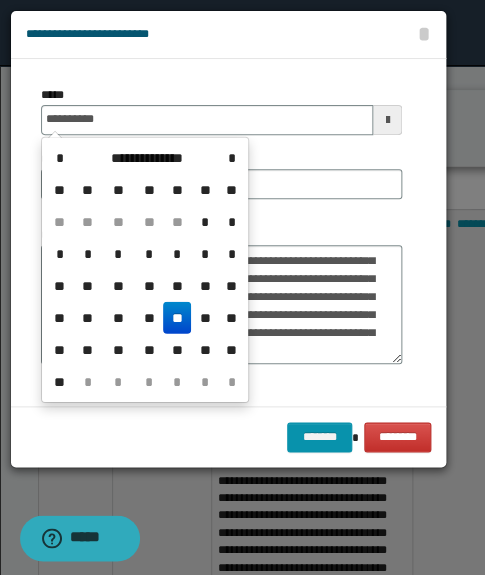 click on "**********" at bounding box center [221, 295] 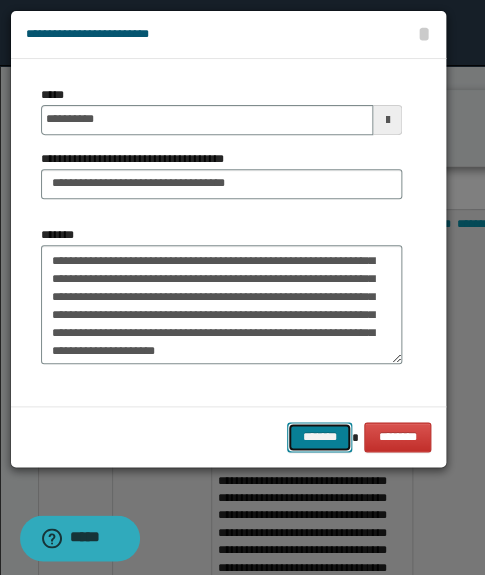 click on "*******" at bounding box center [319, 437] 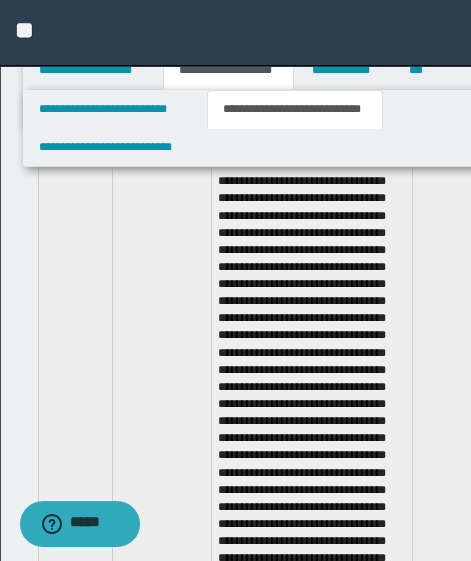 scroll, scrollTop: 24840, scrollLeft: 0, axis: vertical 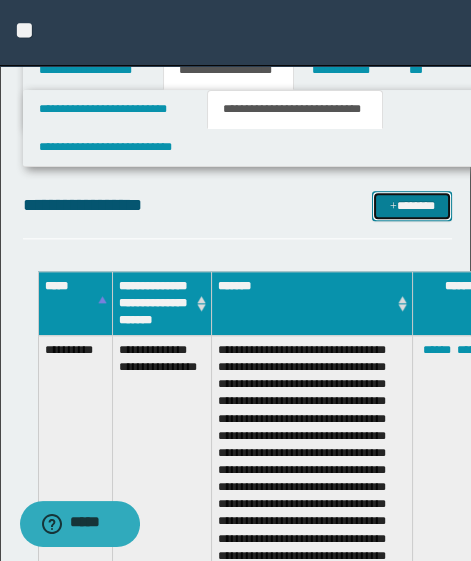 click on "*******" at bounding box center [412, 206] 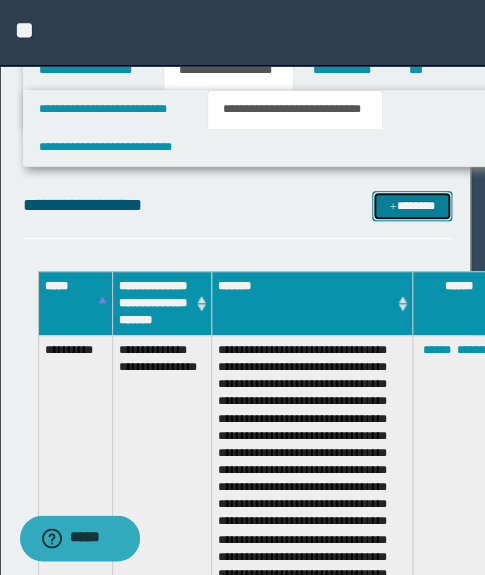 scroll, scrollTop: 0, scrollLeft: 0, axis: both 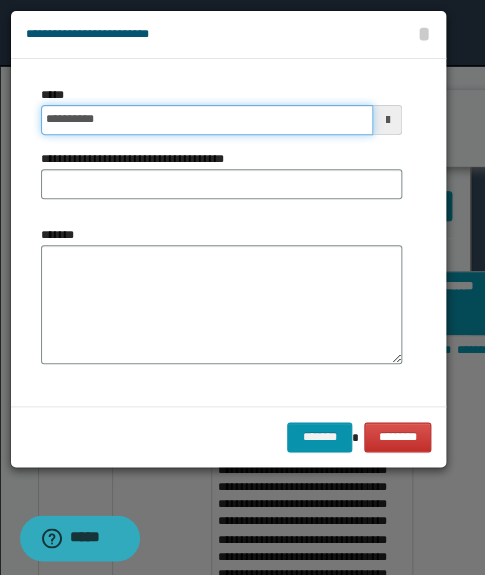 click on "**********" at bounding box center (207, 120) 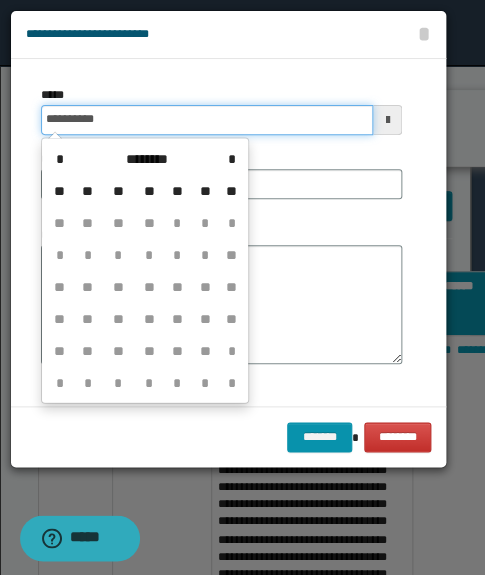 type on "**********" 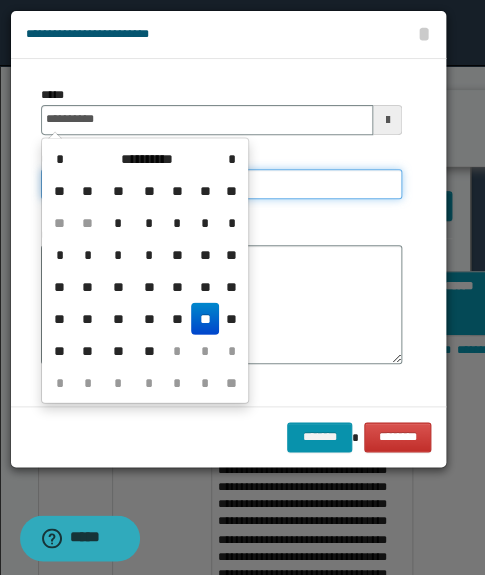 click on "**********" at bounding box center (221, 184) 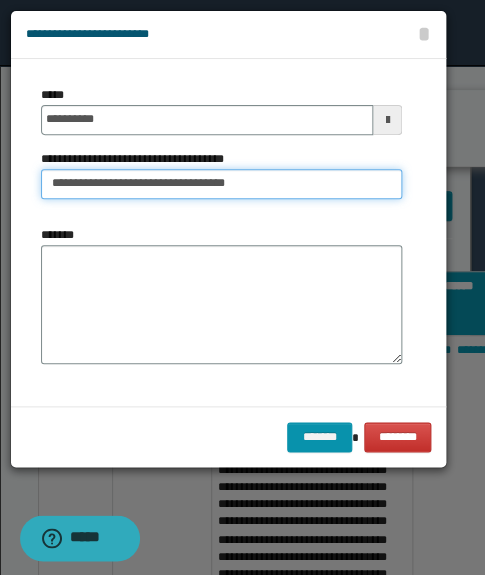 drag, startPoint x: 186, startPoint y: 185, endPoint x: 286, endPoint y: 186, distance: 100.005 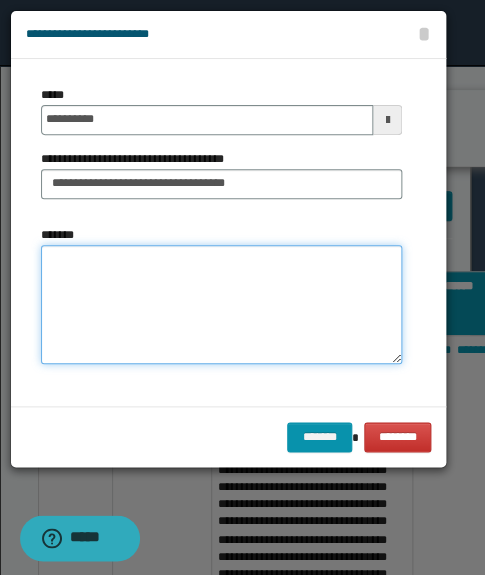 click on "*******" at bounding box center (221, 305) 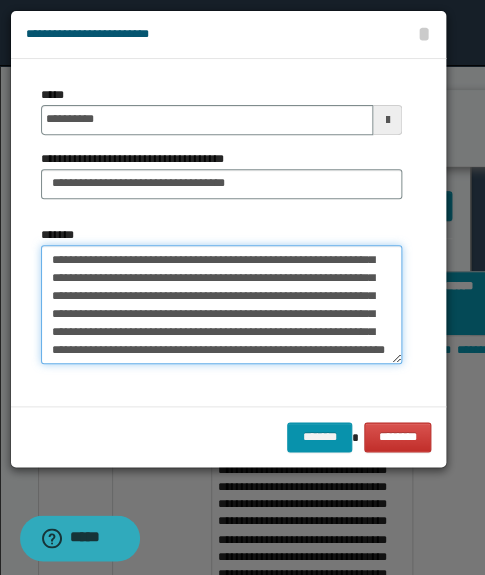 click on "*******" at bounding box center (221, 305) 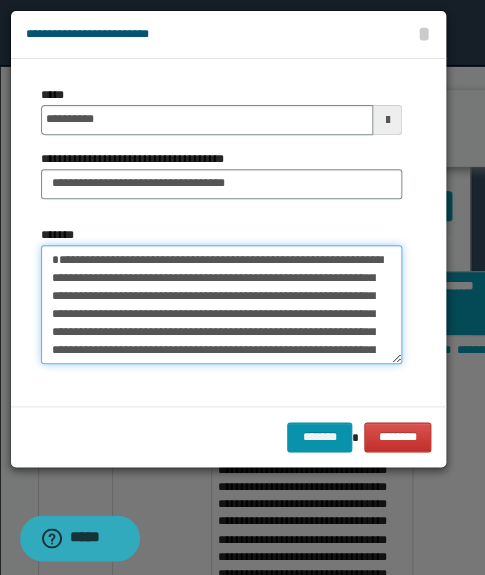 scroll, scrollTop: 0, scrollLeft: 0, axis: both 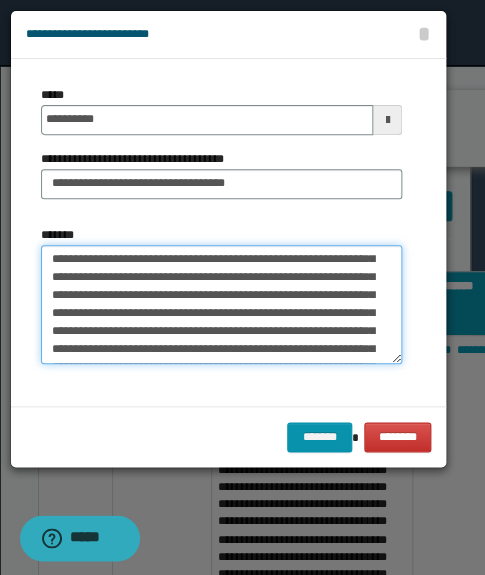 drag, startPoint x: 258, startPoint y: 293, endPoint x: 306, endPoint y: 319, distance: 54.589375 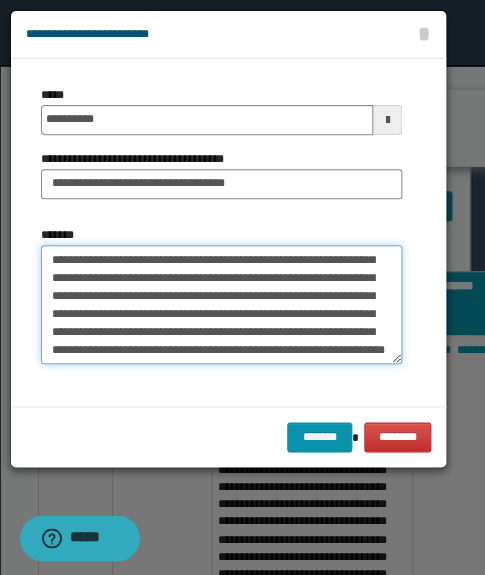 scroll, scrollTop: 236, scrollLeft: 0, axis: vertical 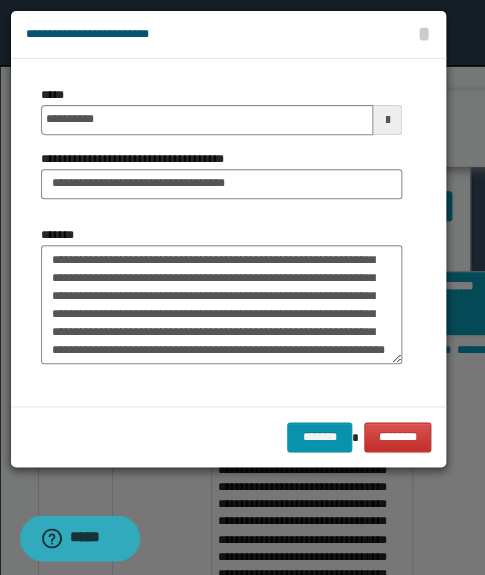 click on "*******" at bounding box center [221, 303] 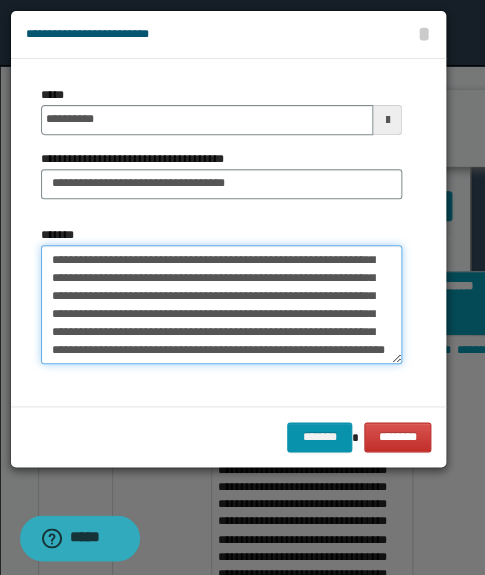 click on "*******" at bounding box center (221, 305) 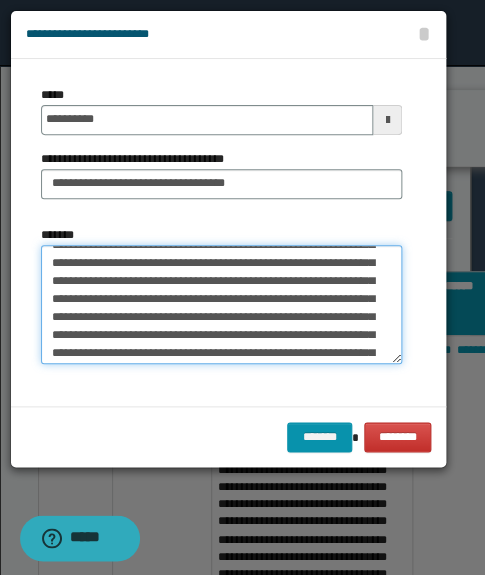 scroll, scrollTop: 0, scrollLeft: 0, axis: both 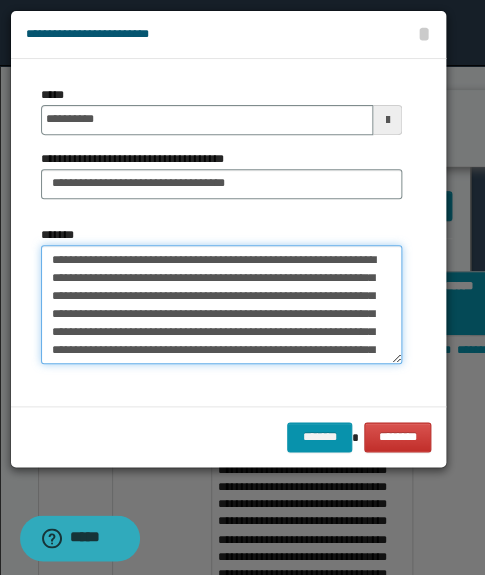click on "*******" at bounding box center [221, 305] 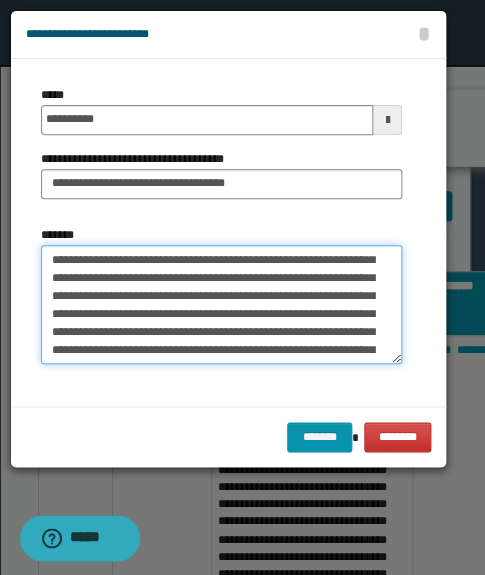 click on "*******" at bounding box center [221, 305] 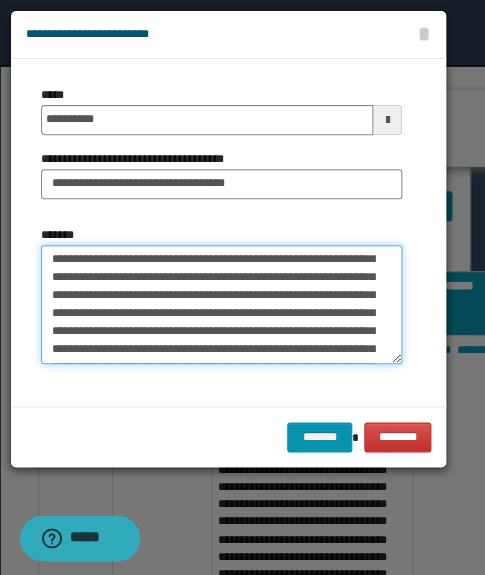 click on "*******" at bounding box center (221, 305) 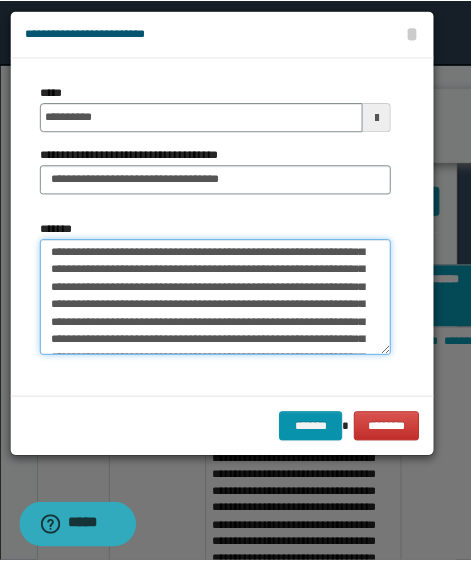 scroll, scrollTop: 290, scrollLeft: 0, axis: vertical 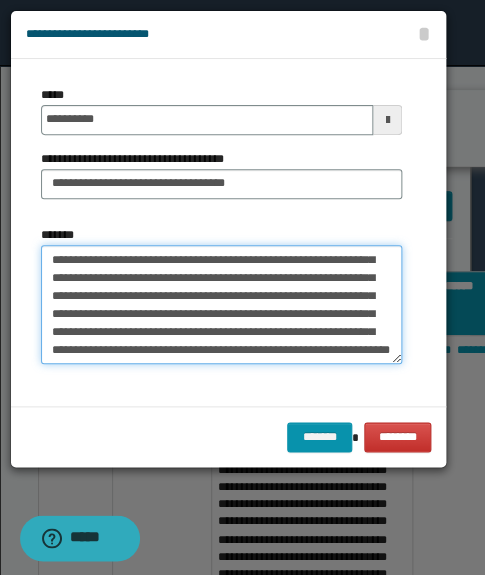 click on "*******" at bounding box center [221, 305] 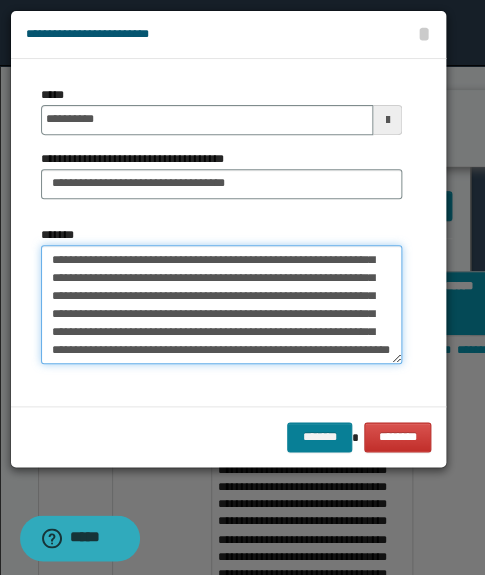 type on "**********" 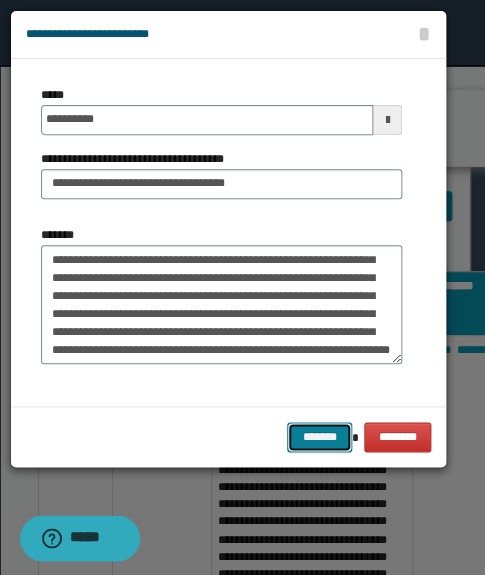 click on "*******" at bounding box center [319, 437] 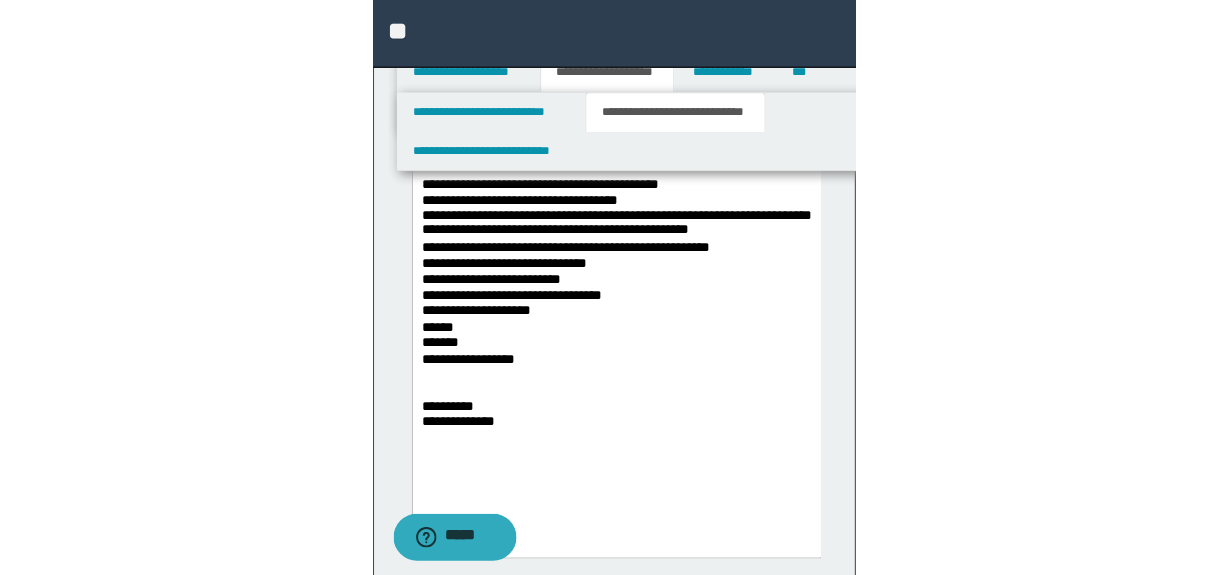scroll, scrollTop: 750, scrollLeft: 0, axis: vertical 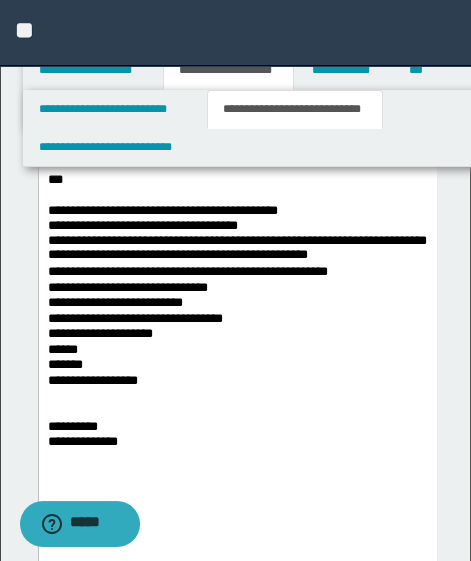click on "******" at bounding box center (236, 350) 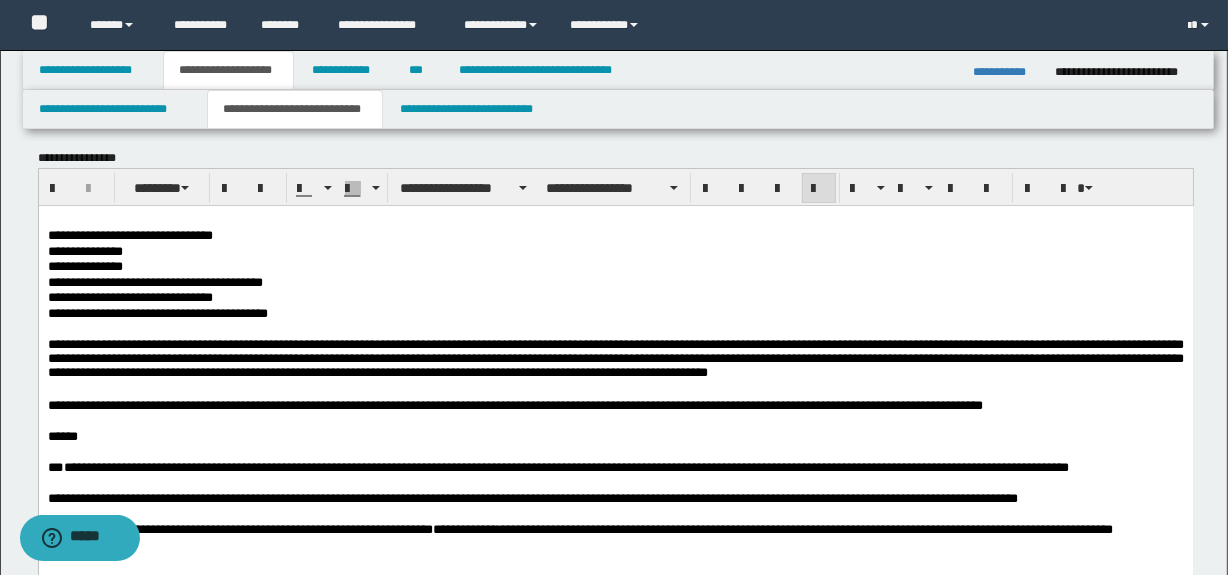 scroll, scrollTop: 0, scrollLeft: 0, axis: both 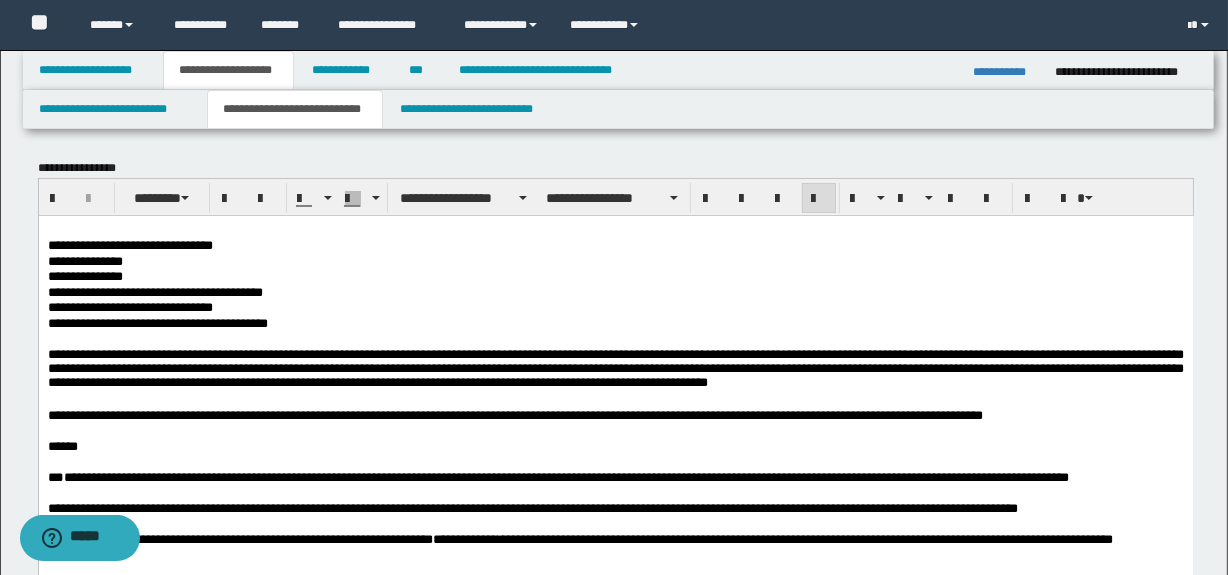 click on "**********" at bounding box center [615, 245] 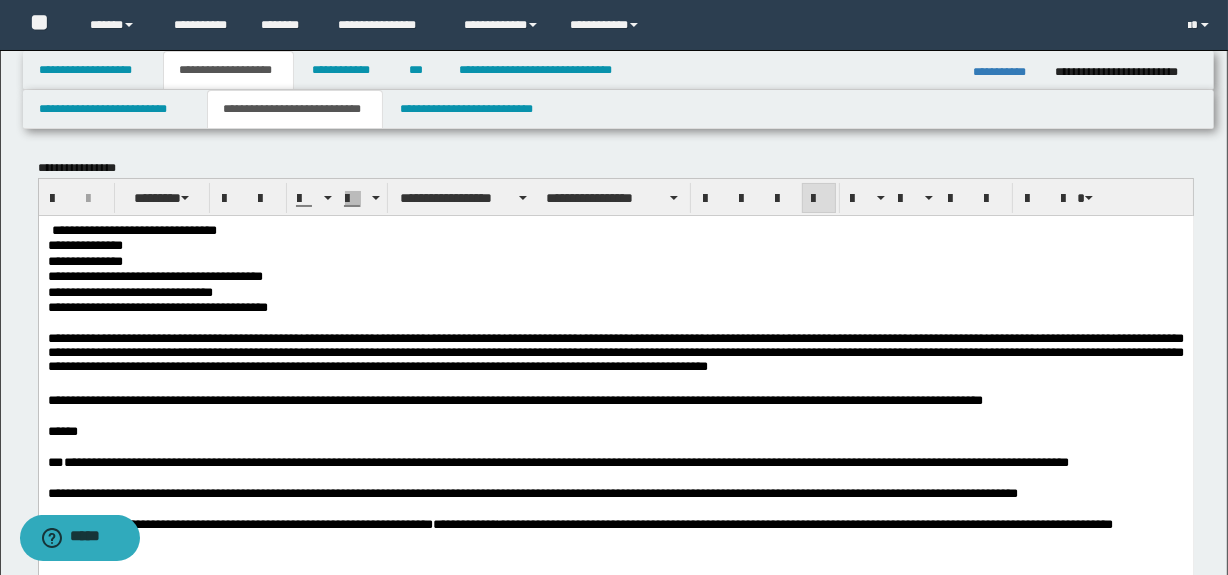 type 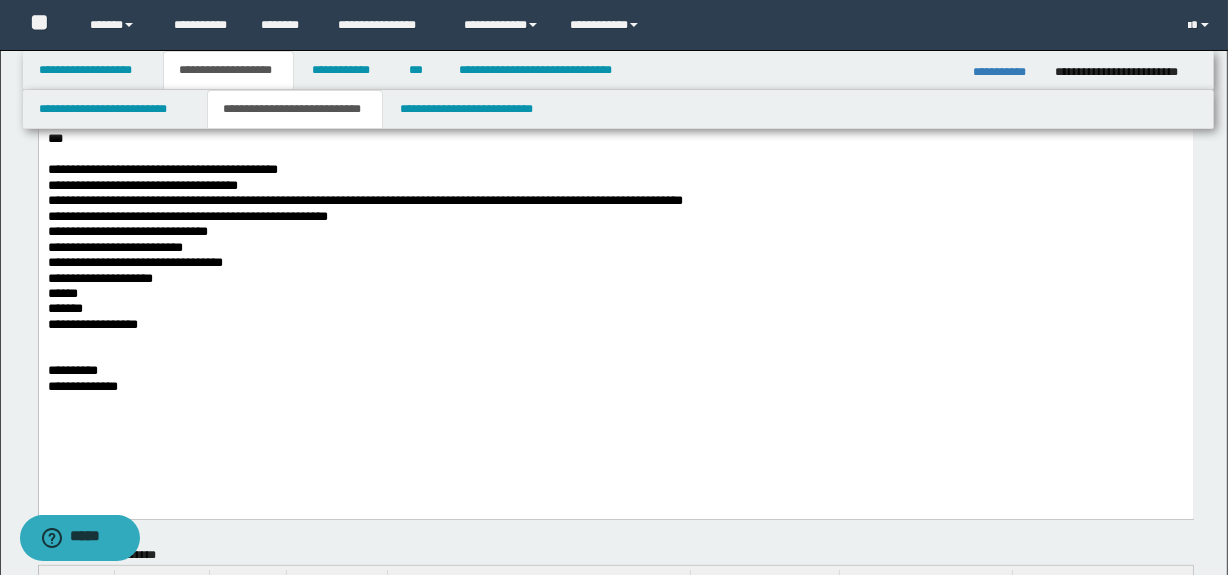 scroll, scrollTop: 454, scrollLeft: 0, axis: vertical 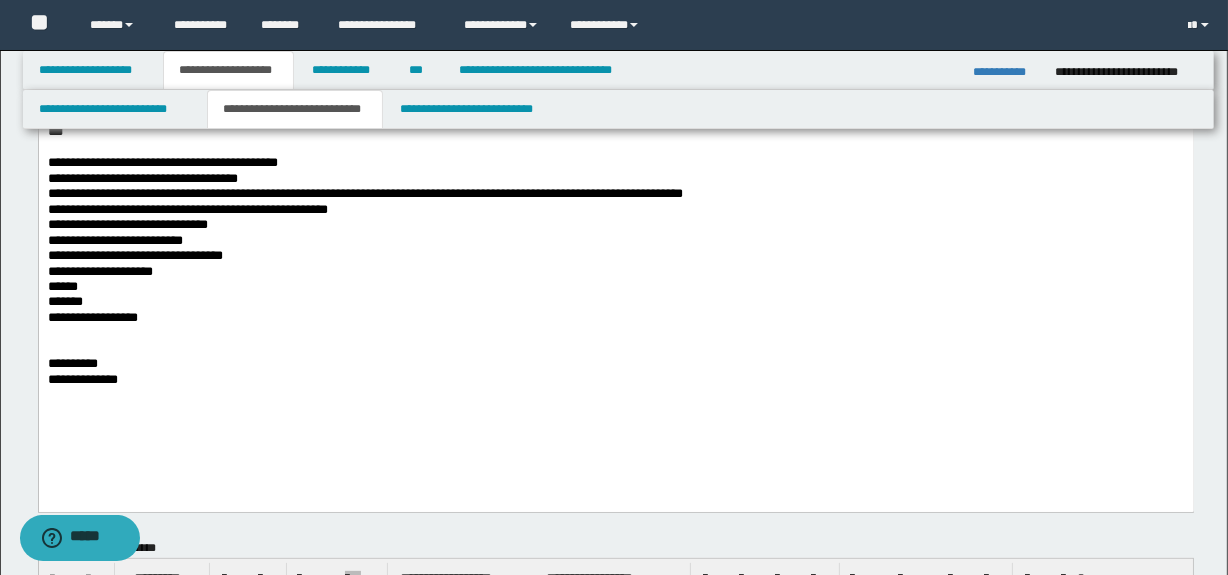 click on "**********" at bounding box center [615, 112] 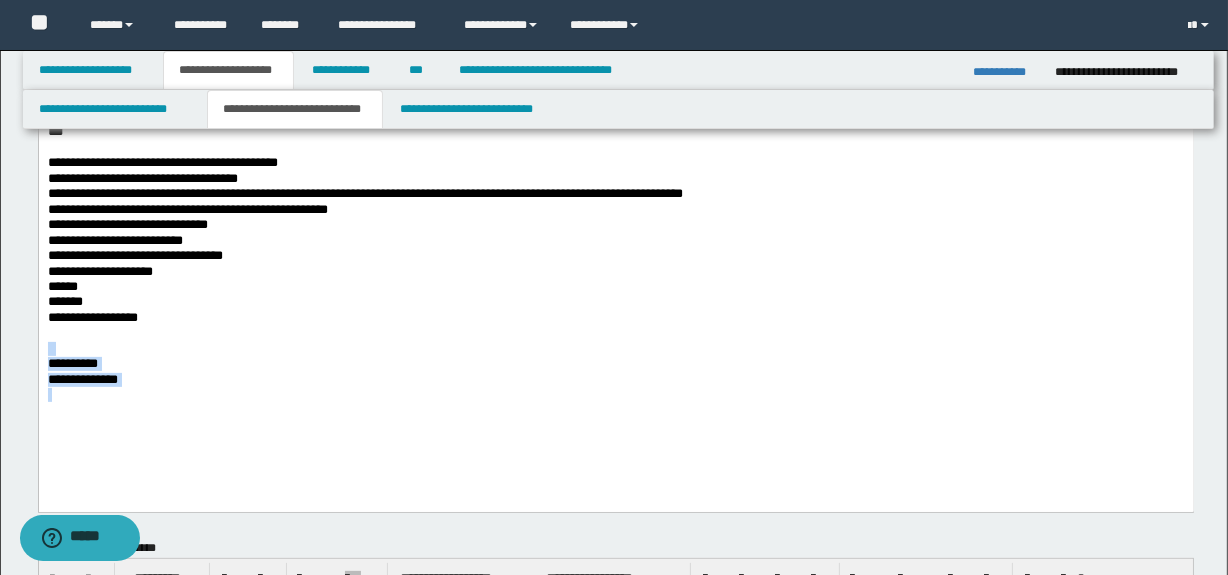 drag, startPoint x: 315, startPoint y: 425, endPoint x: 45, endPoint y: 348, distance: 280.765 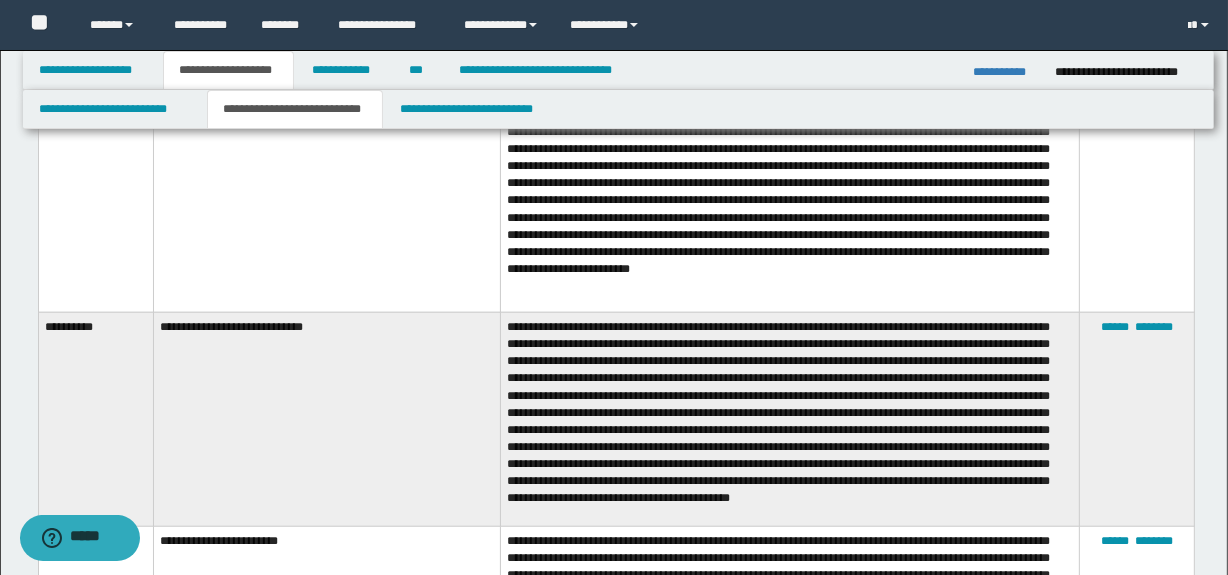 scroll, scrollTop: 1711, scrollLeft: 0, axis: vertical 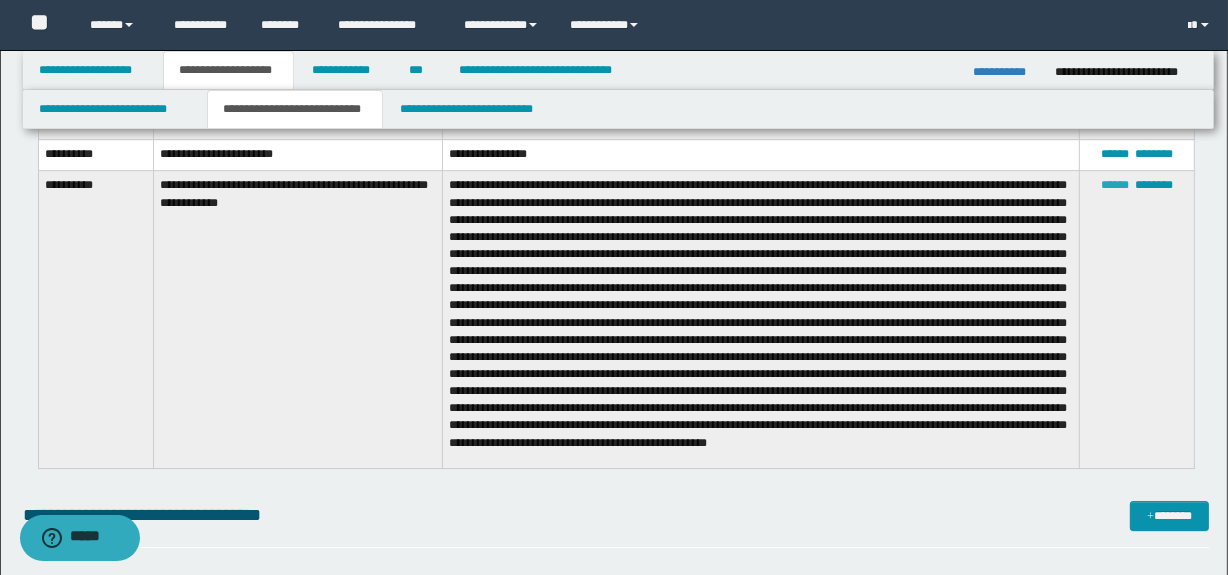 click on "******" at bounding box center (1115, 185) 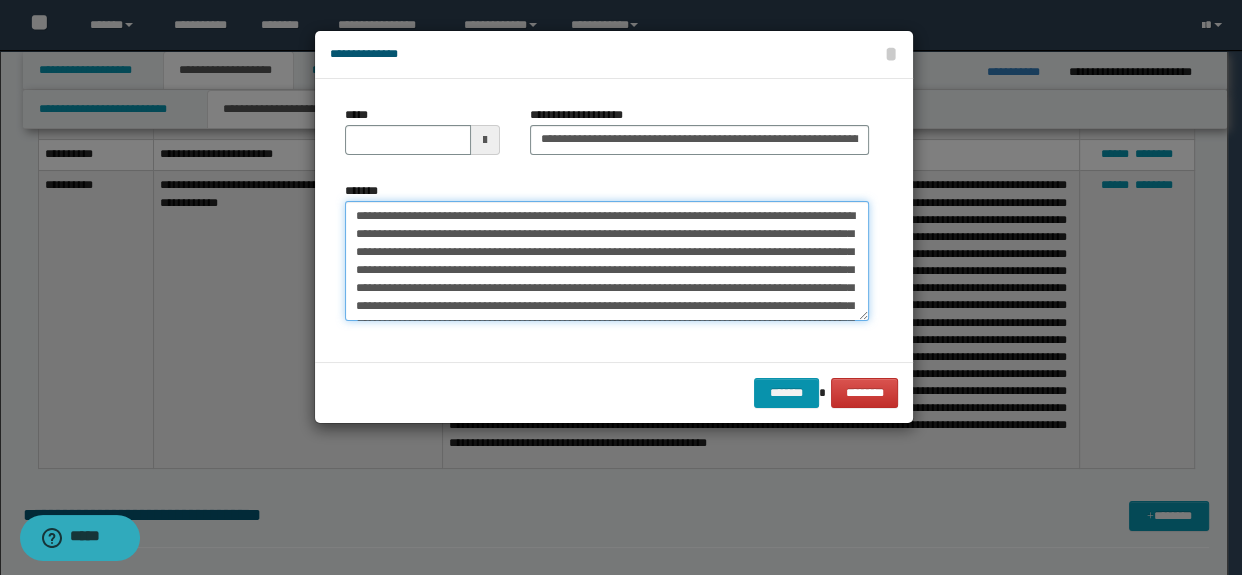 click on "*******" at bounding box center (607, 261) 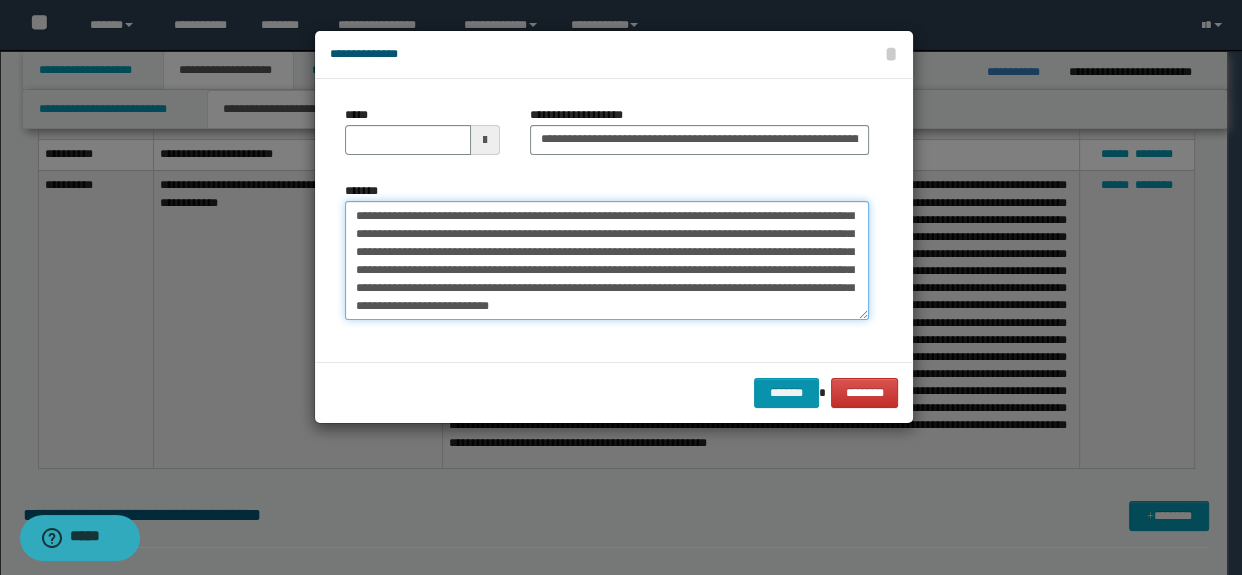 scroll, scrollTop: 288, scrollLeft: 0, axis: vertical 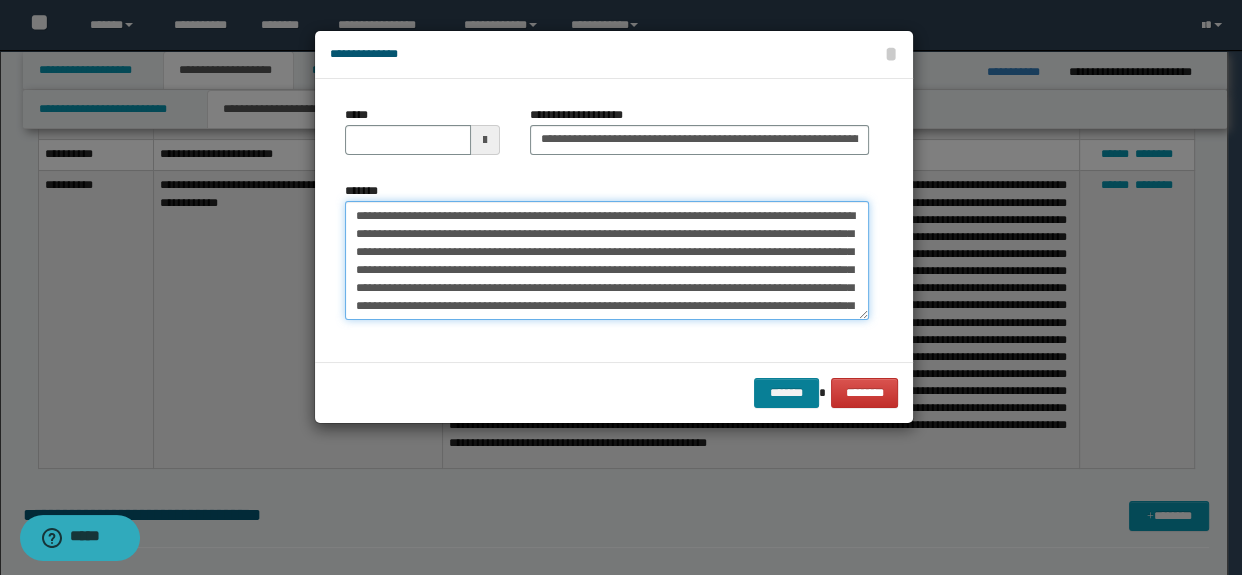 type on "**********" 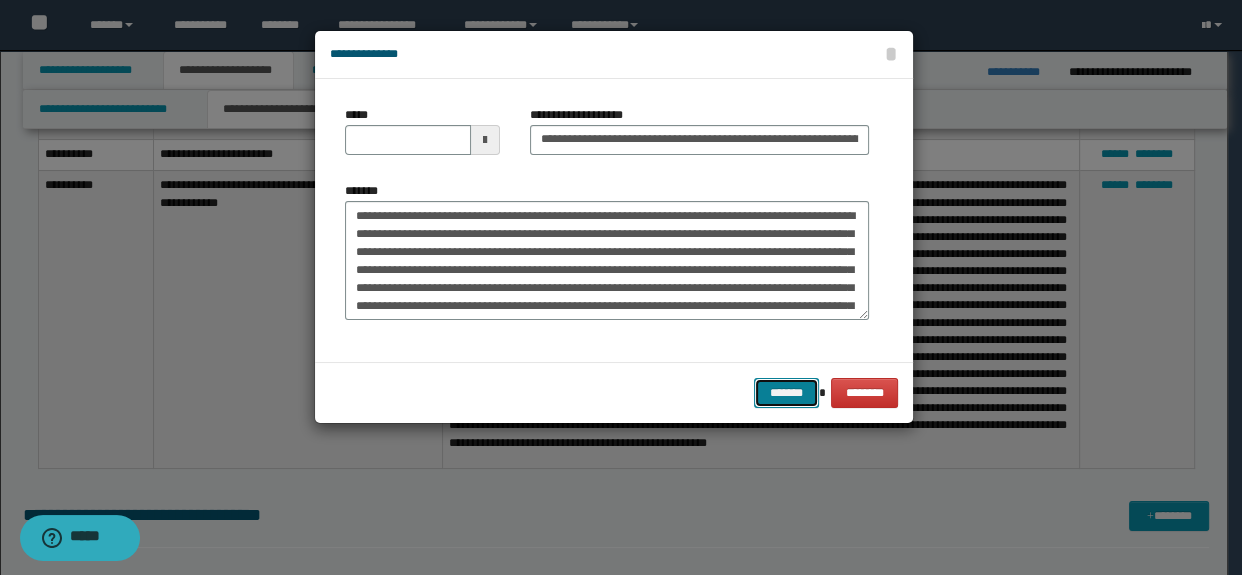 click on "*******" at bounding box center (786, 393) 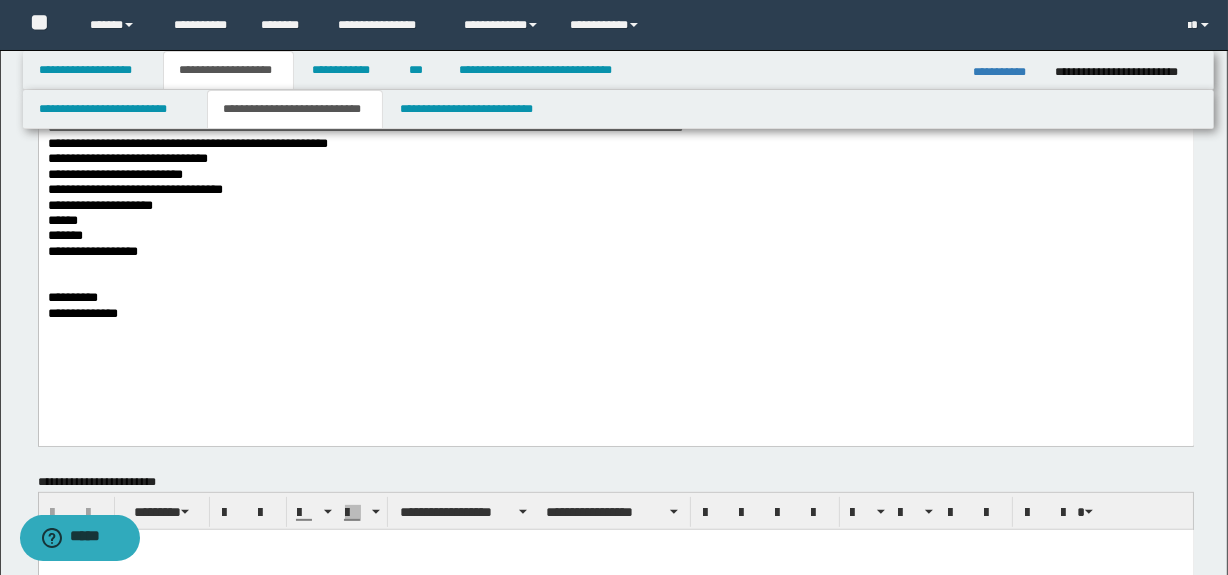 scroll, scrollTop: 549, scrollLeft: 0, axis: vertical 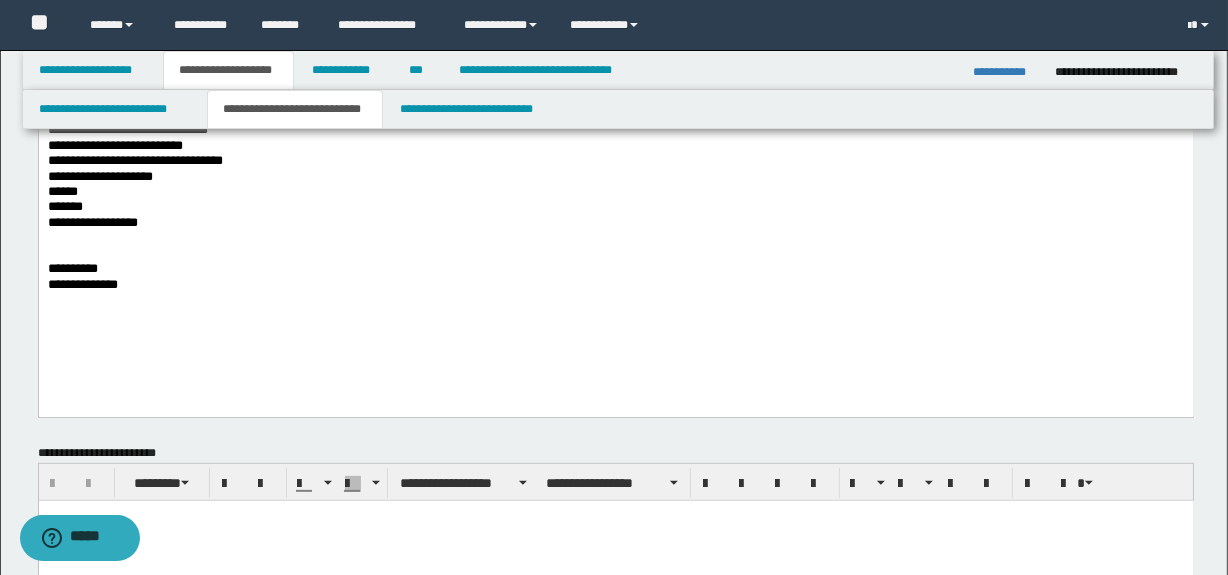 click at bounding box center [615, 300] 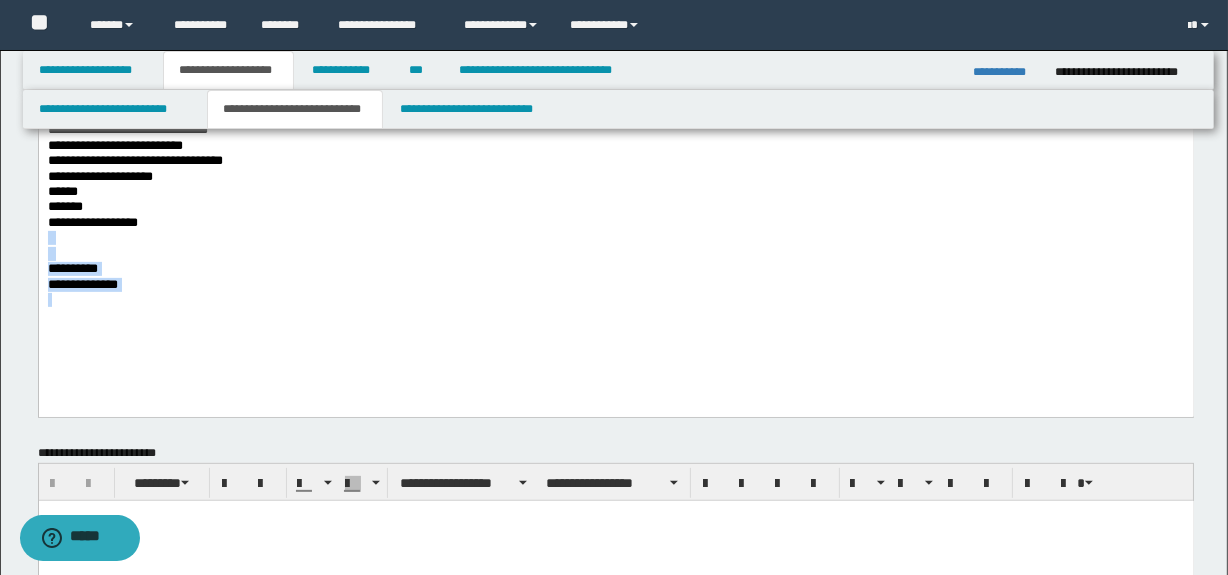drag, startPoint x: 238, startPoint y: 301, endPoint x: 43, endPoint y: 243, distance: 203.44287 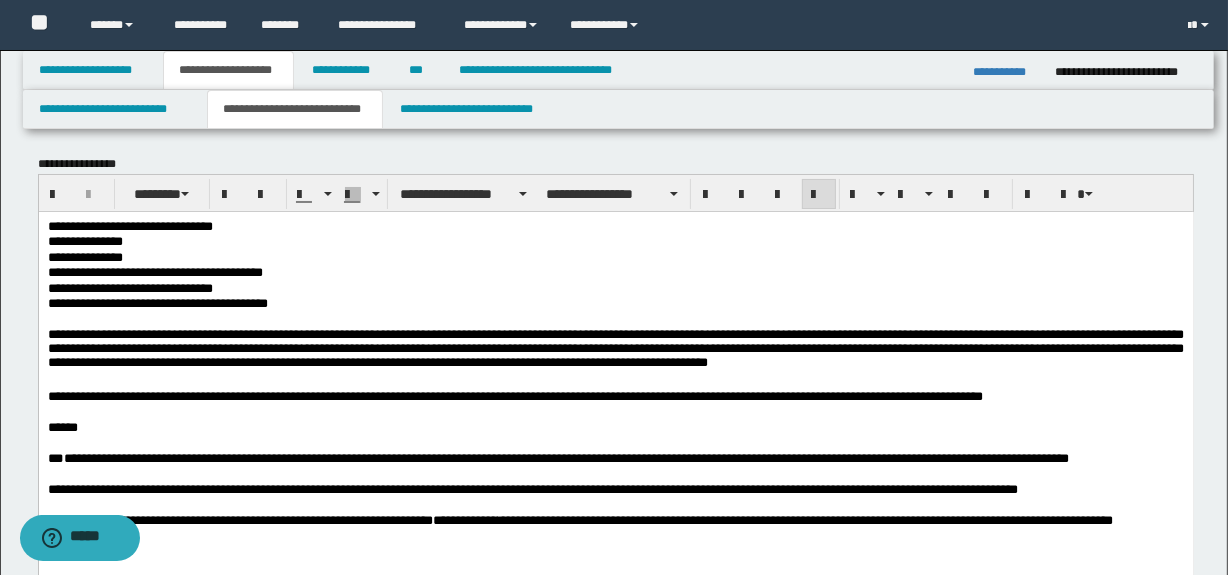 scroll, scrollTop: 3, scrollLeft: 0, axis: vertical 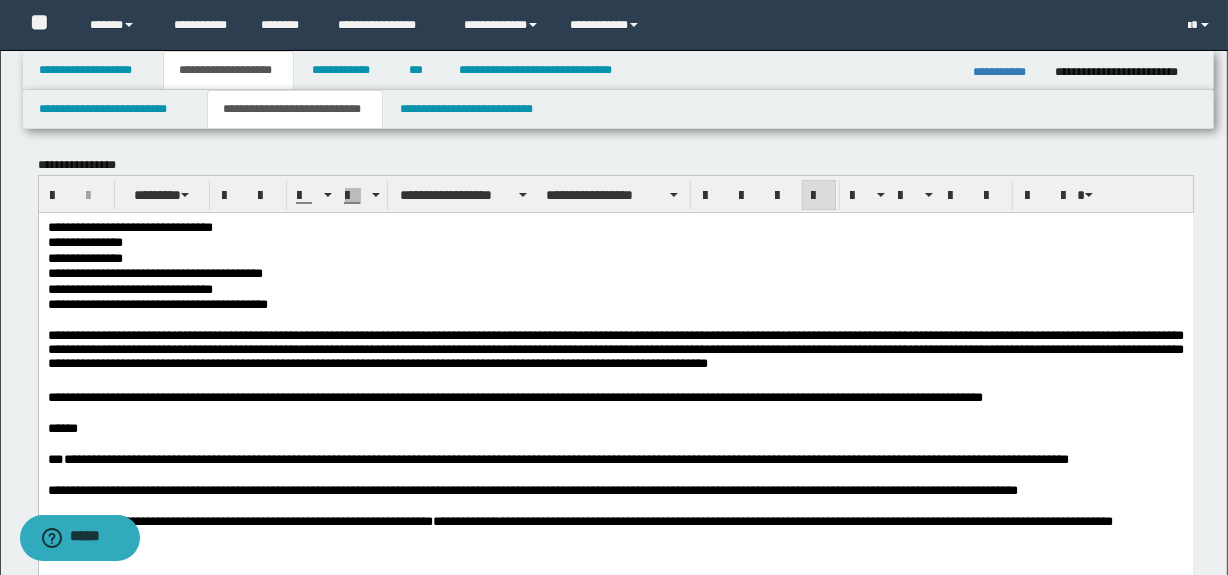 click on "**********" at bounding box center (615, 351) 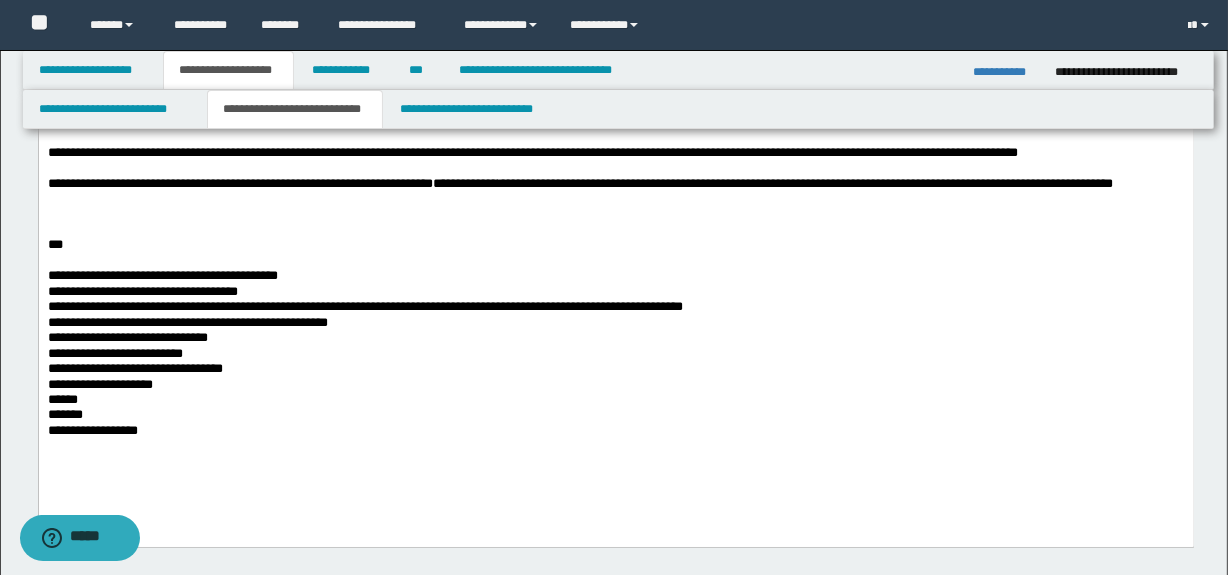 scroll, scrollTop: 367, scrollLeft: 0, axis: vertical 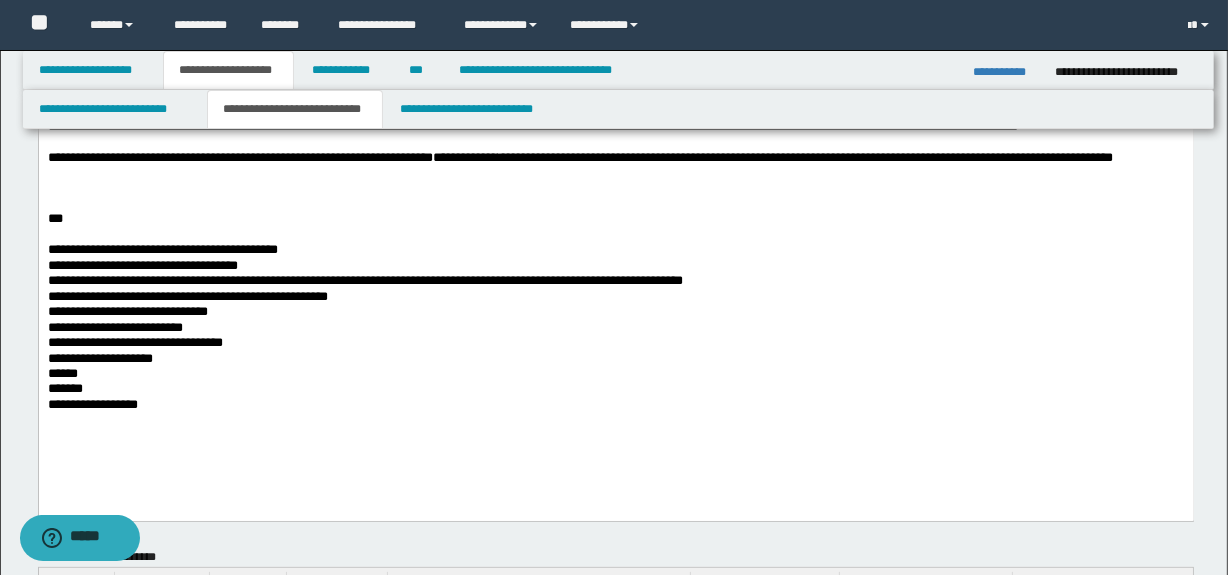 drag, startPoint x: 93, startPoint y: 291, endPoint x: 73, endPoint y: 298, distance: 21.189621 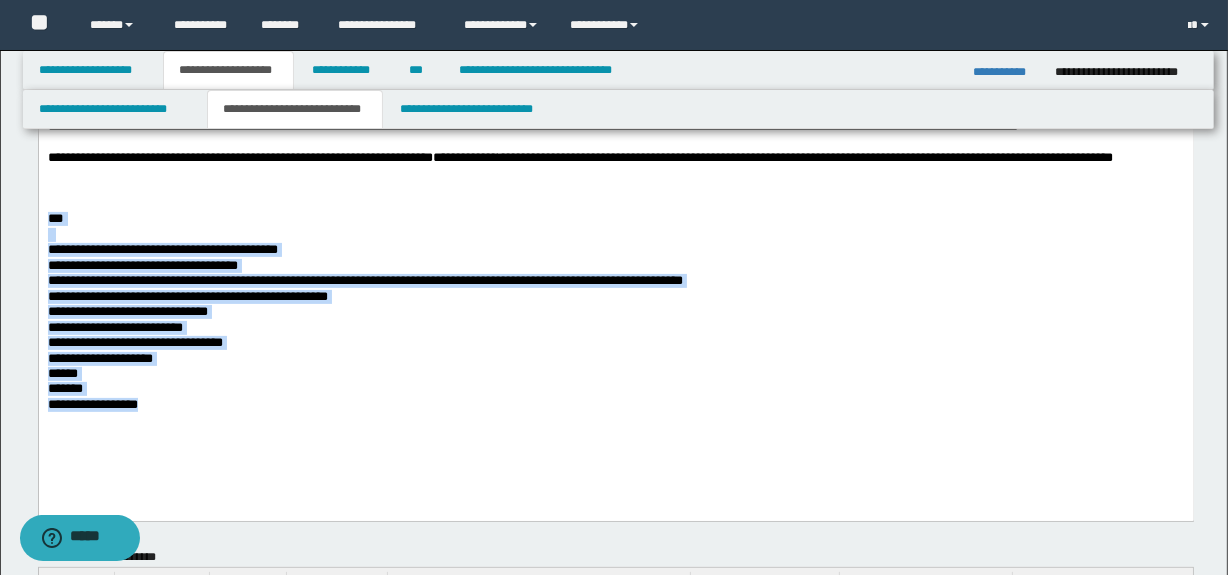 drag, startPoint x: 193, startPoint y: 416, endPoint x: 76, endPoint y: 78, distance: 357.67722 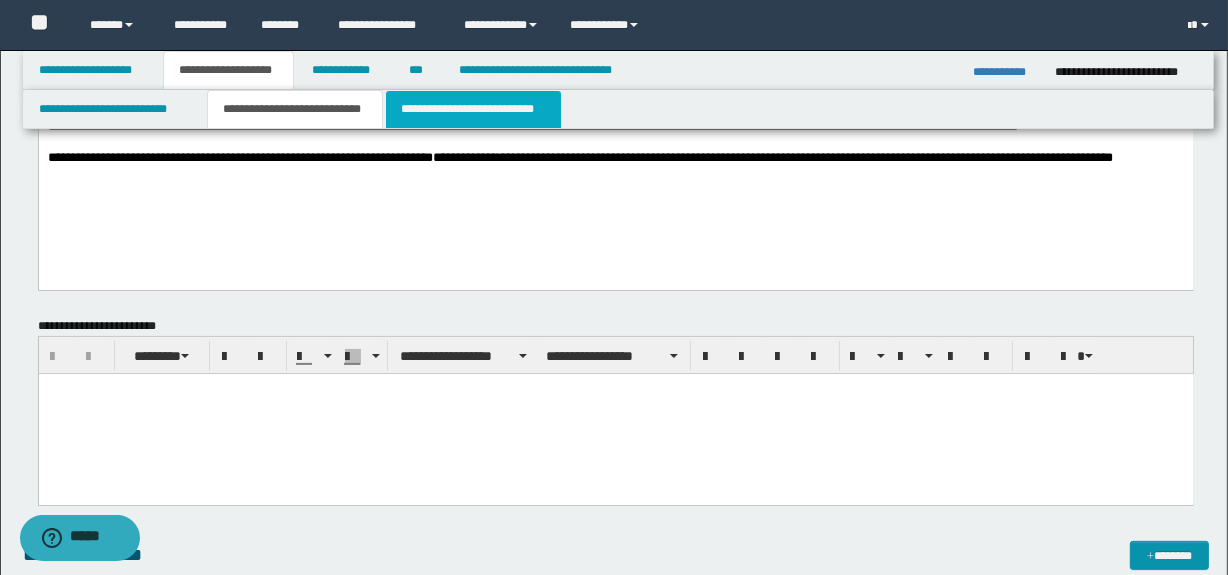 click on "**********" at bounding box center [473, 109] 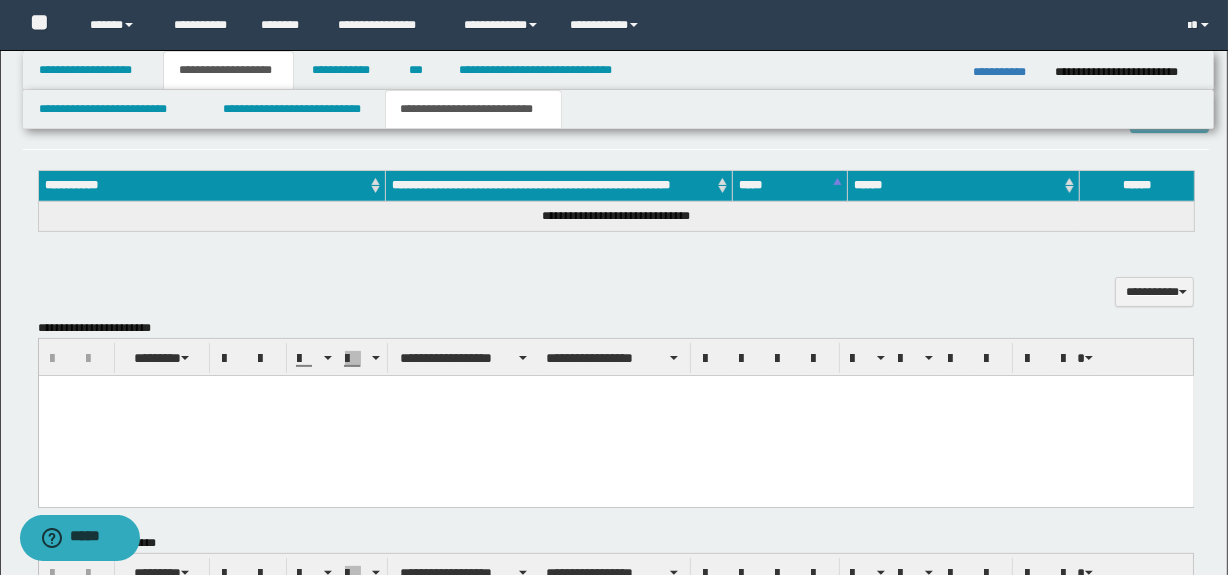 scroll, scrollTop: 454, scrollLeft: 0, axis: vertical 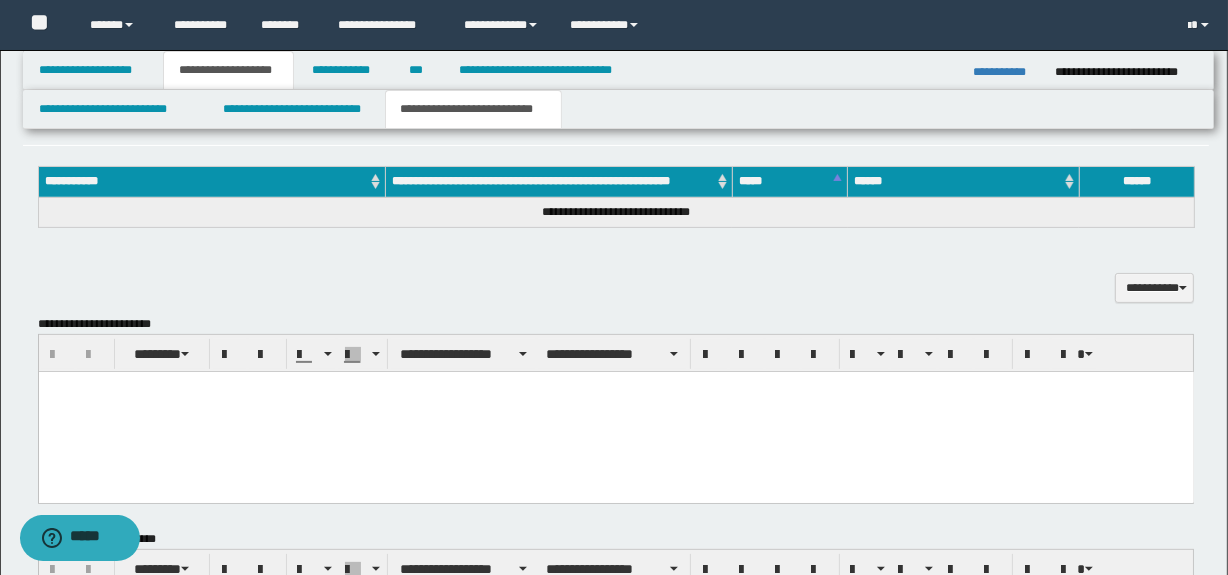 click at bounding box center [615, 411] 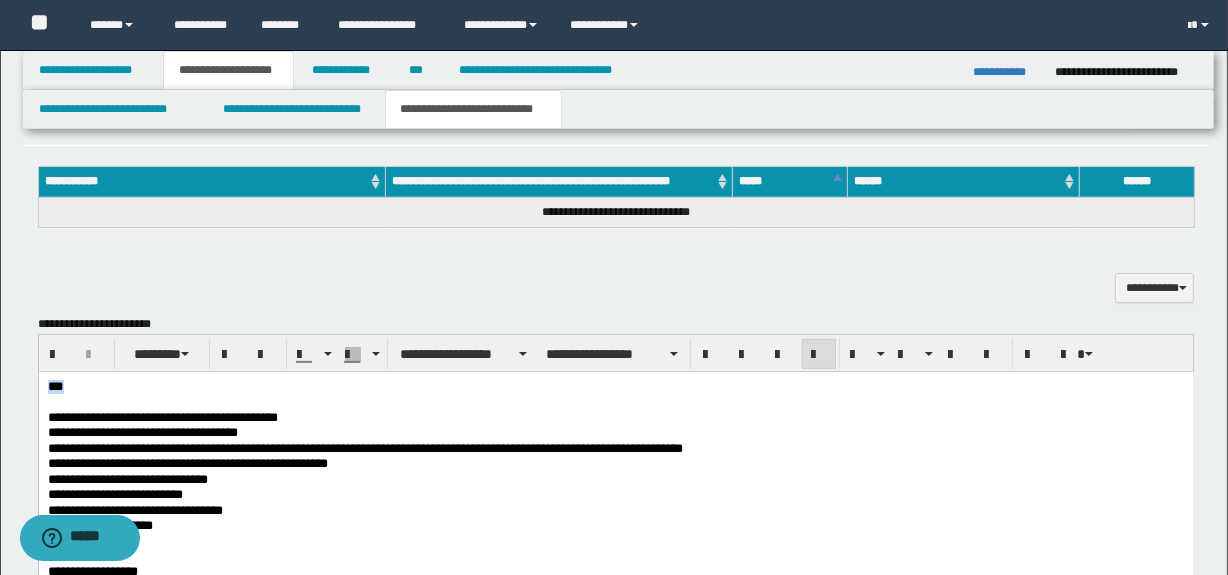 drag, startPoint x: 90, startPoint y: 393, endPoint x: 112, endPoint y: 414, distance: 30.413813 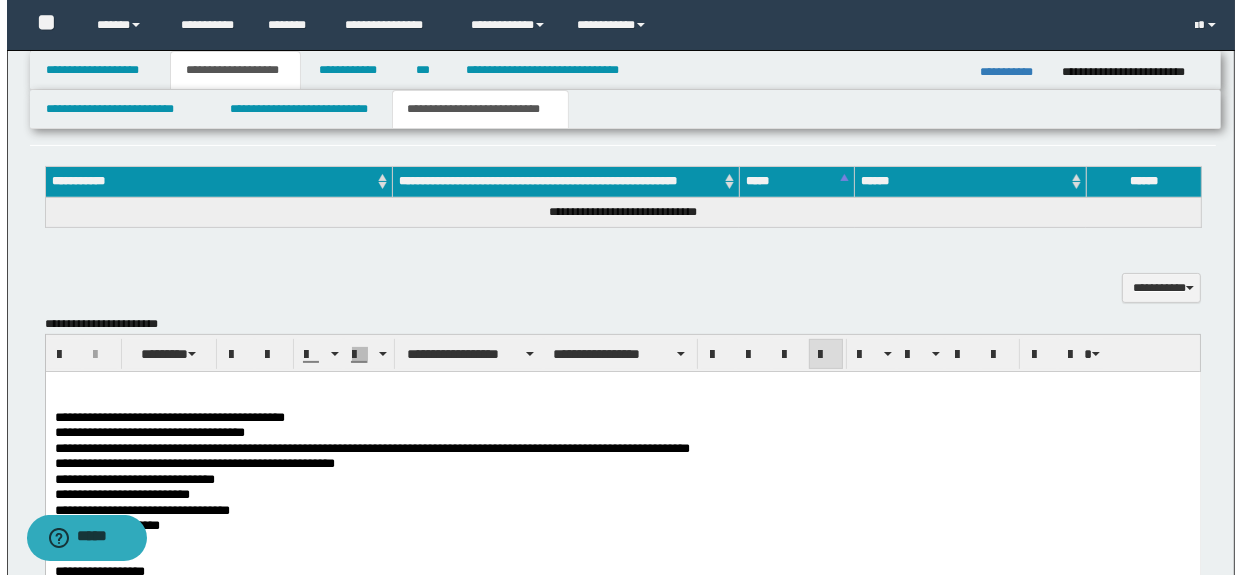 scroll, scrollTop: 363, scrollLeft: 0, axis: vertical 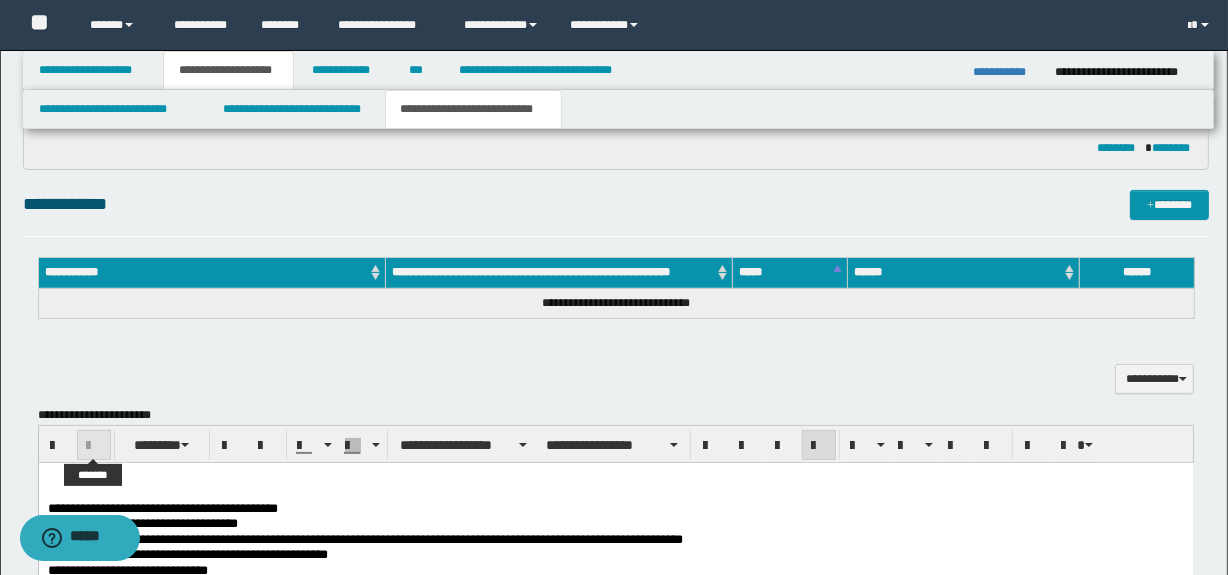 drag, startPoint x: 81, startPoint y: 435, endPoint x: 80, endPoint y: 458, distance: 23.021729 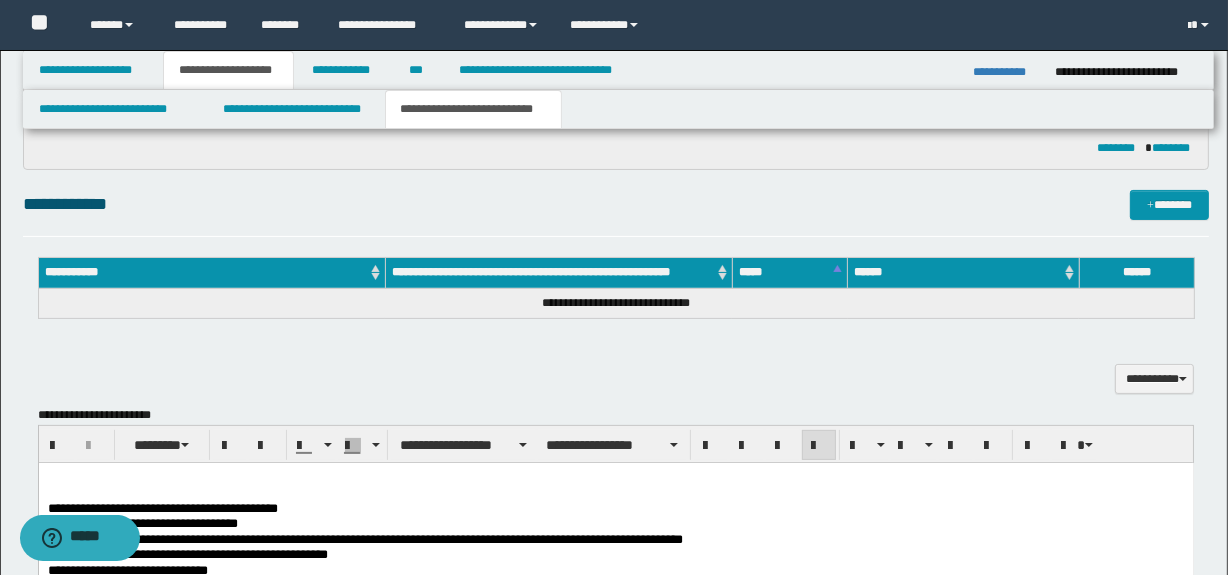 click at bounding box center [615, 492] 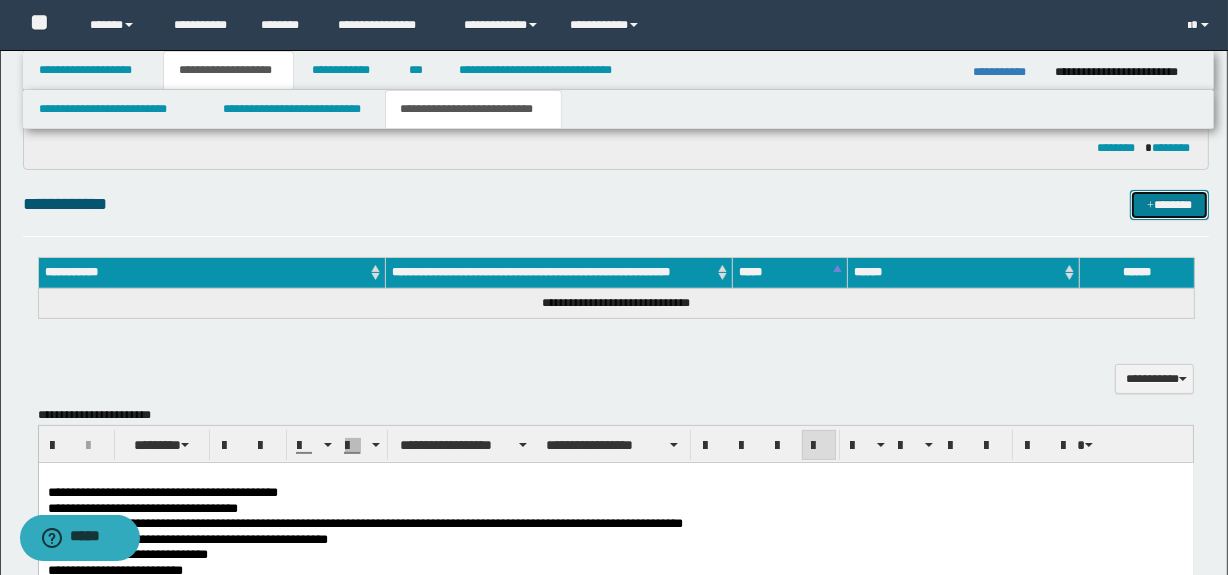 click at bounding box center [1150, 206] 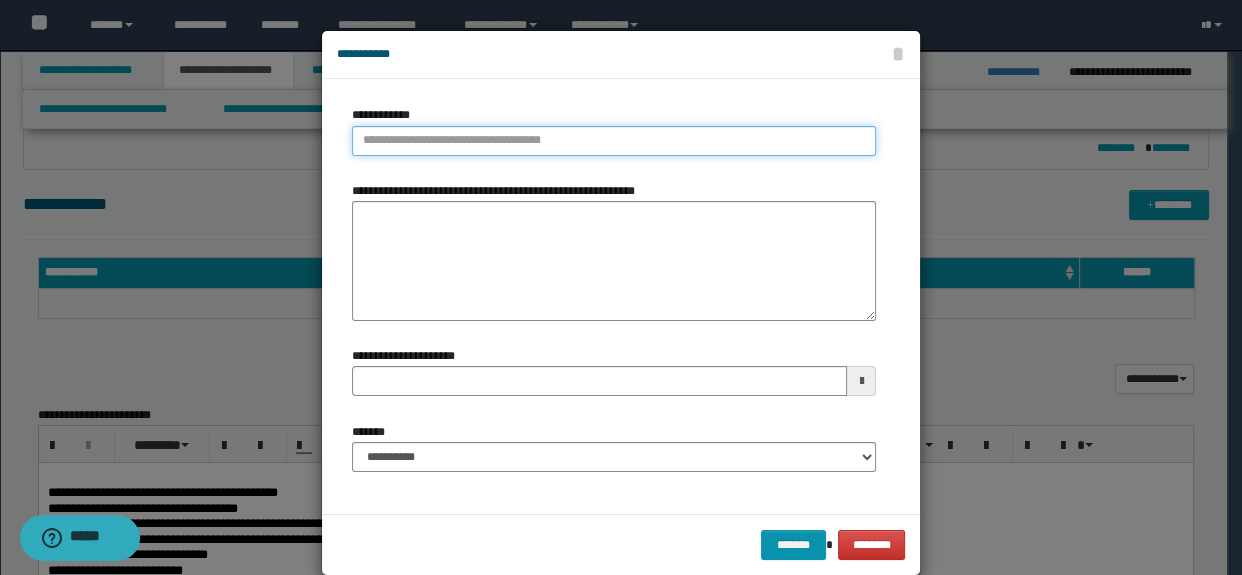 click on "**********" at bounding box center (614, 141) 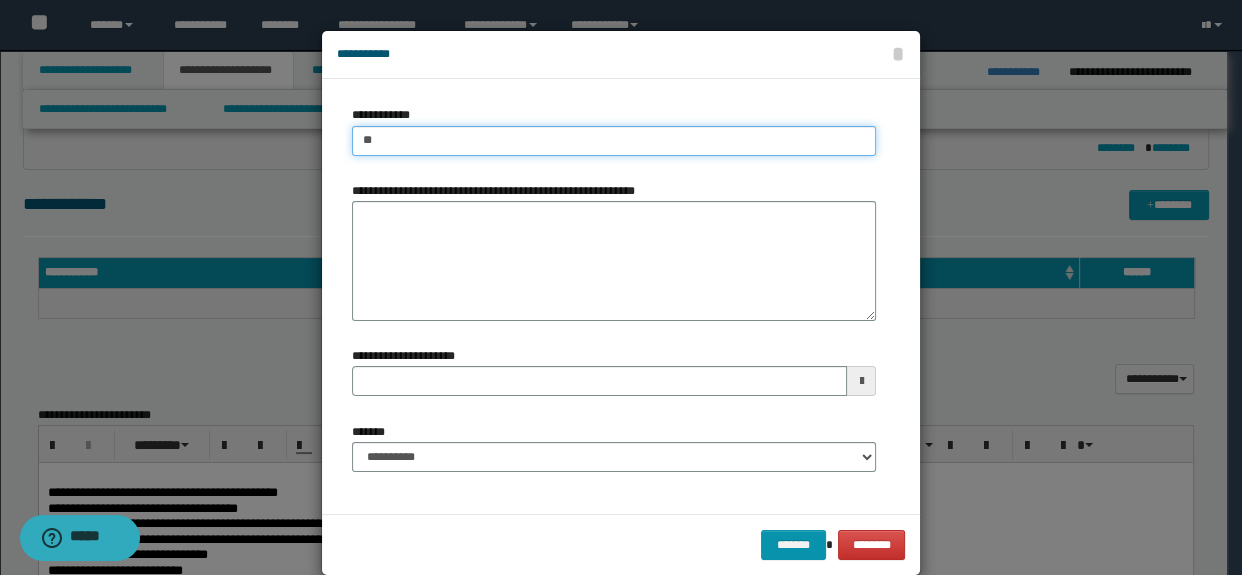 type on "*" 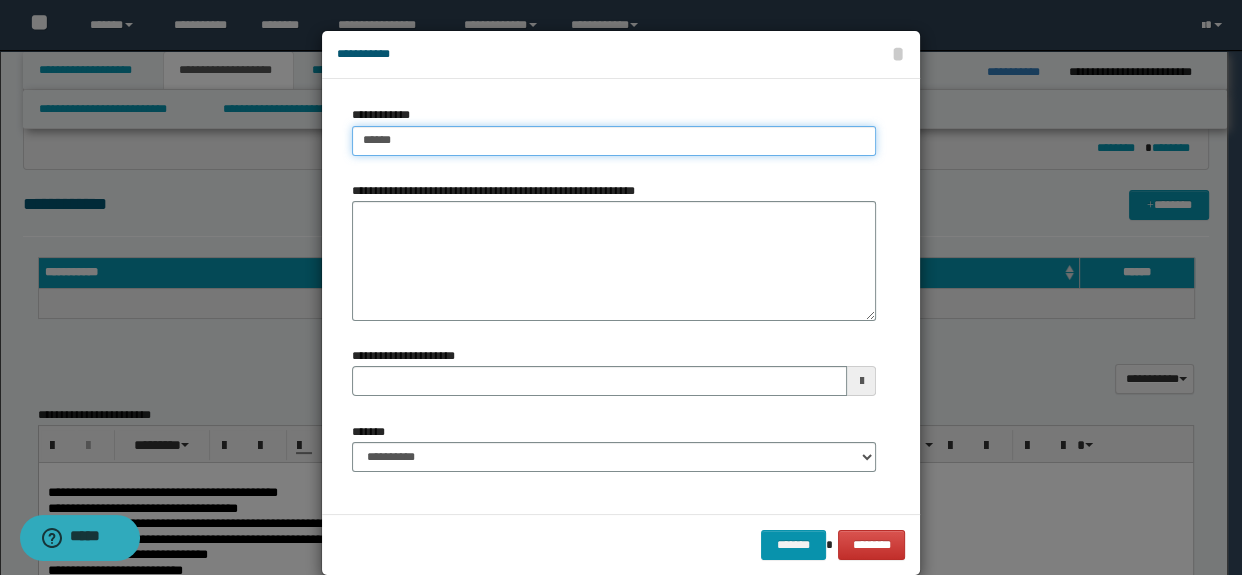 type on "*****" 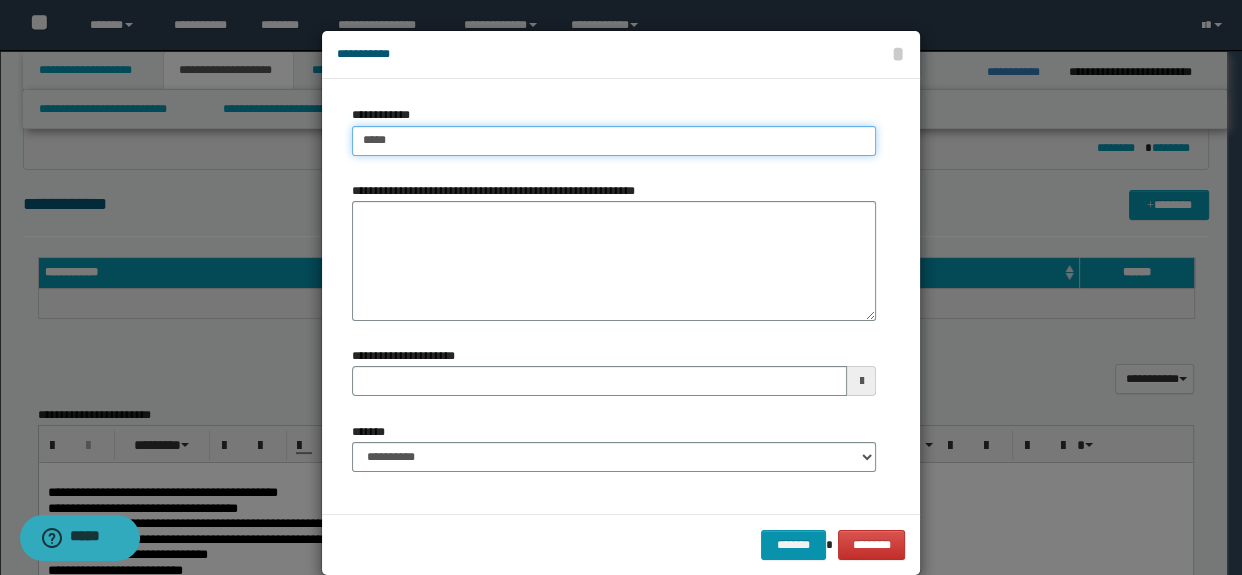 type on "*****" 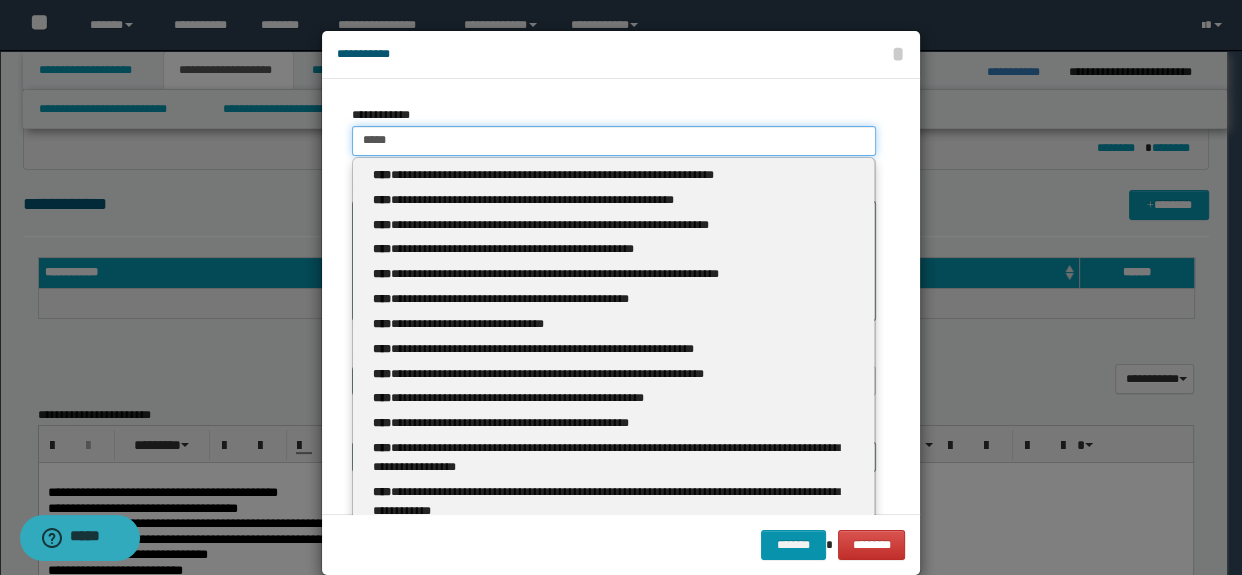 type 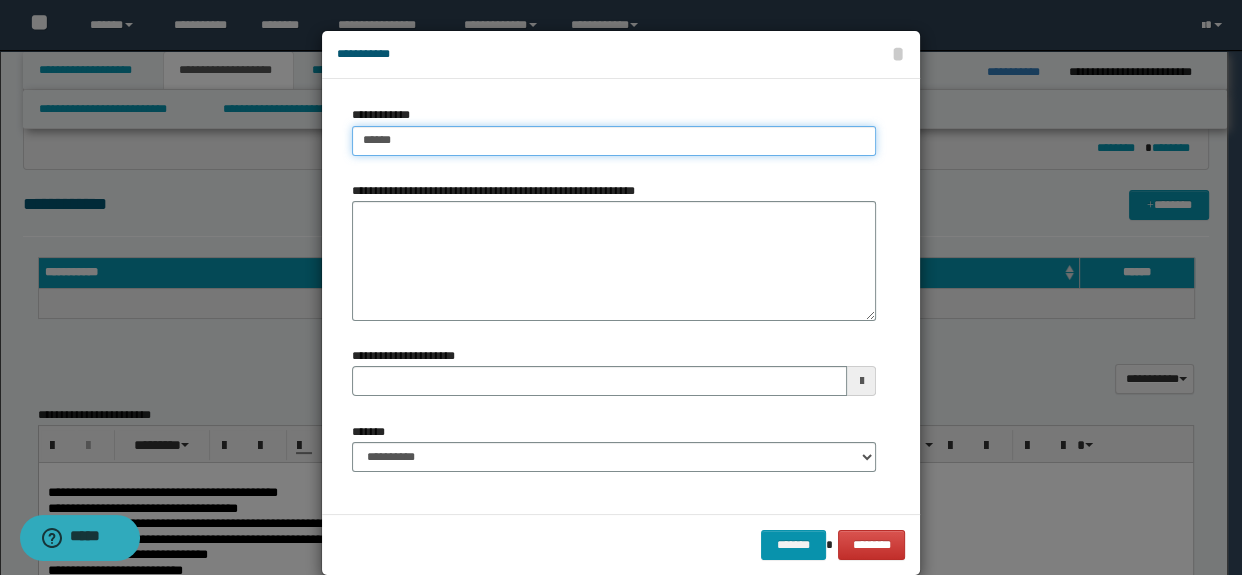 type on "*****" 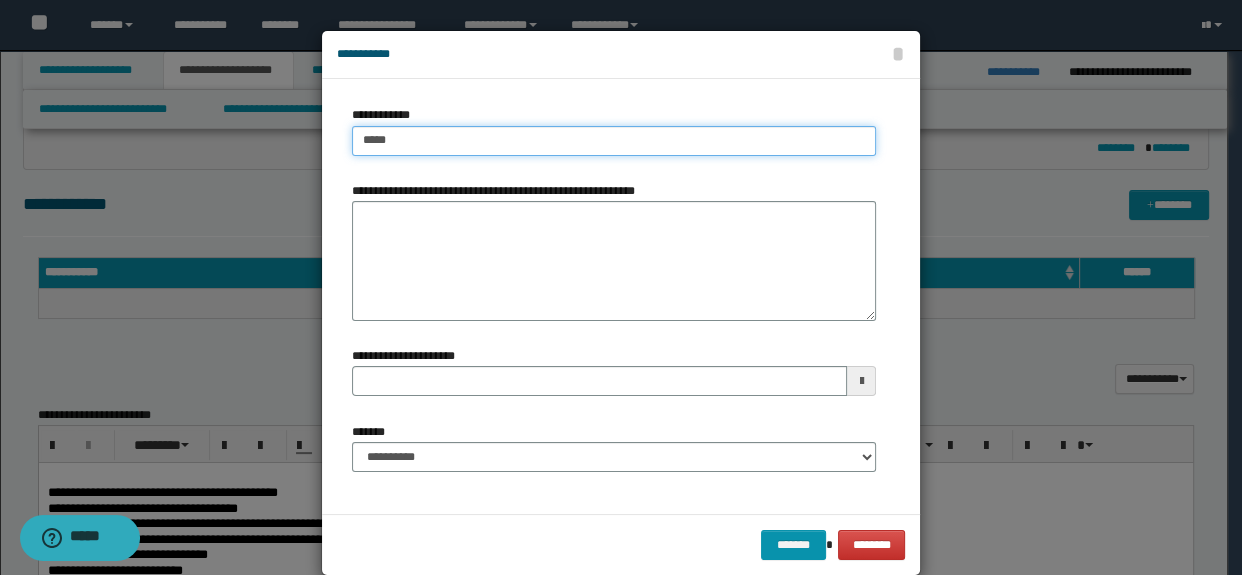 type on "*****" 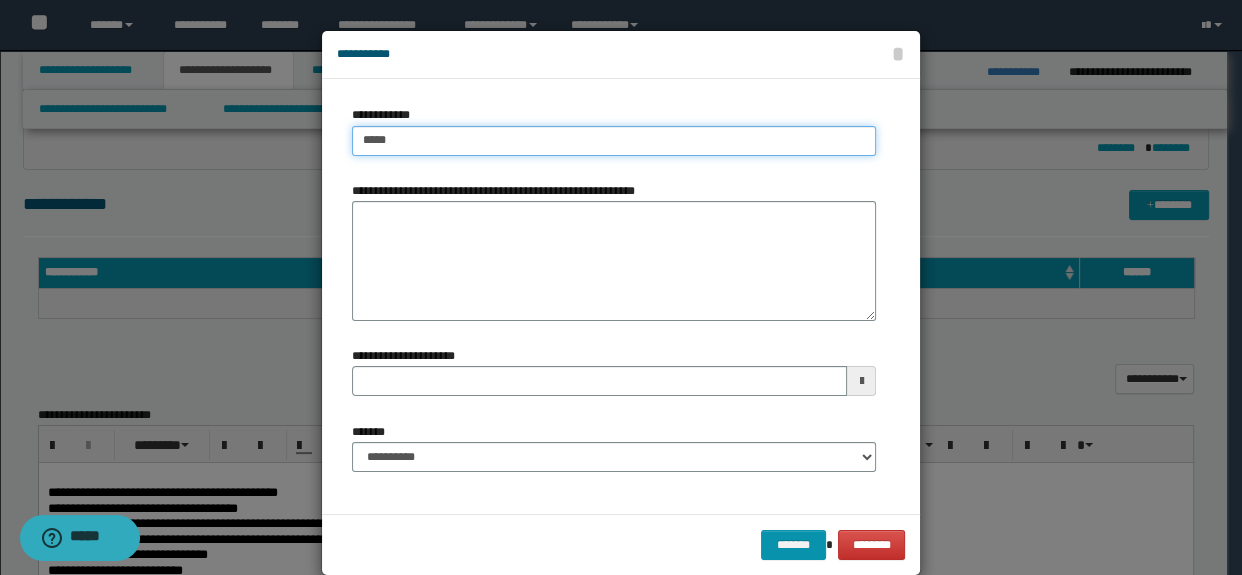 type 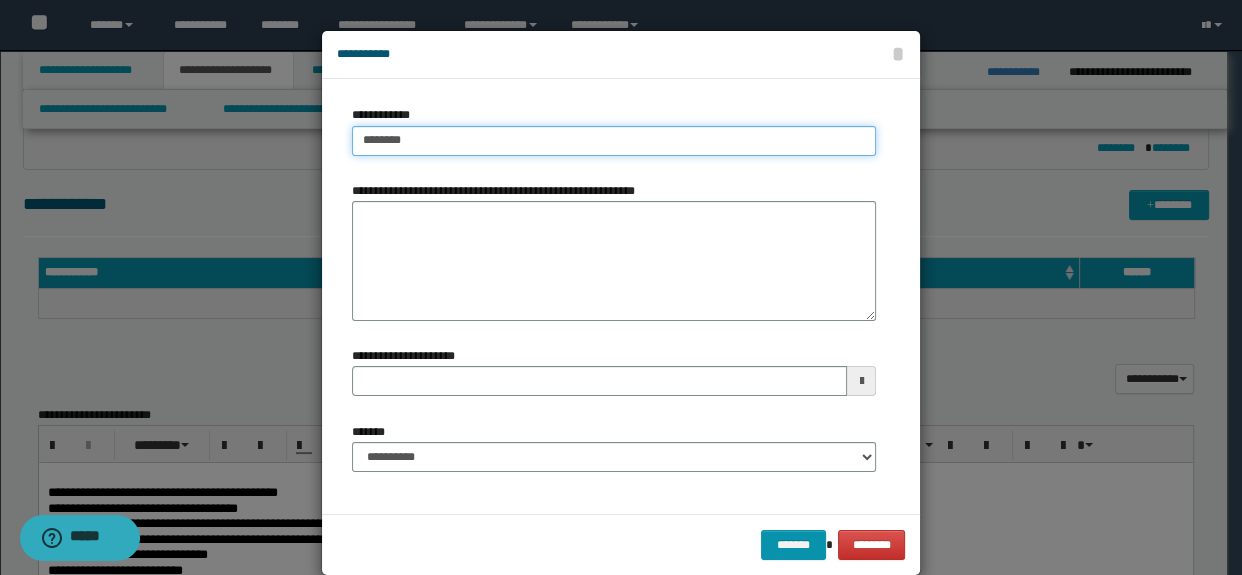 type on "*********" 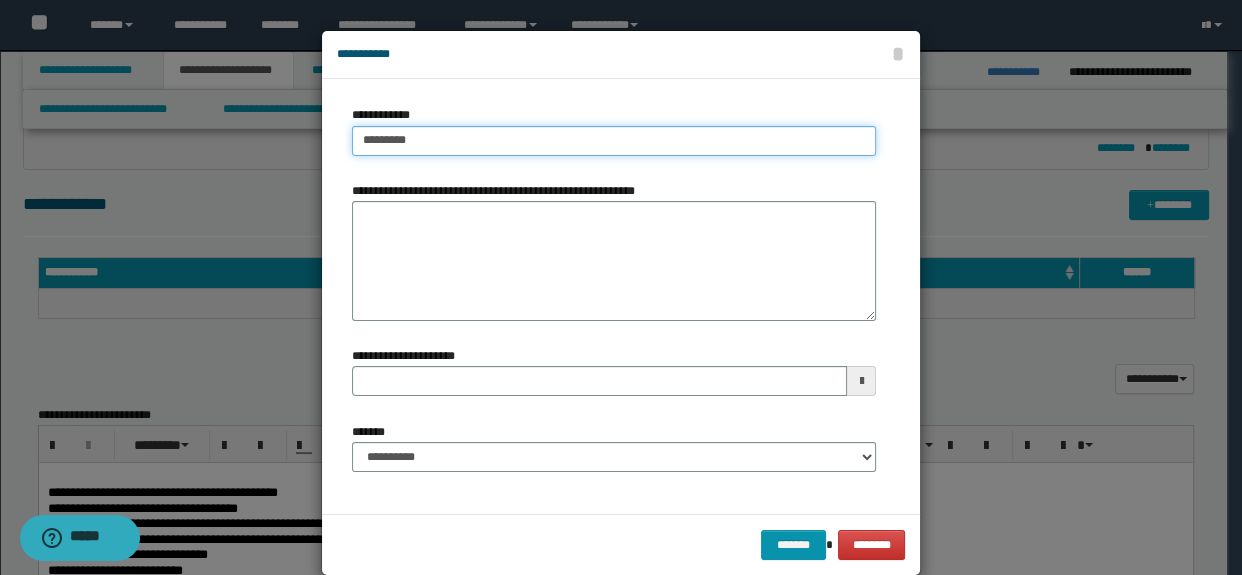 type on "*********" 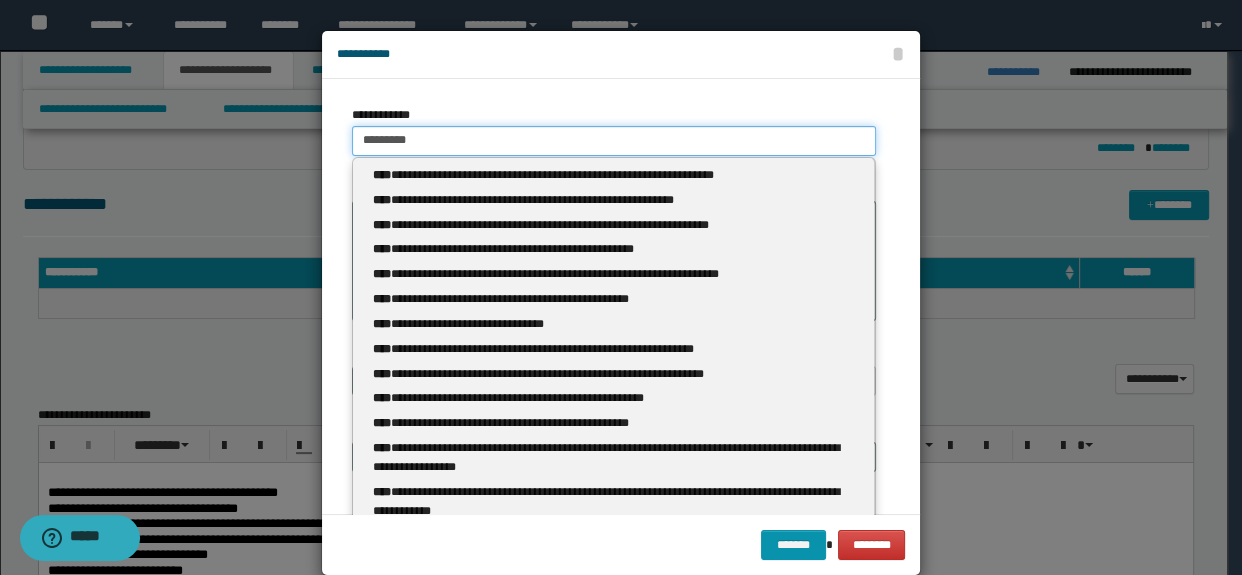 type 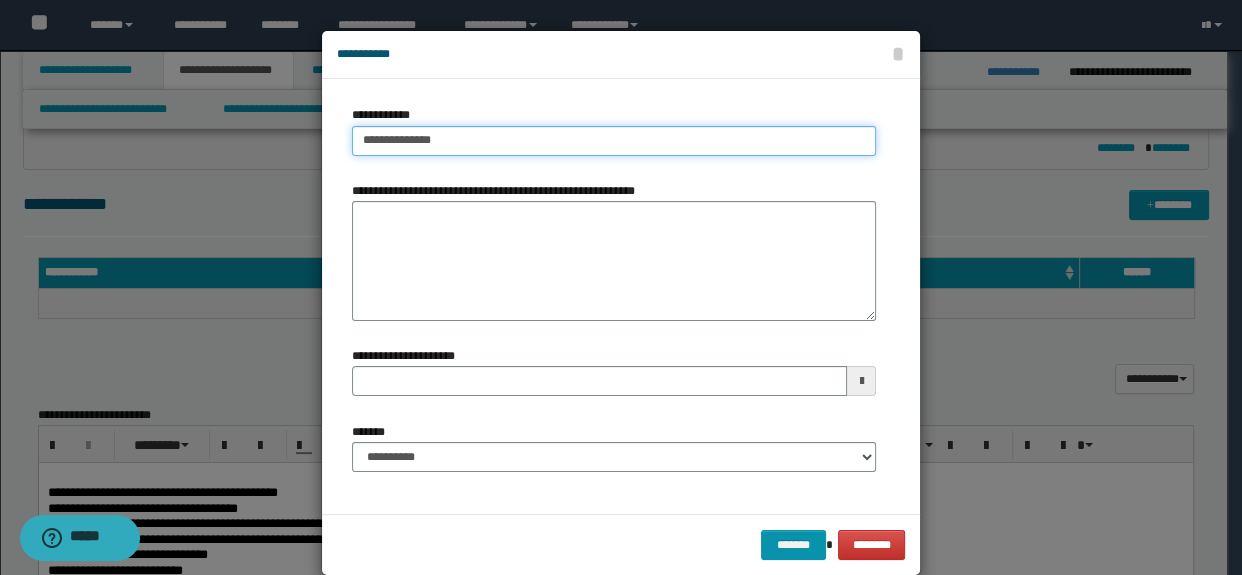 type on "**********" 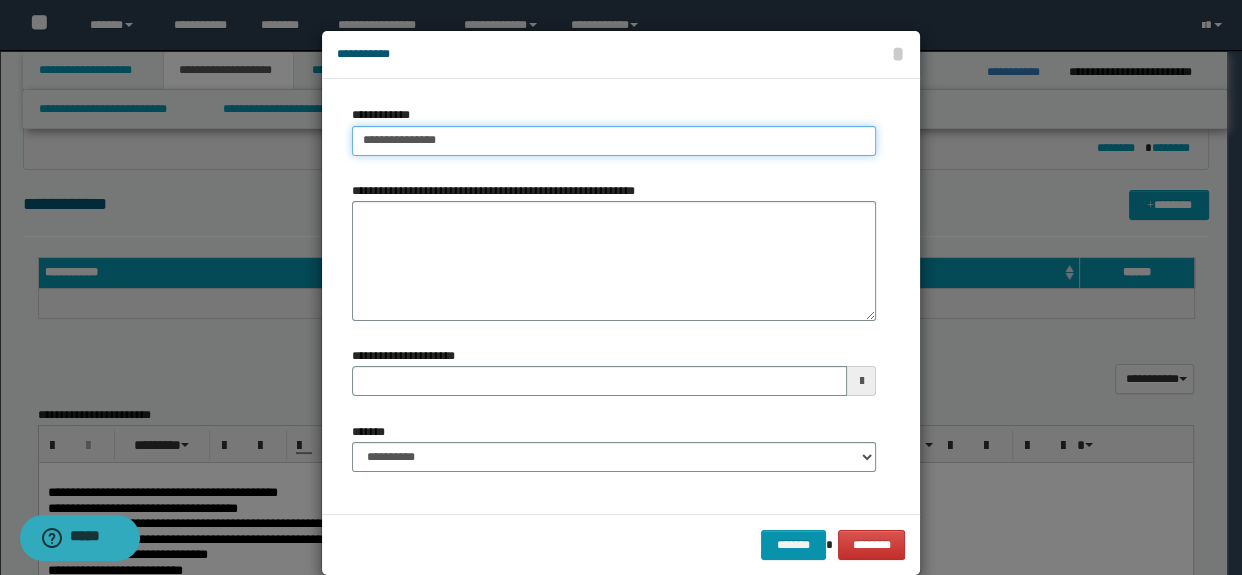 type on "**********" 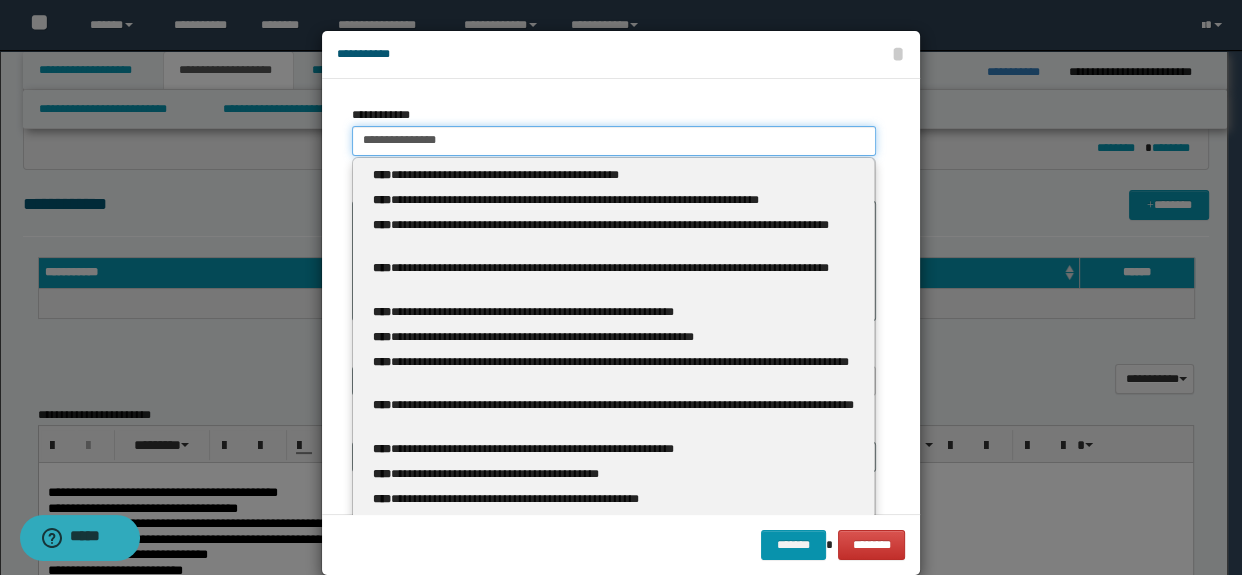type 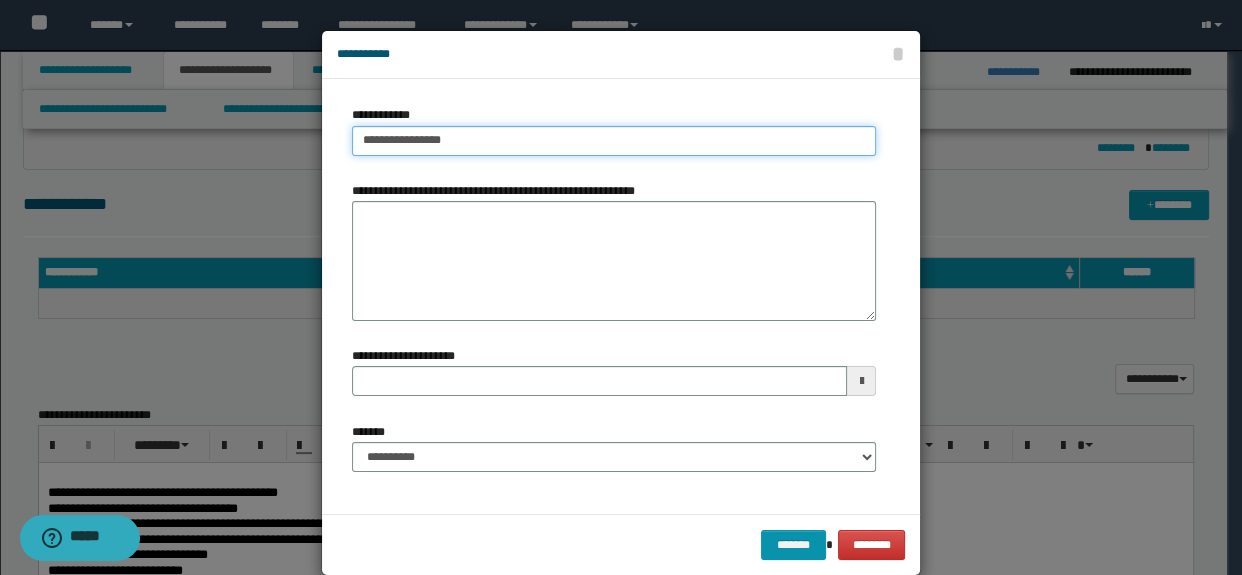 type on "**********" 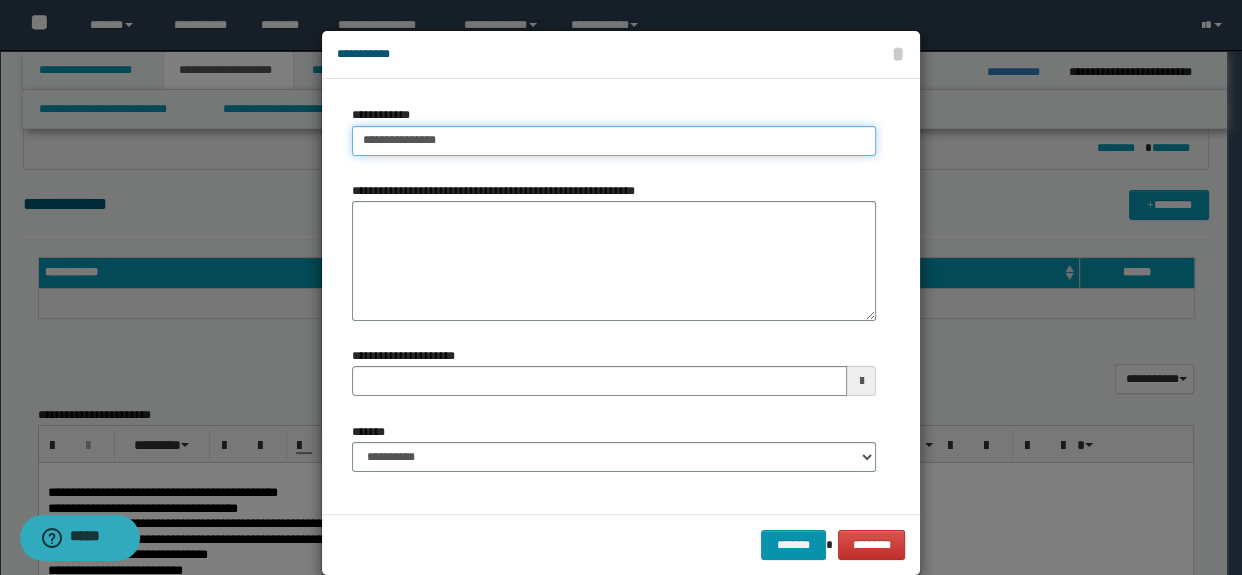 type on "**********" 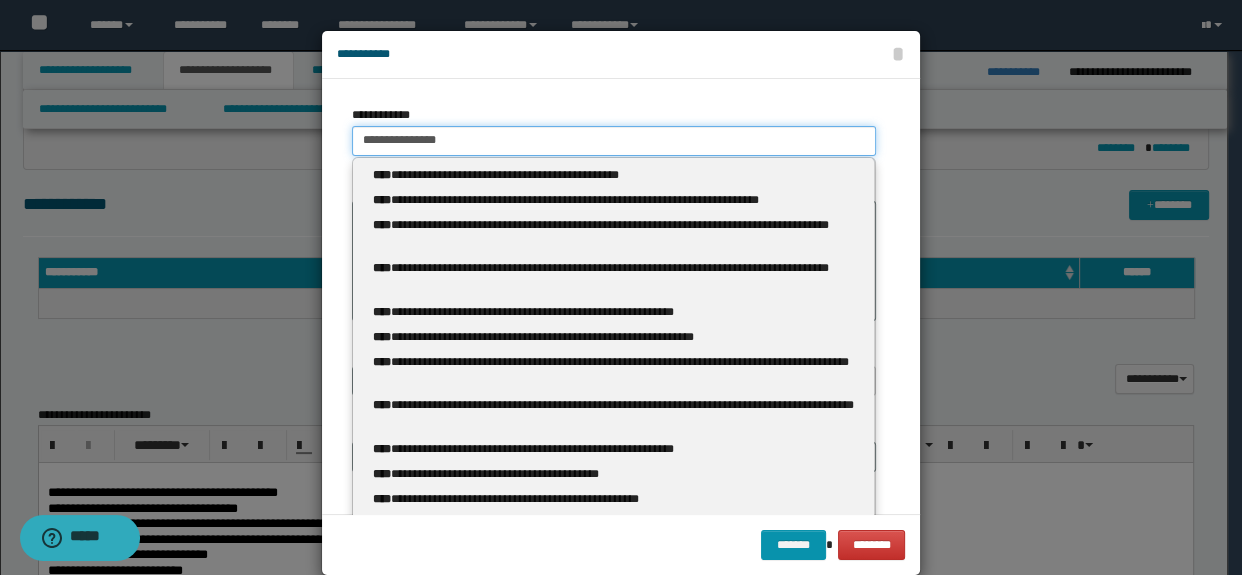 type 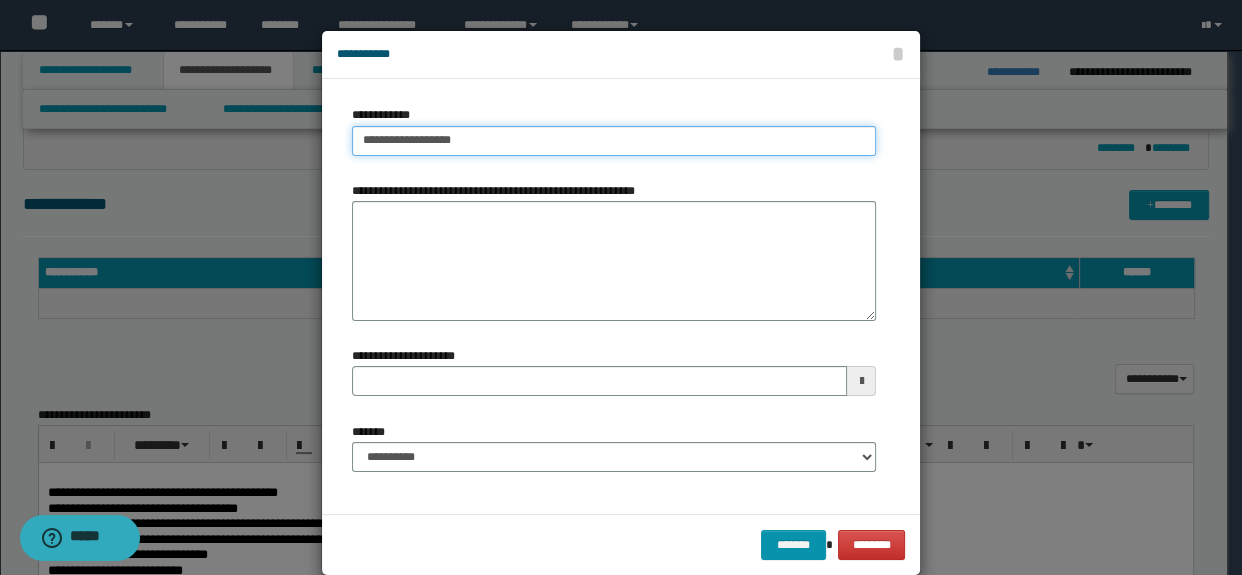 type on "**********" 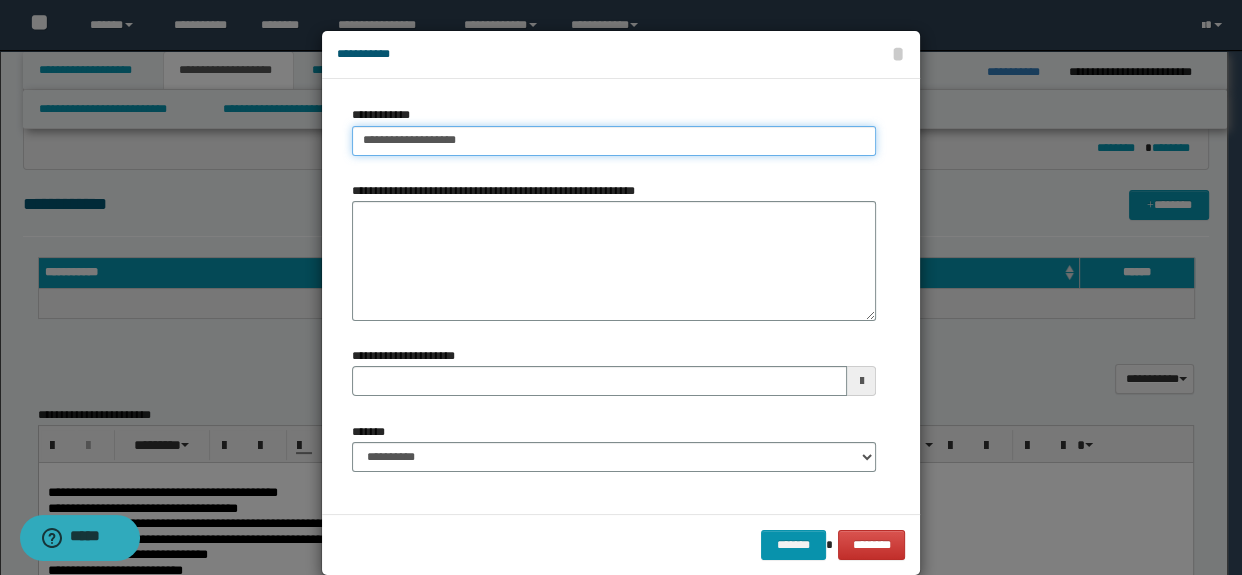 type on "**********" 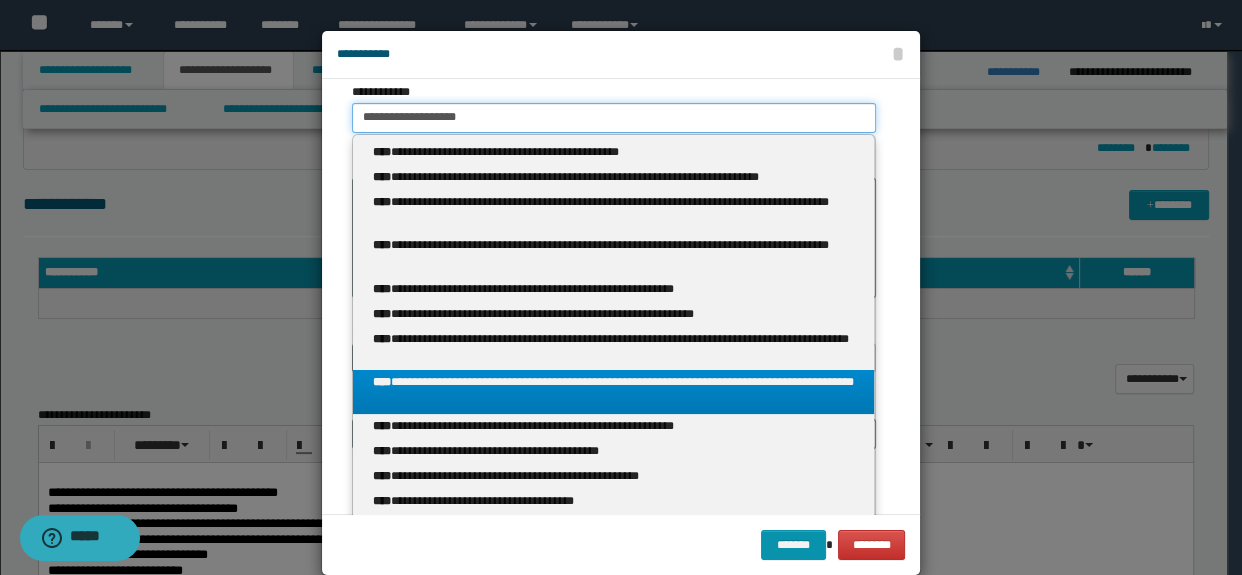 scroll, scrollTop: 28, scrollLeft: 0, axis: vertical 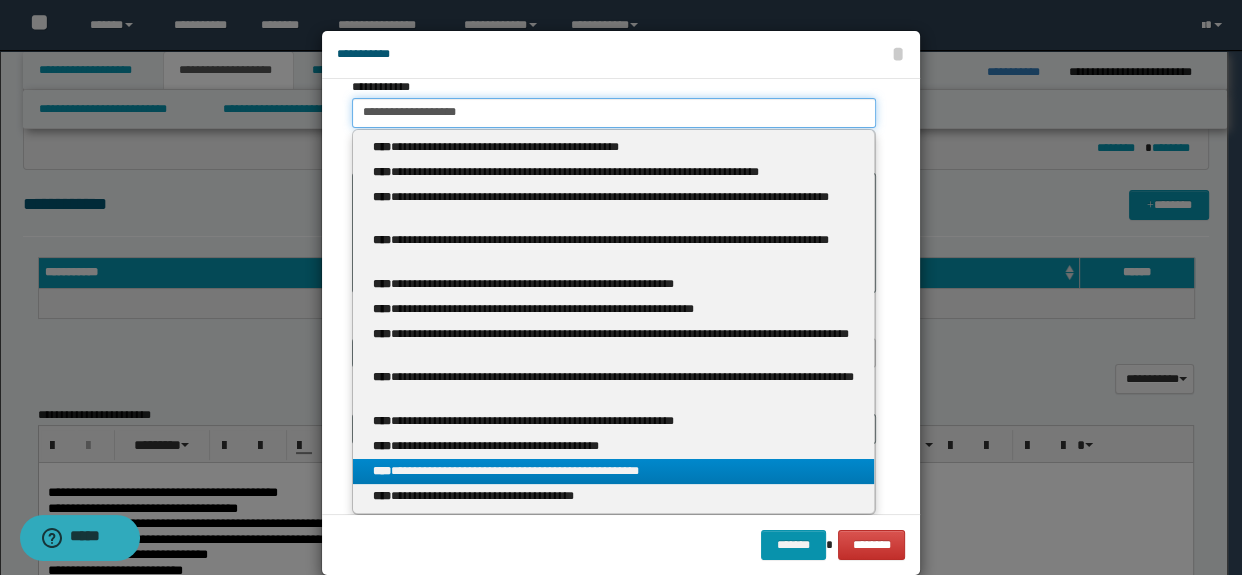 type on "**********" 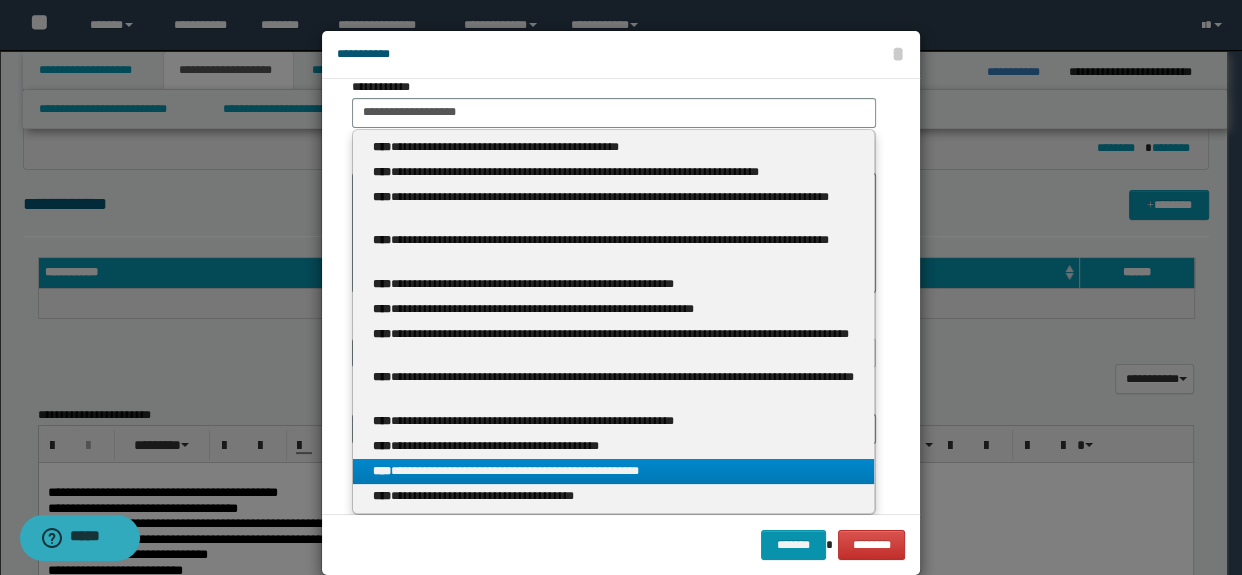 click on "**********" at bounding box center (614, 471) 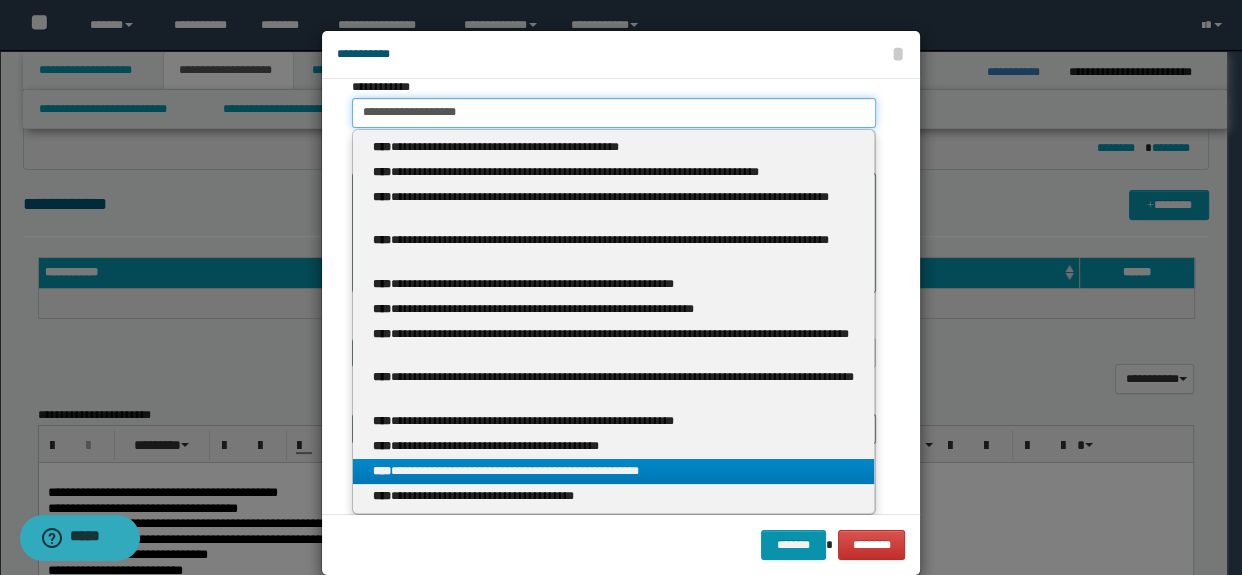 type 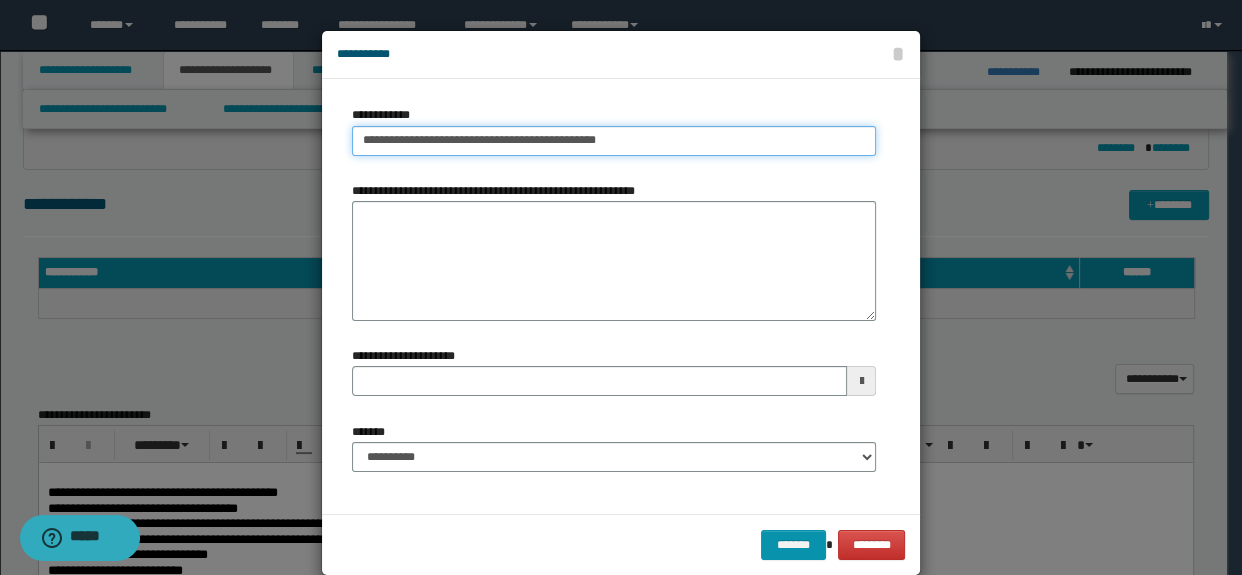 type 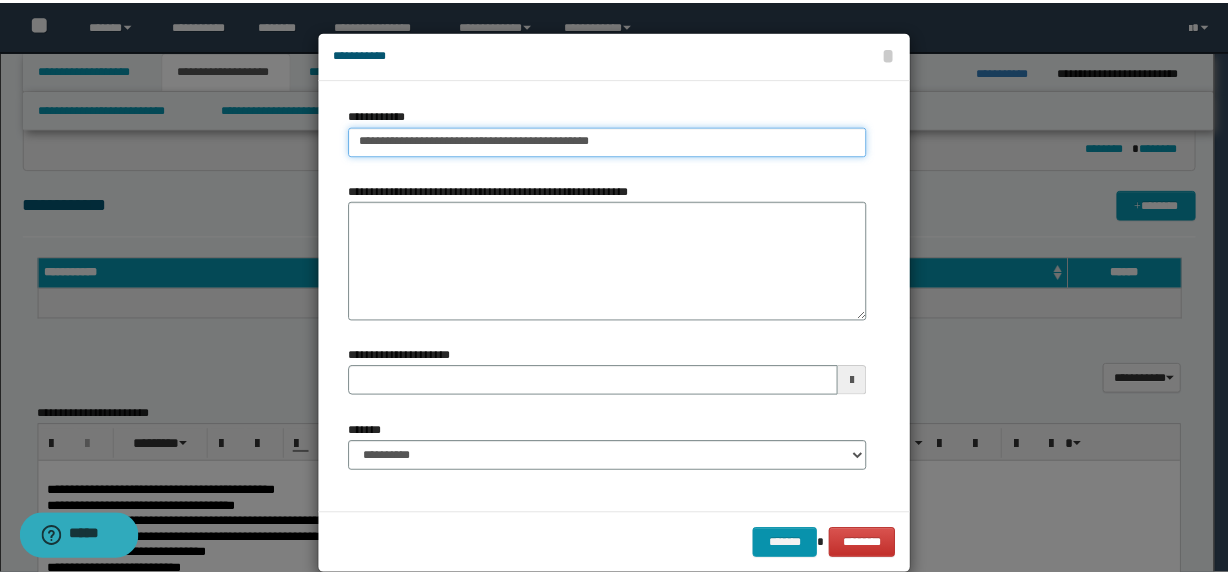 scroll, scrollTop: 0, scrollLeft: 0, axis: both 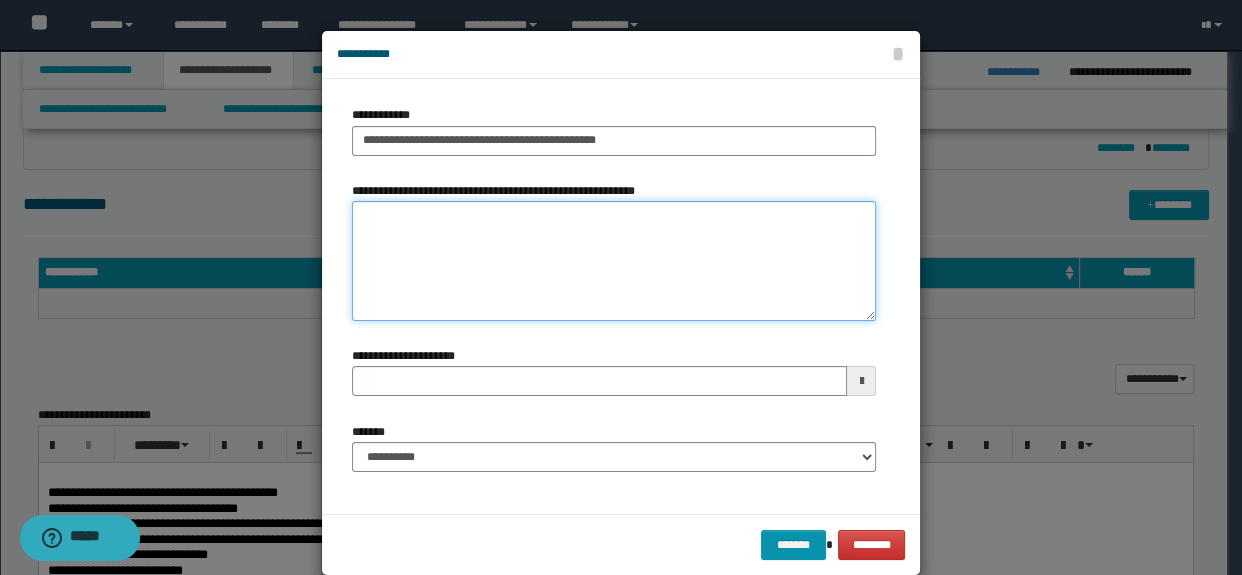 click on "**********" at bounding box center (614, 261) 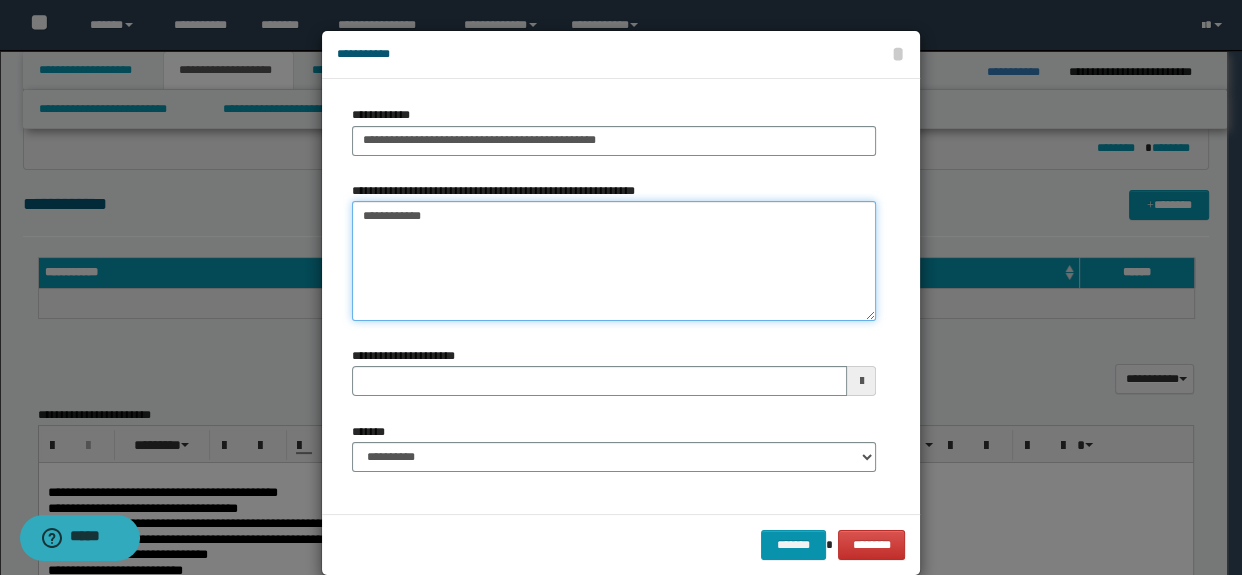type on "**********" 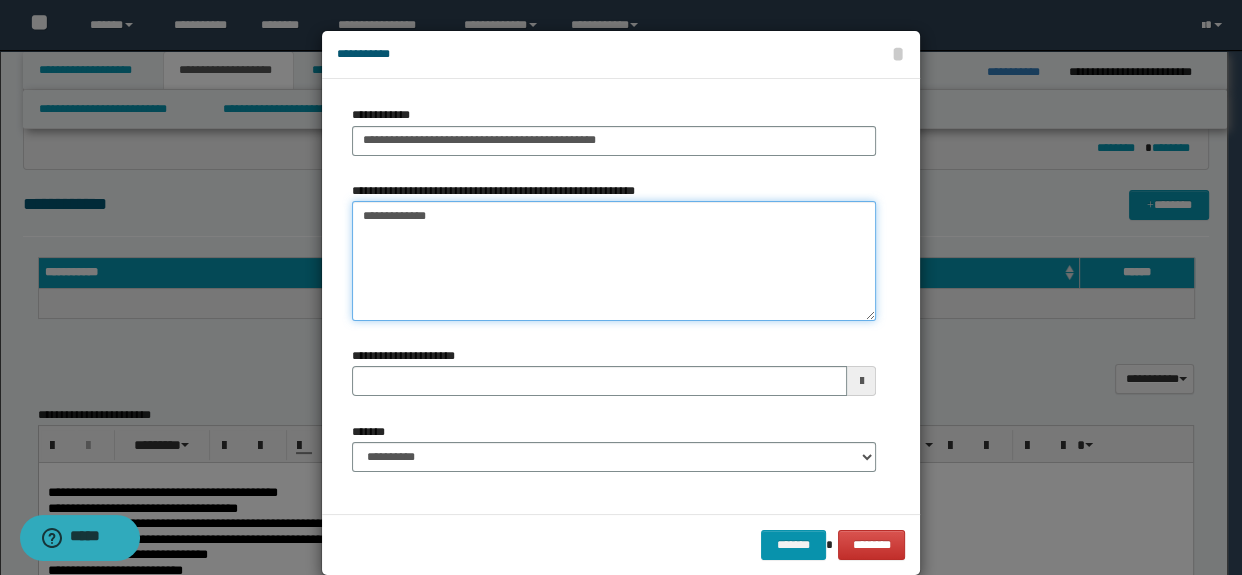 type 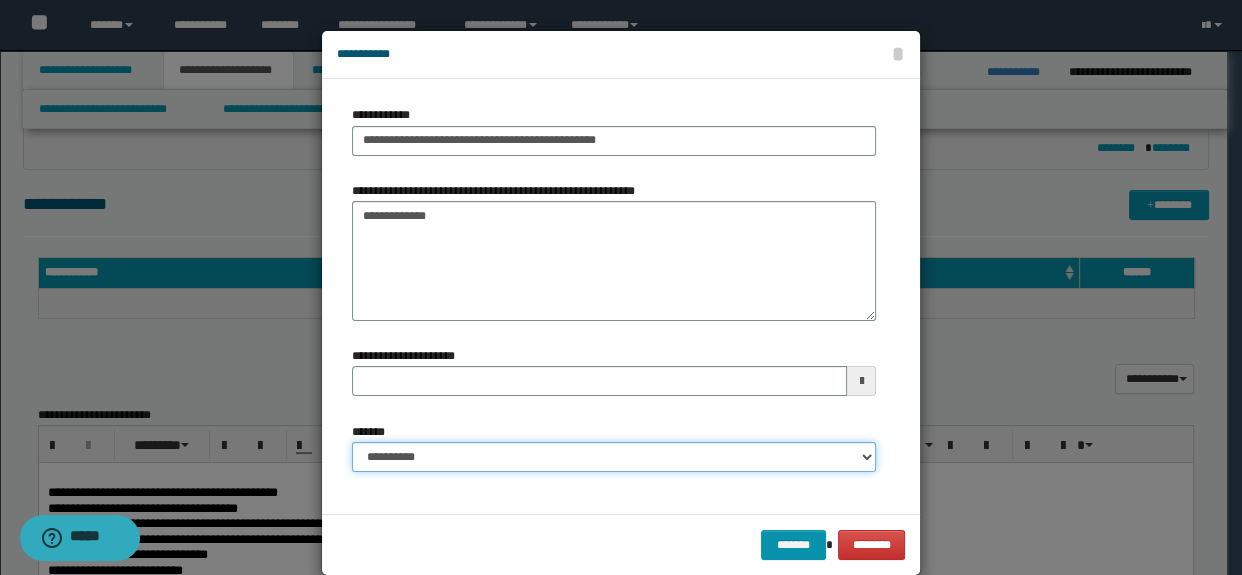 click on "**********" at bounding box center (614, 457) 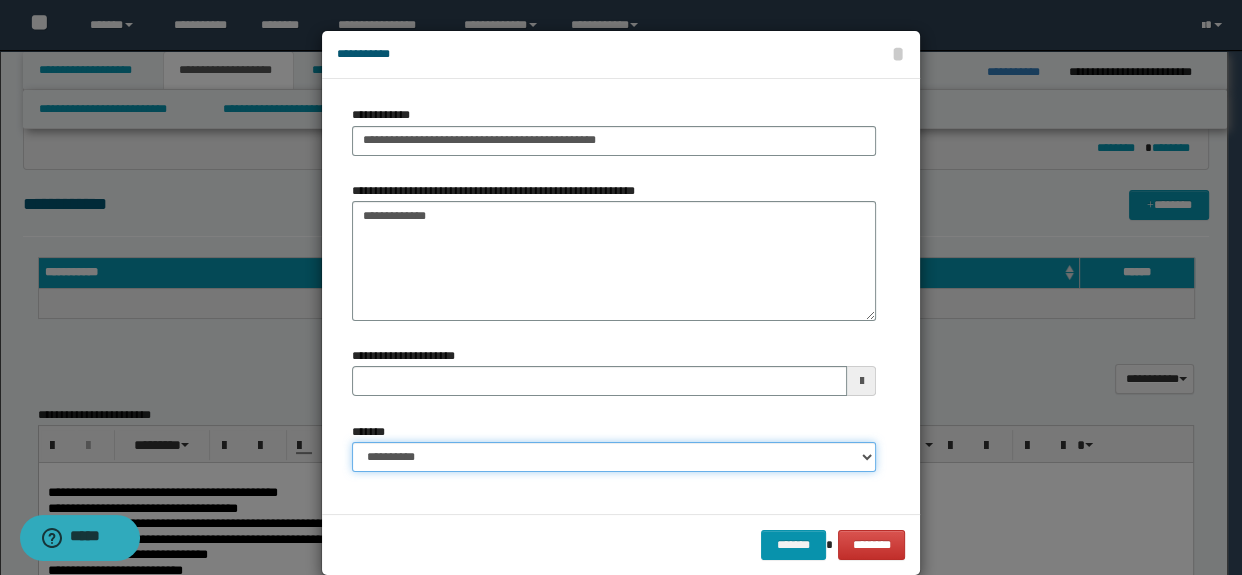 select on "*" 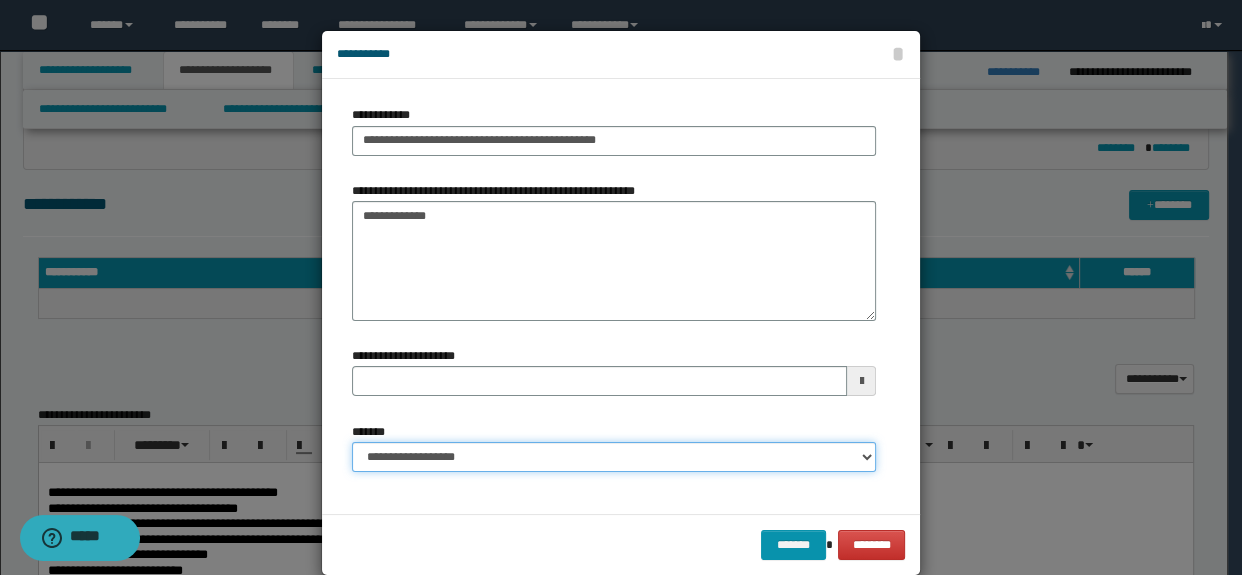 type 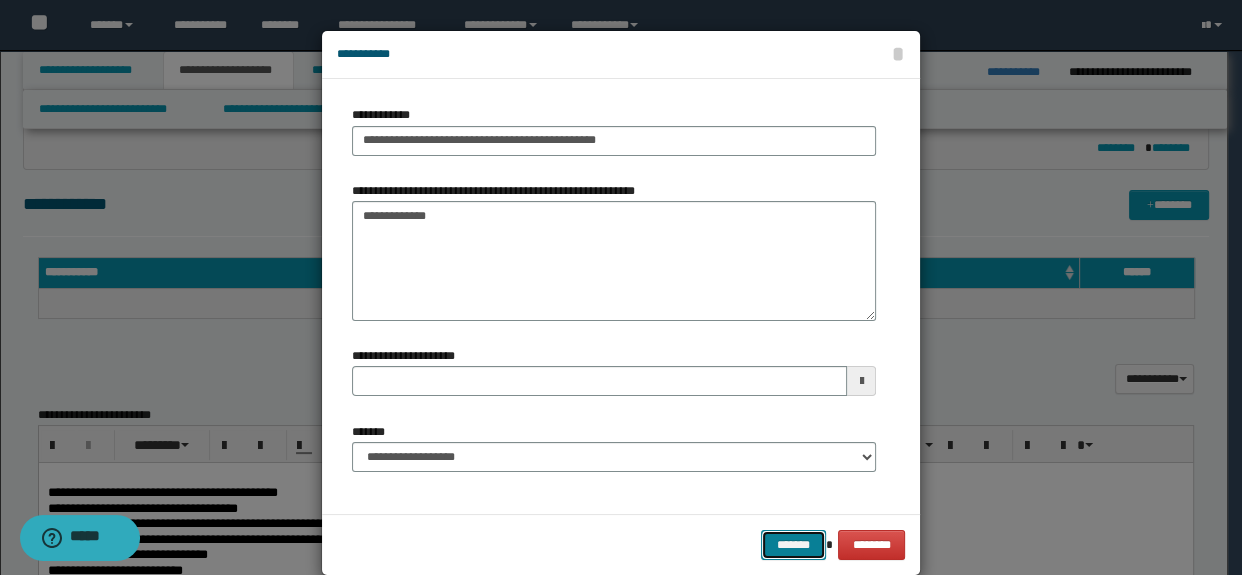 drag, startPoint x: 779, startPoint y: 535, endPoint x: 766, endPoint y: 531, distance: 13.601471 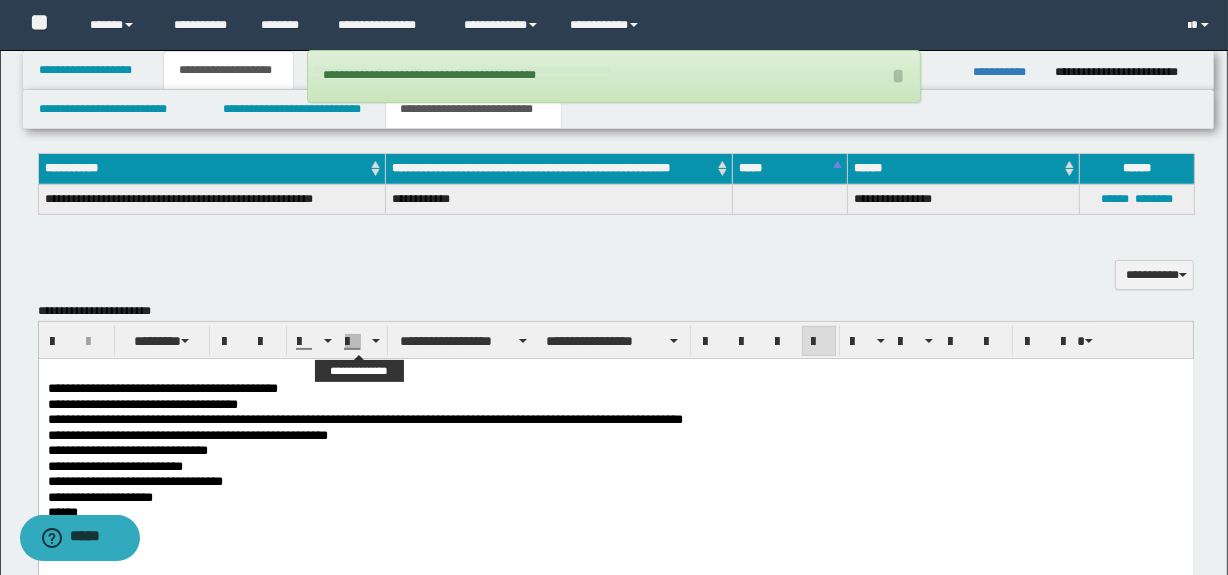 scroll, scrollTop: 454, scrollLeft: 0, axis: vertical 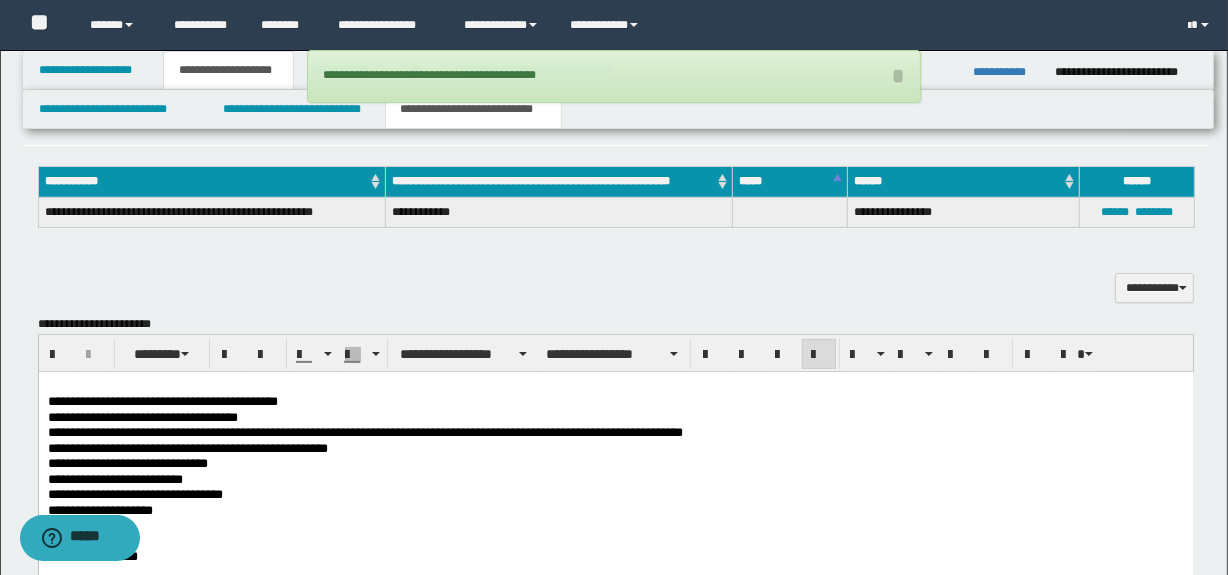 click on "**********" at bounding box center [615, 417] 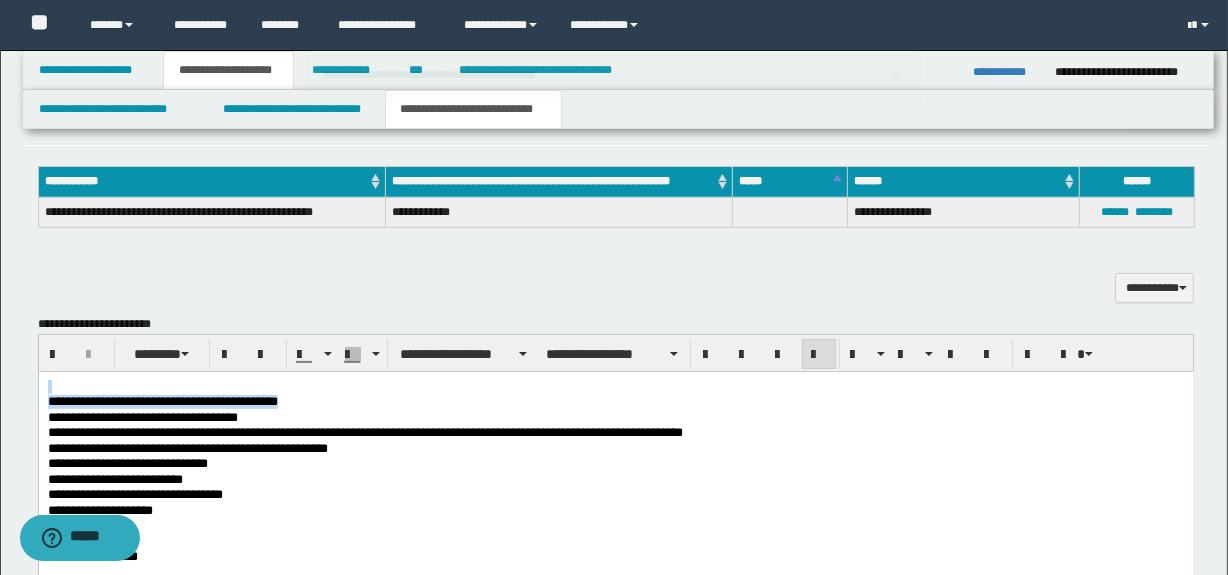 drag, startPoint x: 338, startPoint y: 402, endPoint x: -1, endPoint y: 385, distance: 339.426 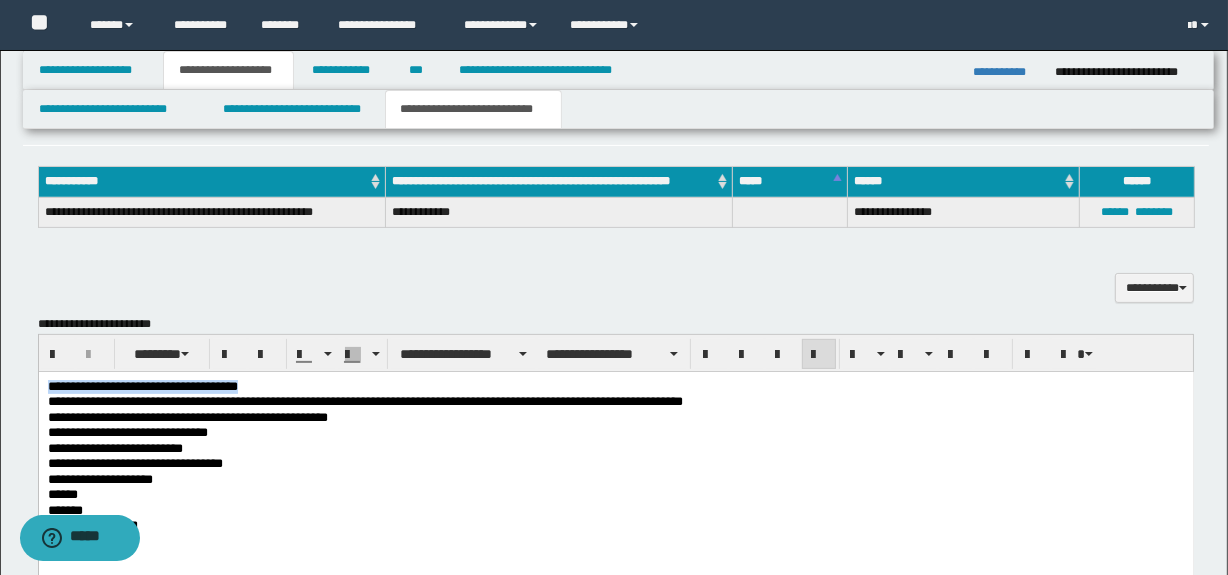drag, startPoint x: 294, startPoint y: 384, endPoint x: 71, endPoint y: 749, distance: 427.73123 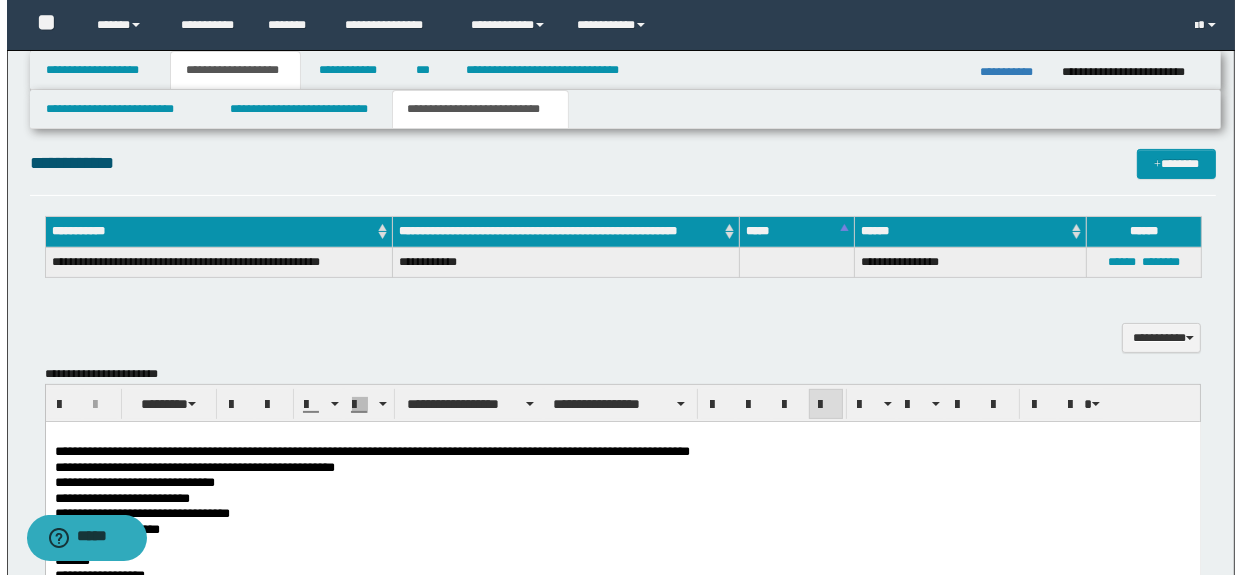 scroll, scrollTop: 272, scrollLeft: 0, axis: vertical 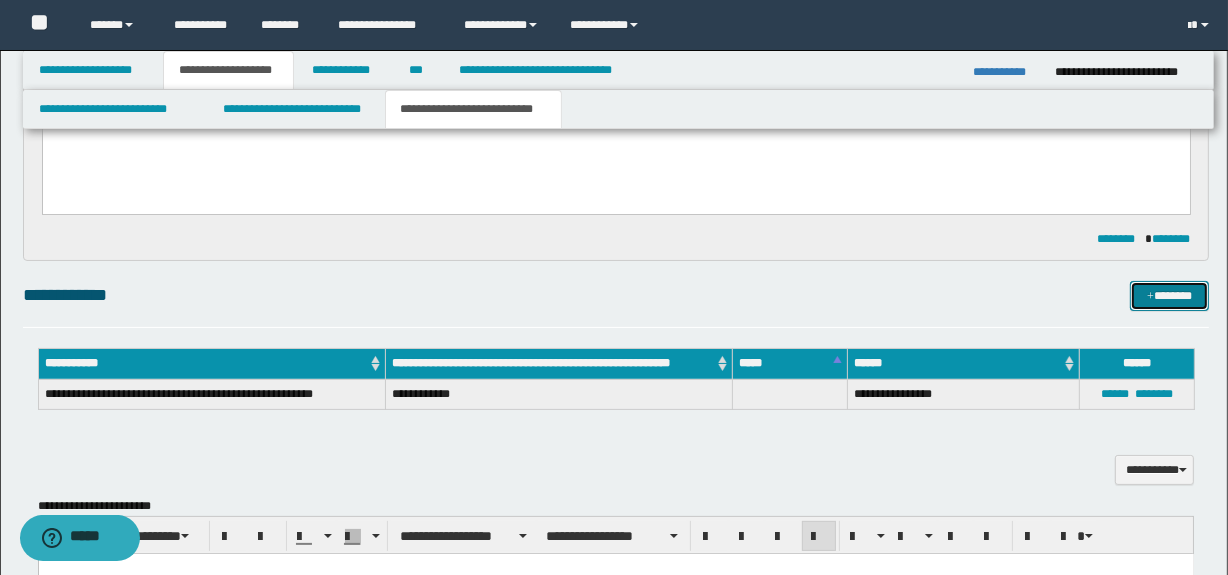 click on "*******" at bounding box center [1170, 296] 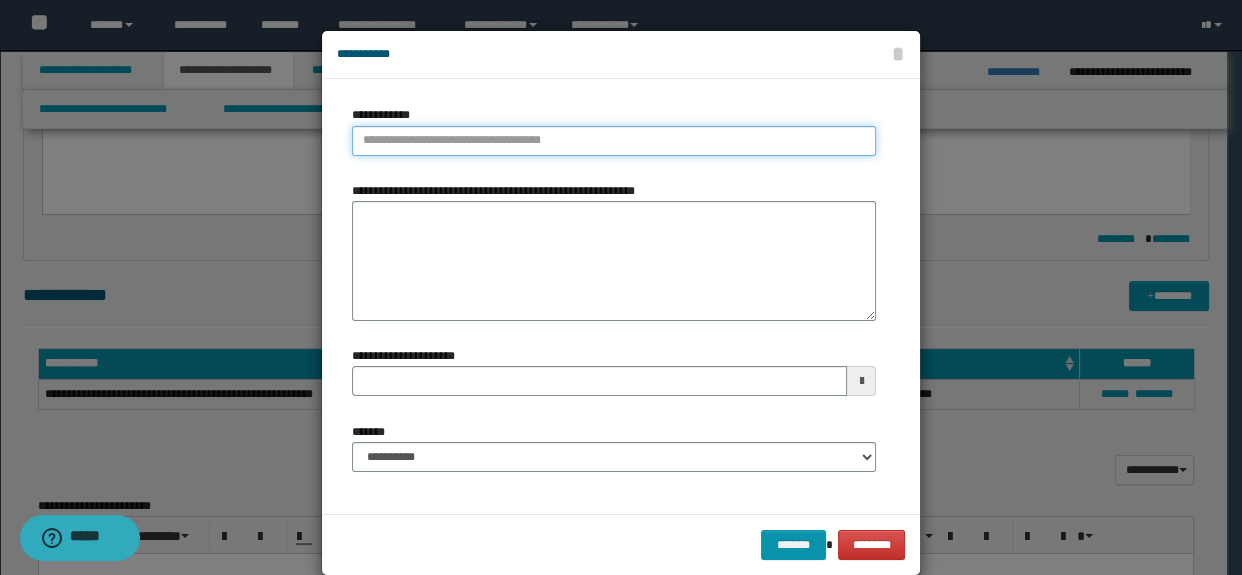type on "**********" 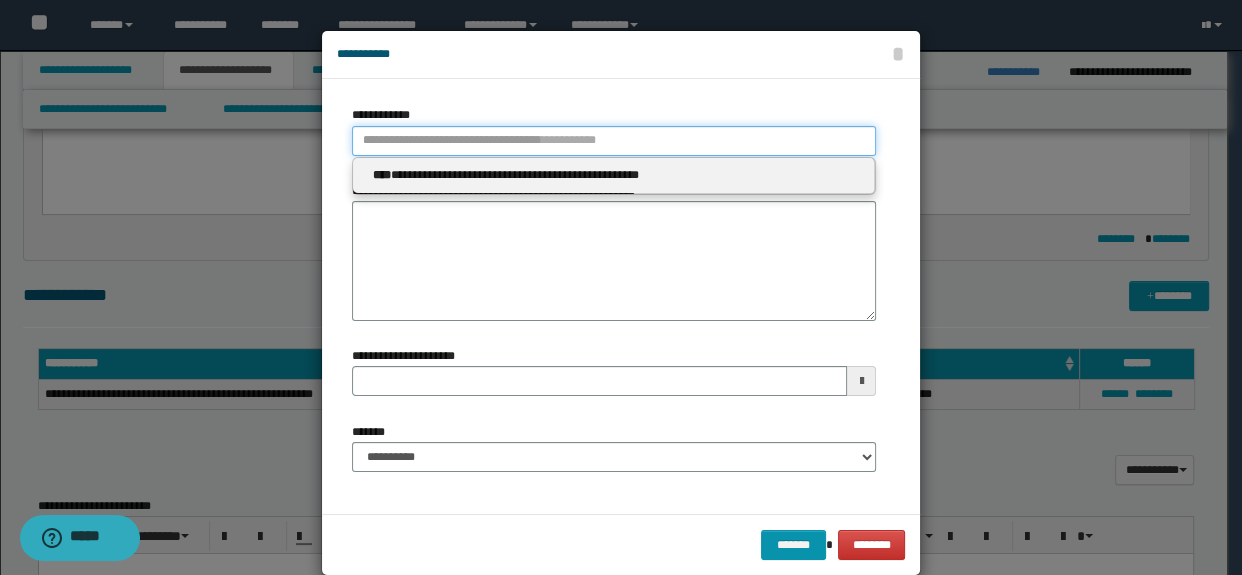 click on "**********" at bounding box center (614, 141) 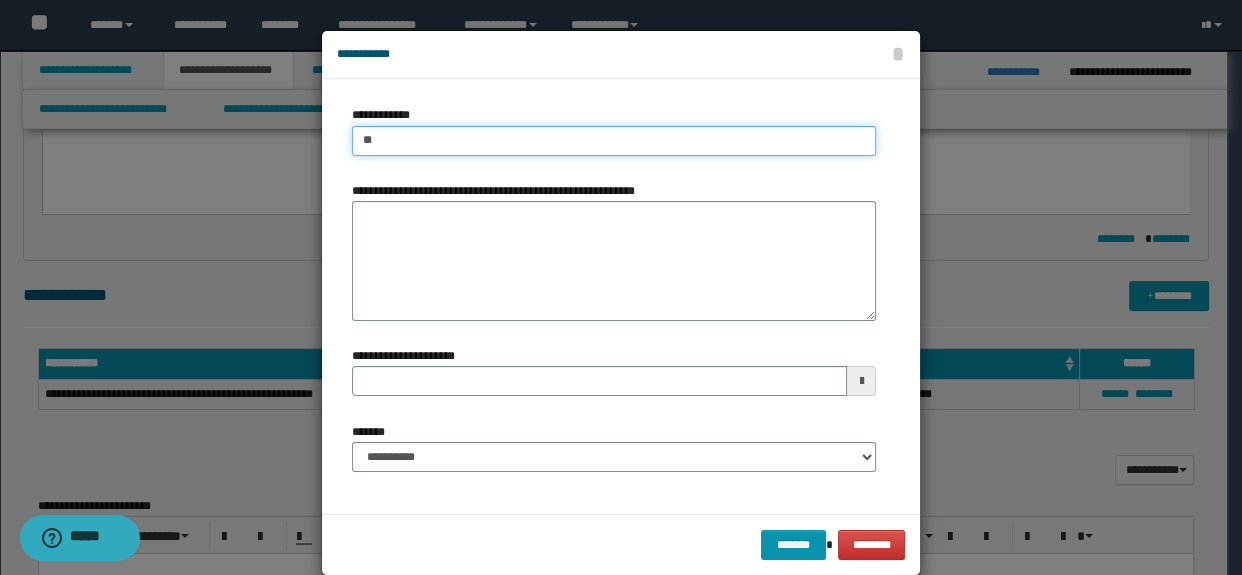 type on "*" 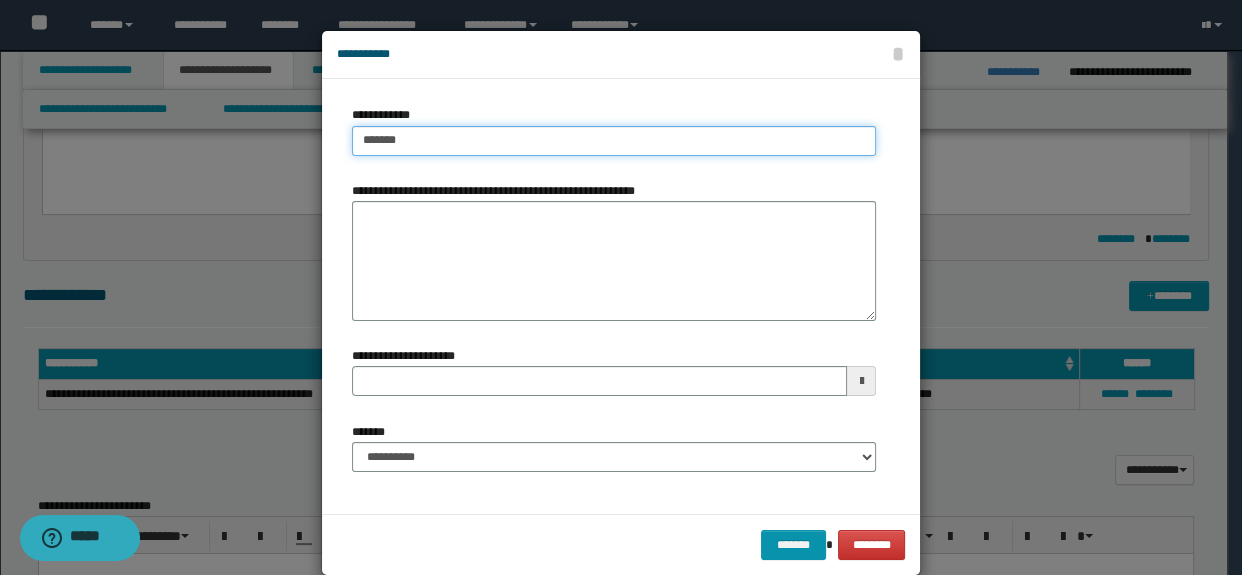 type on "********" 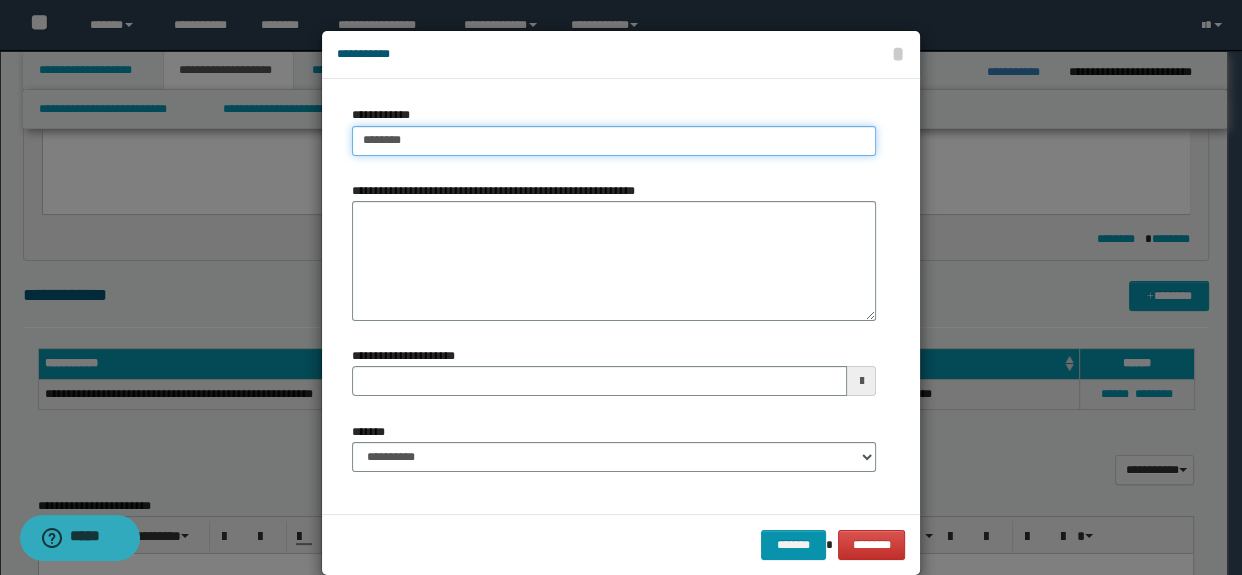 type on "********" 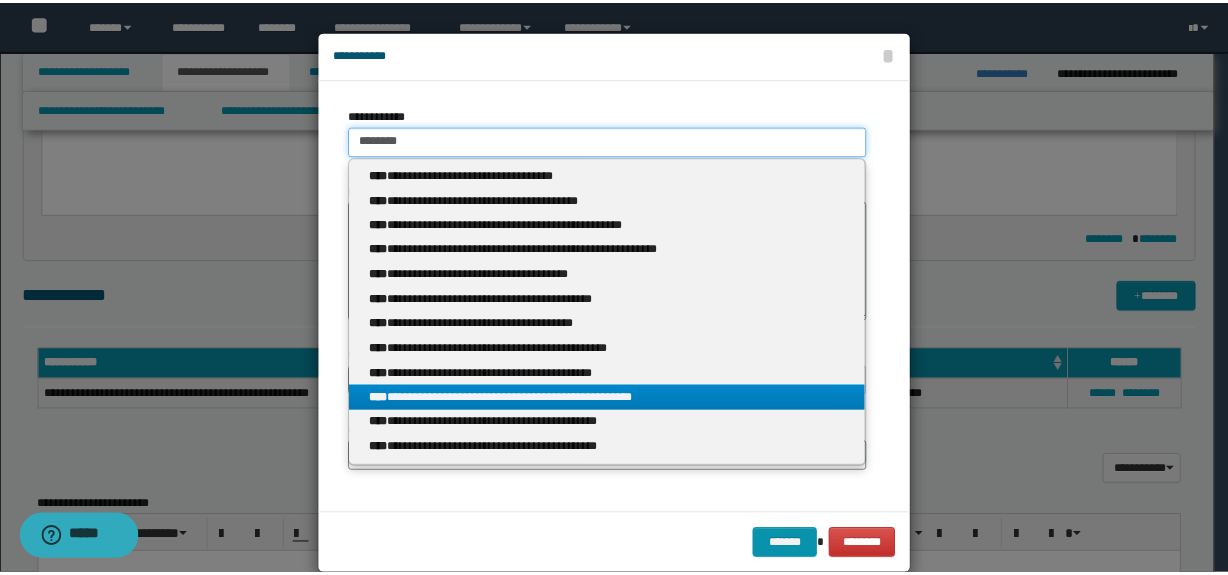 scroll, scrollTop: 30, scrollLeft: 0, axis: vertical 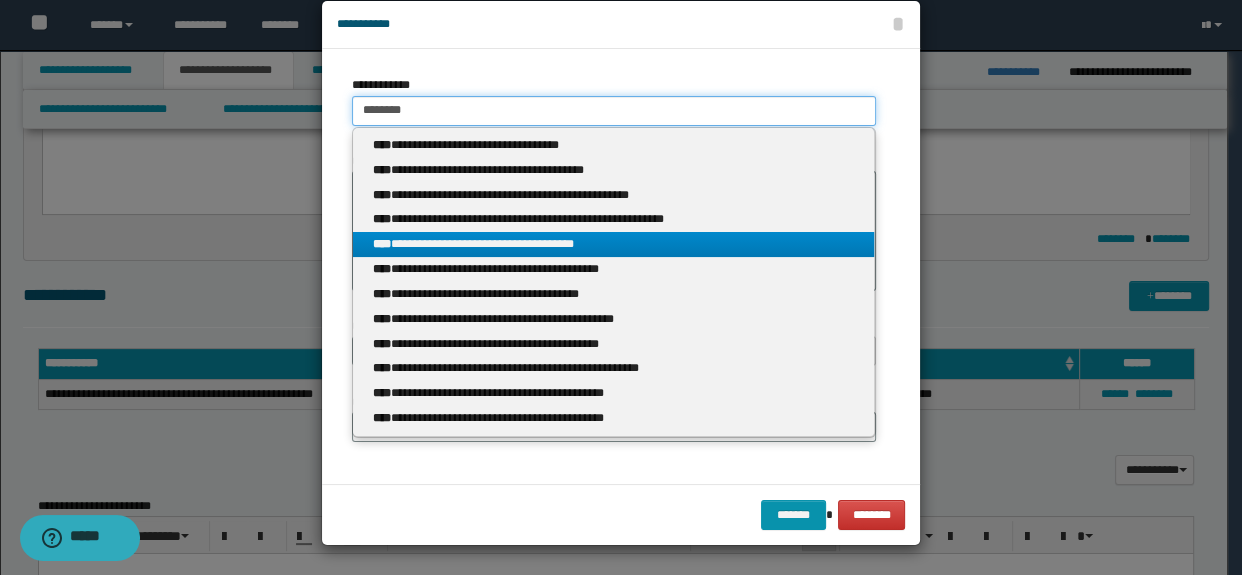type on "********" 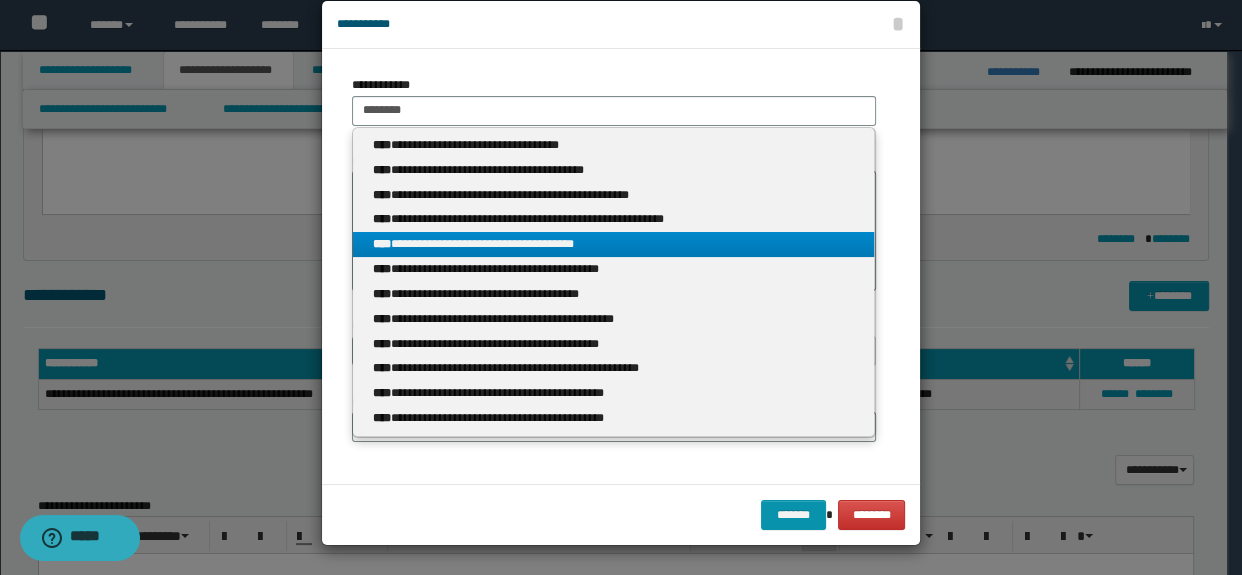 click on "**********" at bounding box center (614, 244) 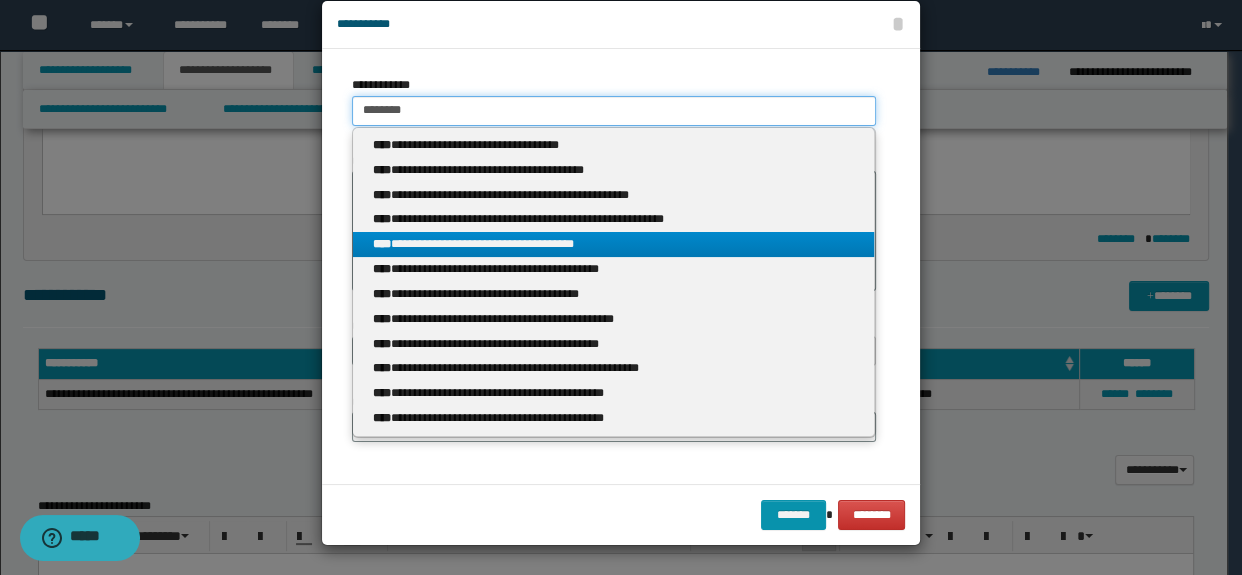 type 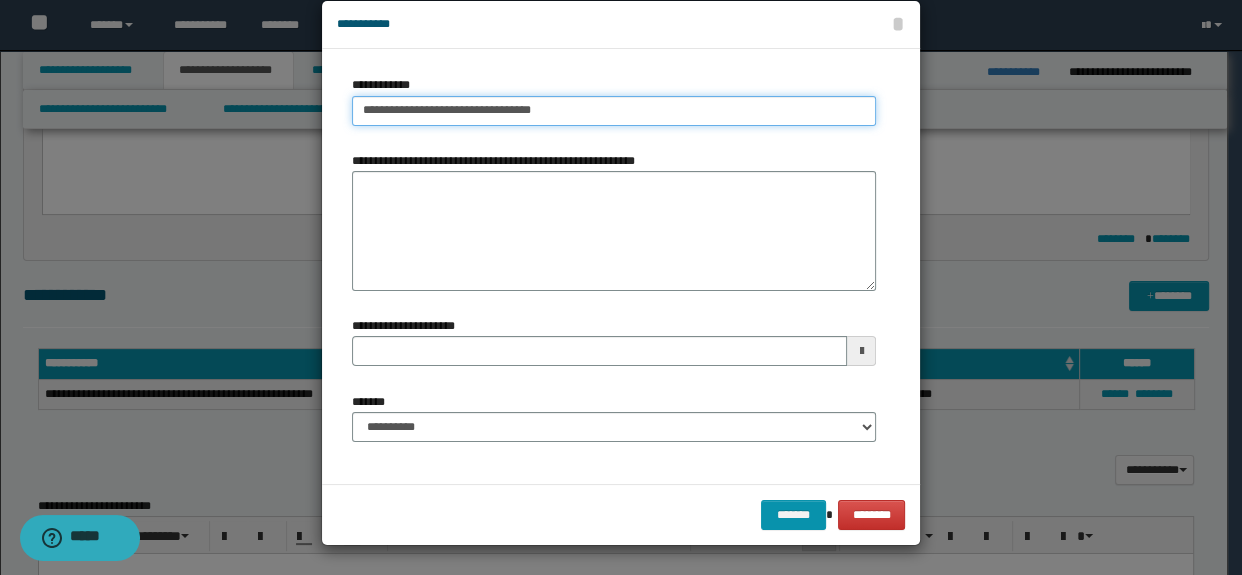type 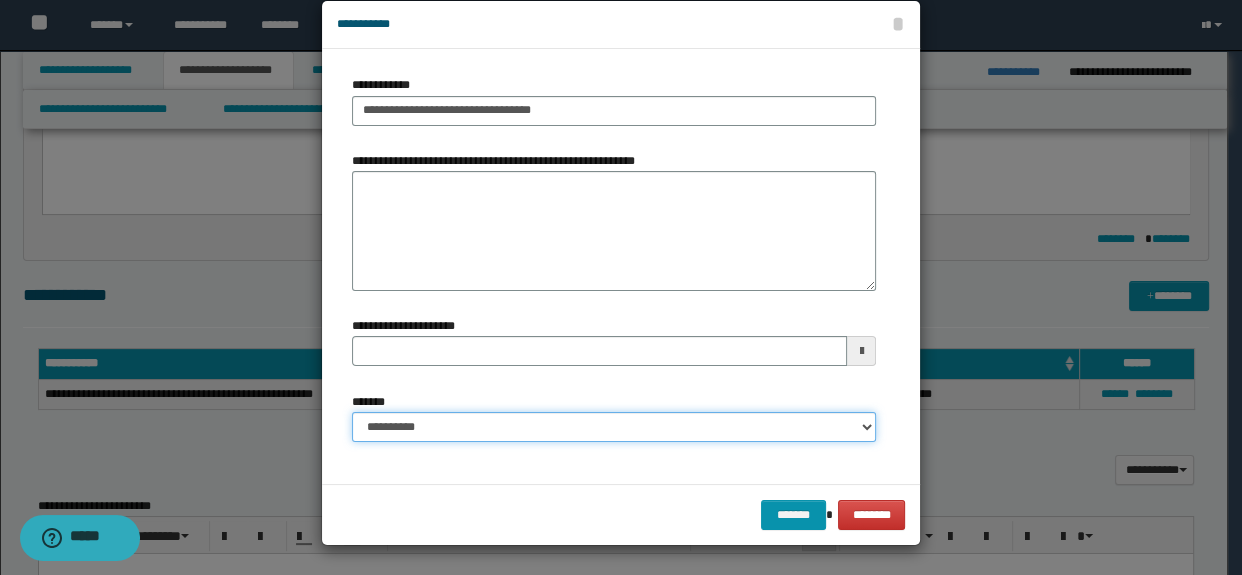 drag, startPoint x: 515, startPoint y: 421, endPoint x: 521, endPoint y: 410, distance: 12.529964 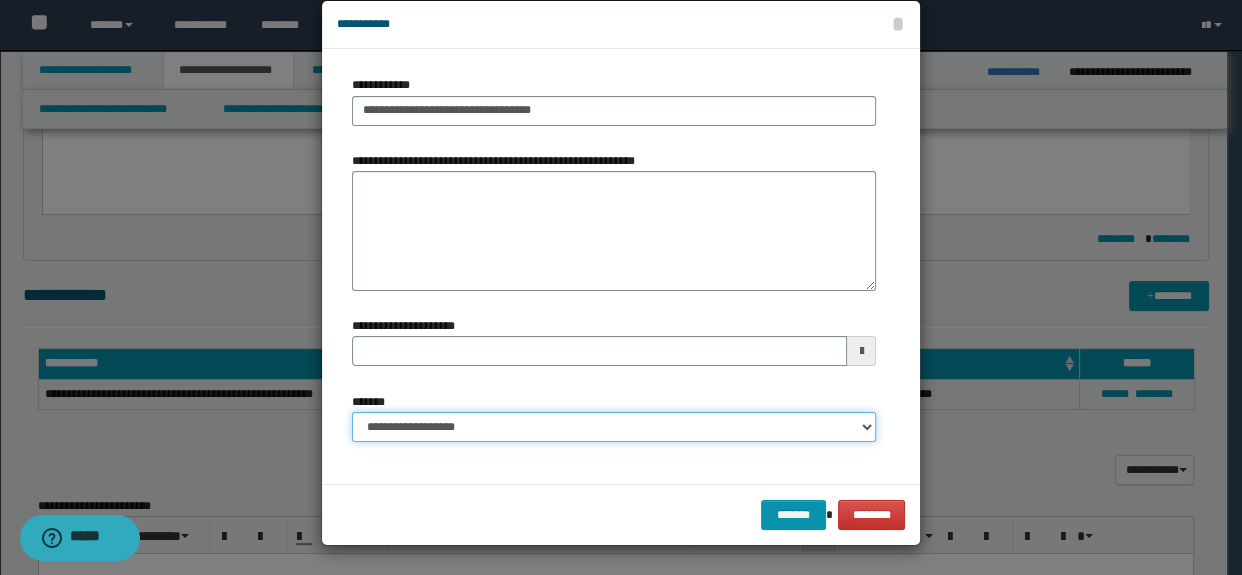 type 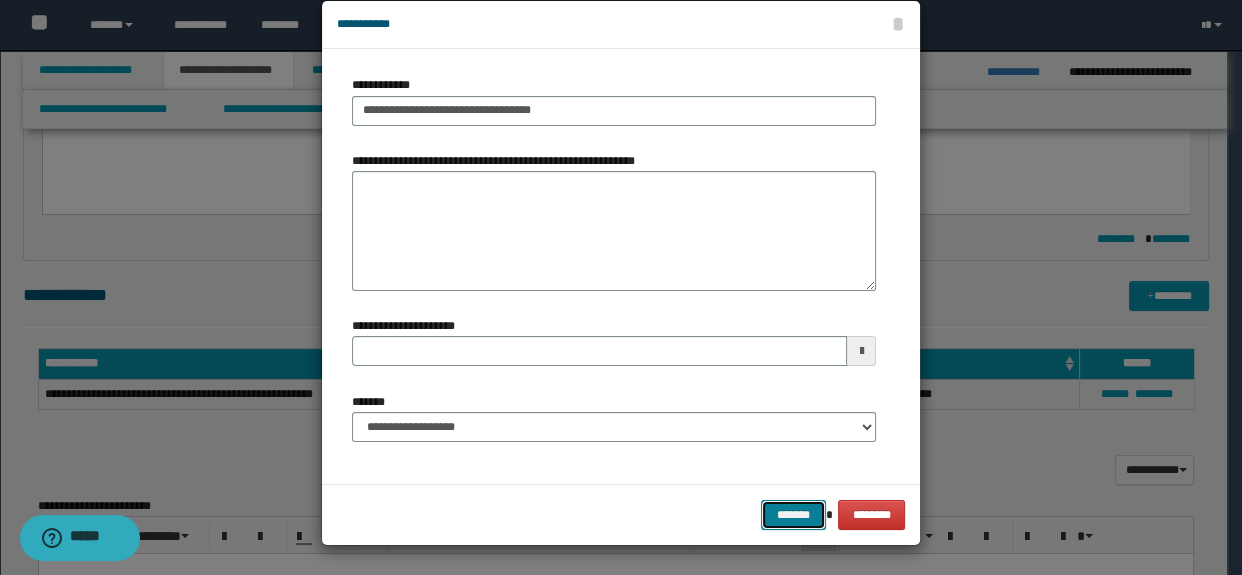 click on "*******" at bounding box center [793, 515] 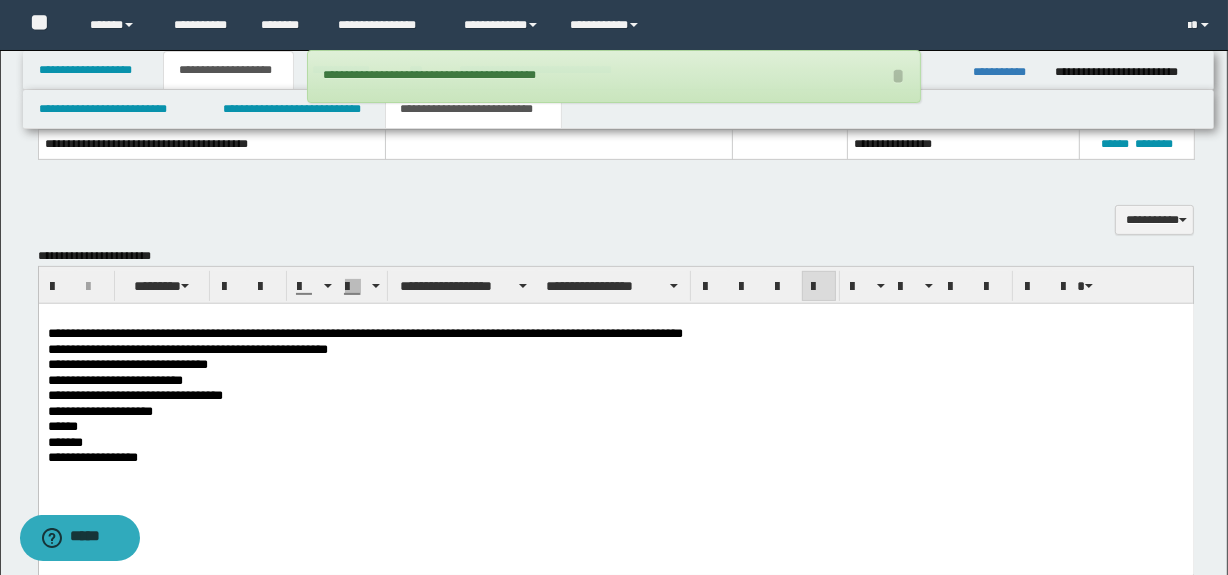 scroll, scrollTop: 545, scrollLeft: 0, axis: vertical 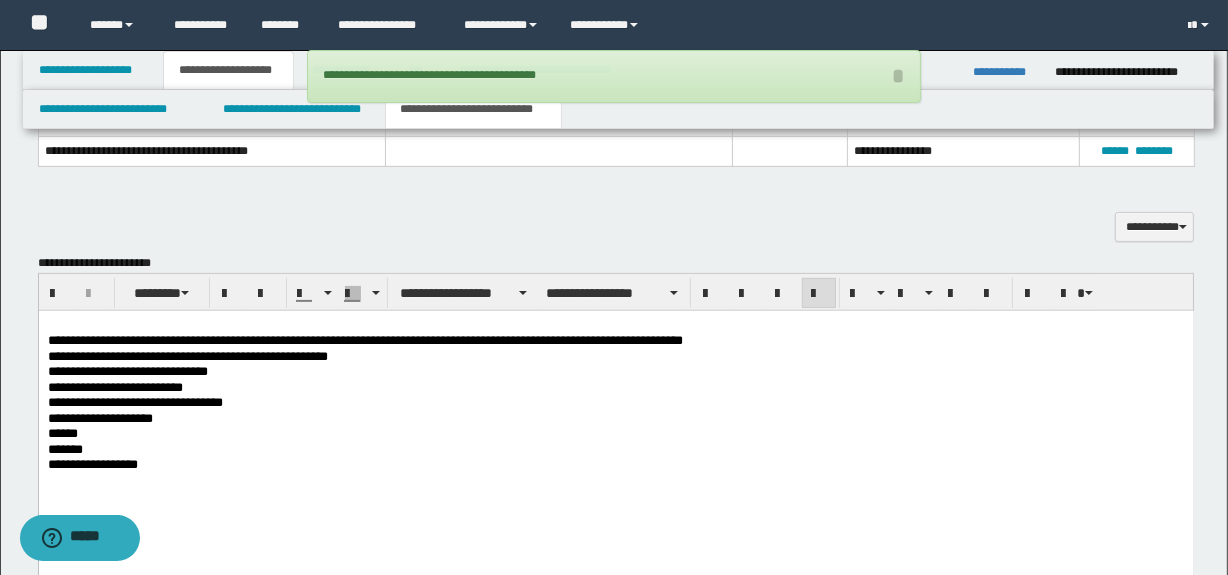 drag, startPoint x: 819, startPoint y: 381, endPoint x: 744, endPoint y: 338, distance: 86.4523 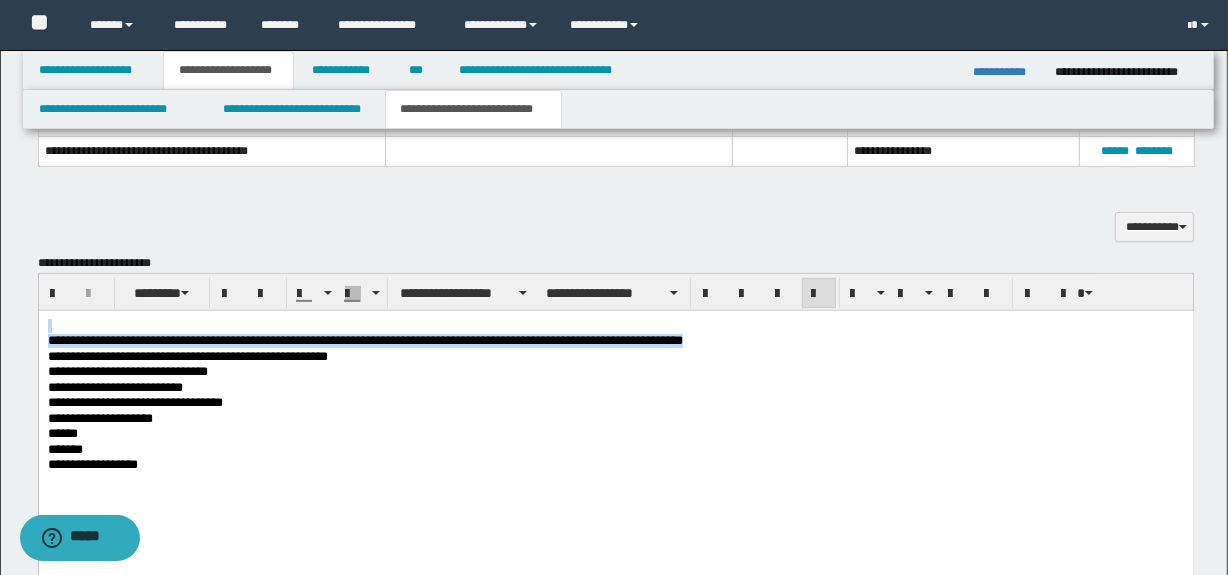 drag, startPoint x: 735, startPoint y: 339, endPoint x: -1, endPoint y: 294, distance: 737.3744 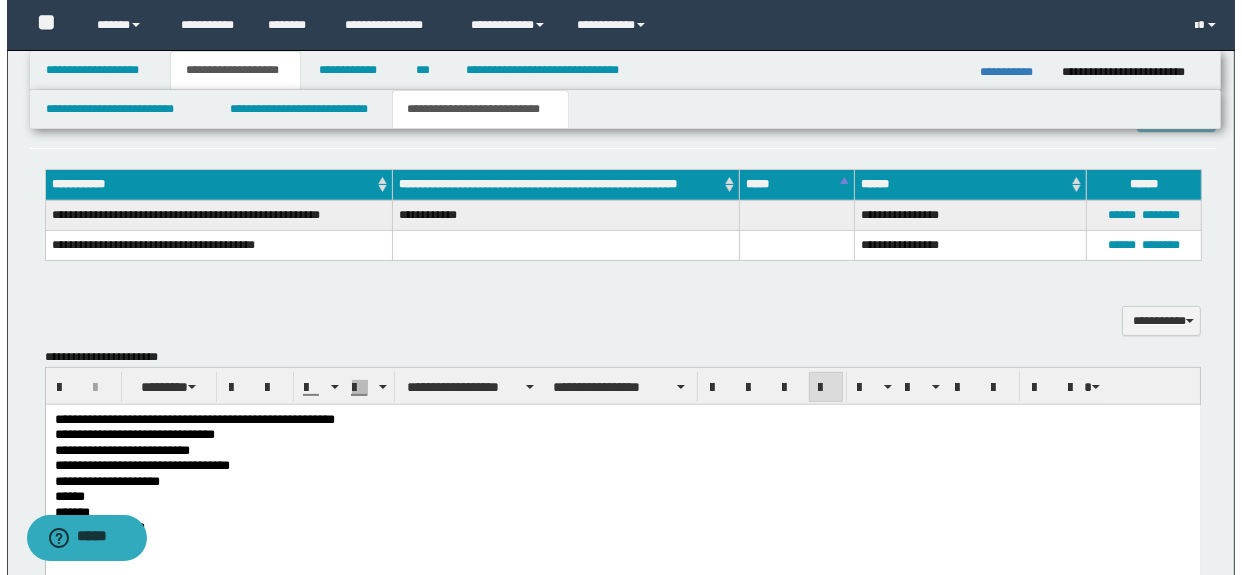 scroll, scrollTop: 363, scrollLeft: 0, axis: vertical 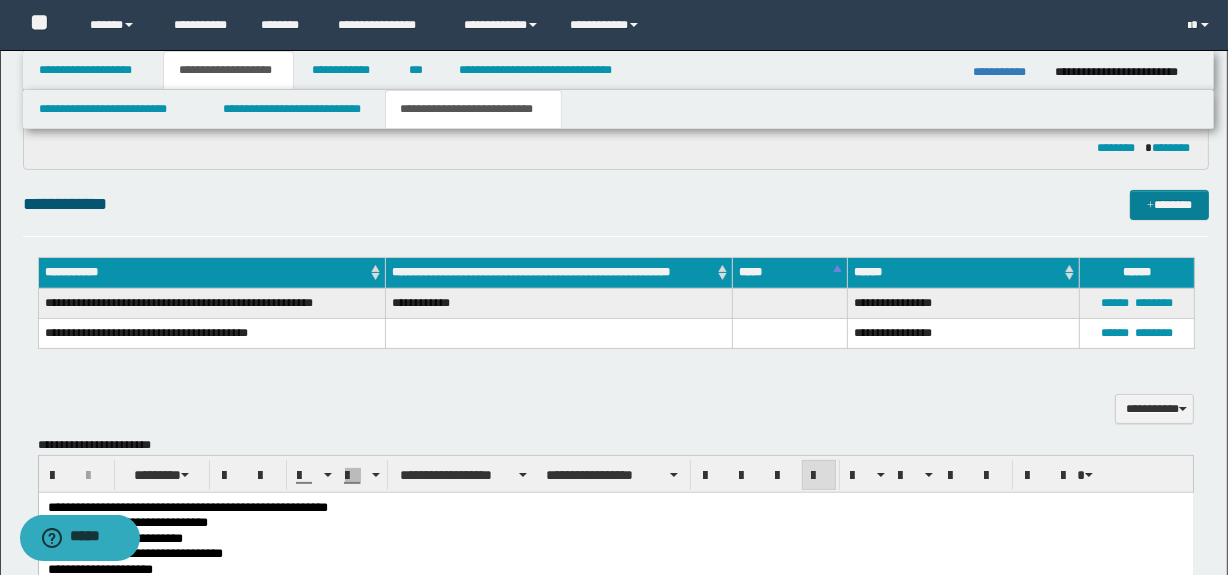 click on "*******" at bounding box center [1170, 205] 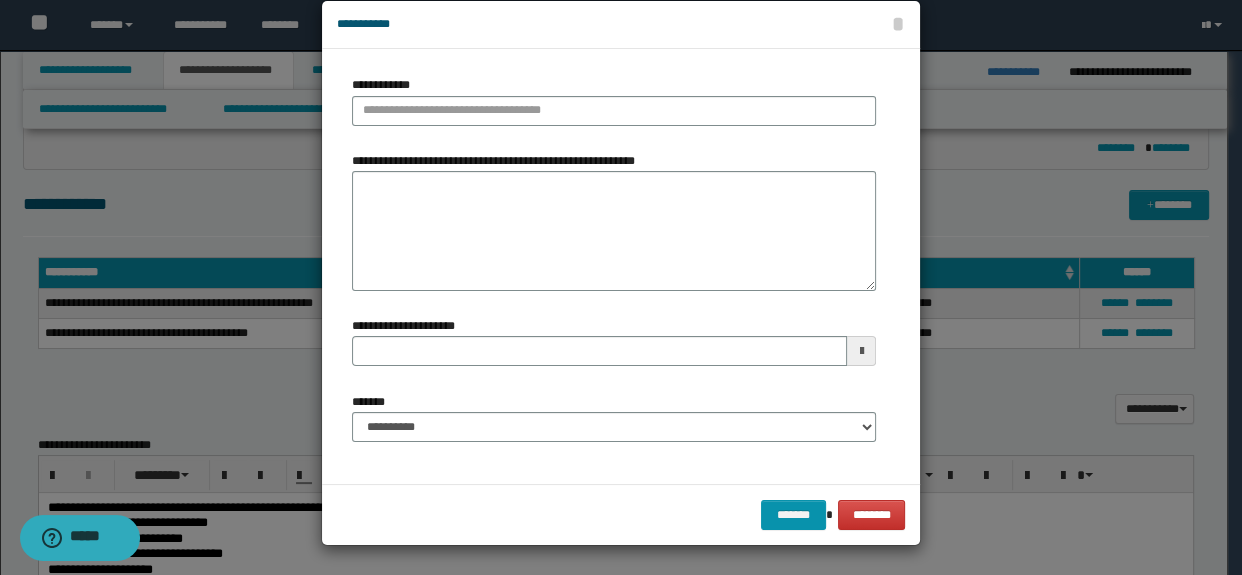 scroll, scrollTop: 0, scrollLeft: 0, axis: both 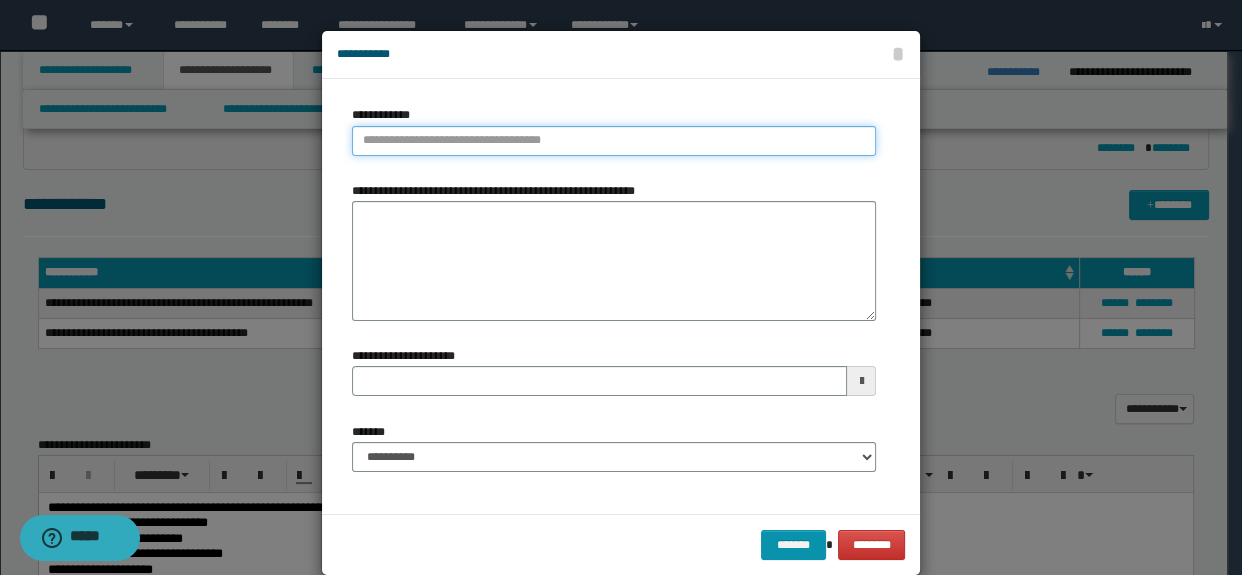 type on "**********" 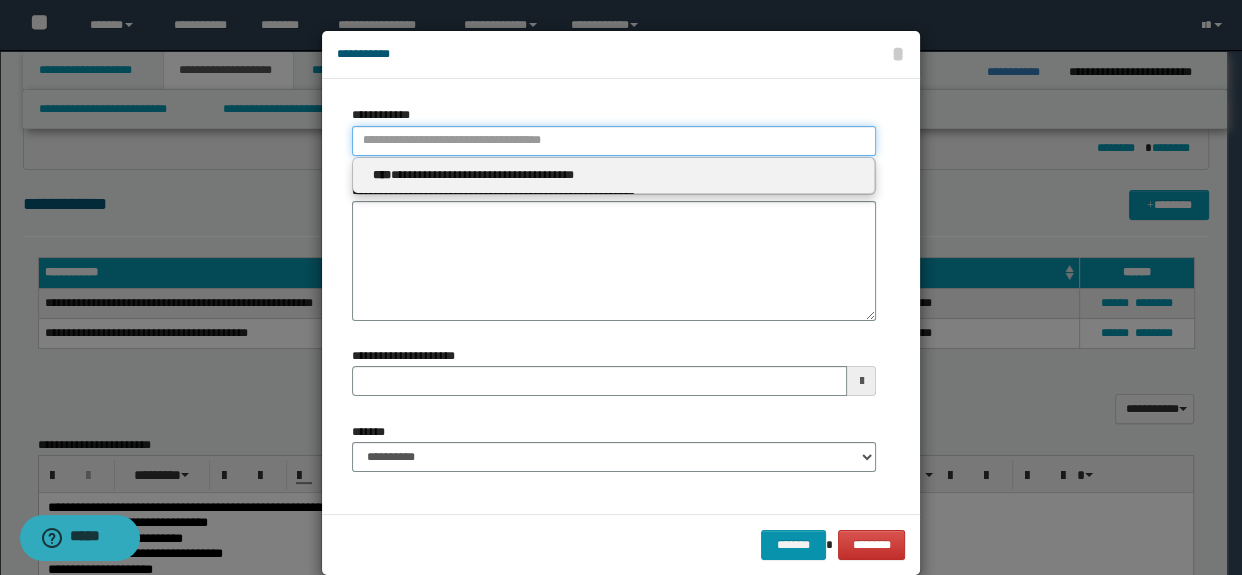 paste on "**********" 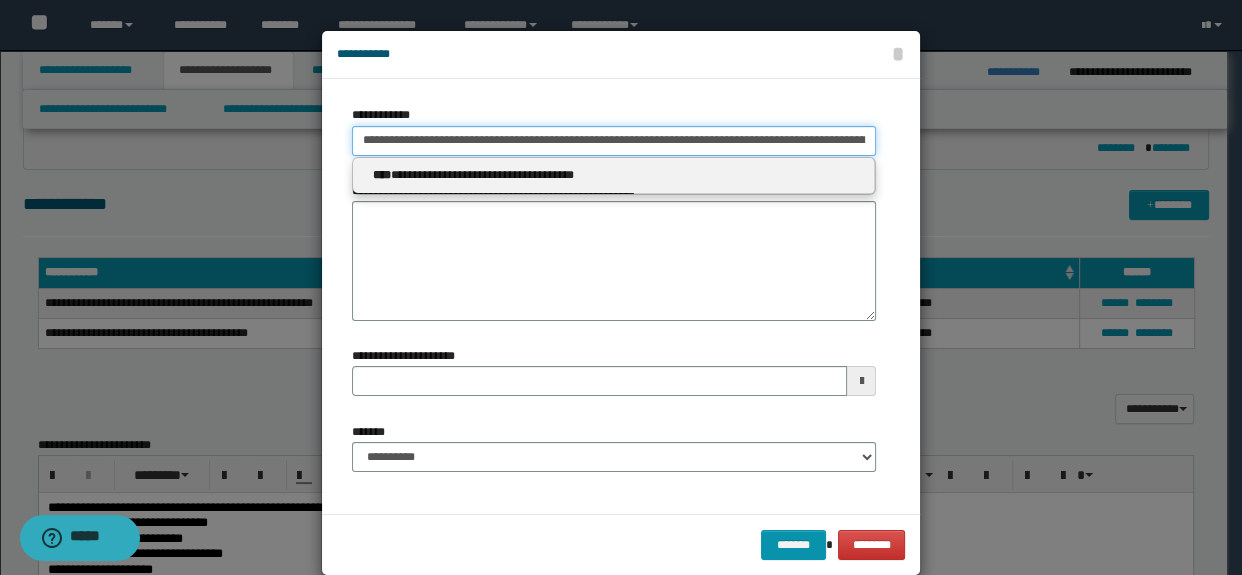 scroll, scrollTop: 0, scrollLeft: 176, axis: horizontal 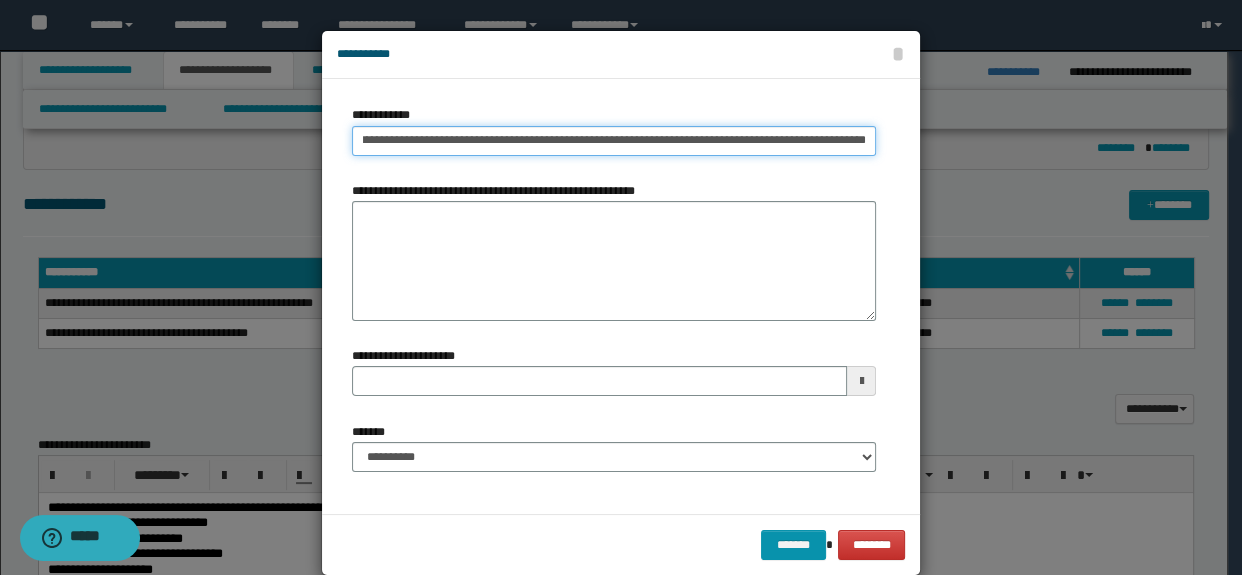drag, startPoint x: 773, startPoint y: 148, endPoint x: 885, endPoint y: 147, distance: 112.00446 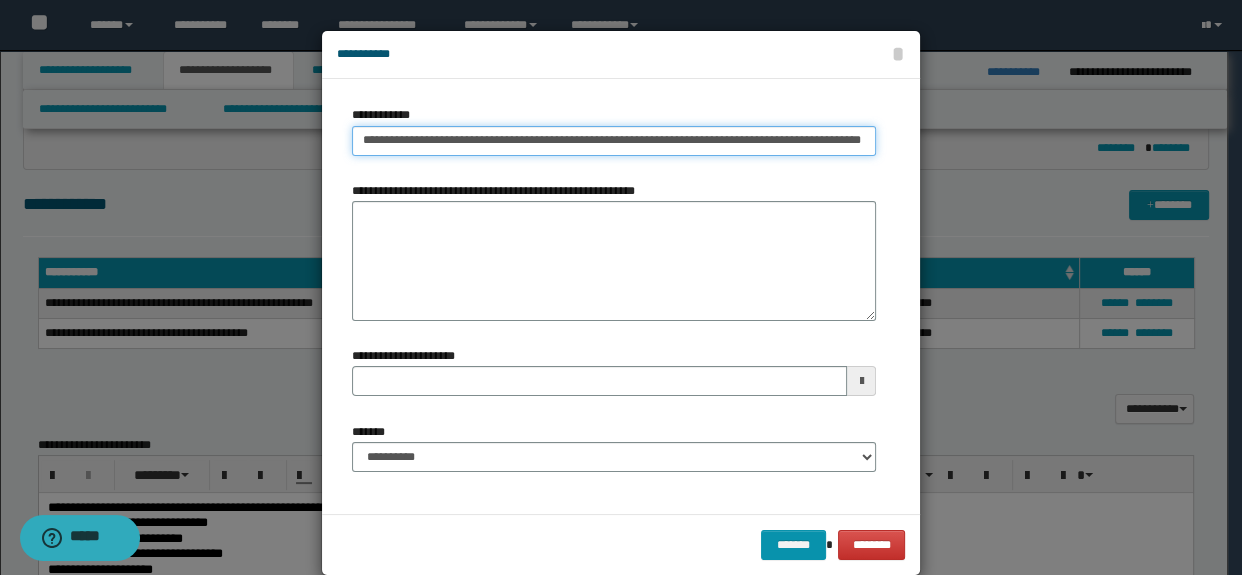 scroll, scrollTop: 0, scrollLeft: 25, axis: horizontal 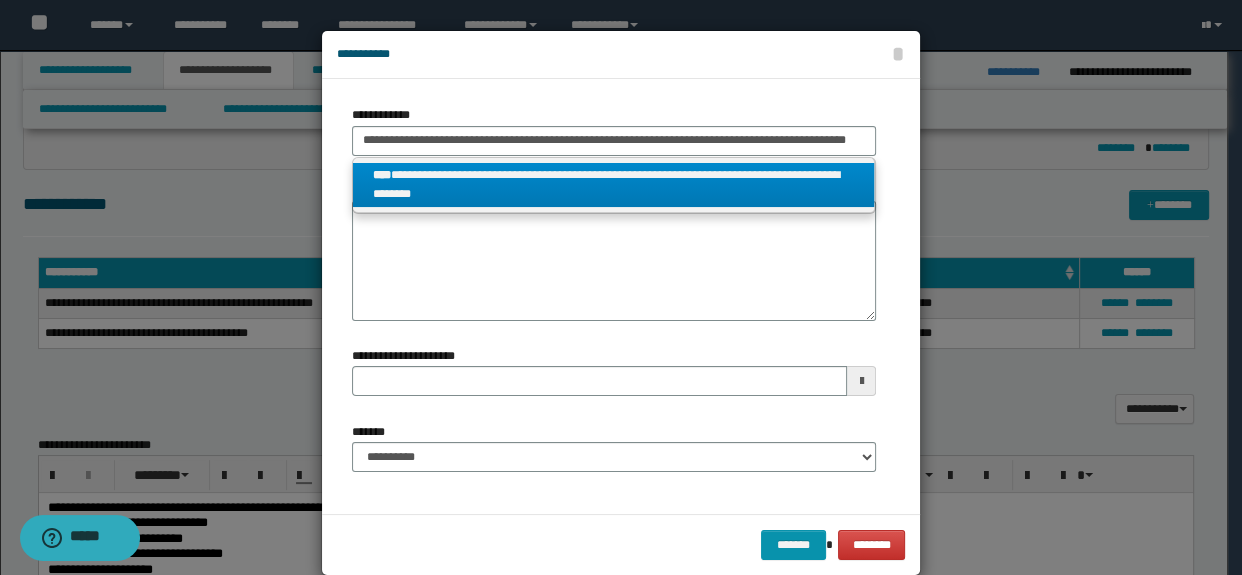 click on "**********" at bounding box center (614, 185) 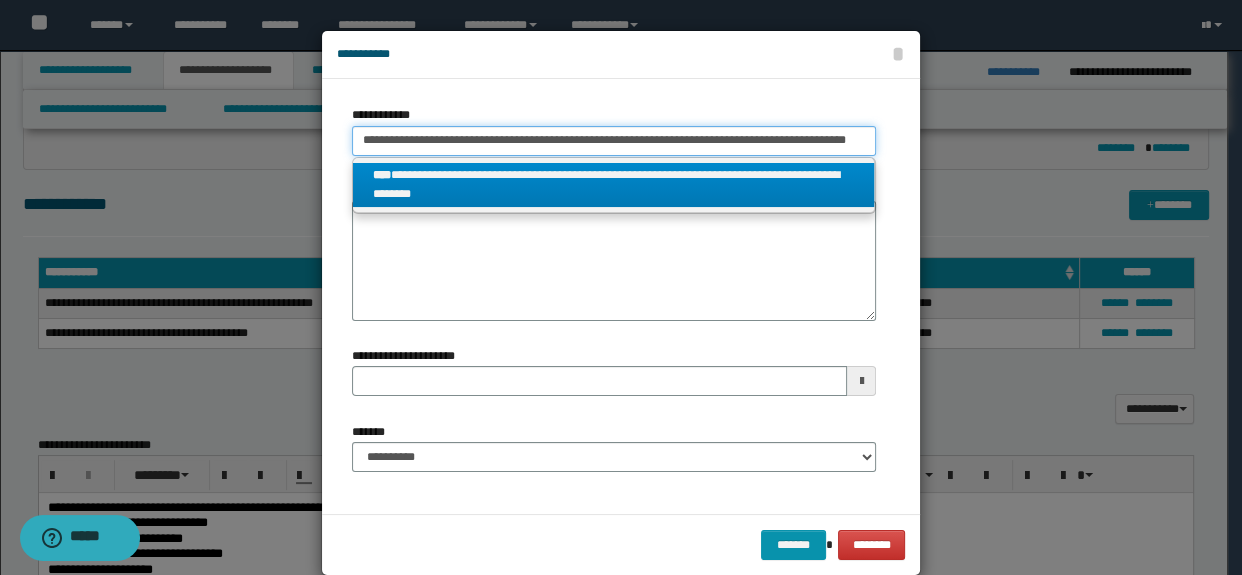 type on "**********" 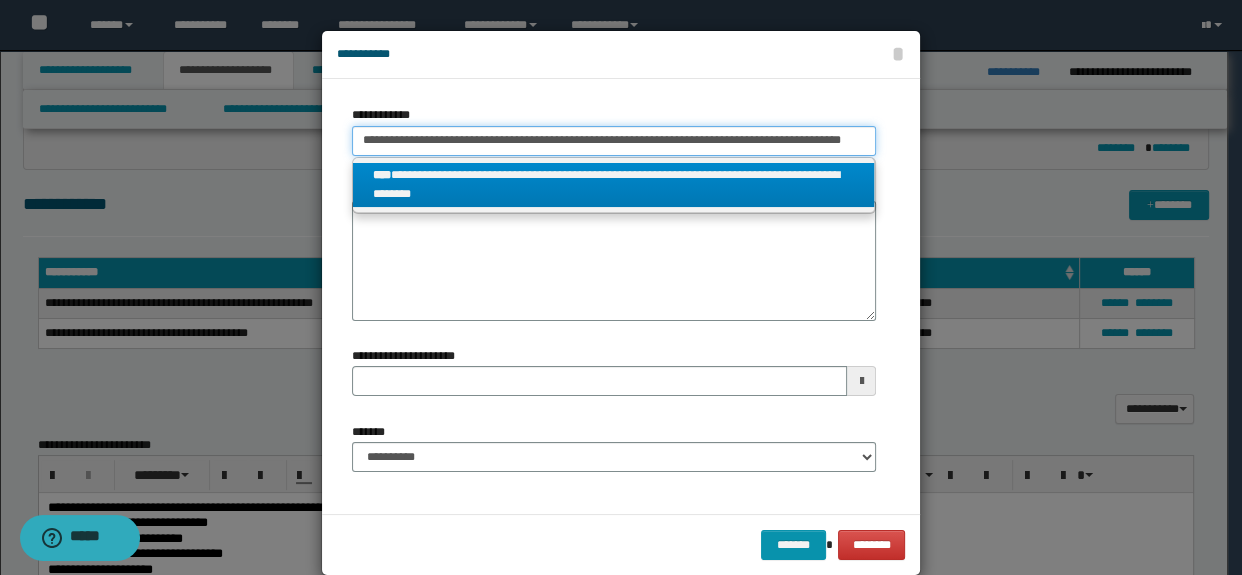 scroll, scrollTop: 0, scrollLeft: 10, axis: horizontal 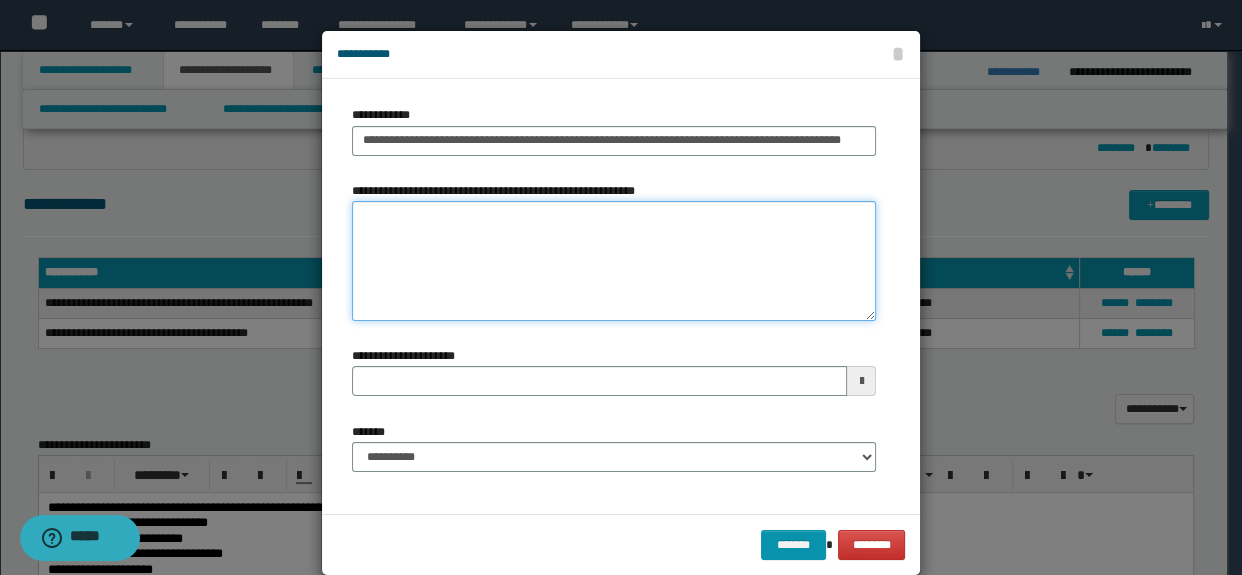 click on "**********" at bounding box center (614, 261) 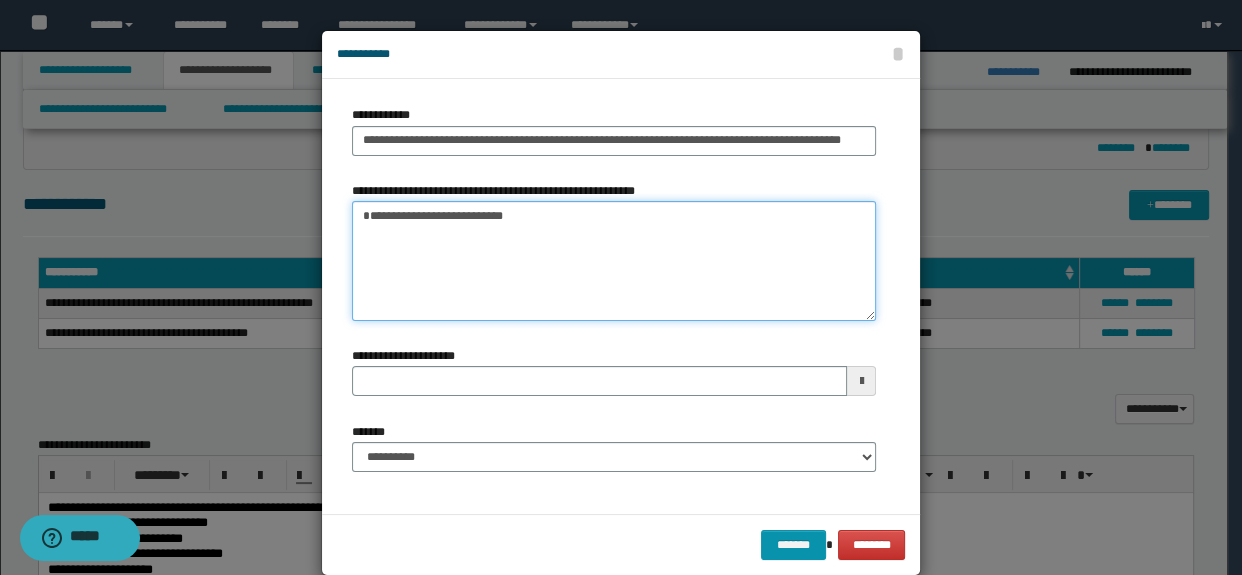 click on "**********" at bounding box center [614, 261] 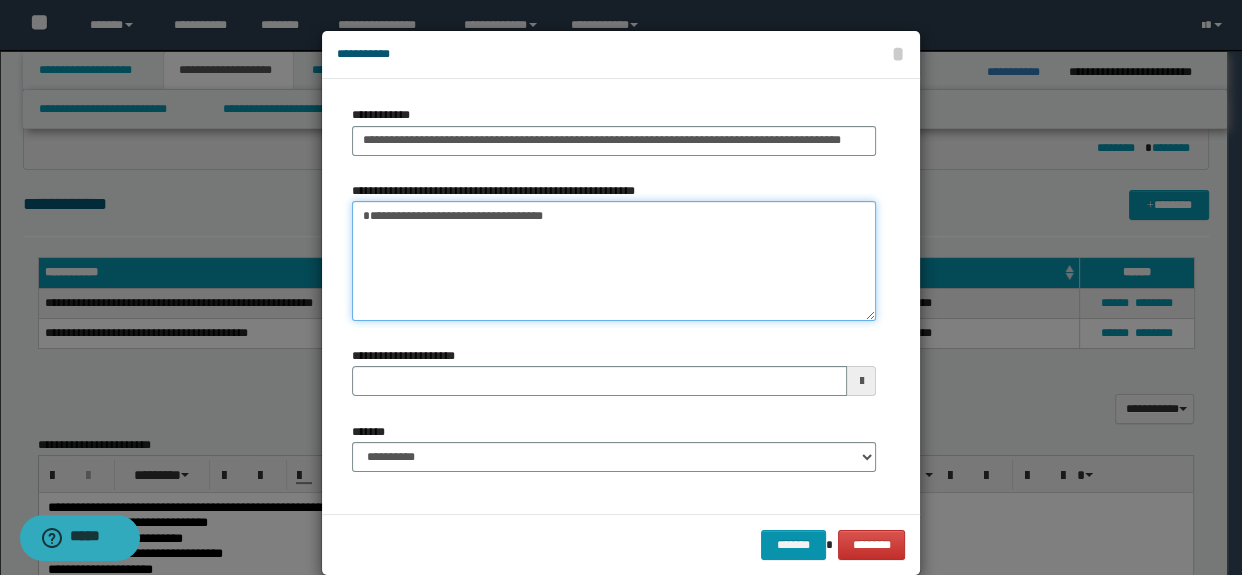 click on "**********" at bounding box center [614, 261] 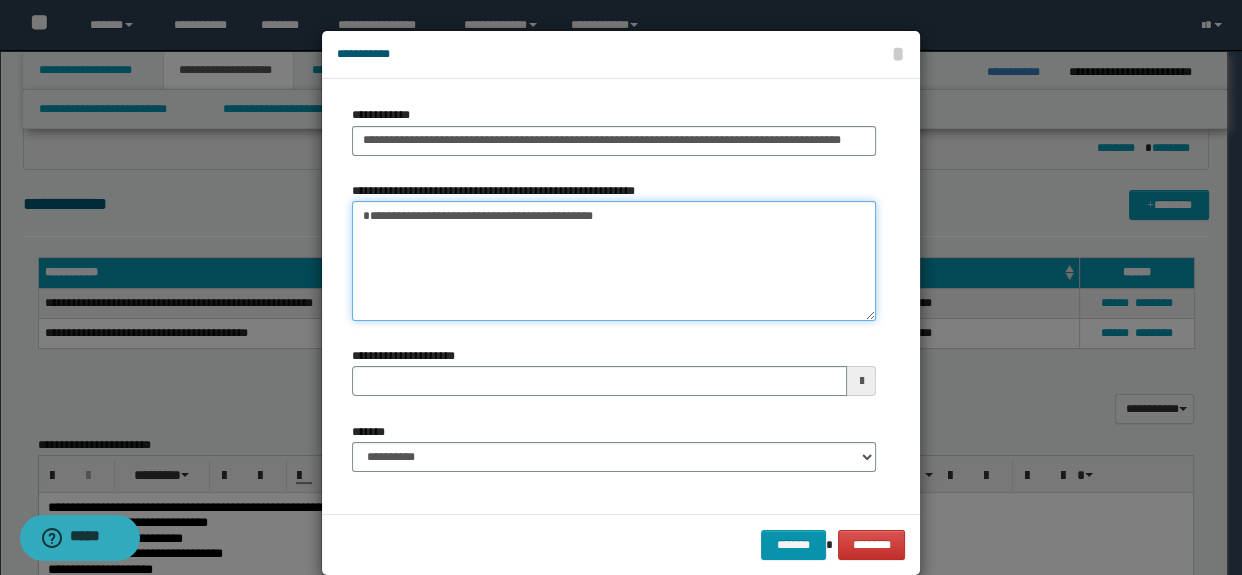 click on "**********" at bounding box center [614, 261] 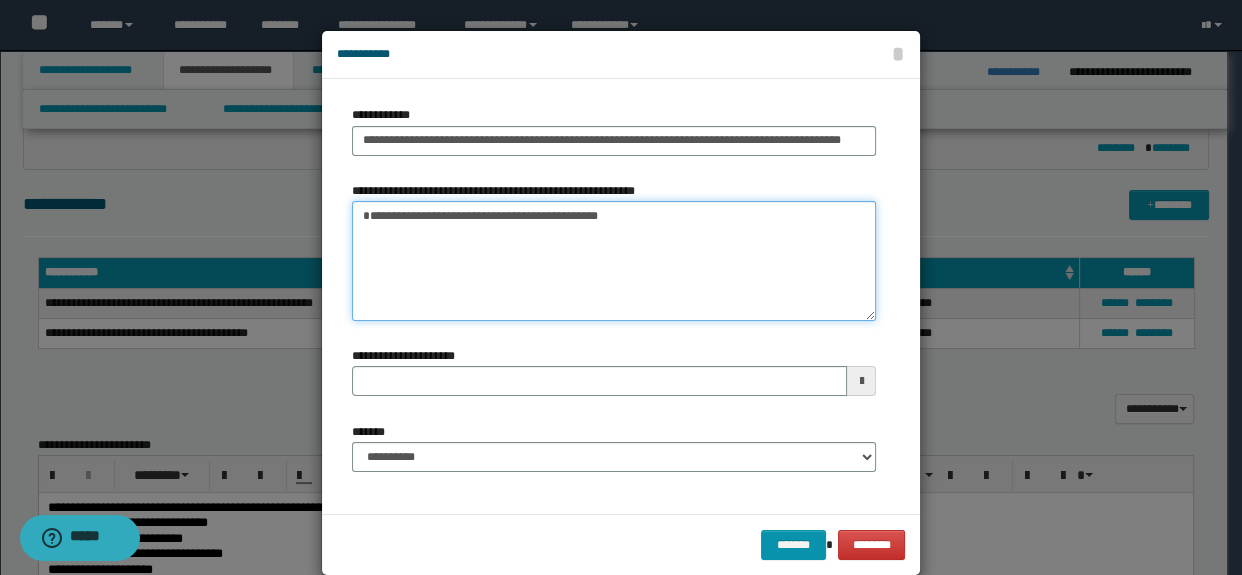 type 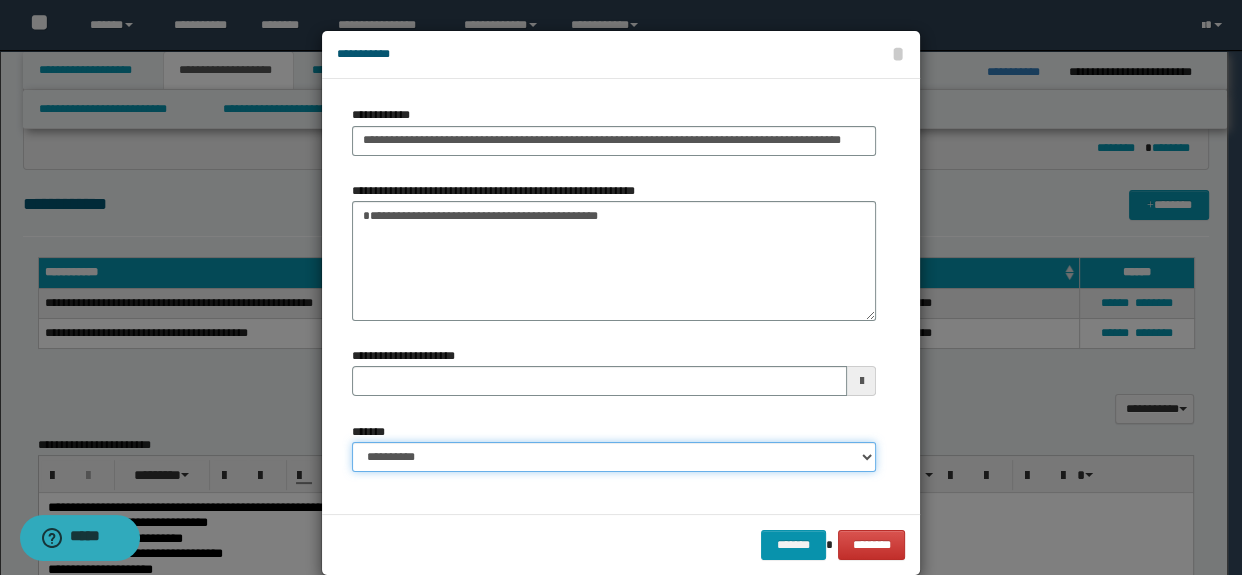 click on "**********" at bounding box center (614, 457) 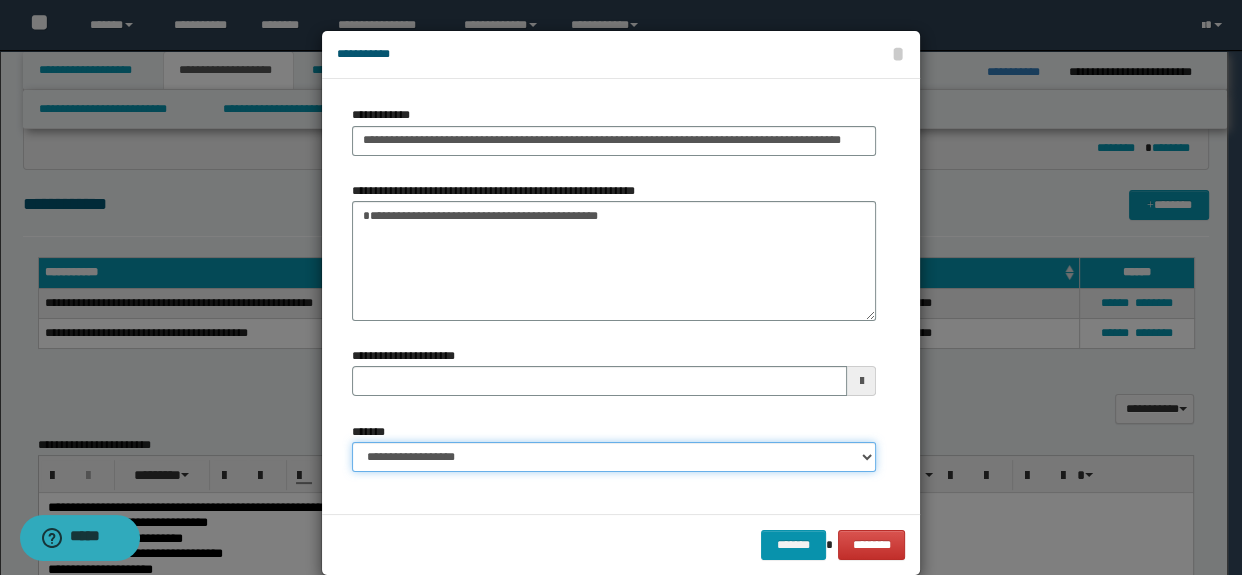 type 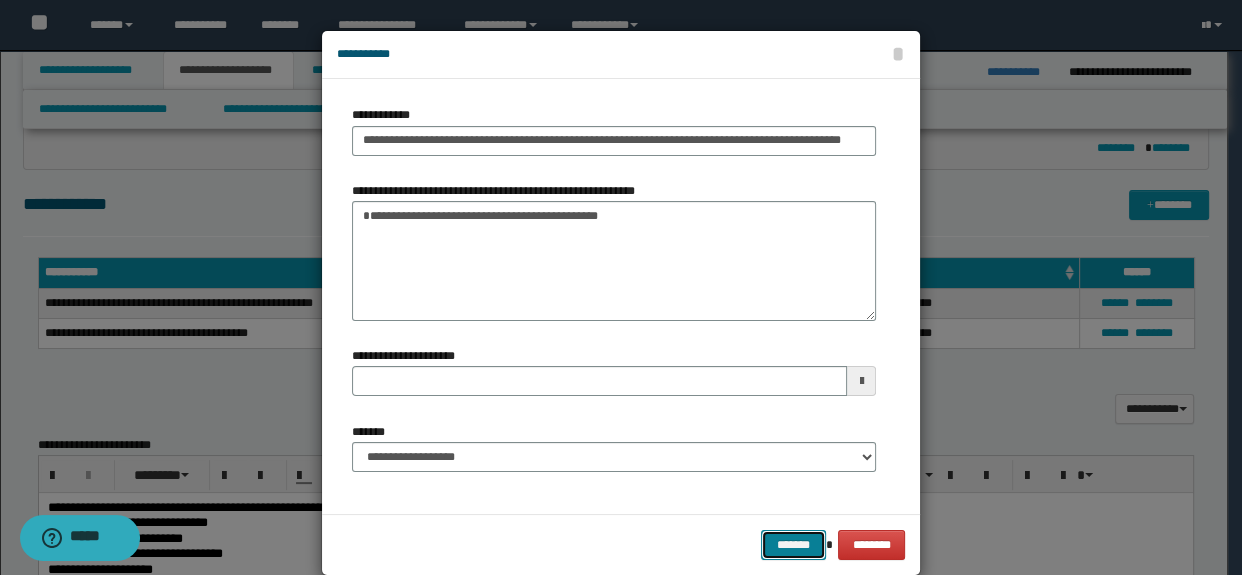 click on "*******" at bounding box center (793, 545) 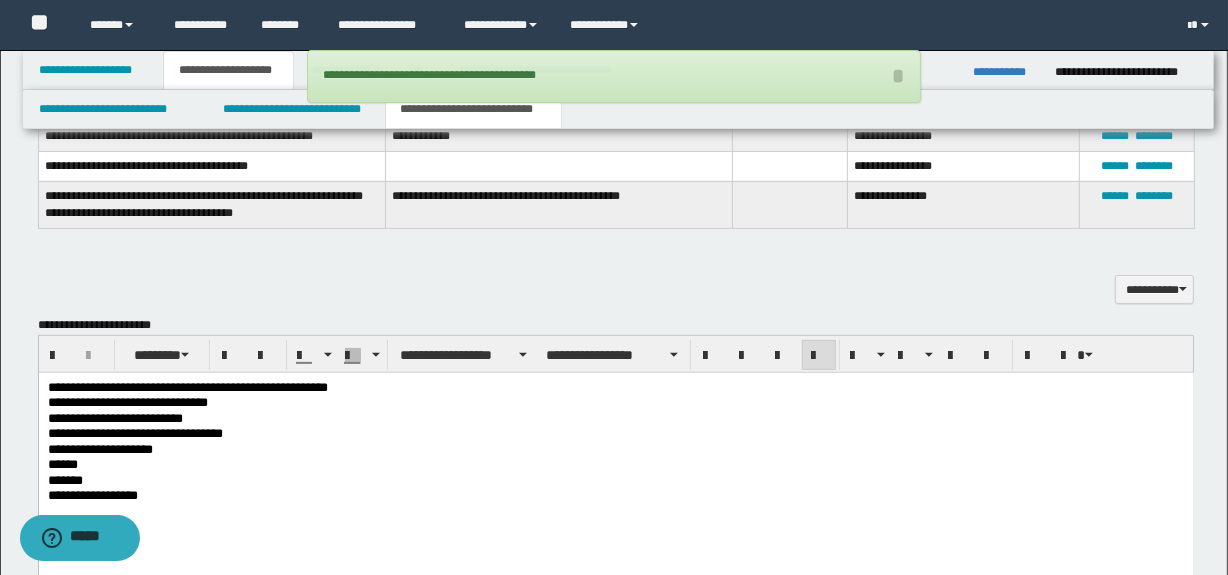 scroll, scrollTop: 545, scrollLeft: 0, axis: vertical 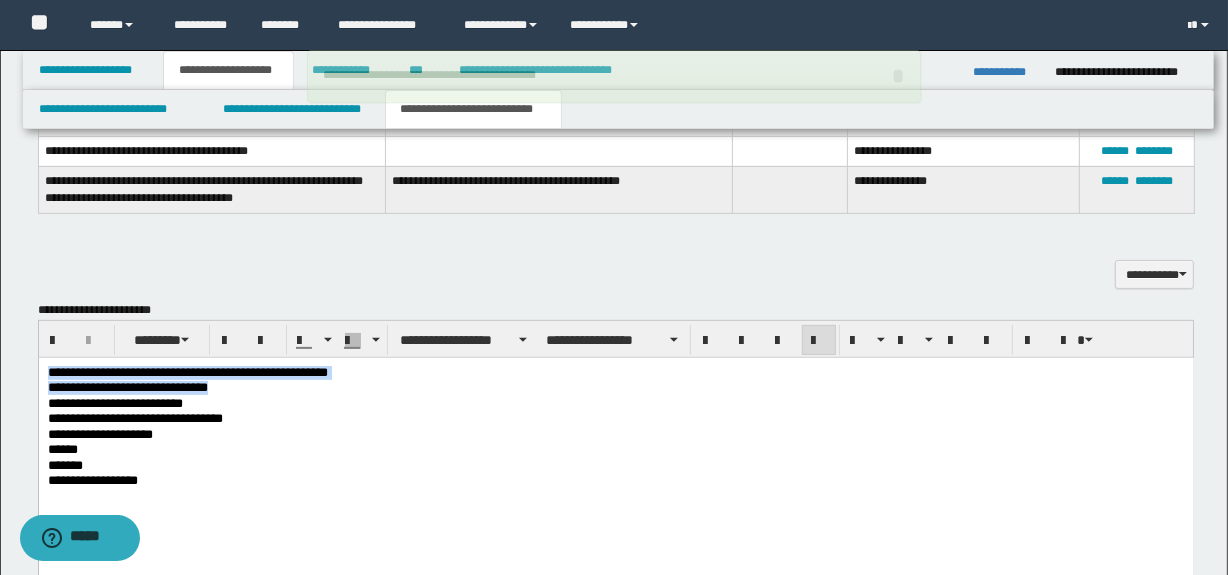 drag, startPoint x: 348, startPoint y: 381, endPoint x: 25, endPoint y: 372, distance: 323.12537 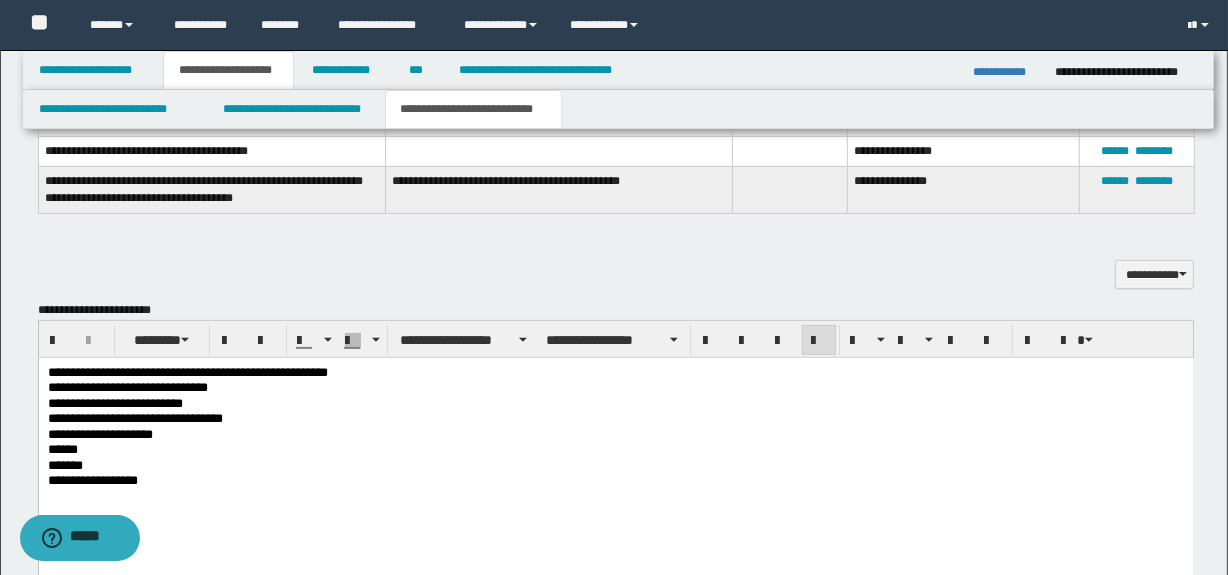 click on "**********" at bounding box center [615, 419] 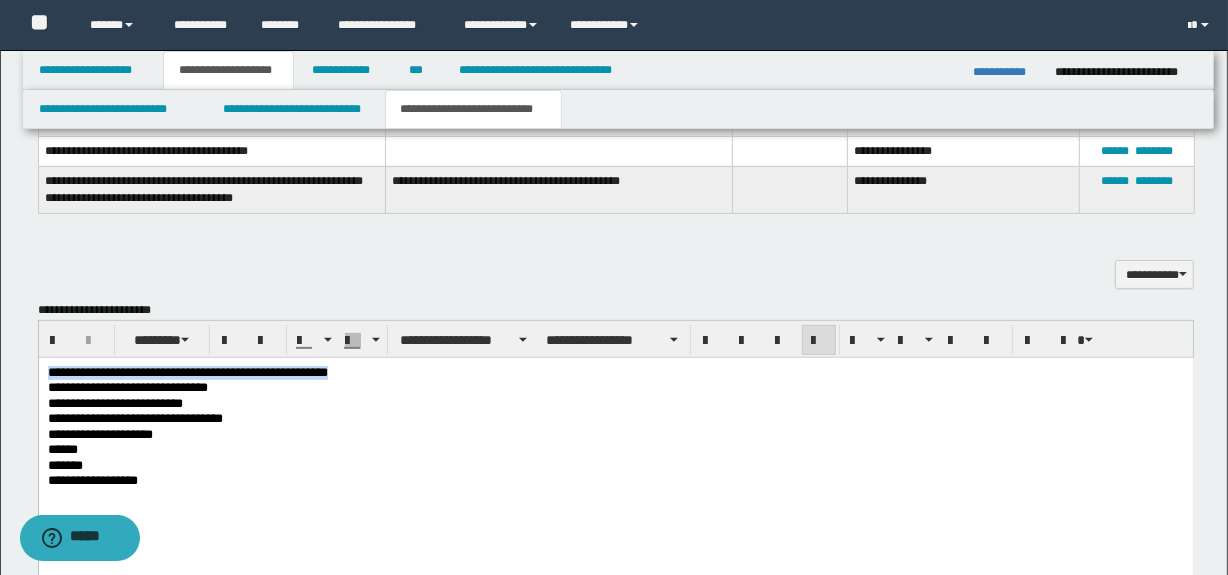 drag, startPoint x: 355, startPoint y: 372, endPoint x: 0, endPoint y: 362, distance: 355.1408 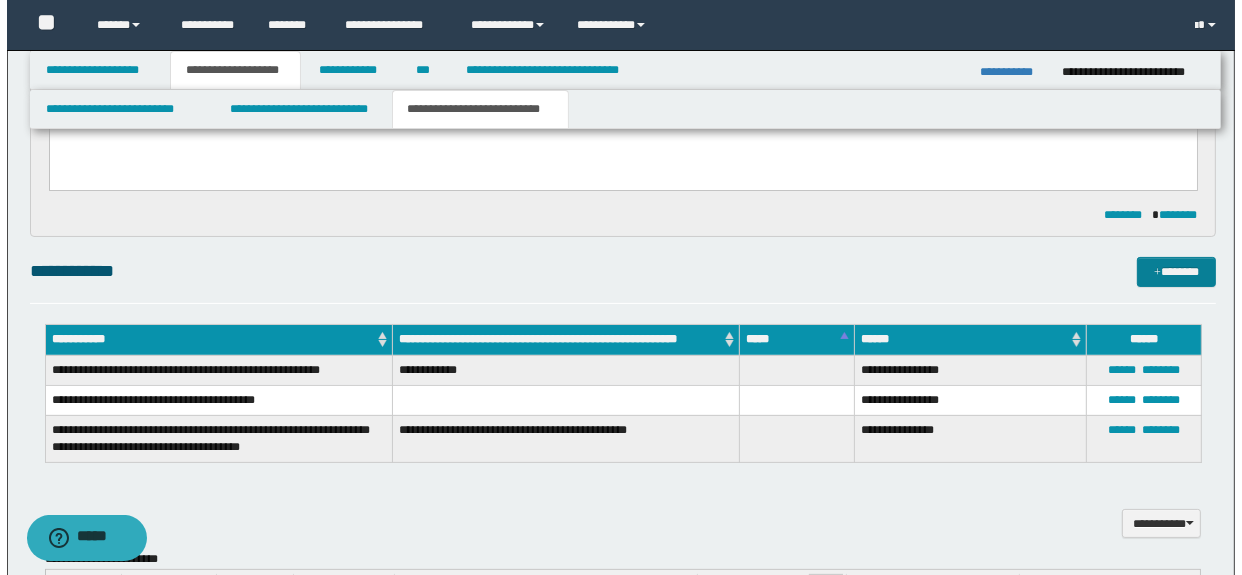 scroll, scrollTop: 272, scrollLeft: 0, axis: vertical 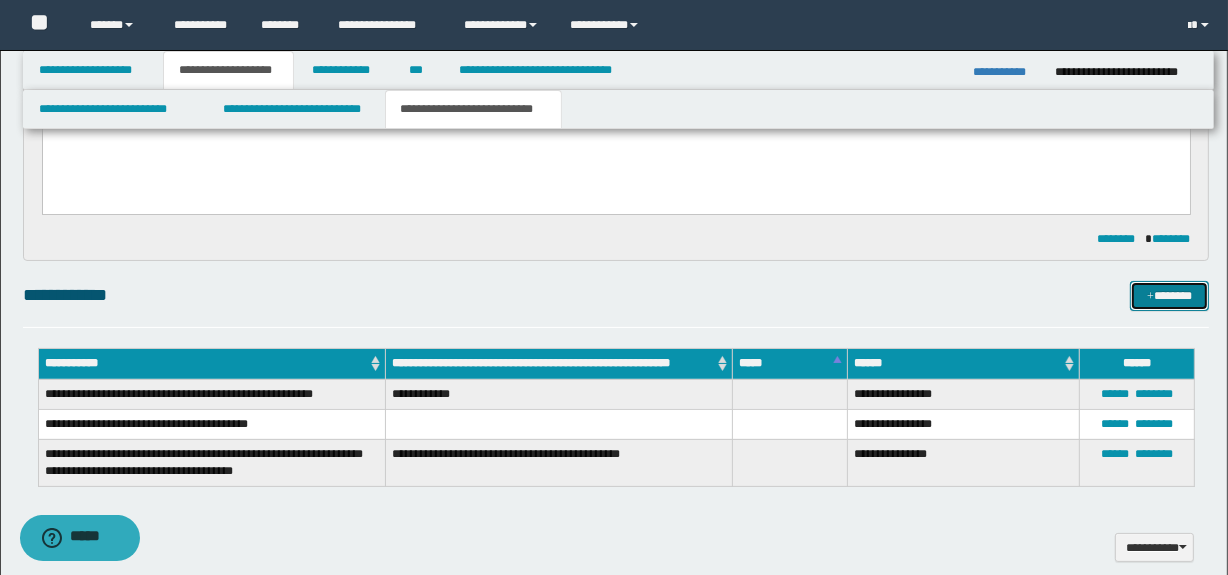 click at bounding box center (1150, 297) 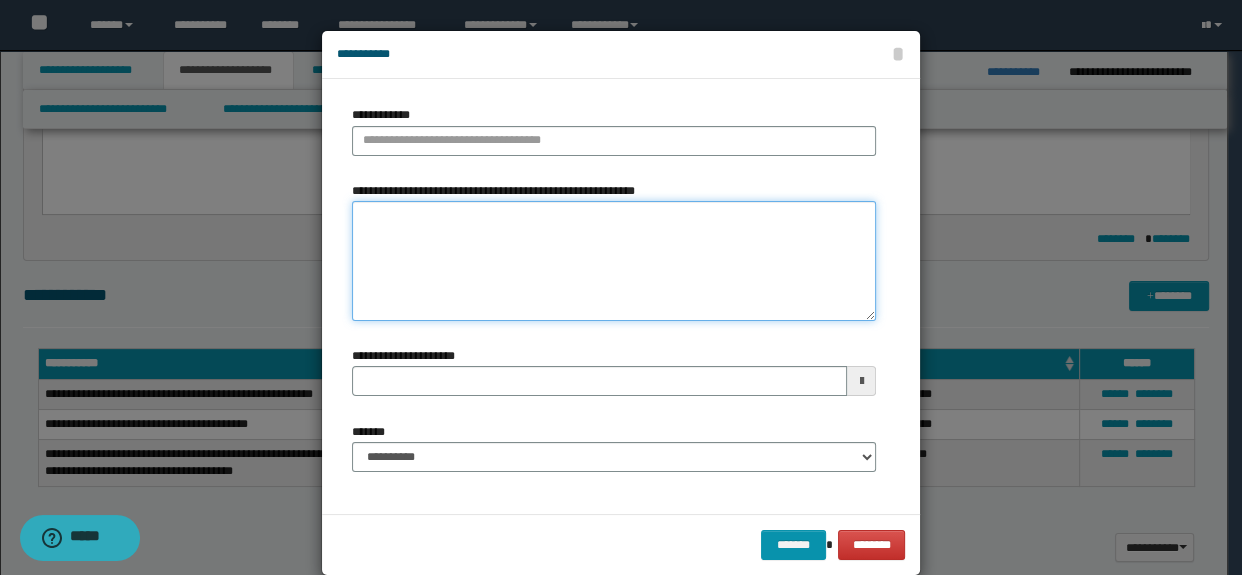 click on "**********" at bounding box center [614, 261] 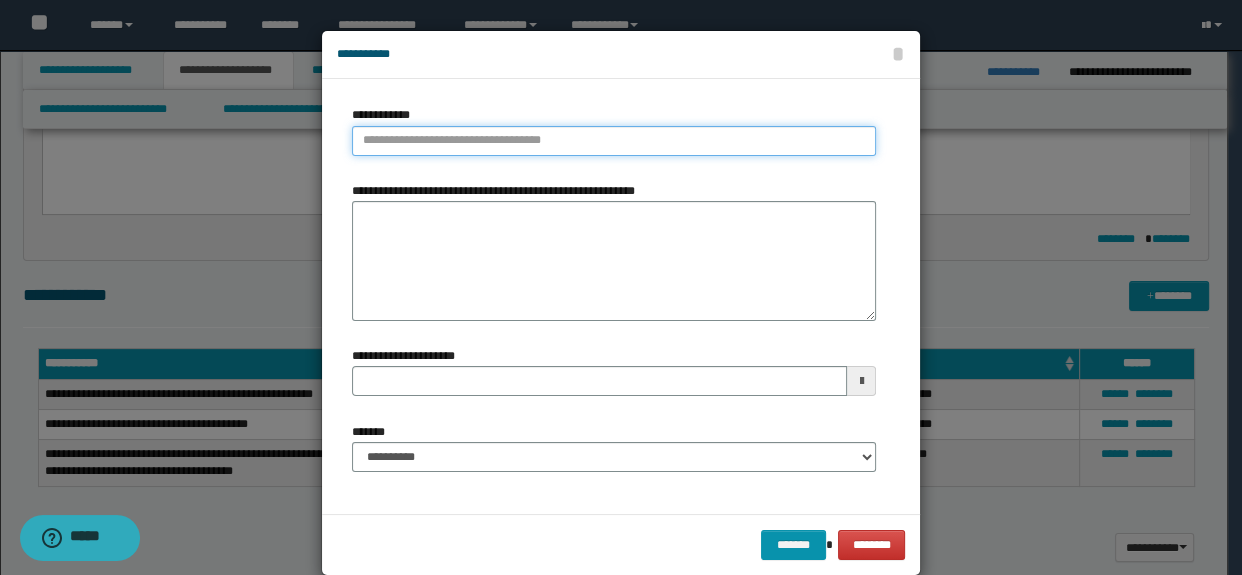 type on "**********" 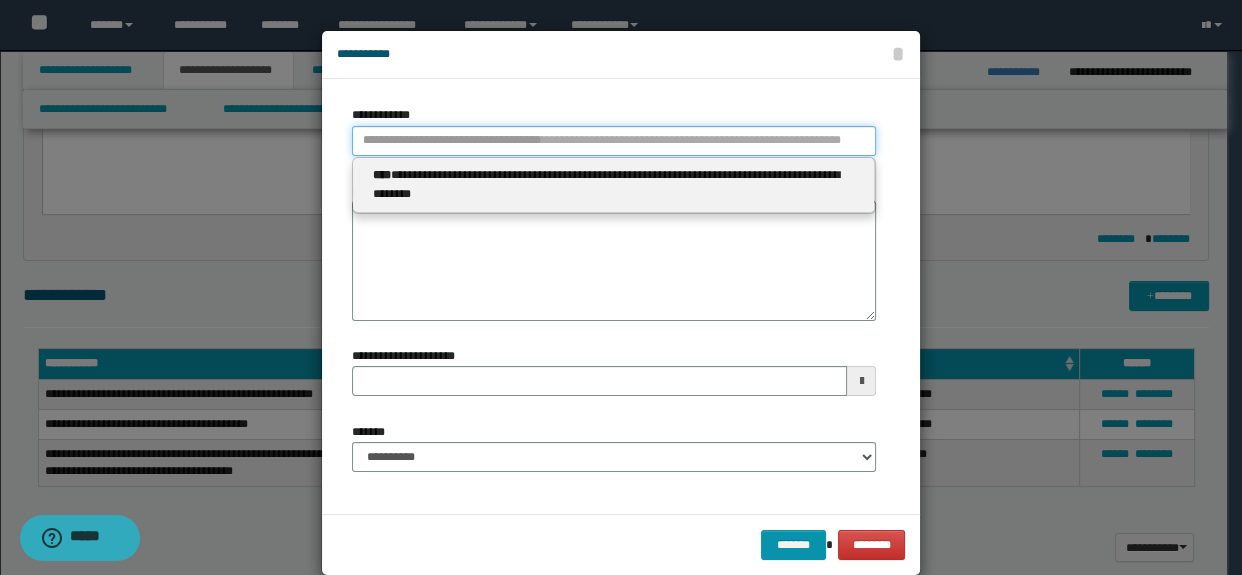 click on "**********" at bounding box center [614, 141] 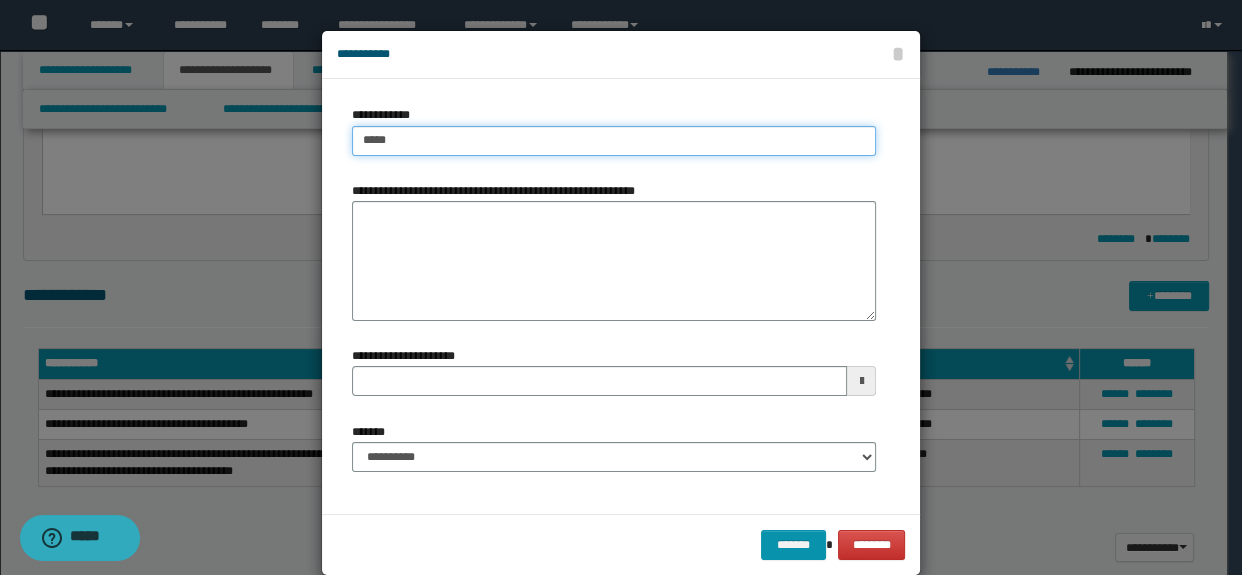 type on "******" 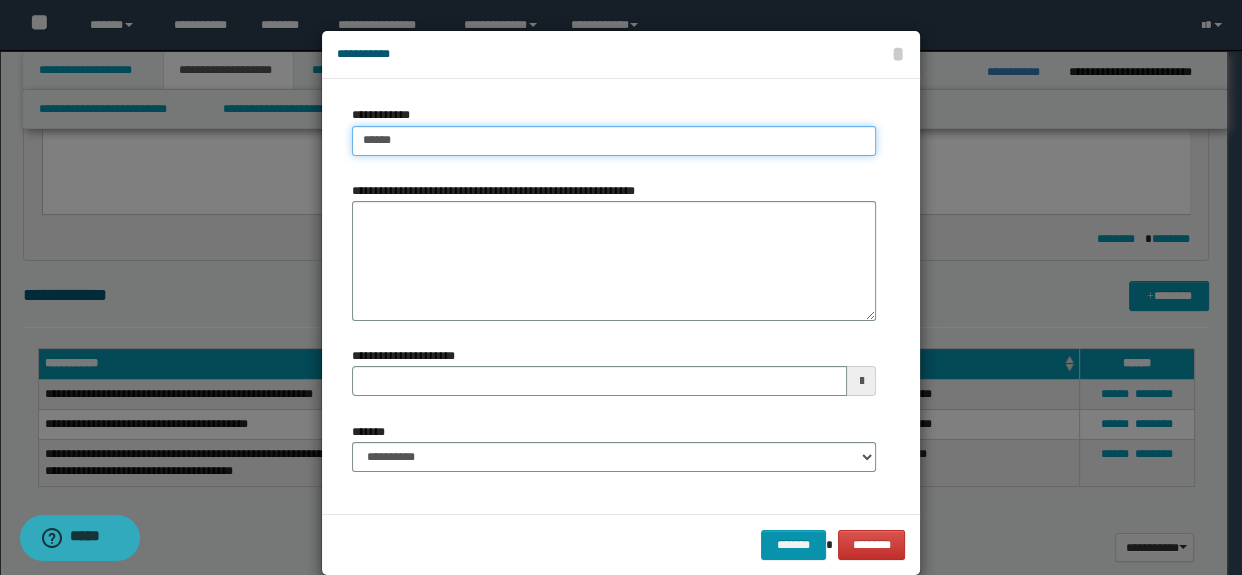 type on "******" 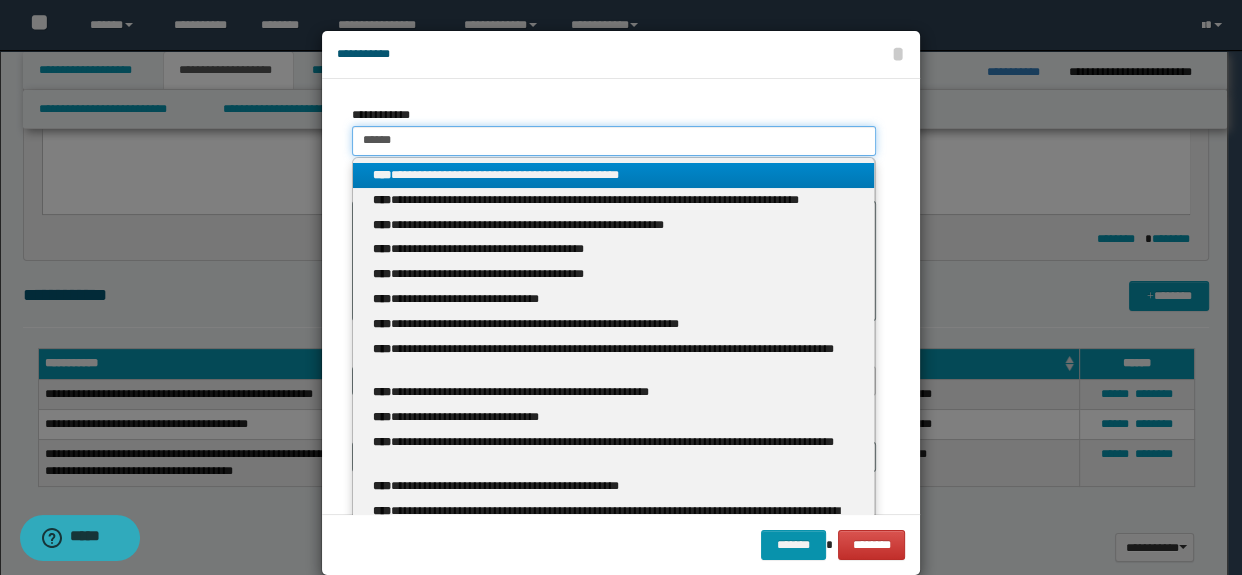 type on "******" 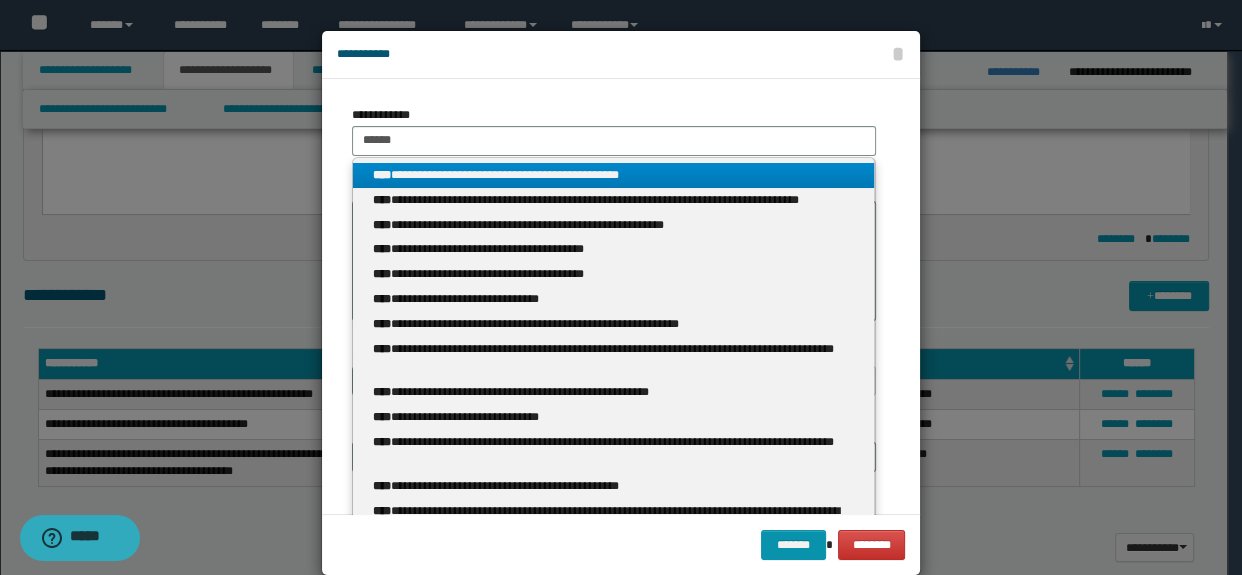 type 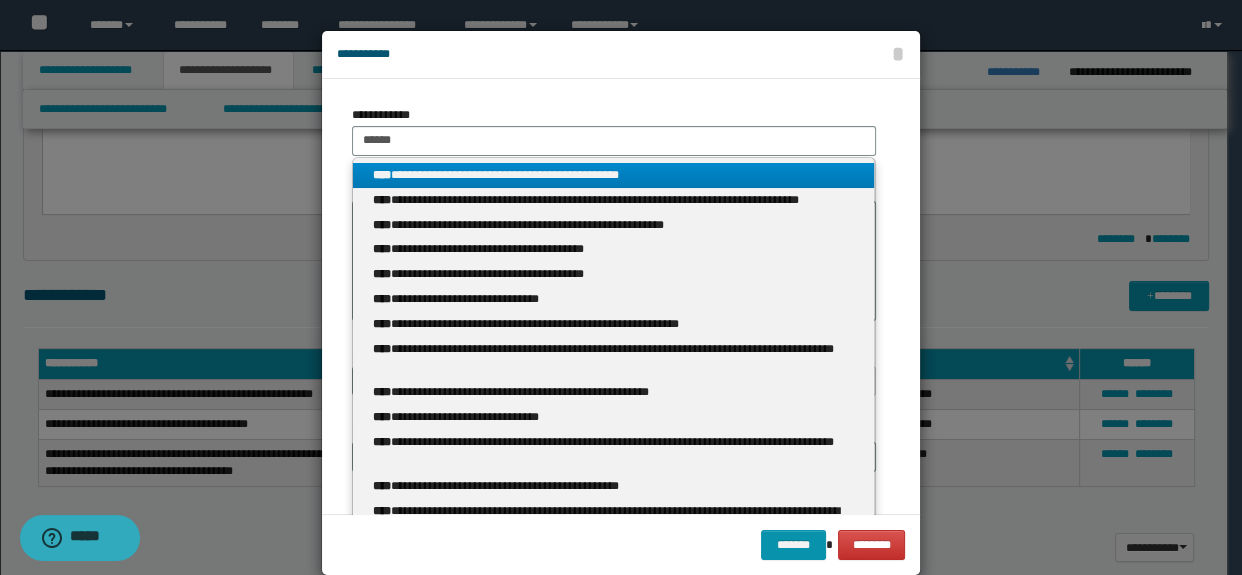 click on "**********" at bounding box center (621, 55) 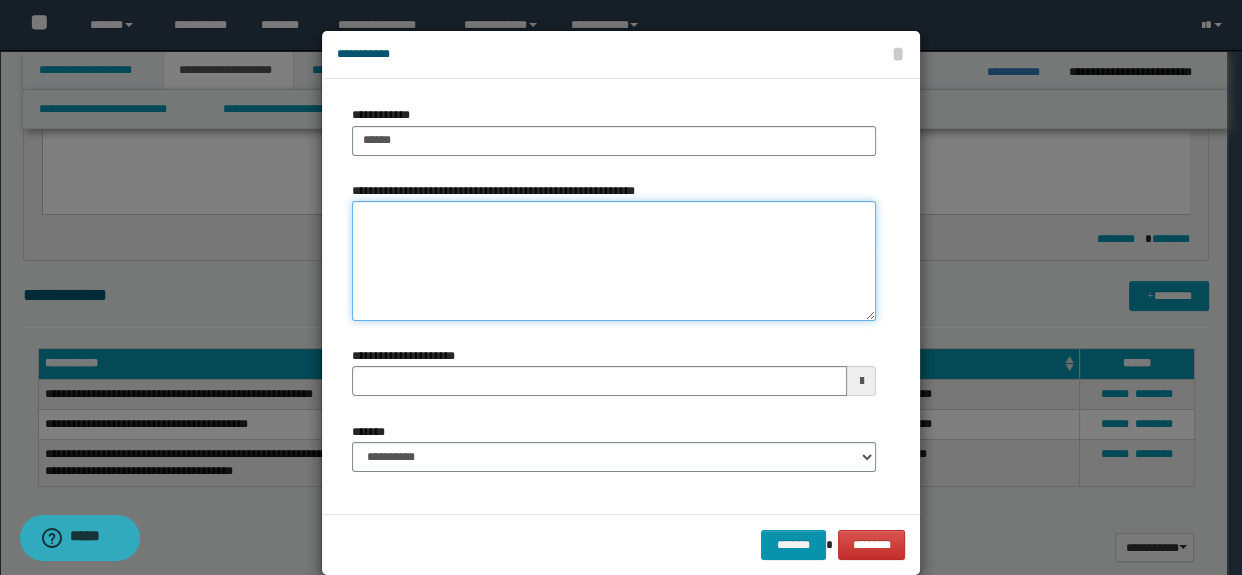 paste on "**********" 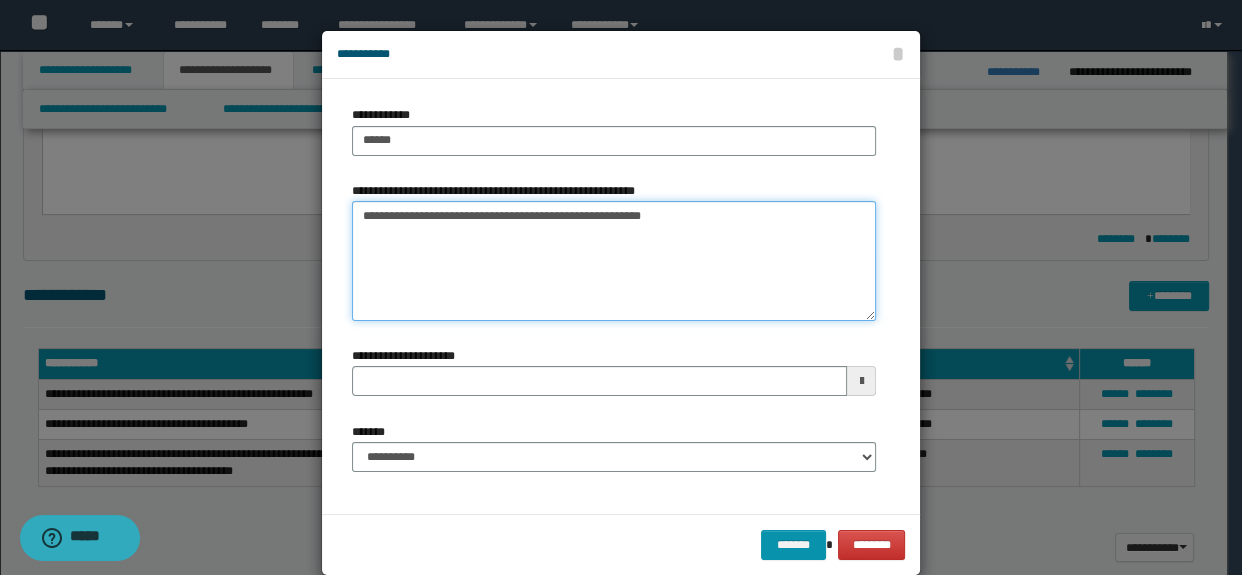 type 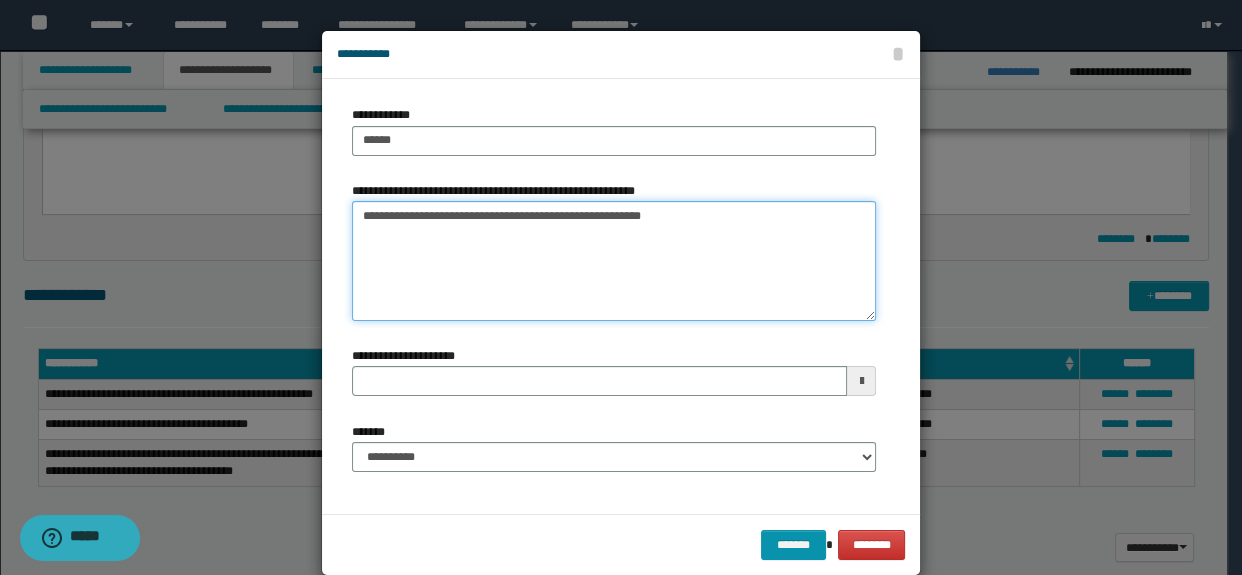 drag, startPoint x: 357, startPoint y: 214, endPoint x: 320, endPoint y: 204, distance: 38.327538 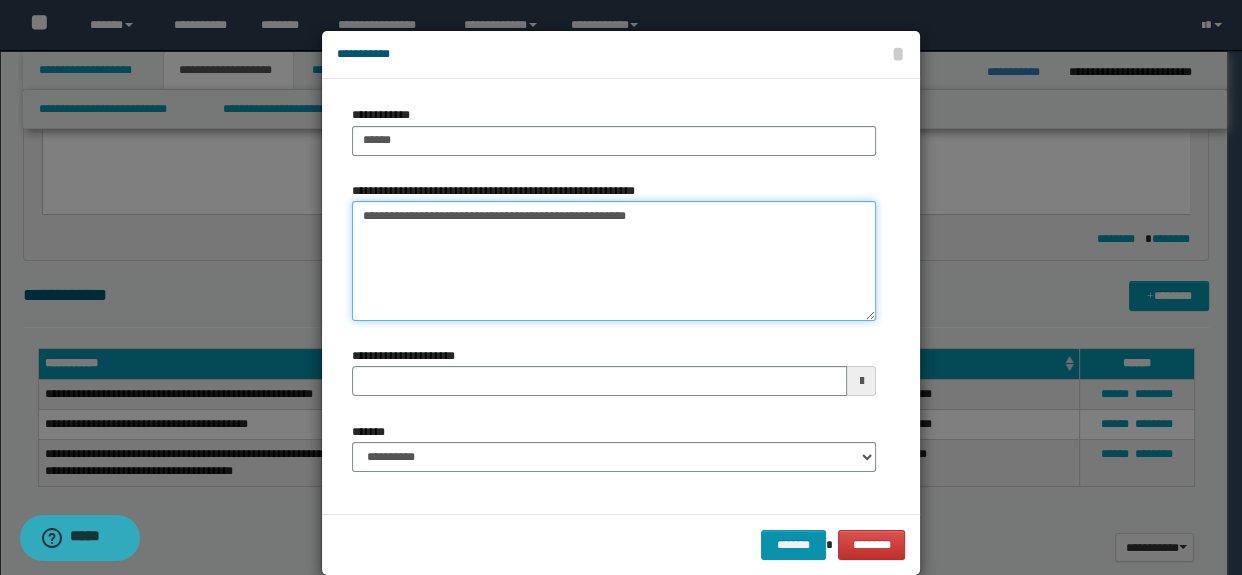 type on "**********" 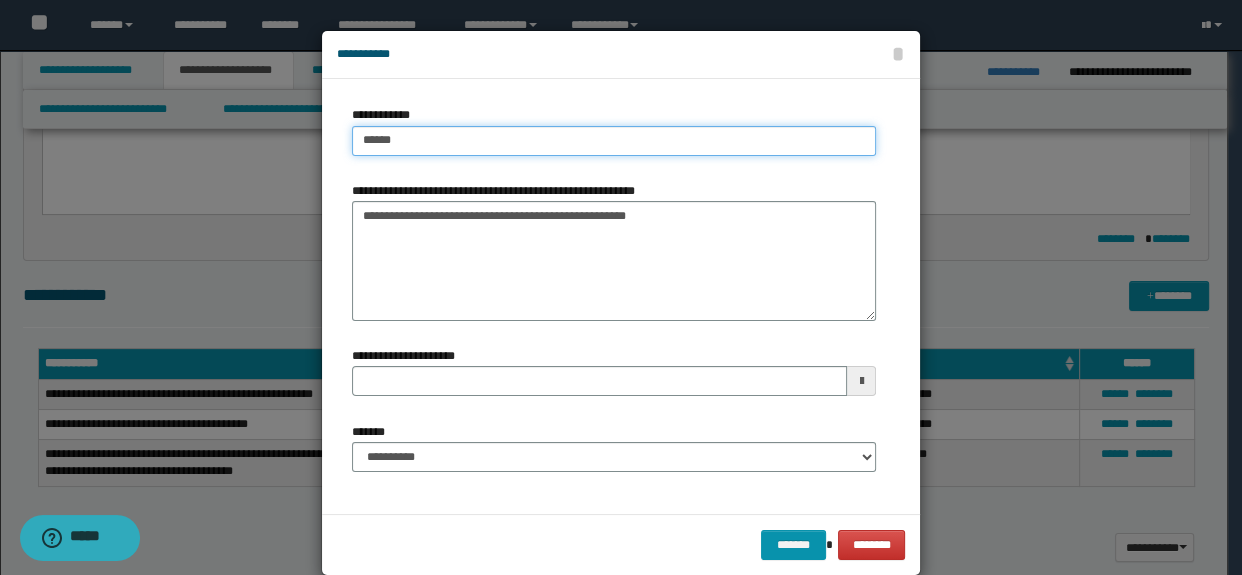 type on "******" 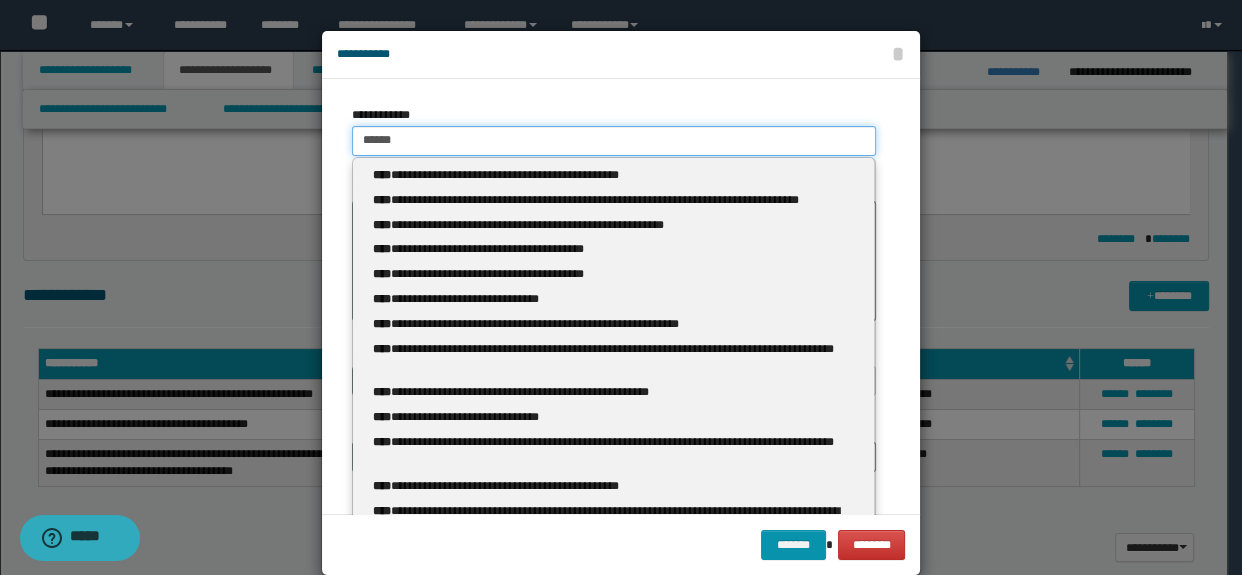 drag, startPoint x: 407, startPoint y: 137, endPoint x: 341, endPoint y: 127, distance: 66.75328 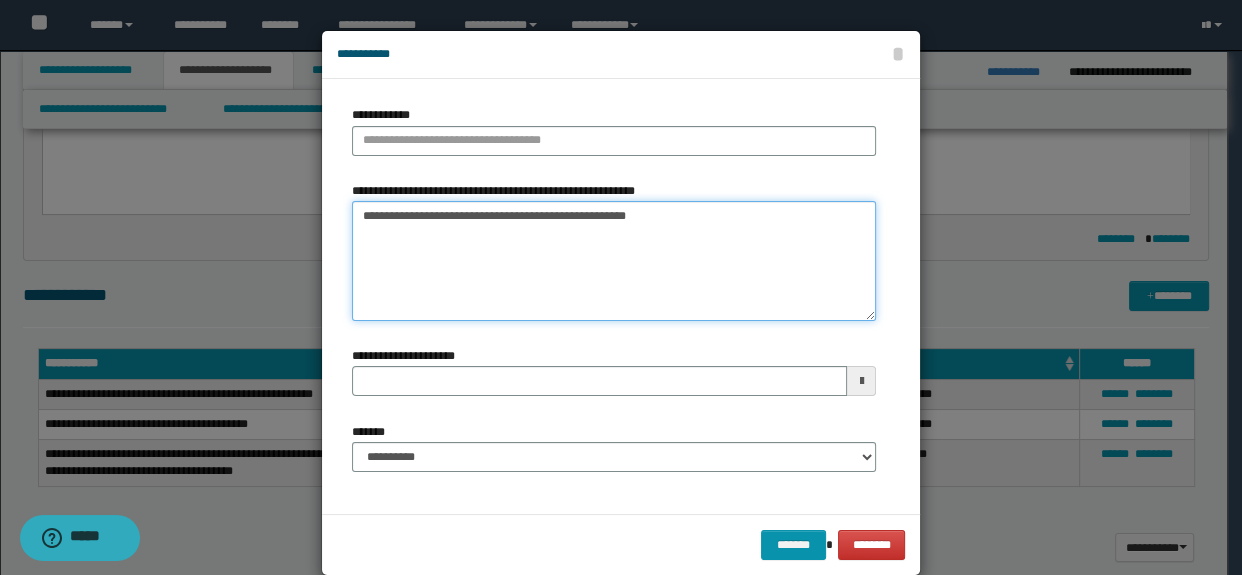 drag, startPoint x: 550, startPoint y: 227, endPoint x: 348, endPoint y: 215, distance: 202.35612 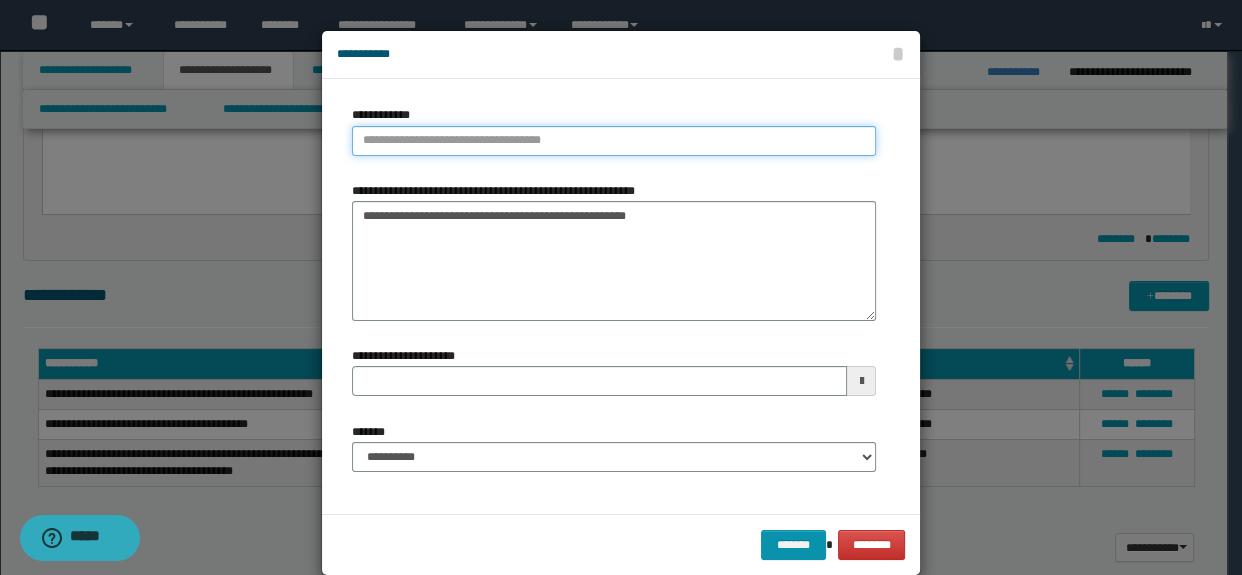 click on "**********" at bounding box center (614, 141) 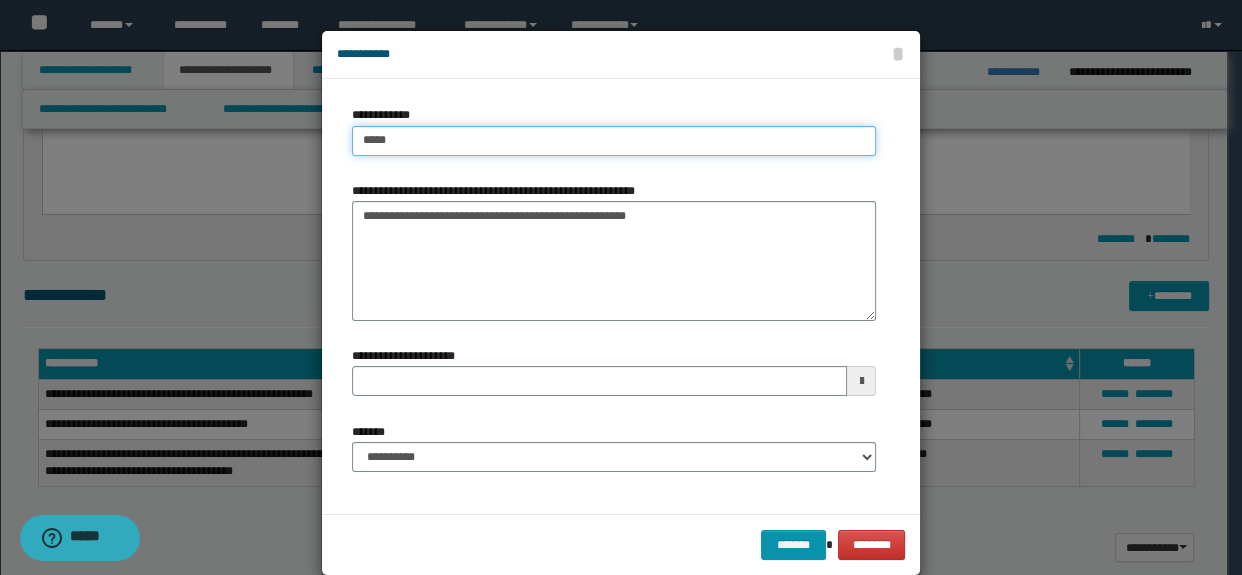 type on "******" 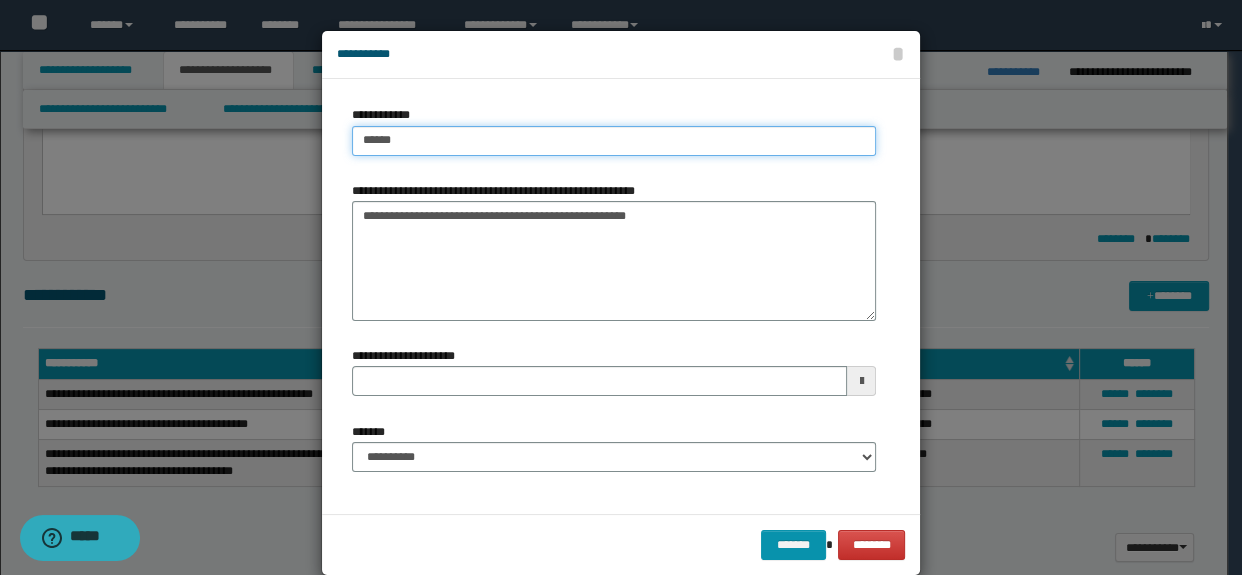 type on "******" 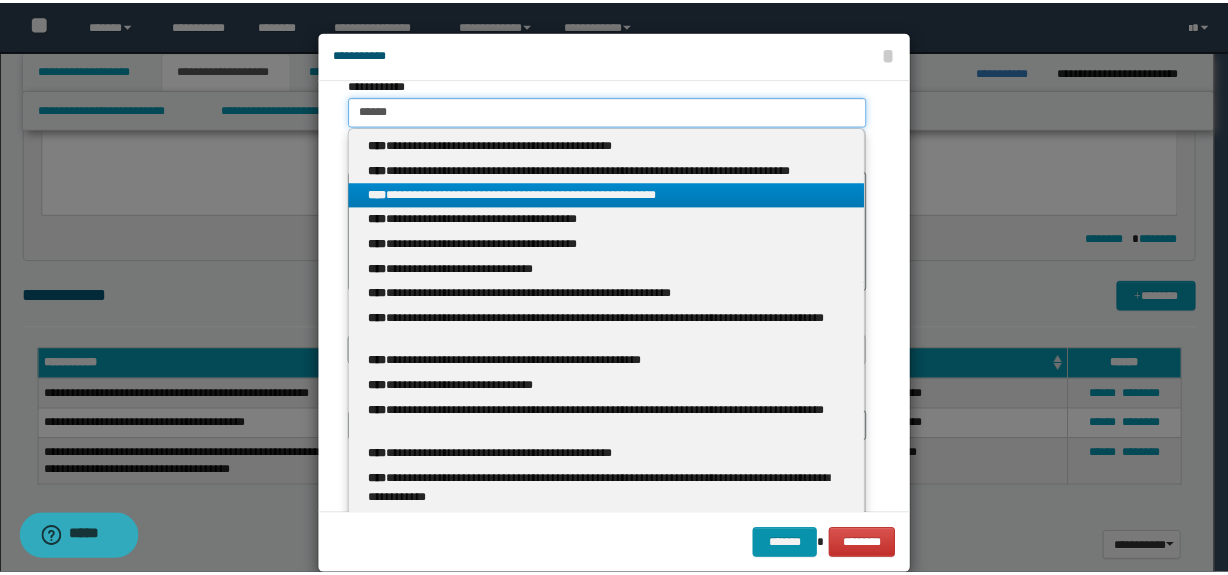 scroll, scrollTop: 0, scrollLeft: 0, axis: both 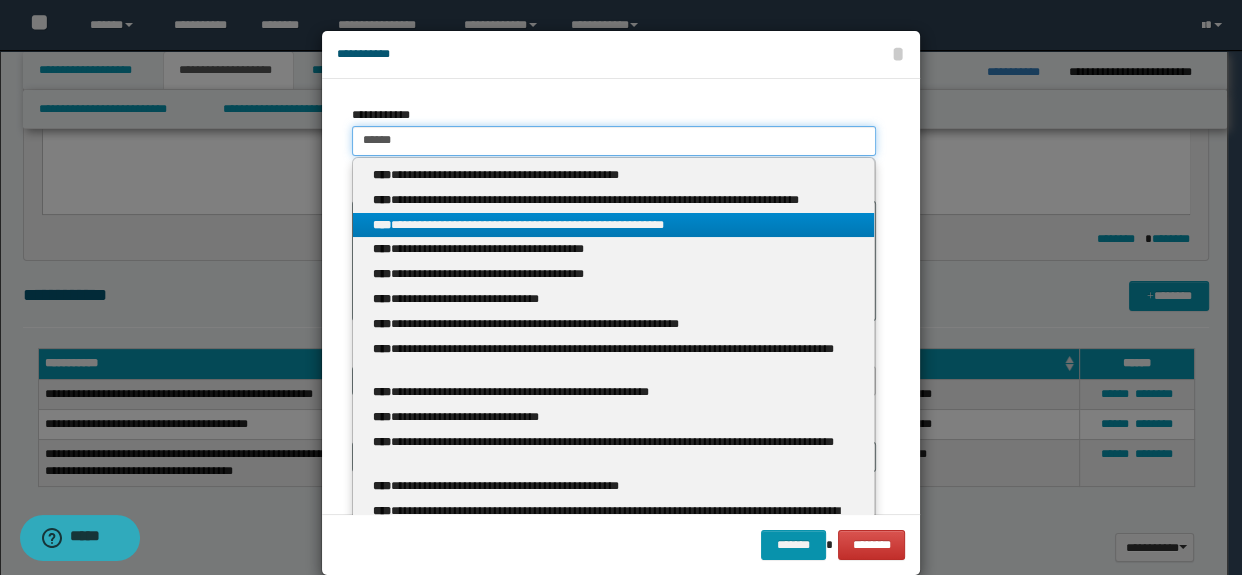 type on "******" 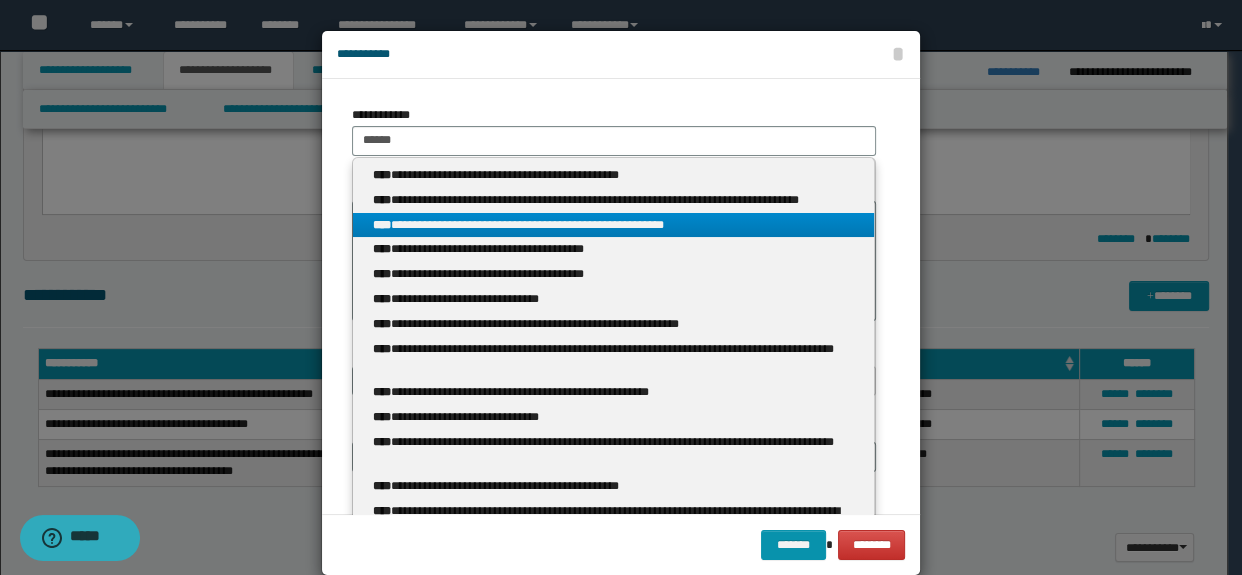 click on "**********" at bounding box center (614, 225) 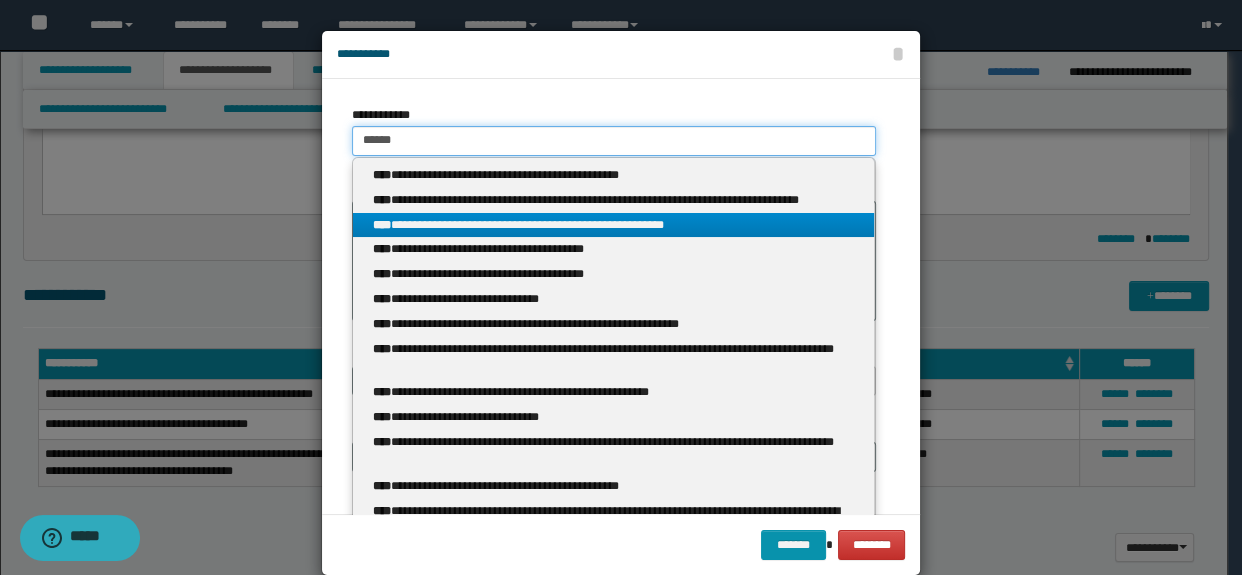 type 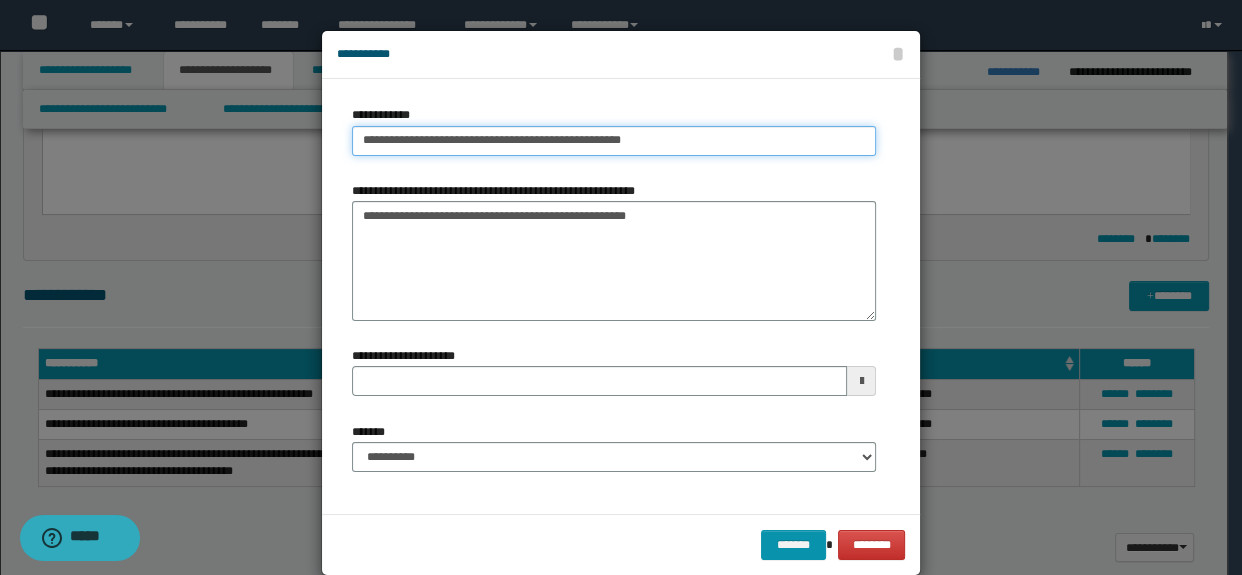 type 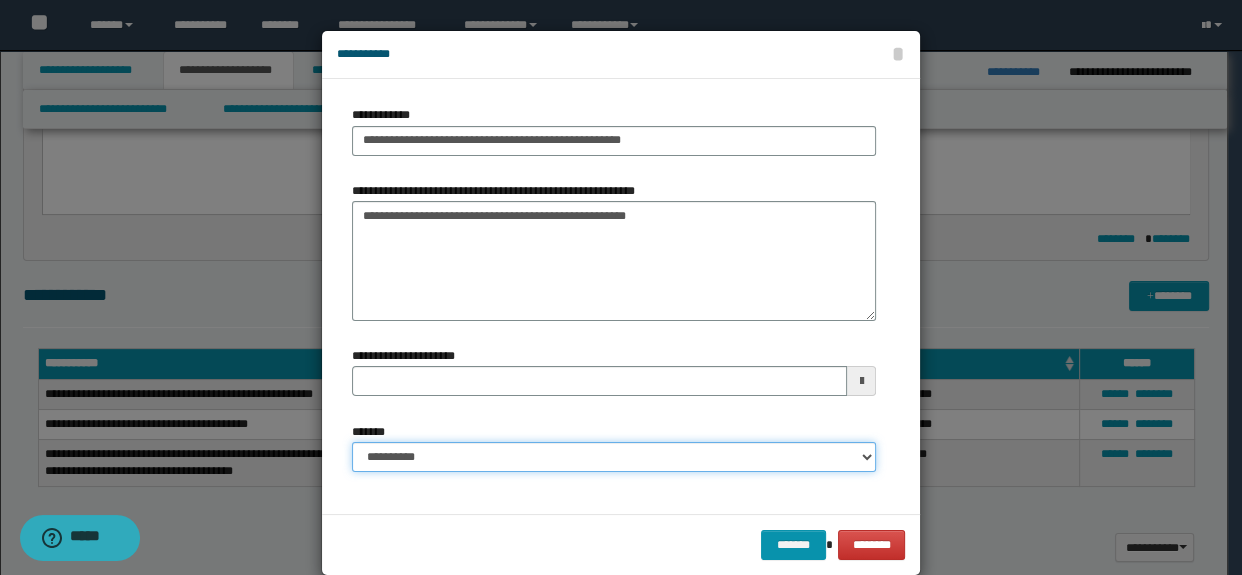 click on "**********" at bounding box center (614, 457) 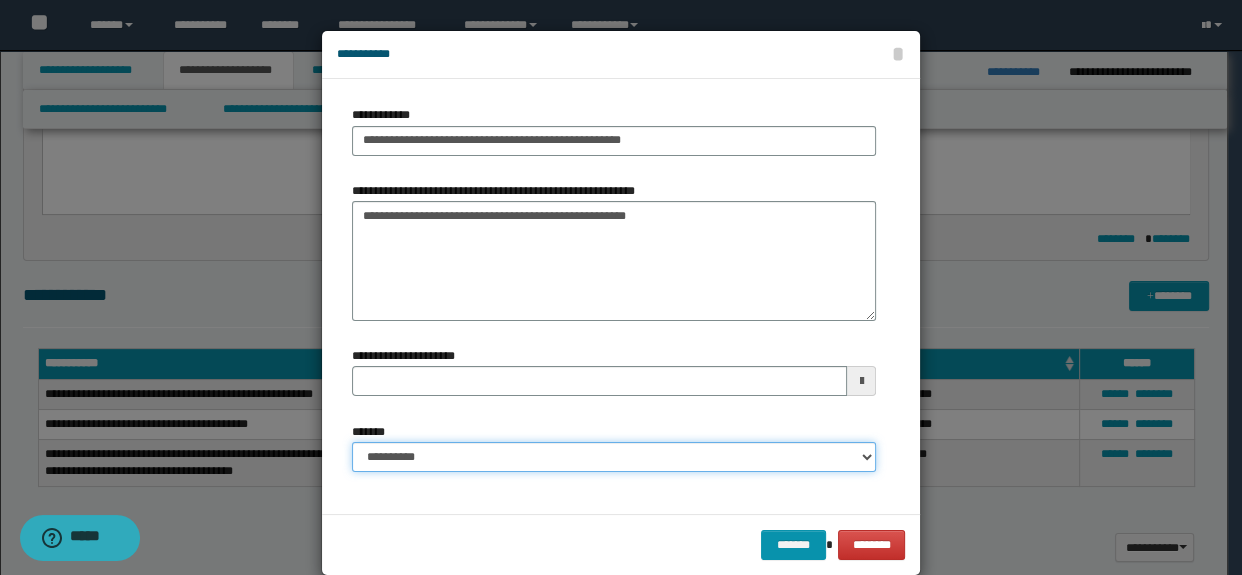 select on "*" 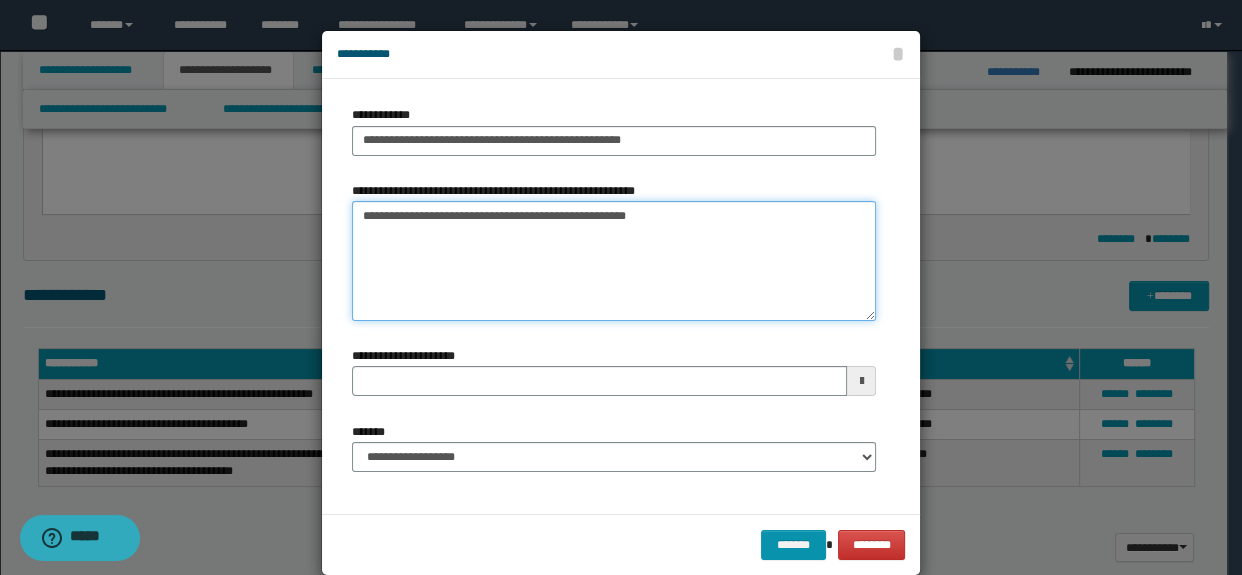 drag, startPoint x: 645, startPoint y: 220, endPoint x: 533, endPoint y: 215, distance: 112.11155 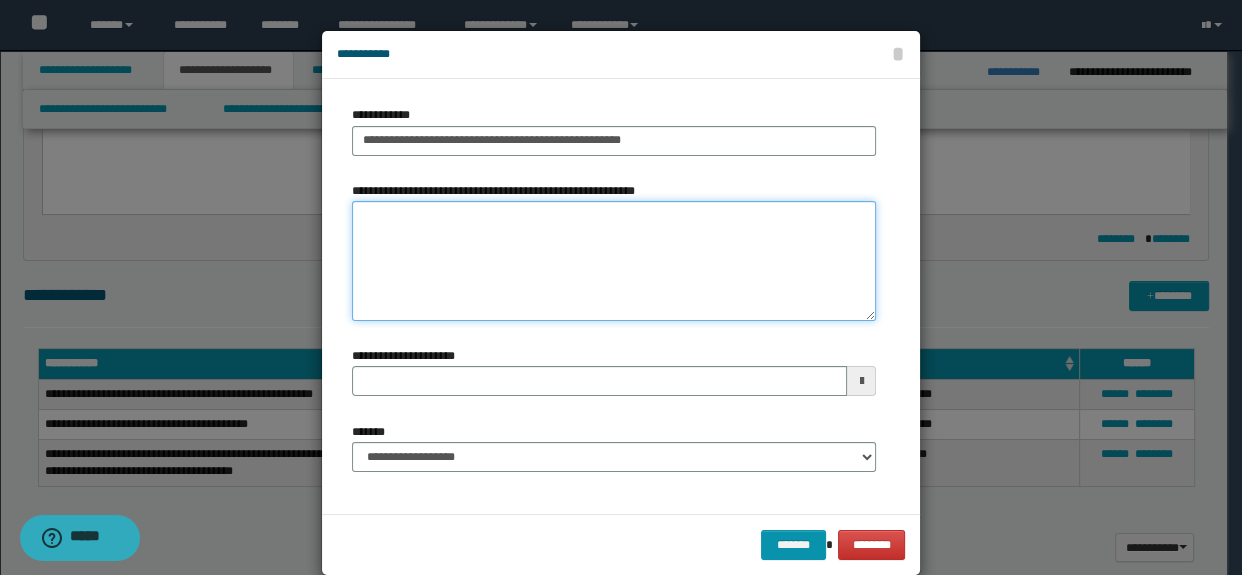 type 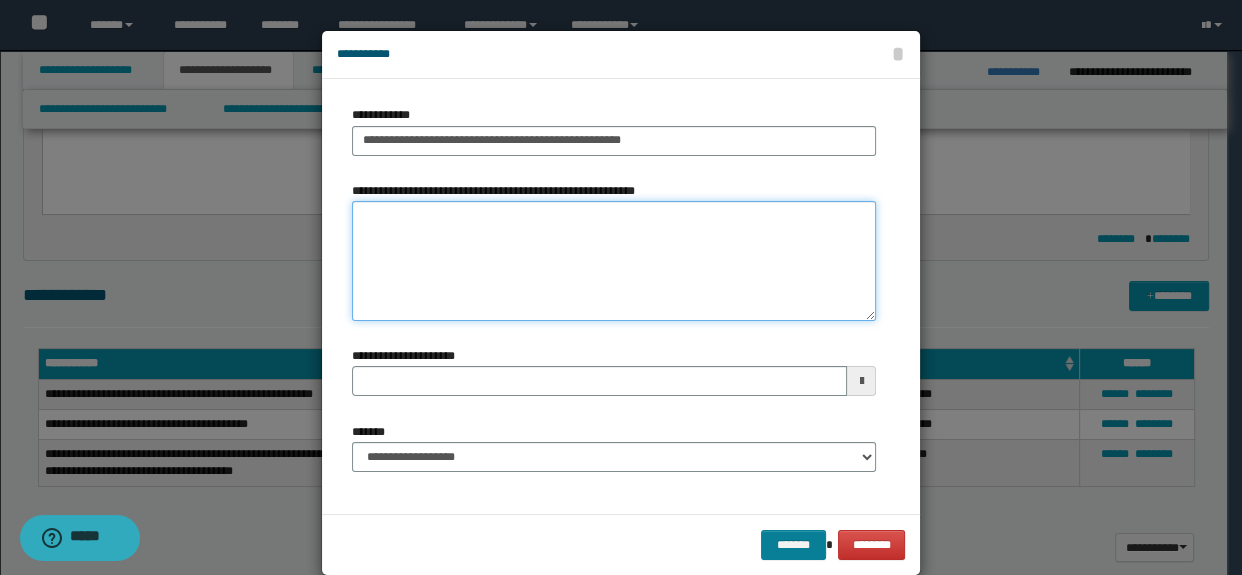 type 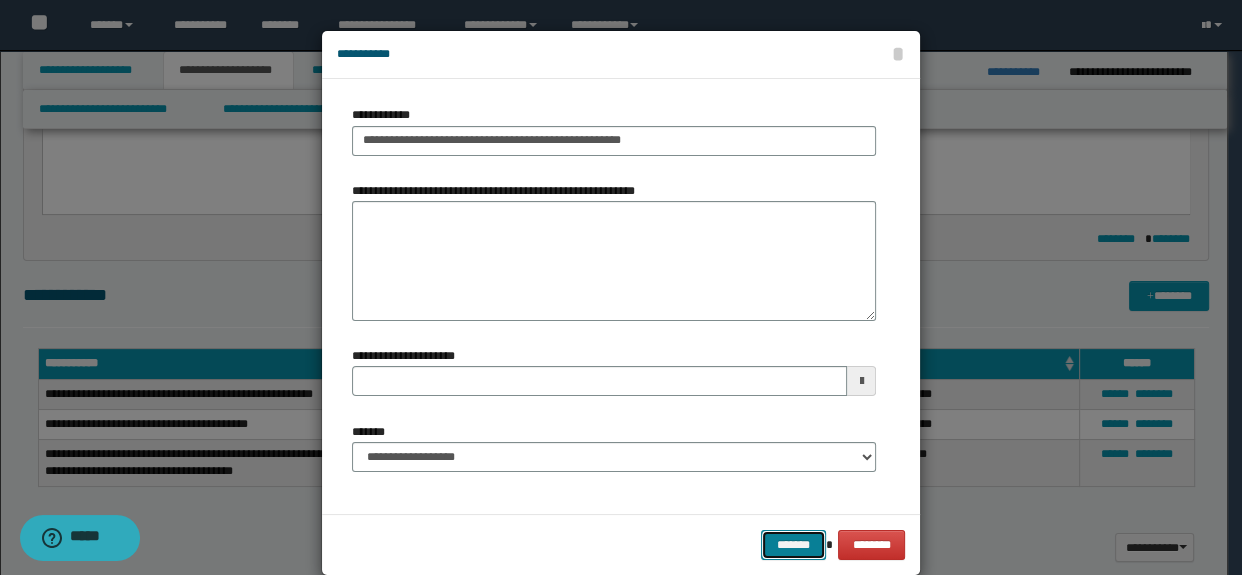 click on "*******" at bounding box center [793, 545] 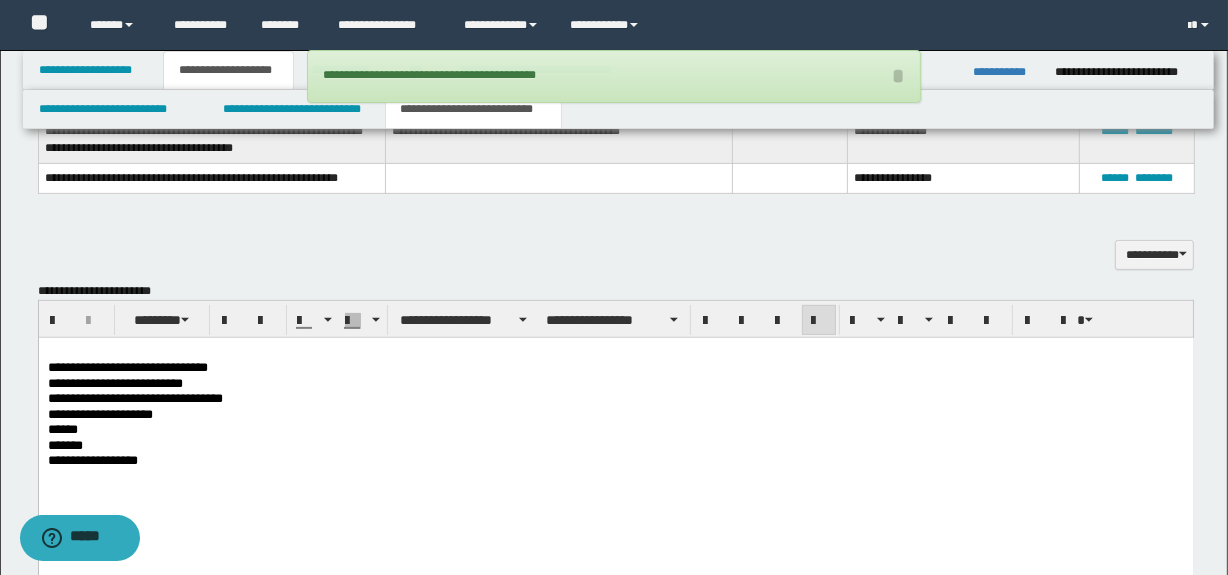 scroll, scrollTop: 636, scrollLeft: 0, axis: vertical 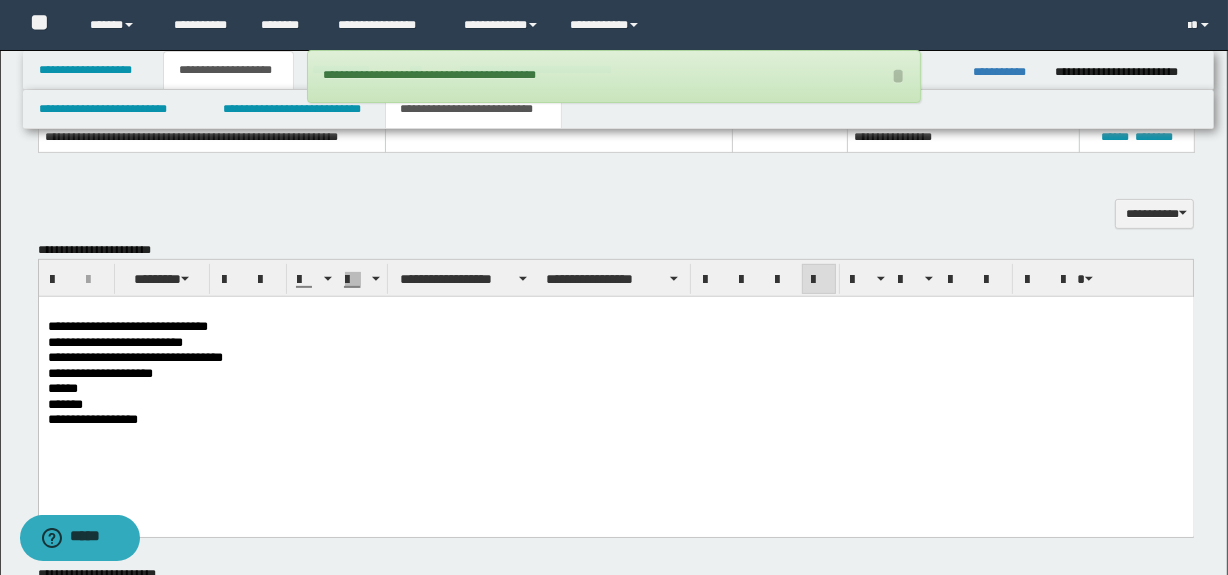 click on "**********" at bounding box center (615, 374) 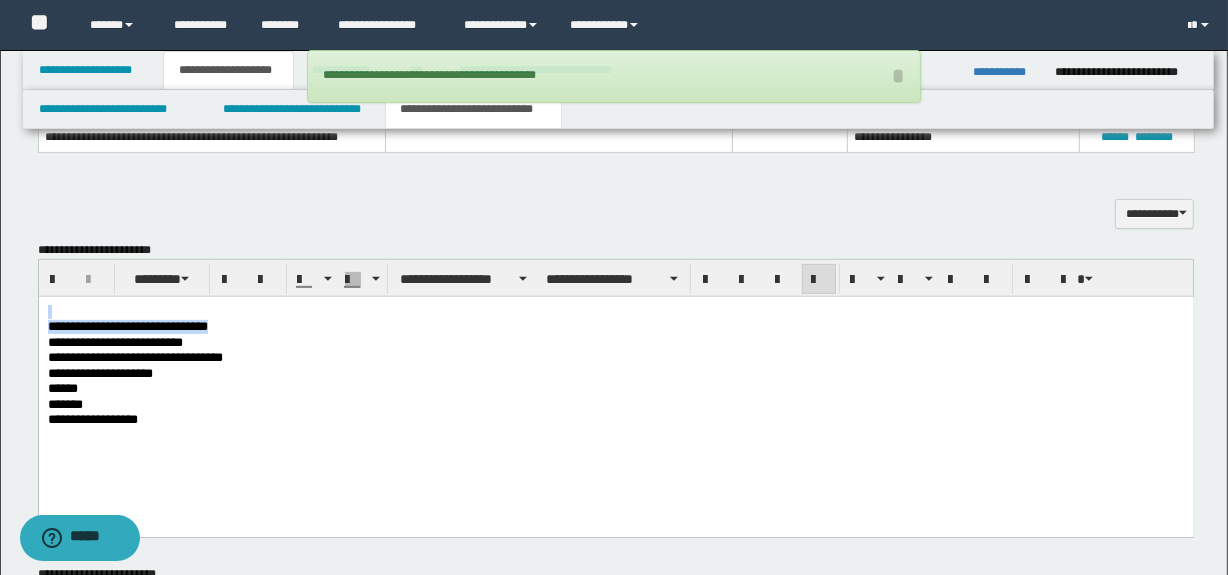 drag, startPoint x: 221, startPoint y: 326, endPoint x: 38, endPoint y: 608, distance: 336.17407 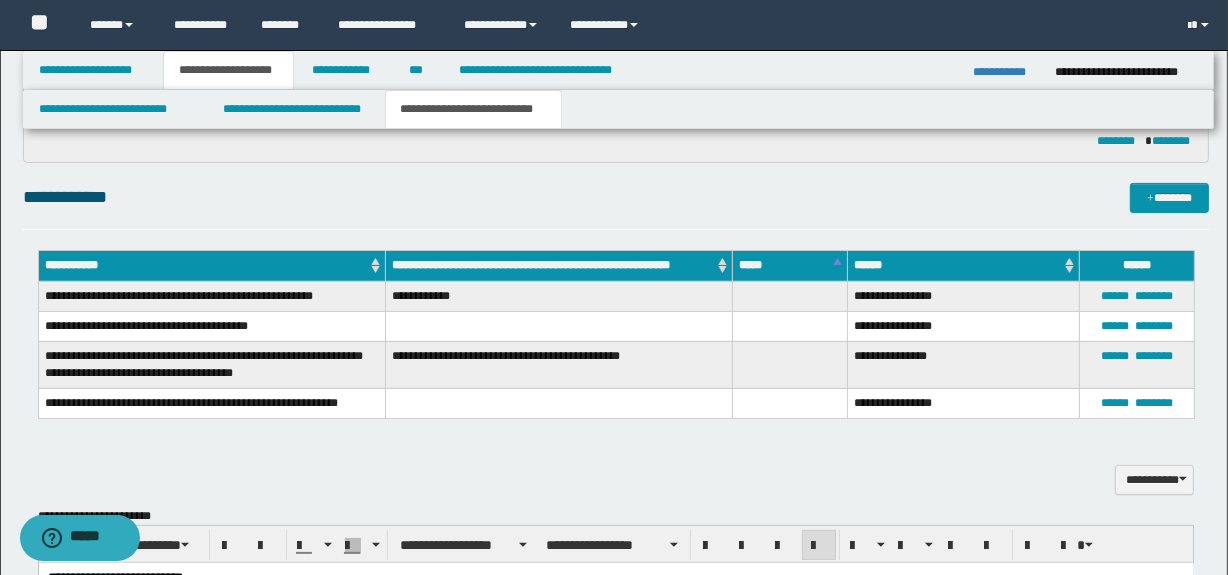 scroll, scrollTop: 363, scrollLeft: 0, axis: vertical 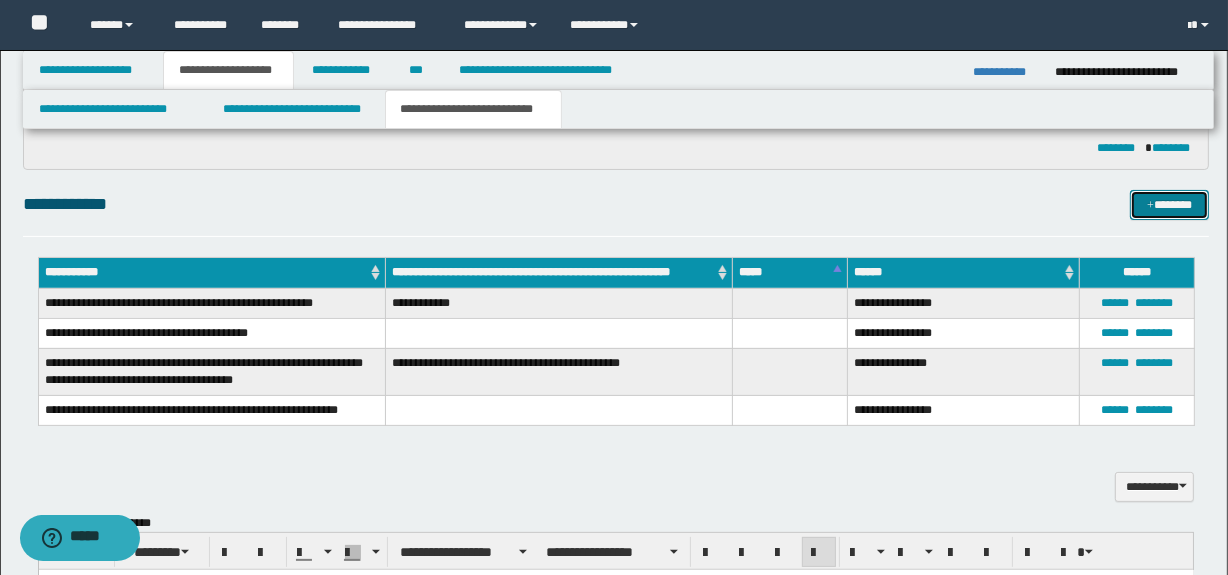 click on "*******" at bounding box center (1170, 205) 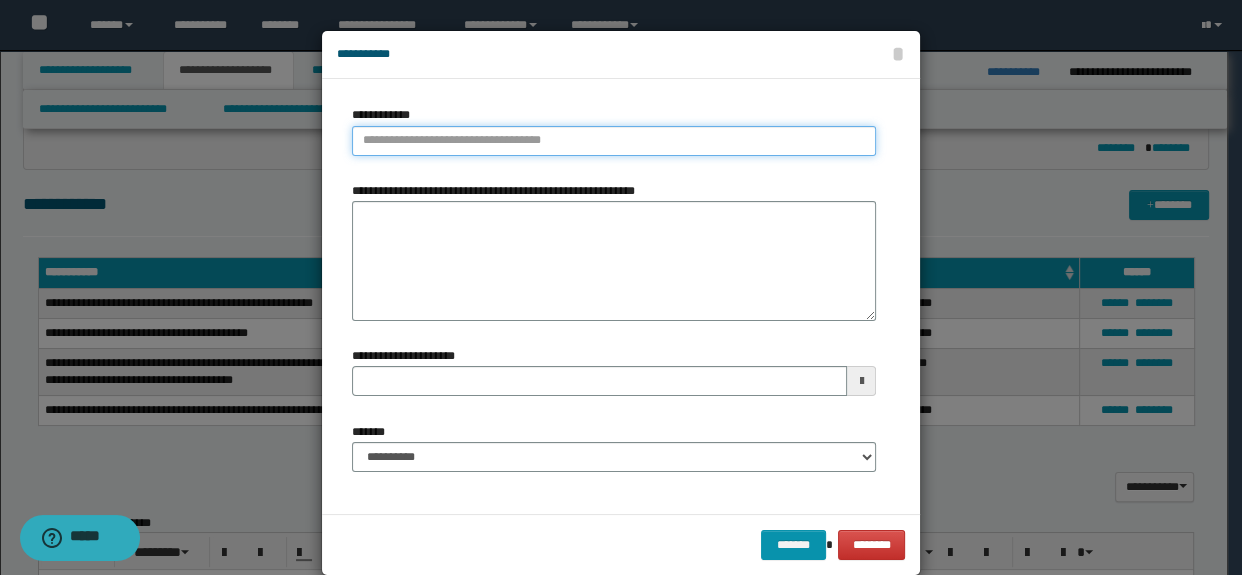 type on "**********" 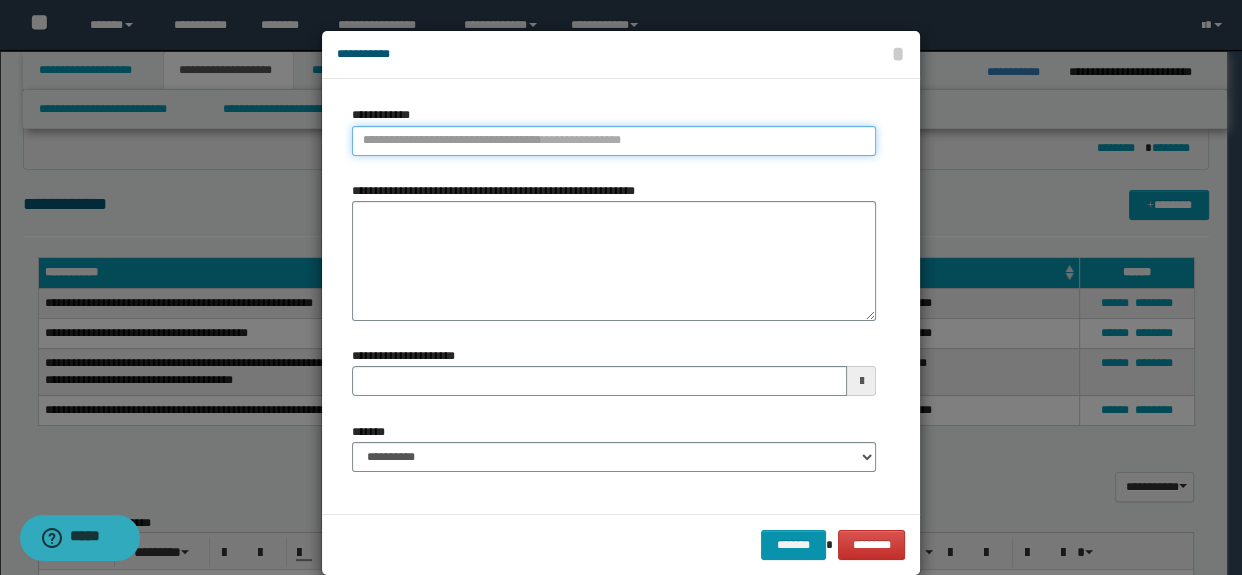 click on "**********" at bounding box center [614, 141] 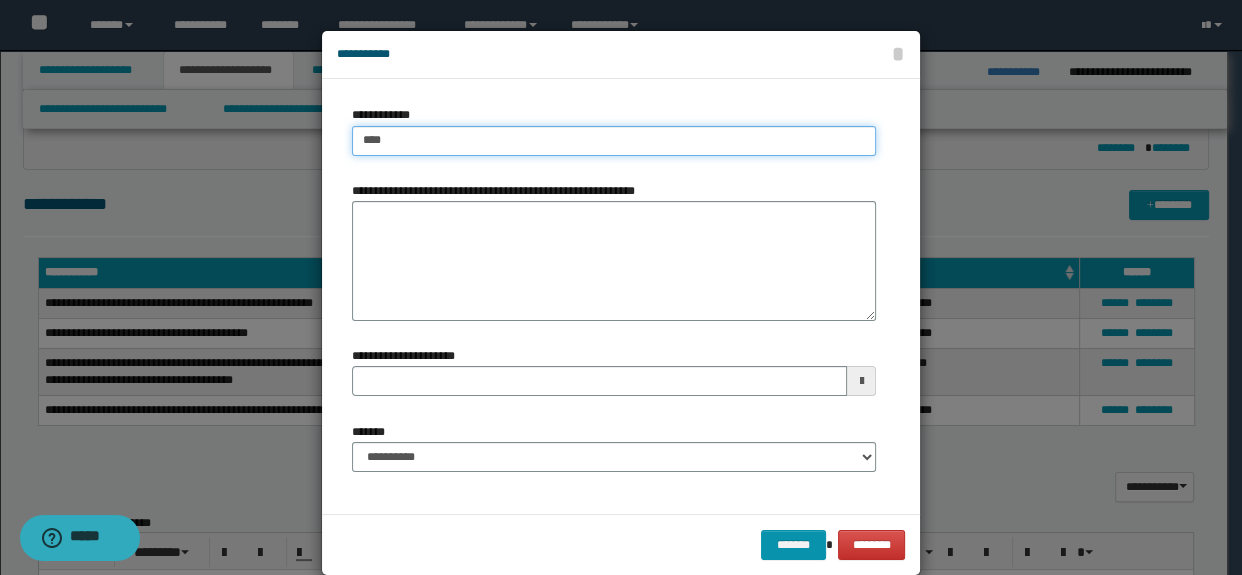 type on "*****" 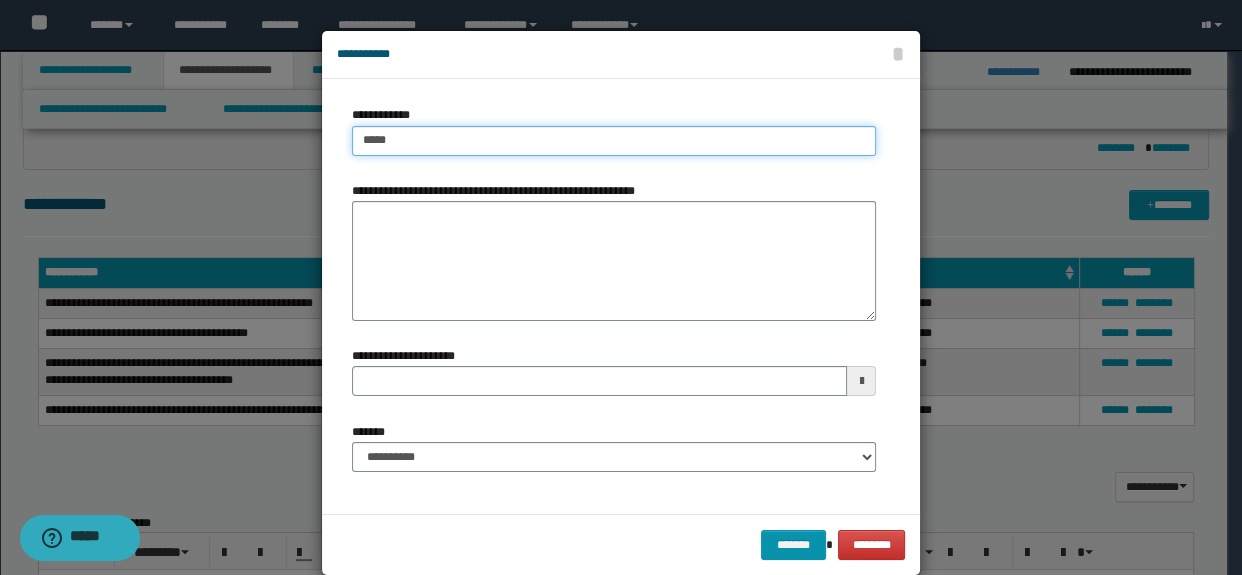 type on "*****" 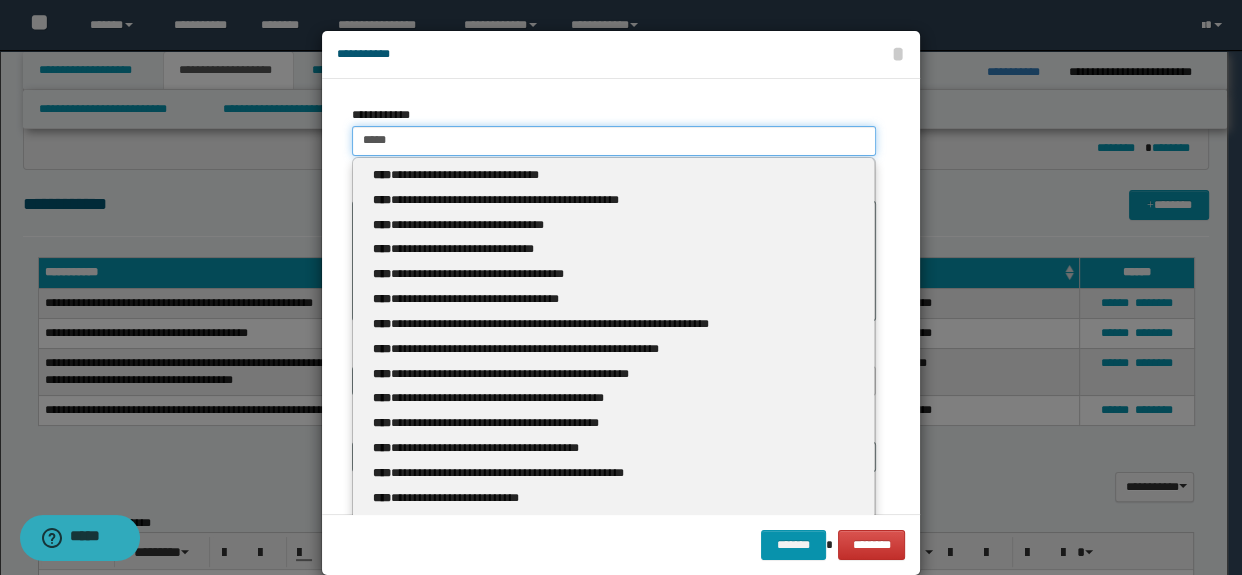 type 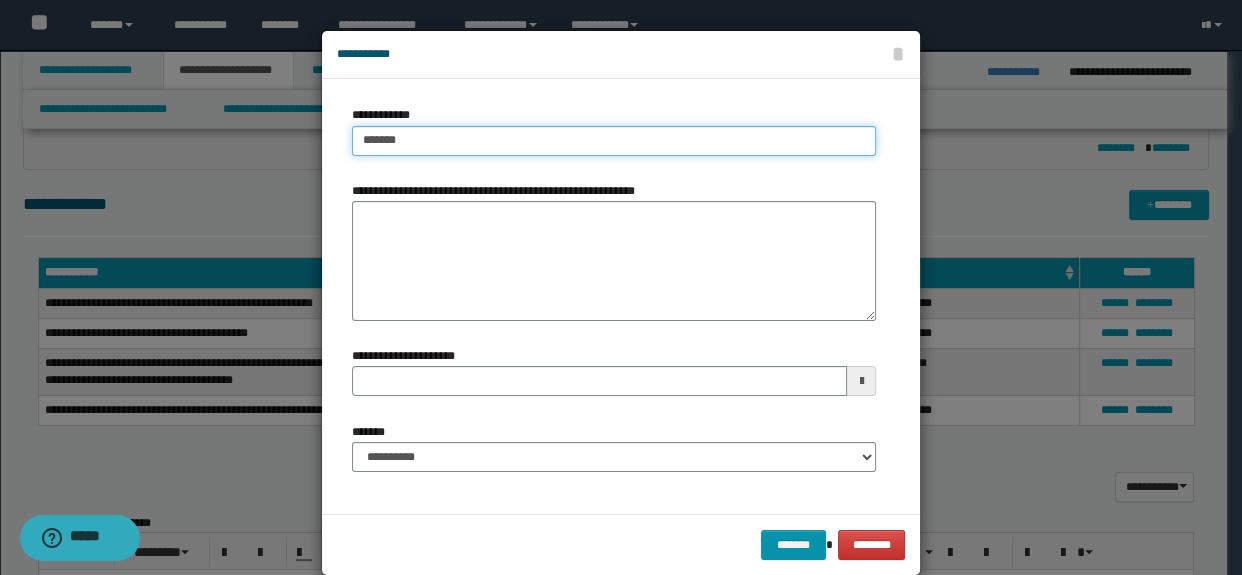 type on "********" 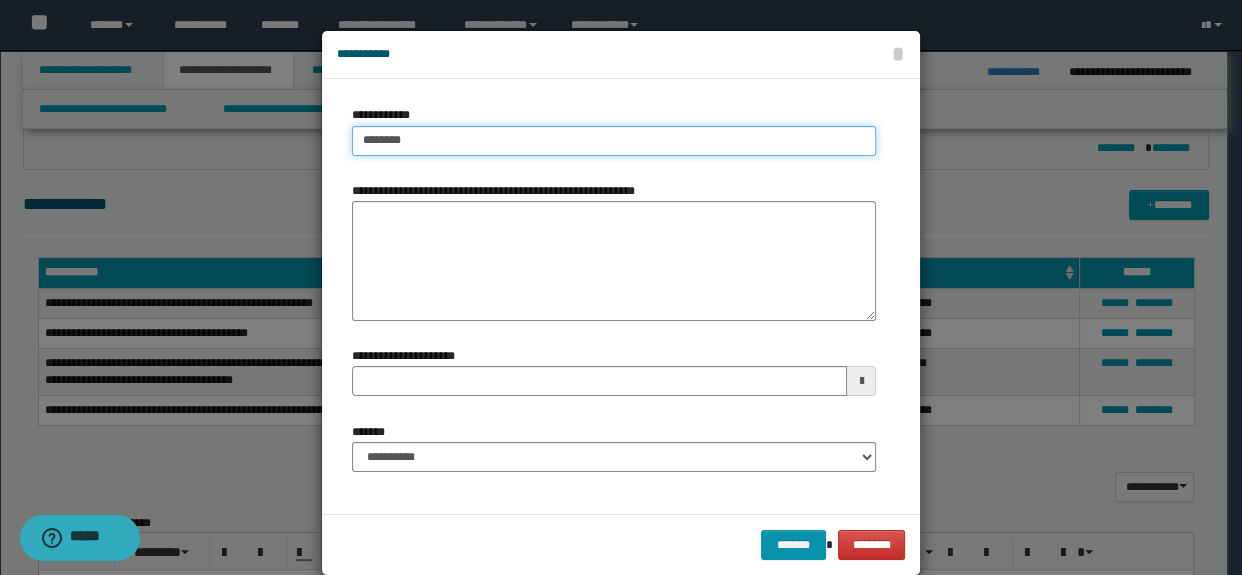 type on "********" 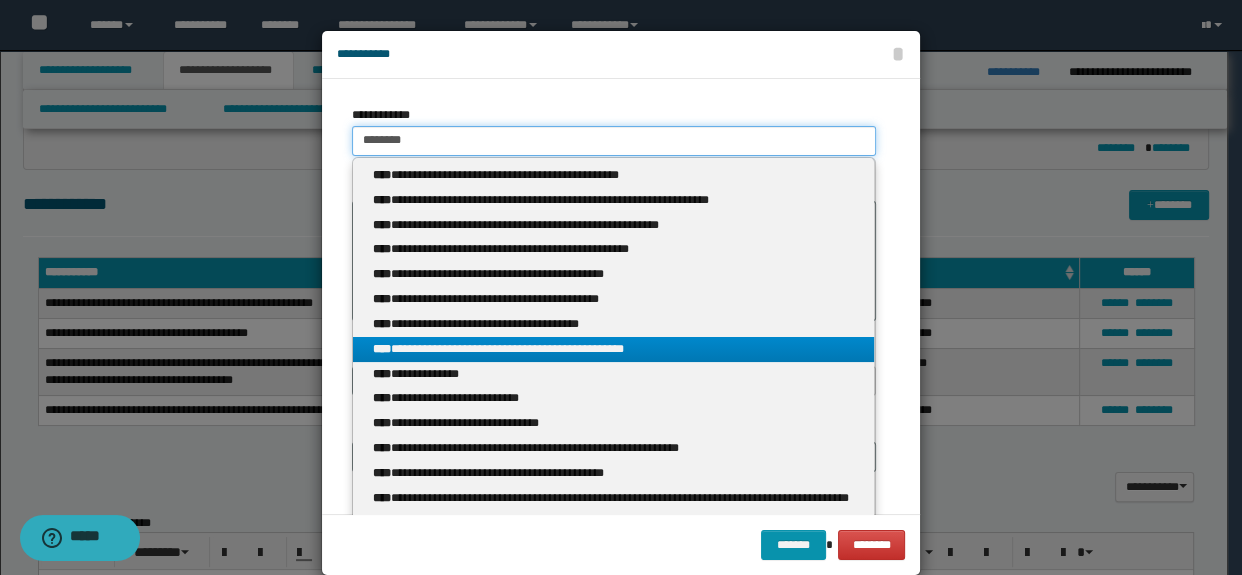 type on "********" 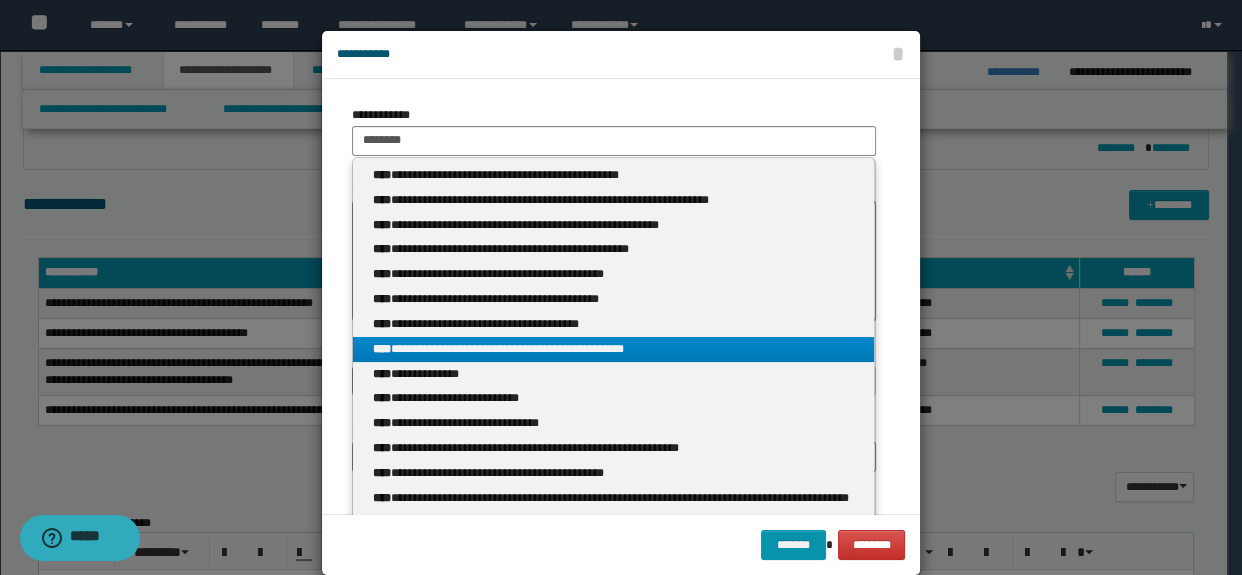 click on "**********" at bounding box center [614, 349] 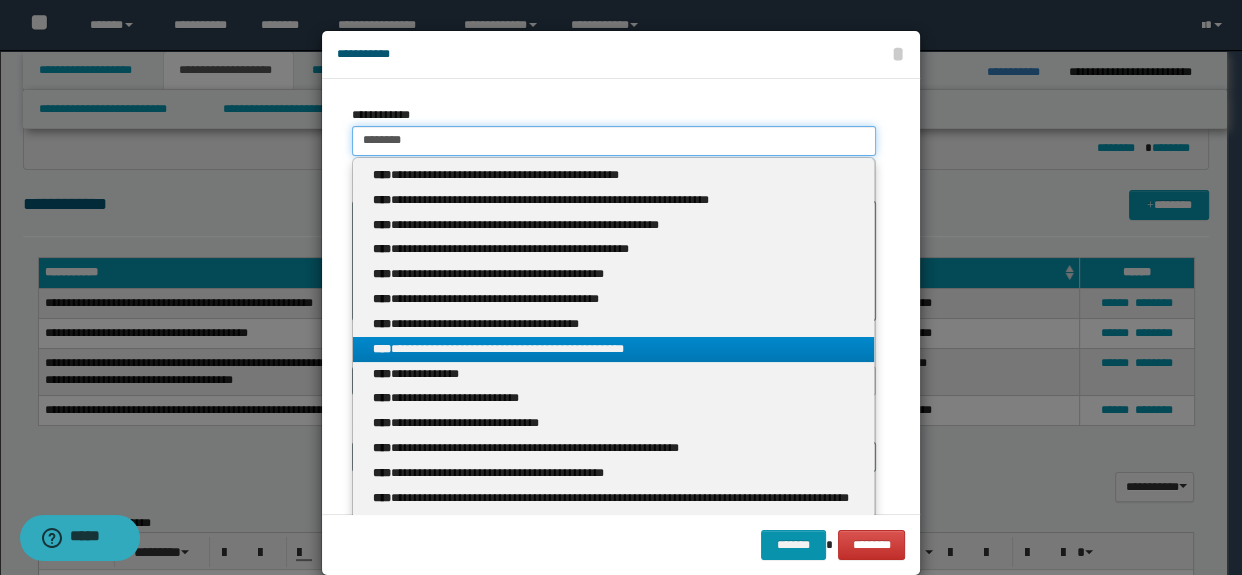 type 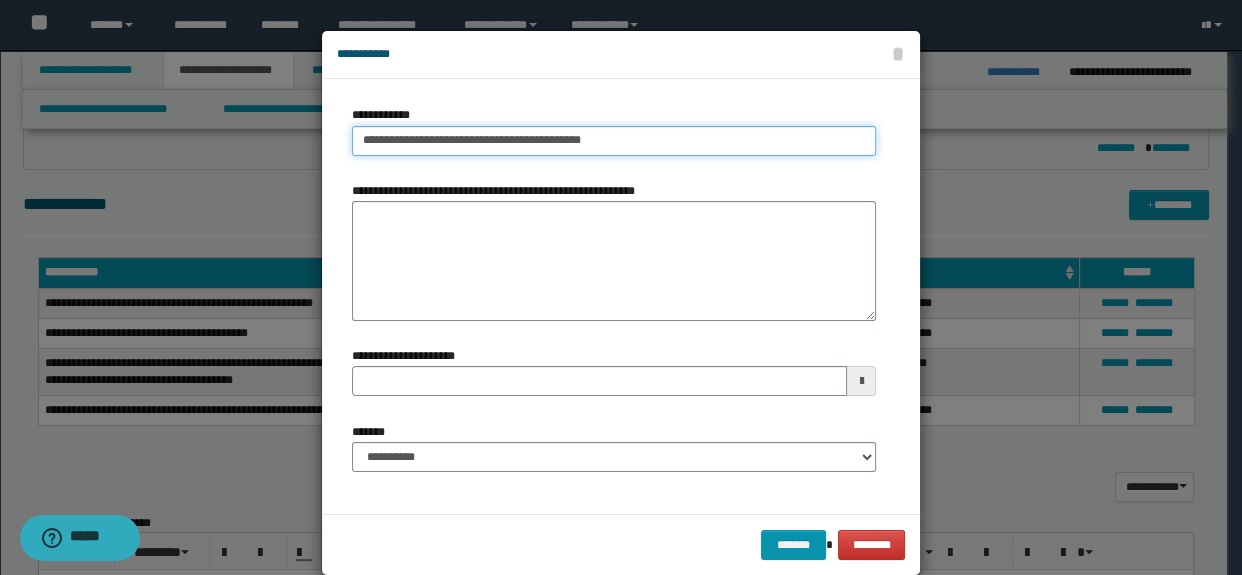 type 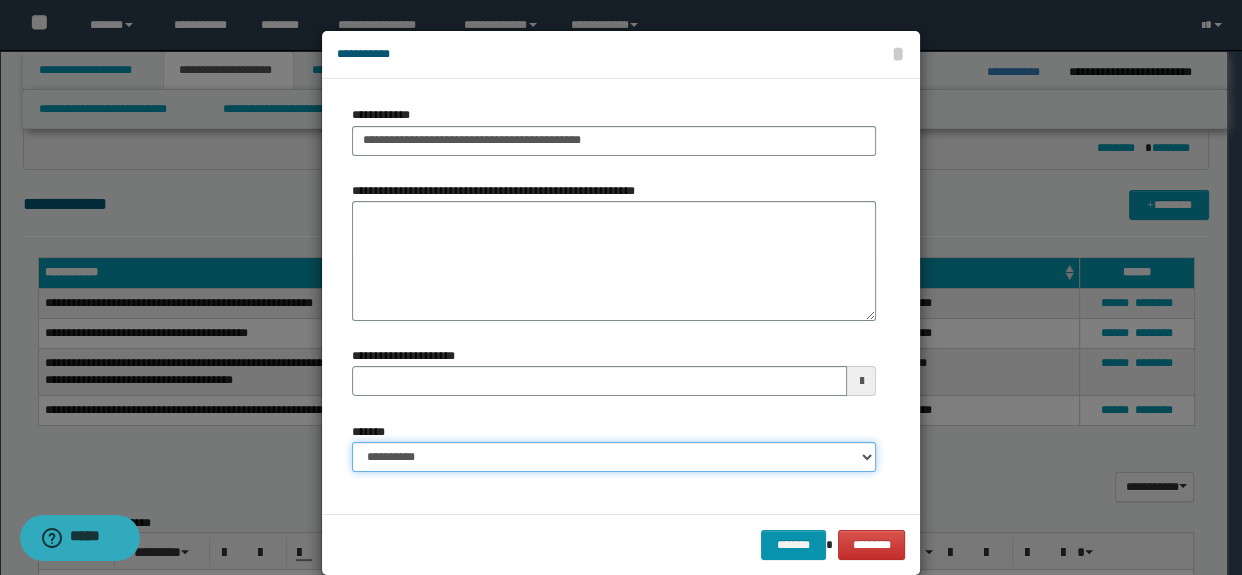 click on "**********" at bounding box center [614, 457] 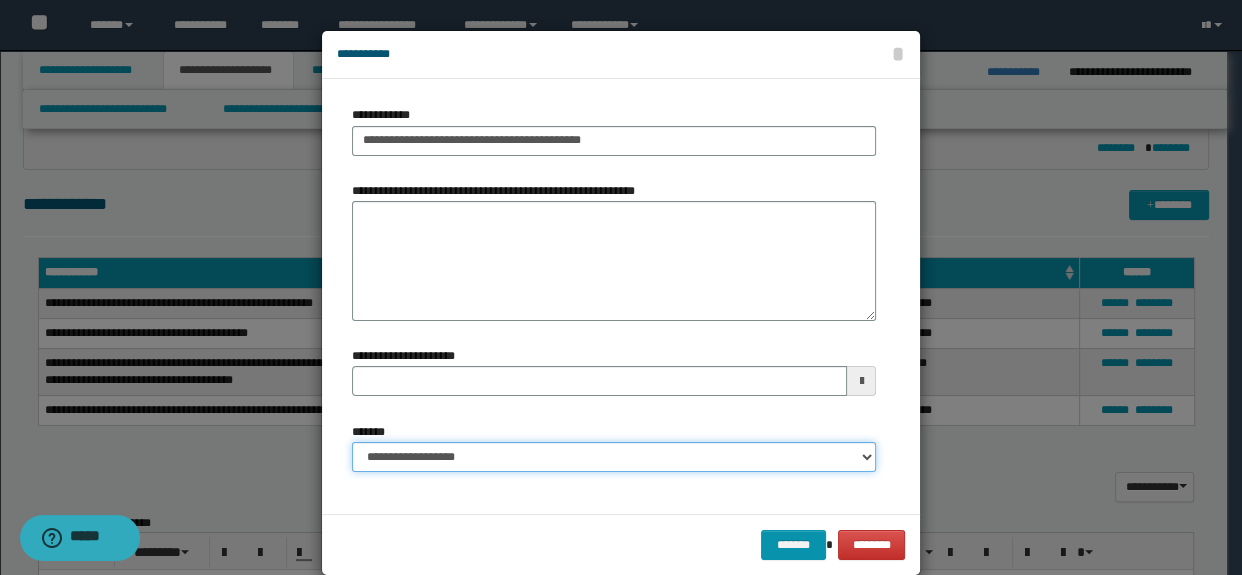 type 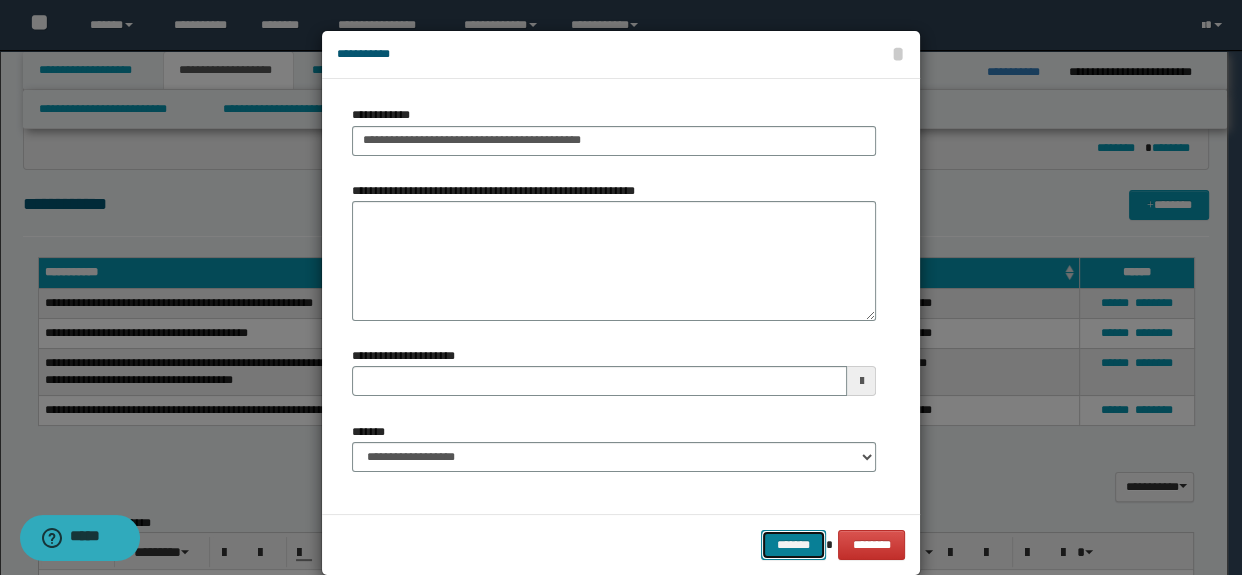 click on "*******" at bounding box center (793, 545) 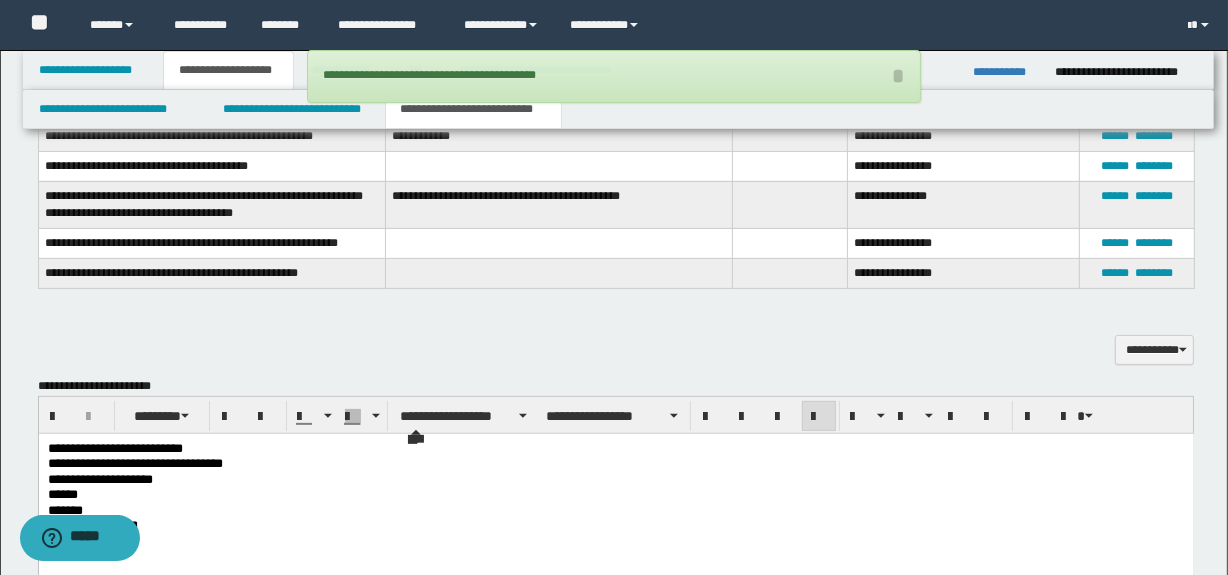 scroll, scrollTop: 545, scrollLeft: 0, axis: vertical 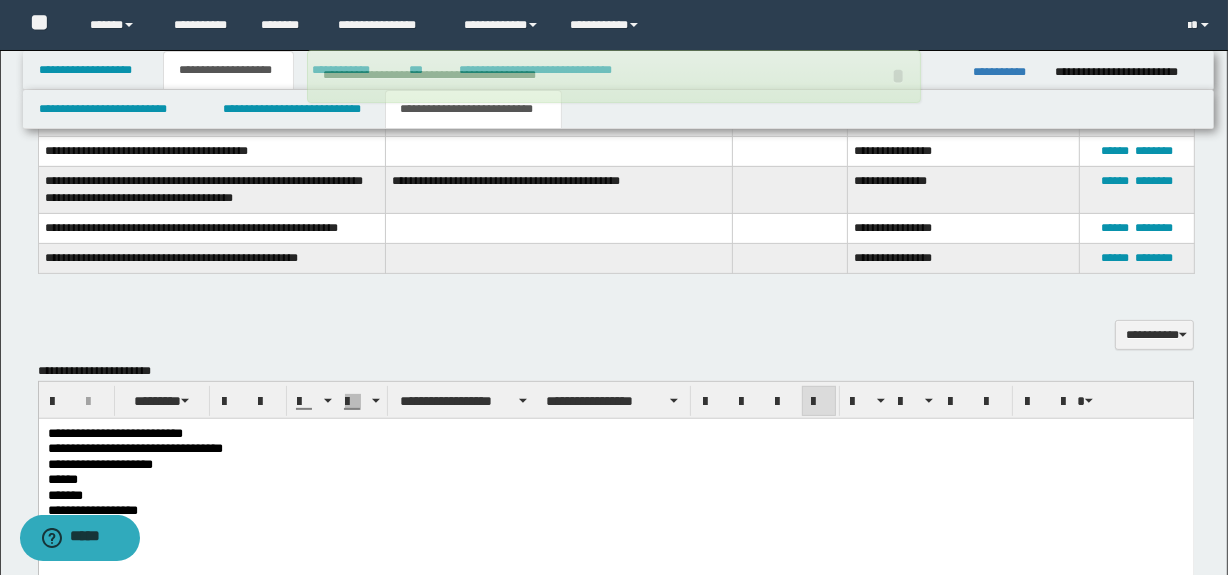 click on "**********" at bounding box center (615, 433) 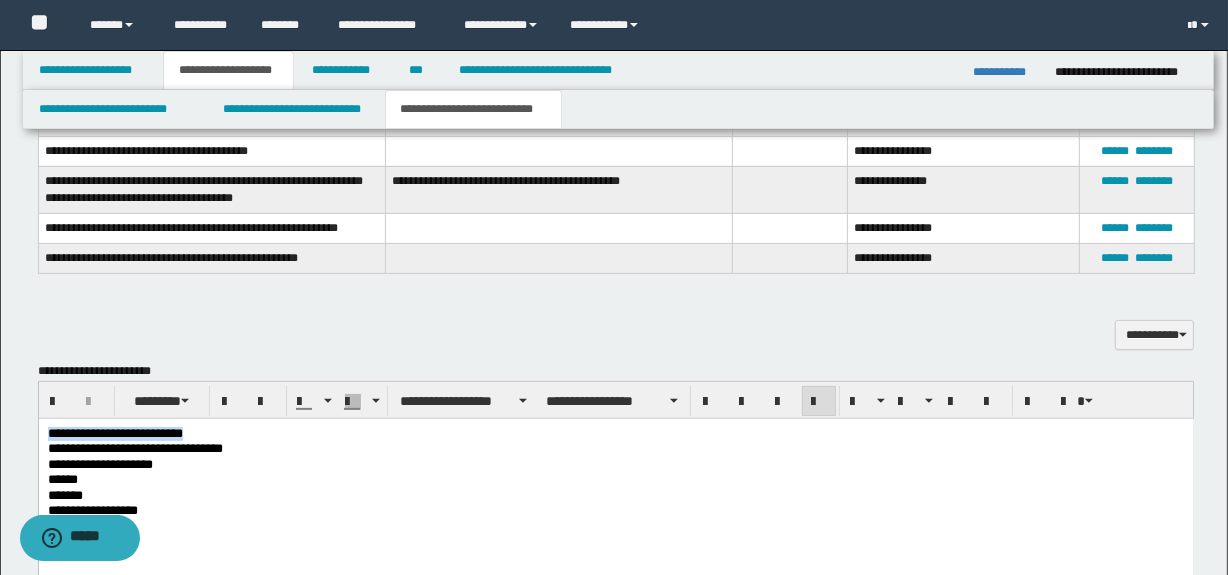 drag, startPoint x: 218, startPoint y: 437, endPoint x: 72, endPoint y: 839, distance: 427.69147 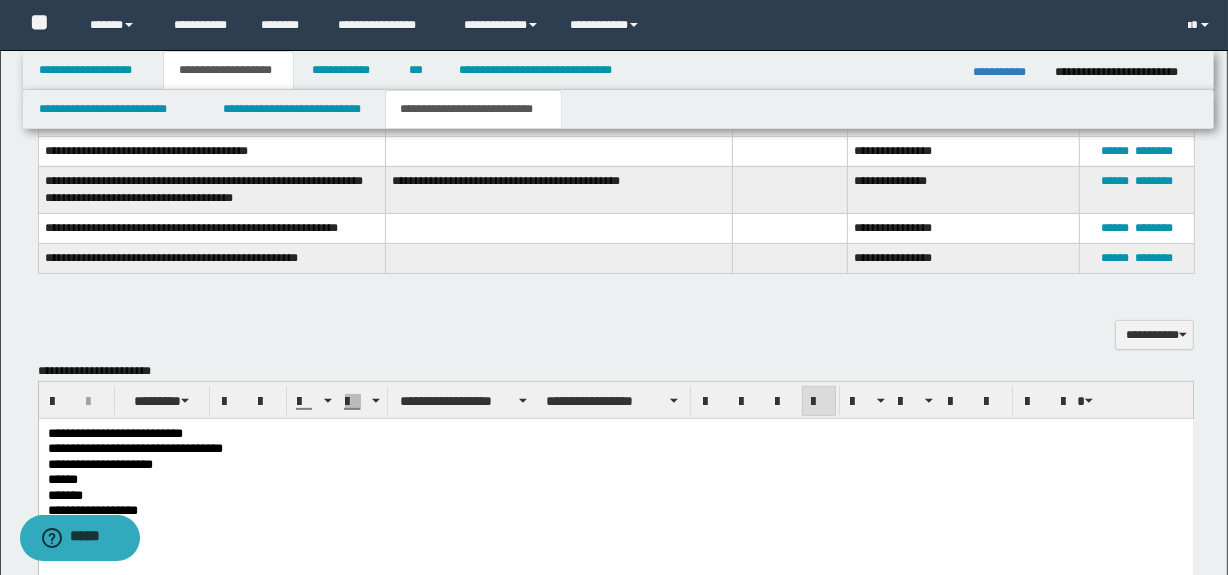 click on "**********" at bounding box center (615, 448) 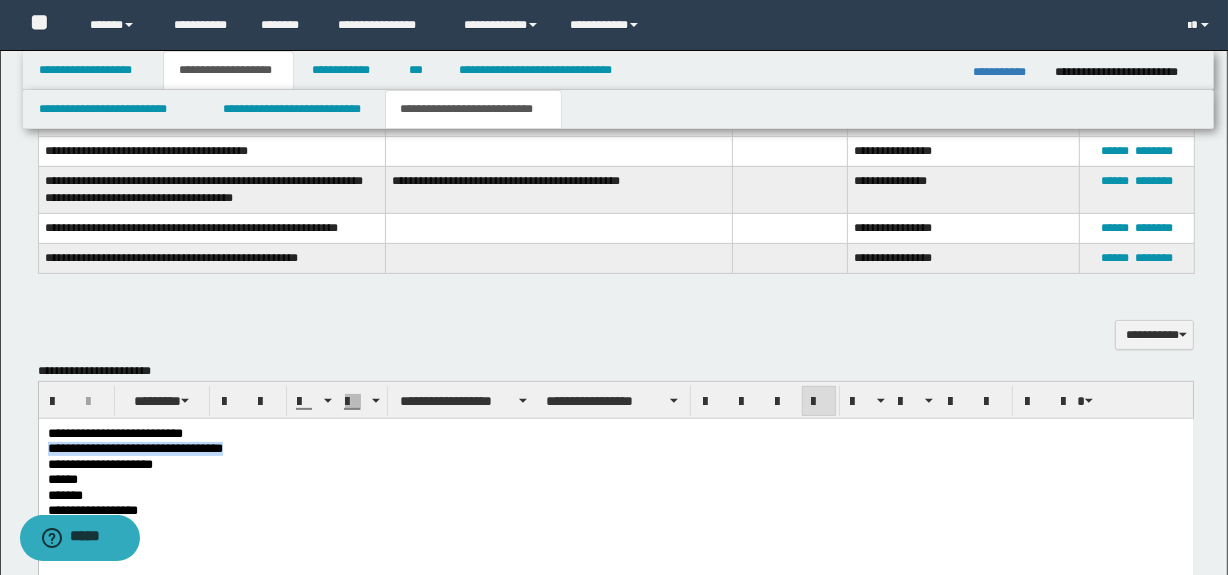 drag, startPoint x: 276, startPoint y: 453, endPoint x: 69, endPoint y: 441, distance: 207.34753 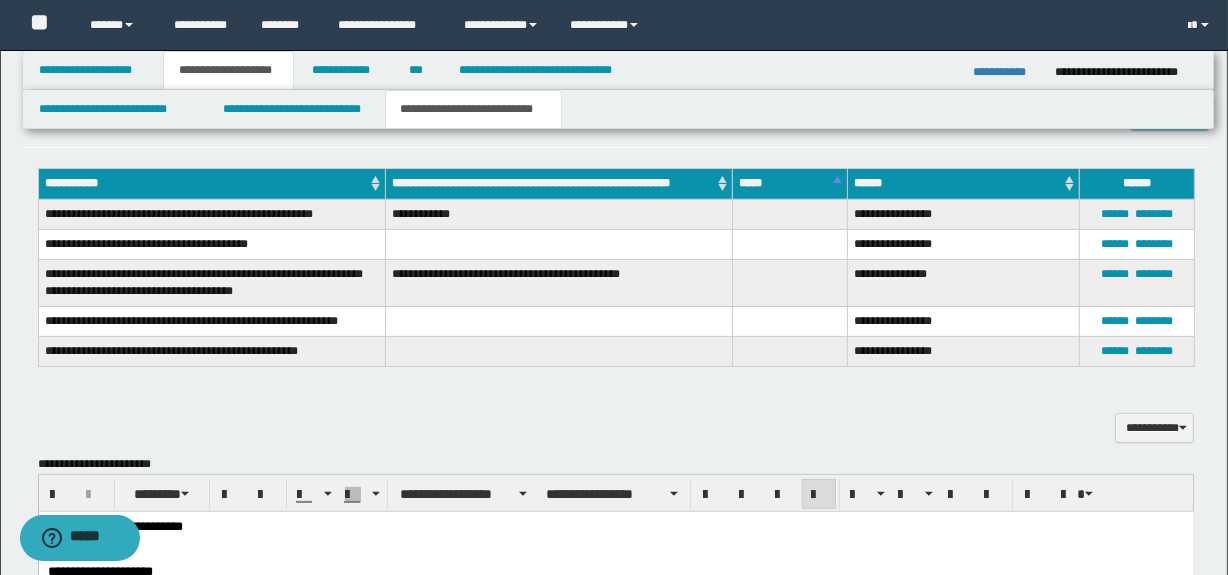 scroll, scrollTop: 363, scrollLeft: 0, axis: vertical 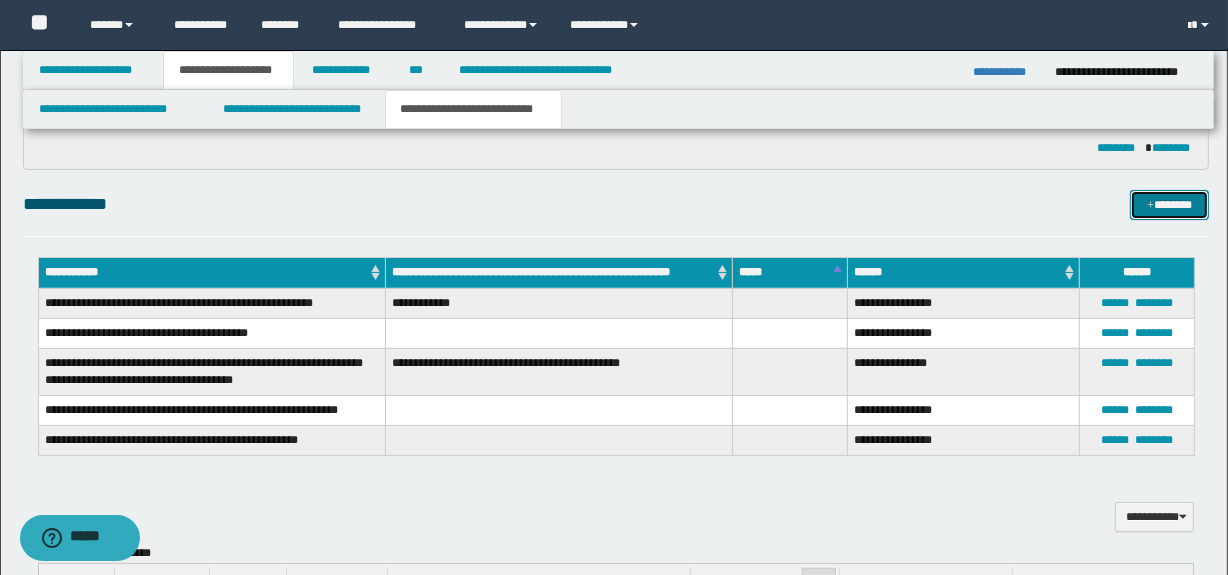 click at bounding box center [1150, 206] 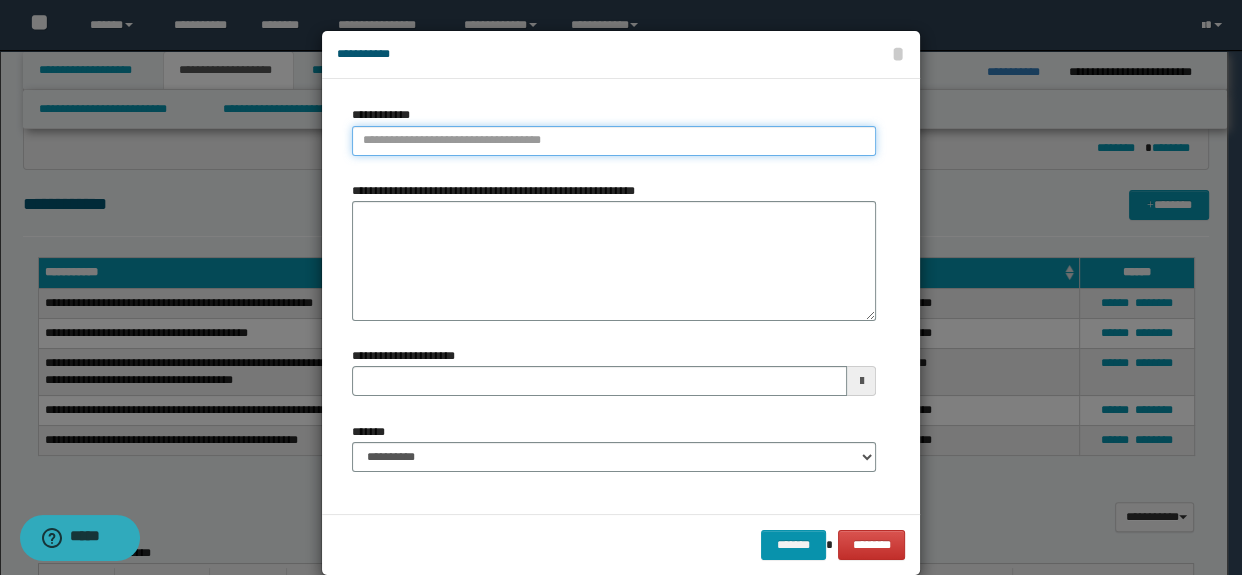 type on "**********" 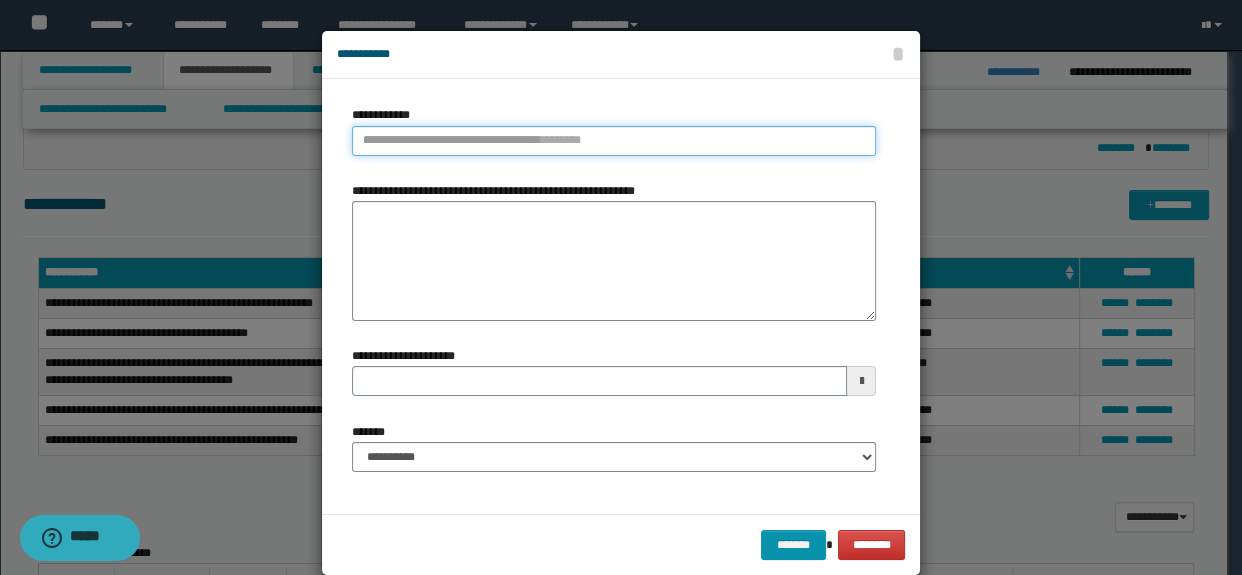 click on "**********" at bounding box center (614, 141) 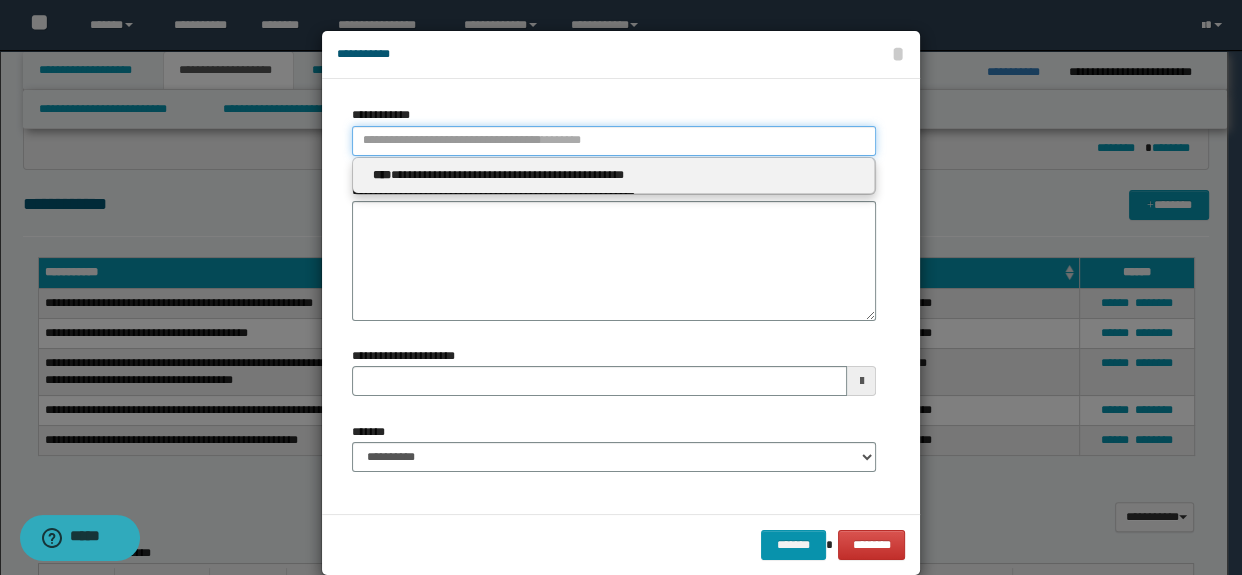 type 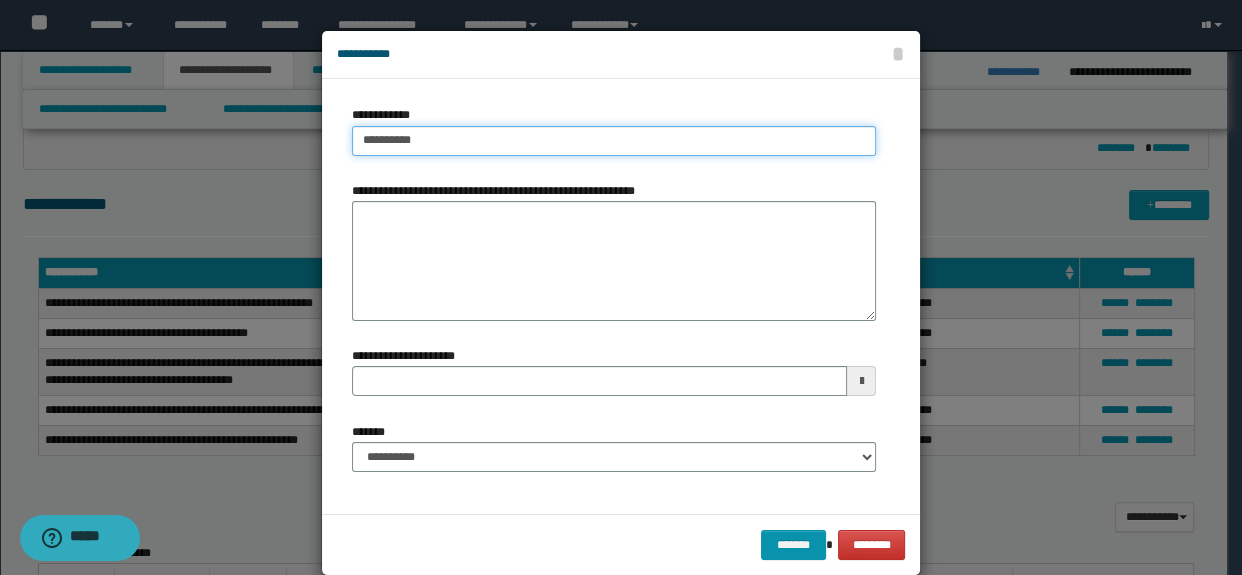 type on "**********" 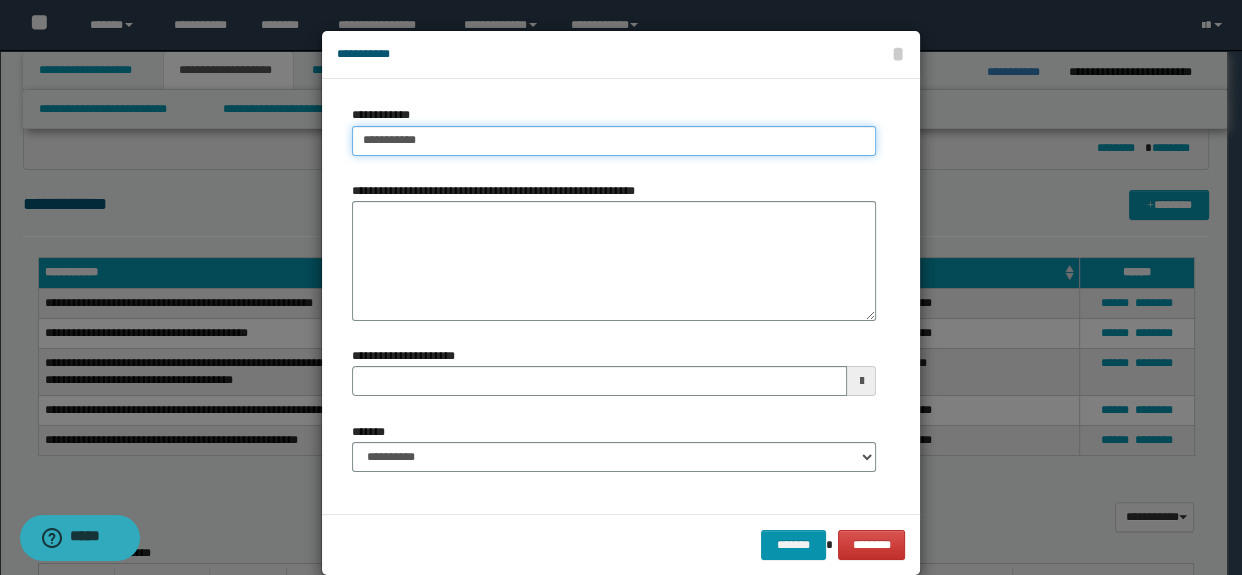 type on "**********" 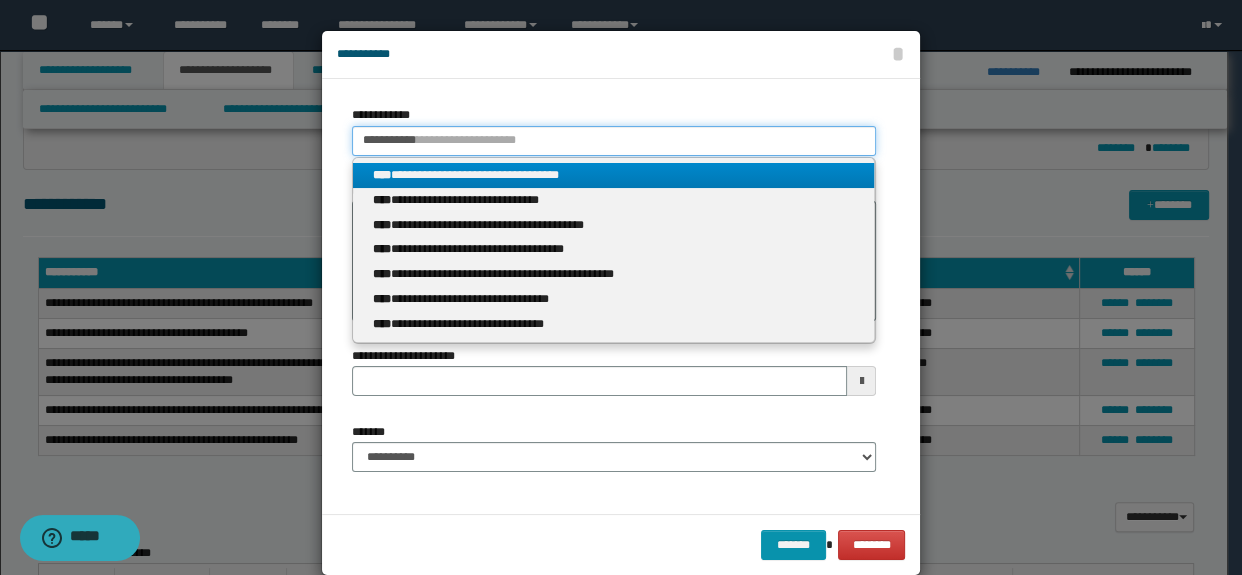 type on "**********" 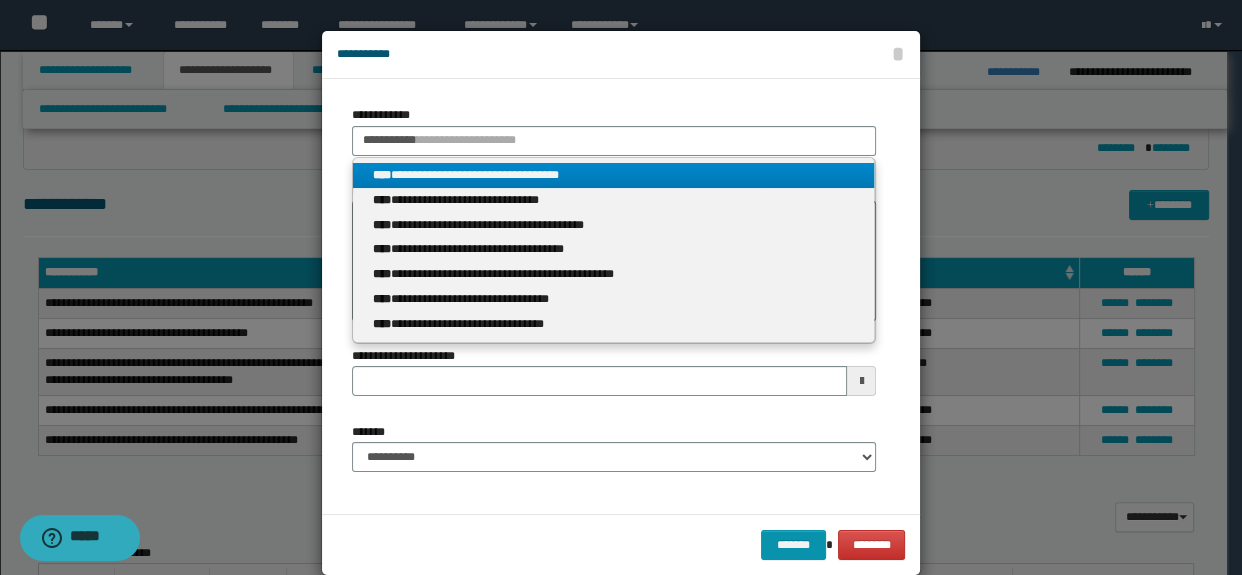 click on "**********" at bounding box center [614, 175] 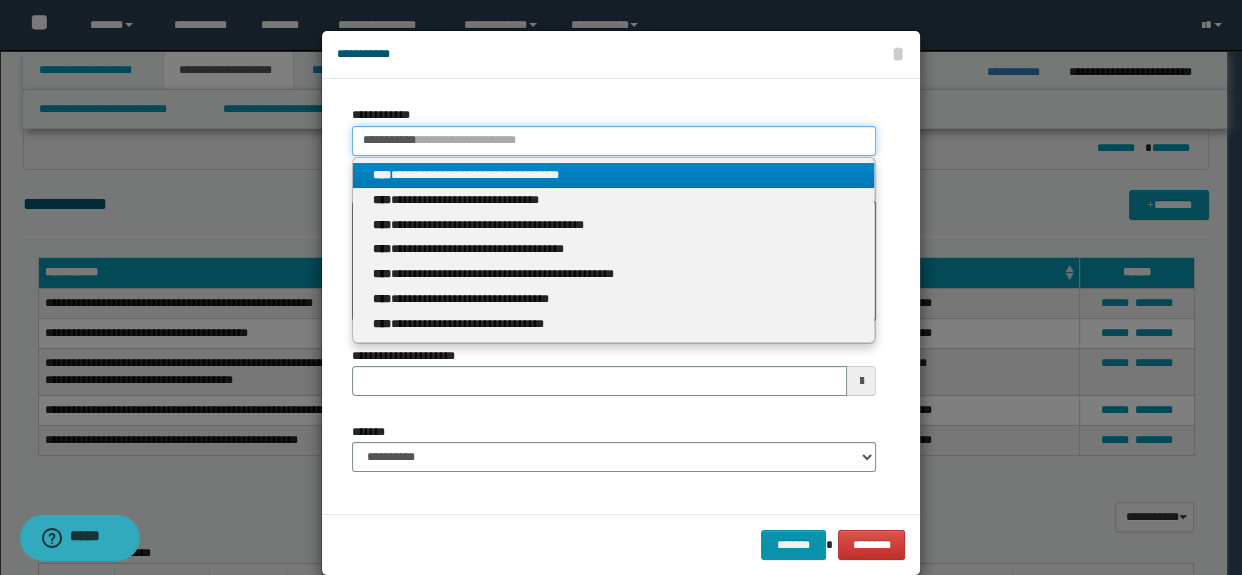 type 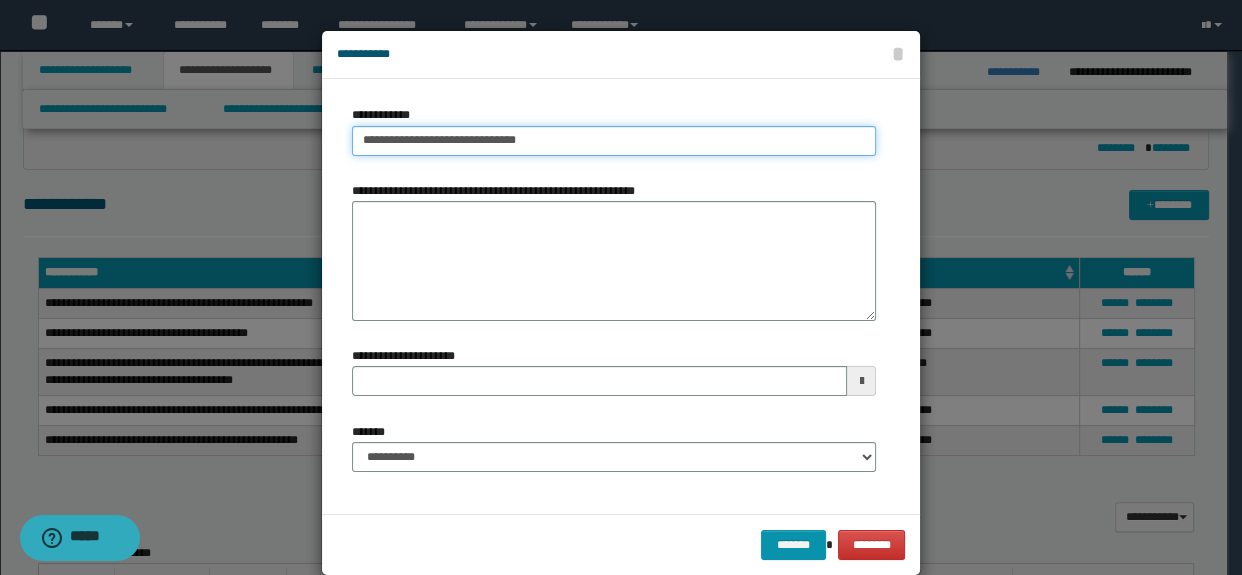 type 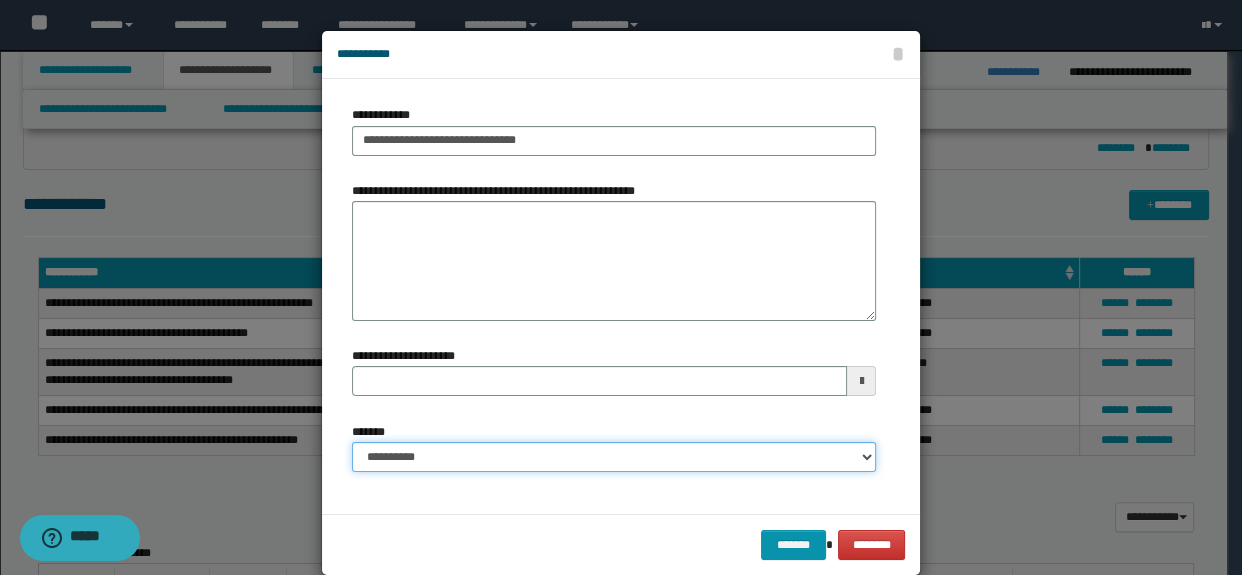 click on "**********" at bounding box center (614, 457) 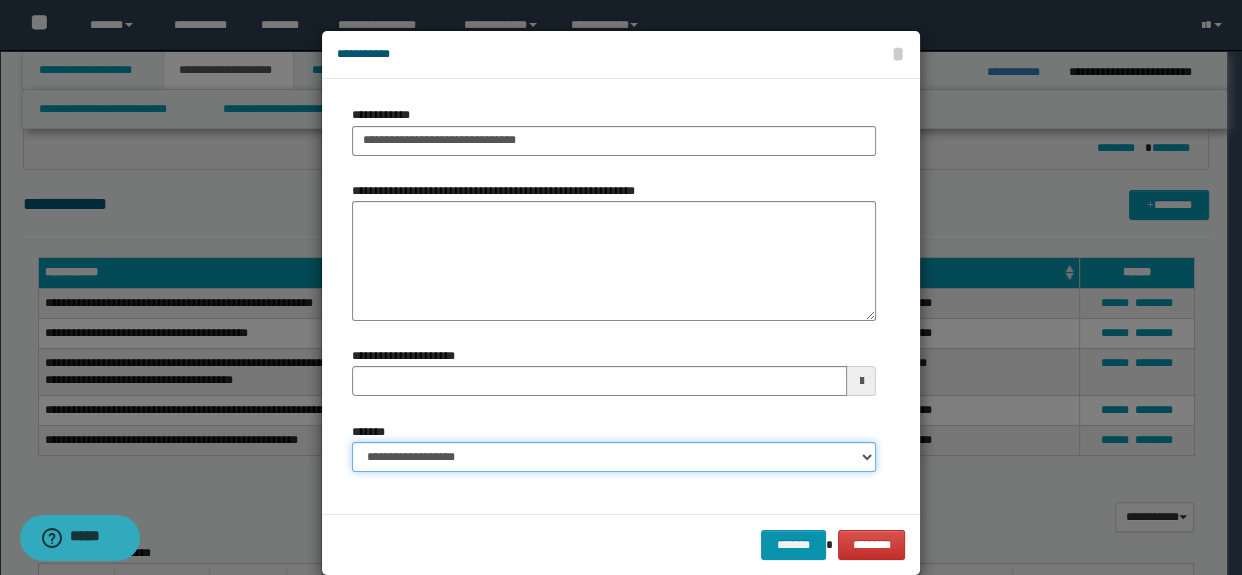 type 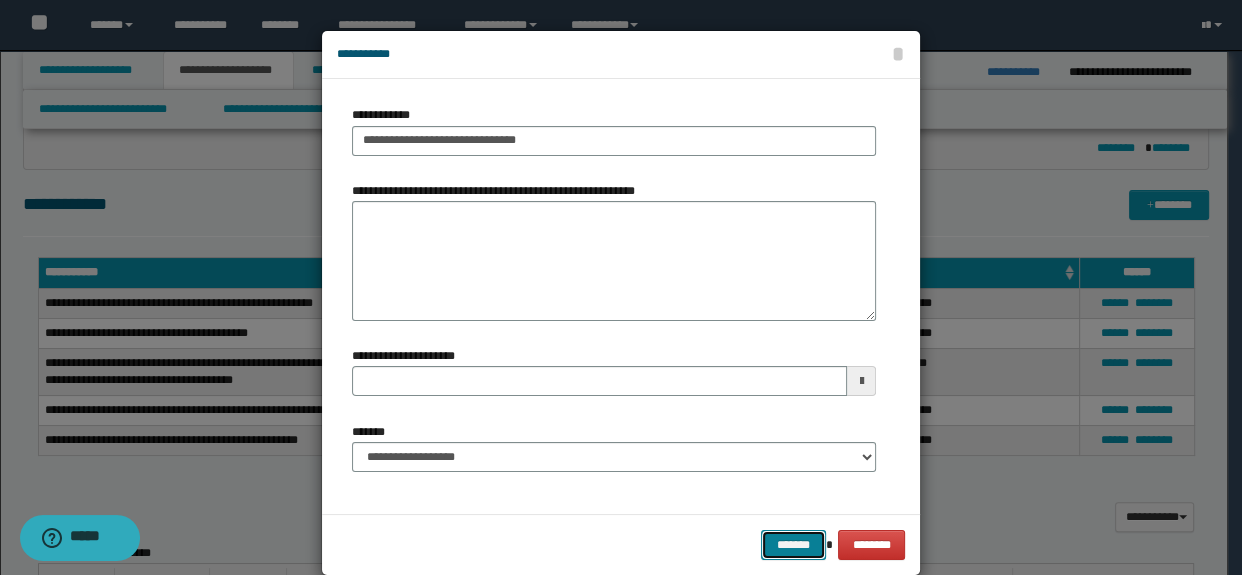click on "*******" at bounding box center (793, 545) 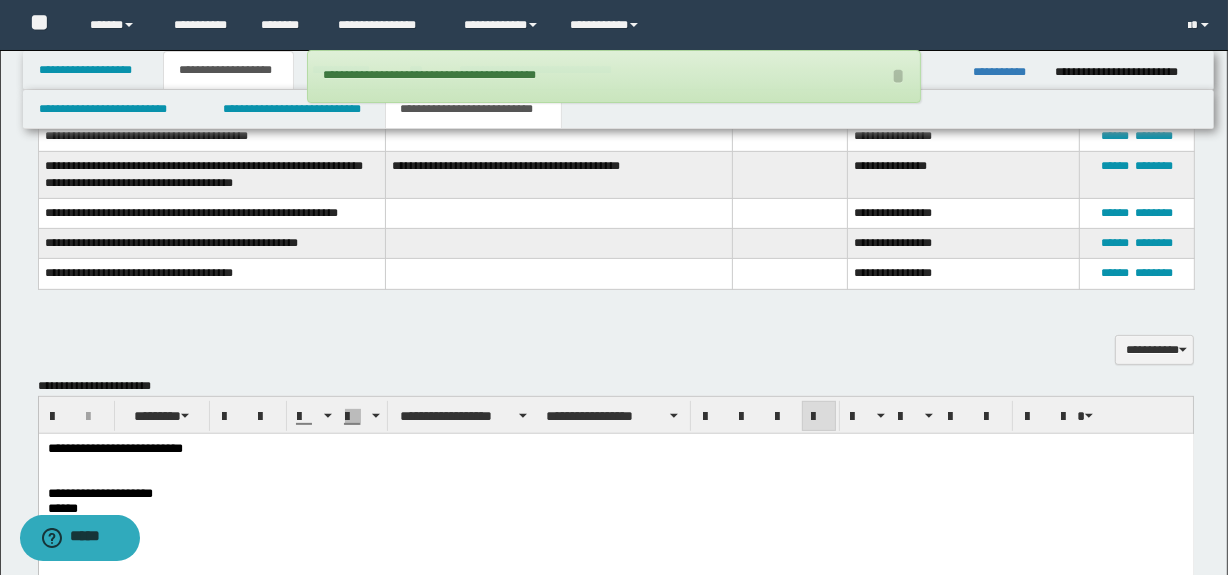 scroll, scrollTop: 636, scrollLeft: 0, axis: vertical 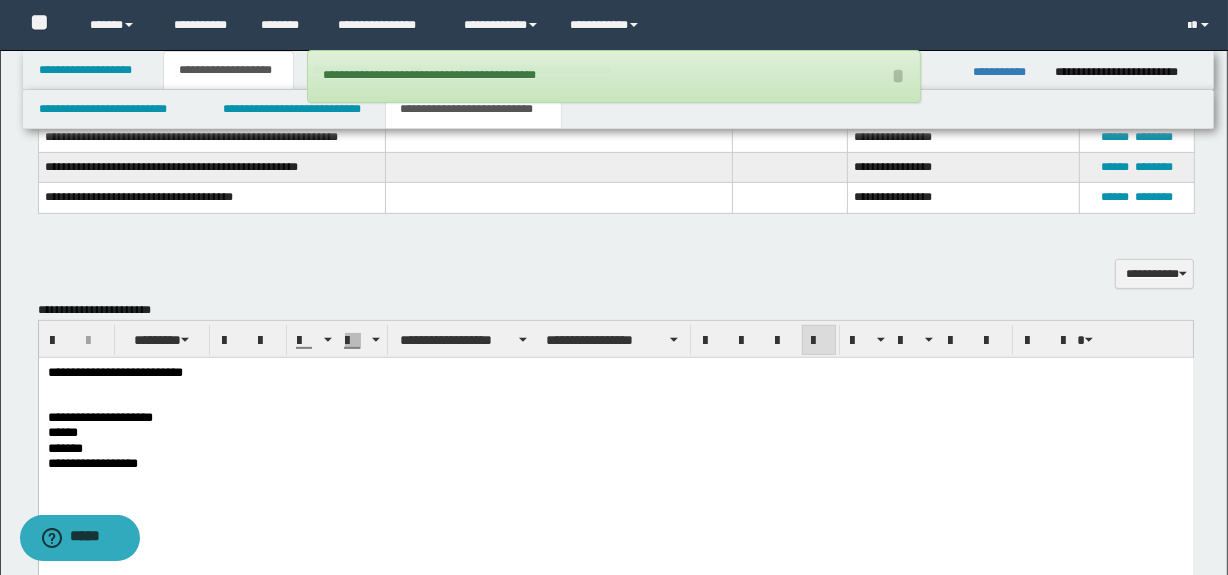 drag, startPoint x: 115, startPoint y: 405, endPoint x: 147, endPoint y: 451, distance: 56.0357 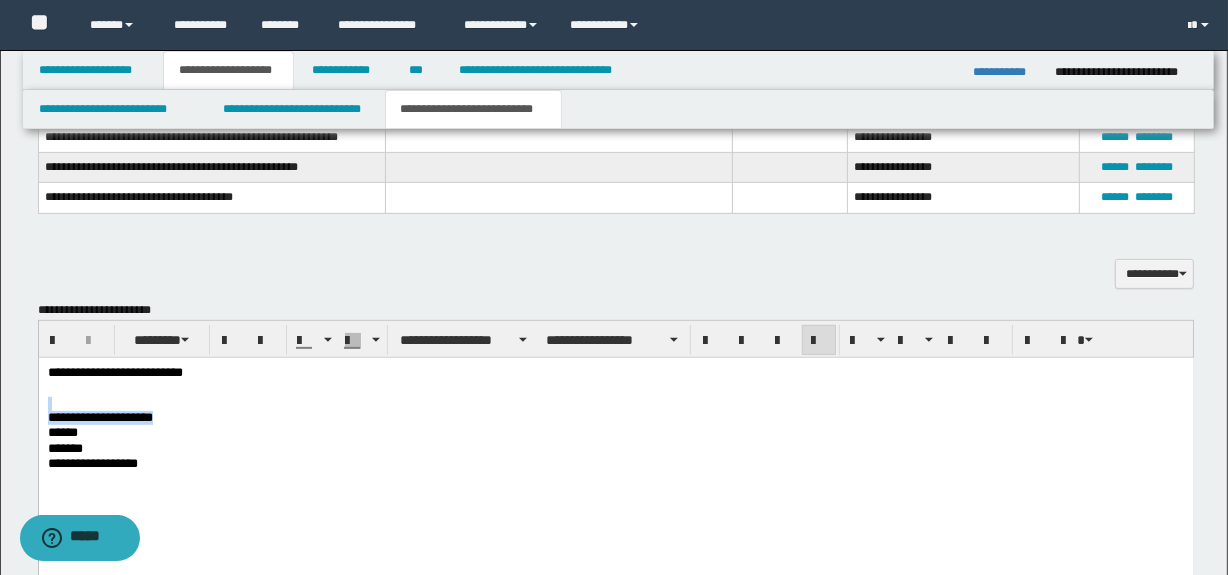 drag, startPoint x: 164, startPoint y: 420, endPoint x: 70, endPoint y: 759, distance: 351.79114 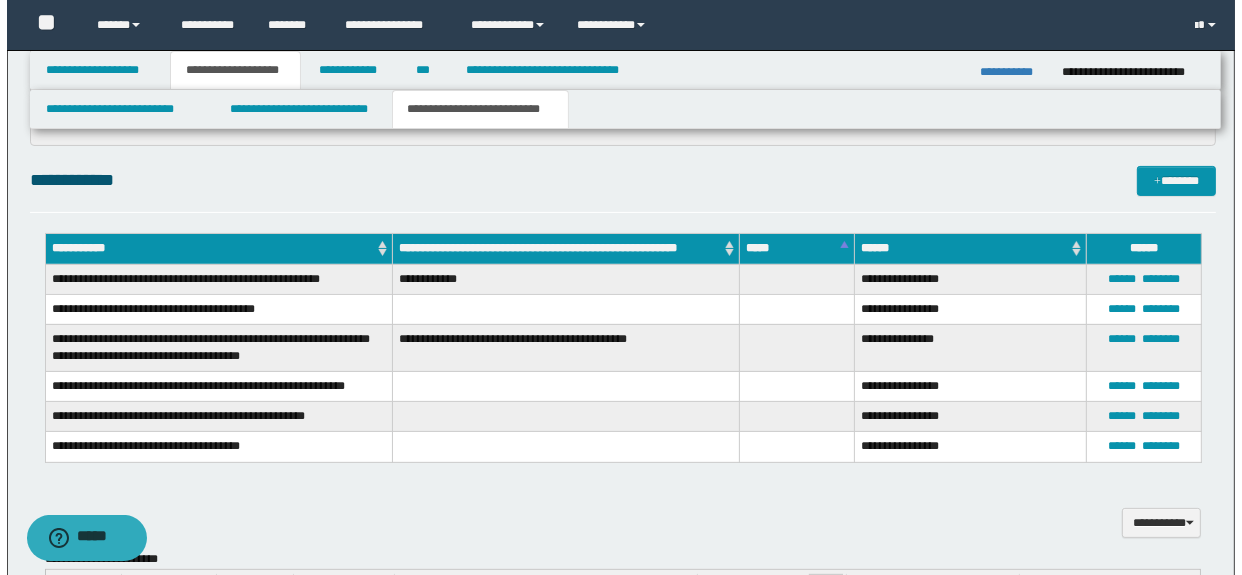 scroll, scrollTop: 363, scrollLeft: 0, axis: vertical 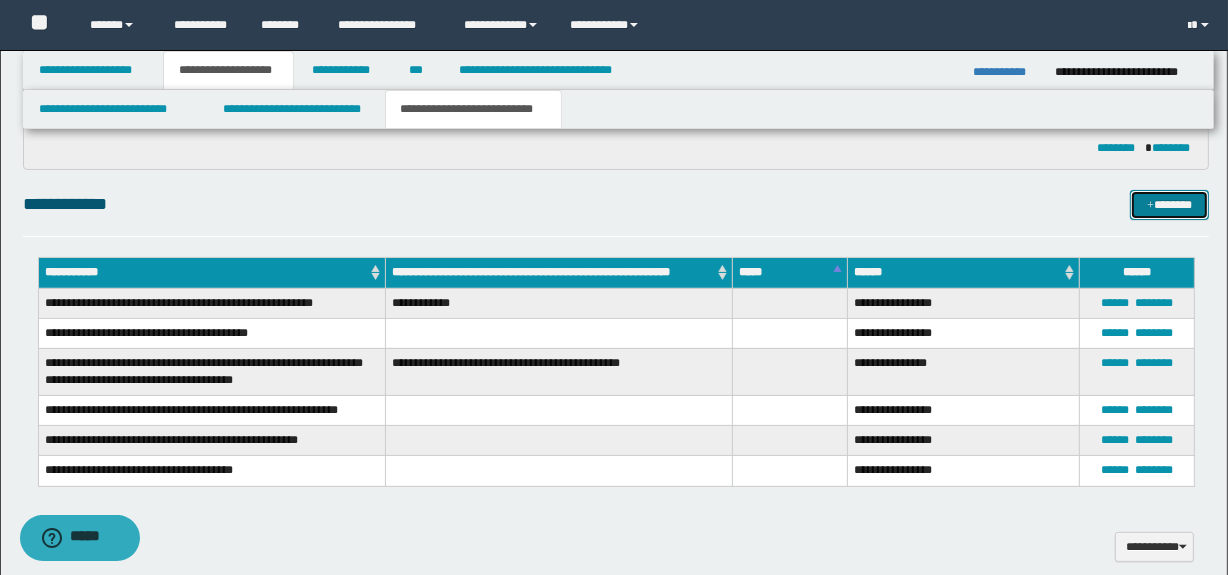 click on "*******" at bounding box center (1170, 205) 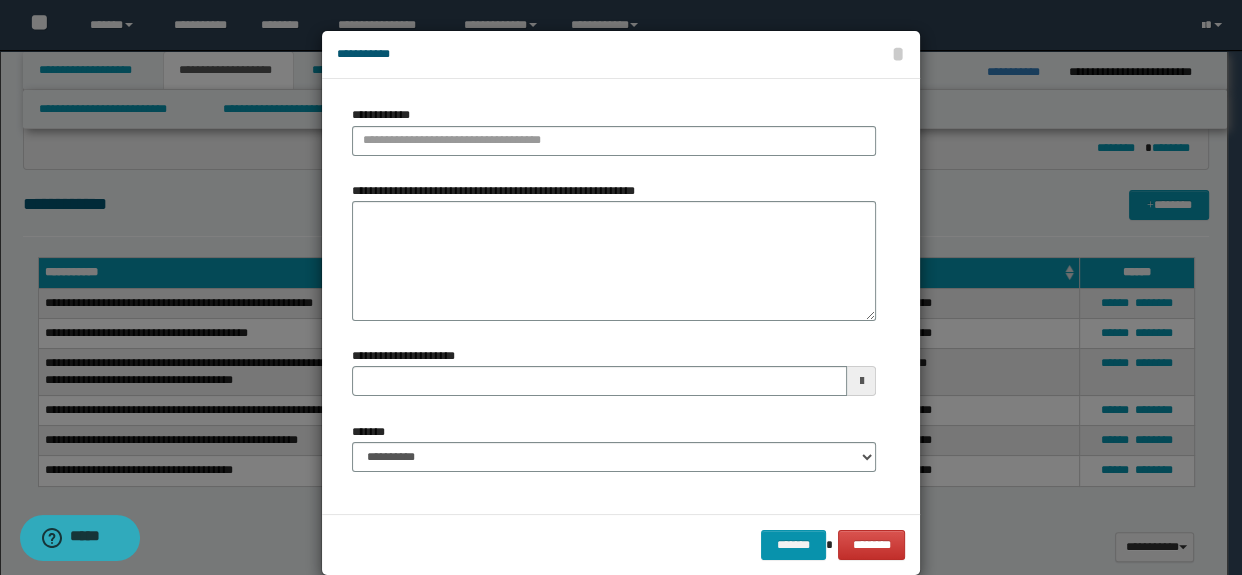 click on "**********" at bounding box center [614, 130] 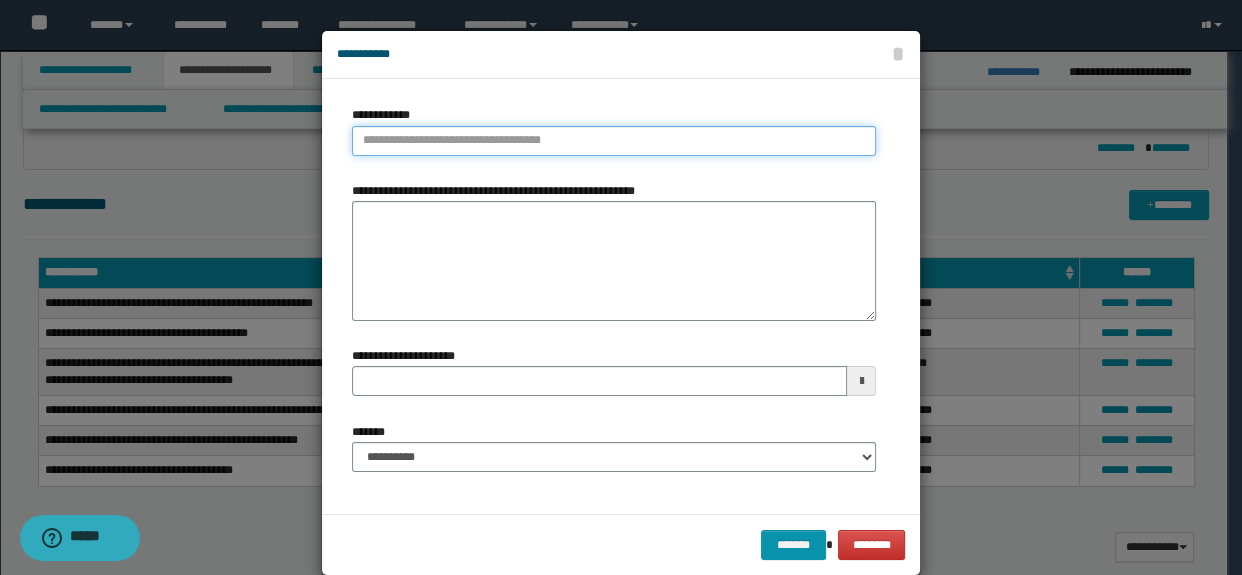 type on "**********" 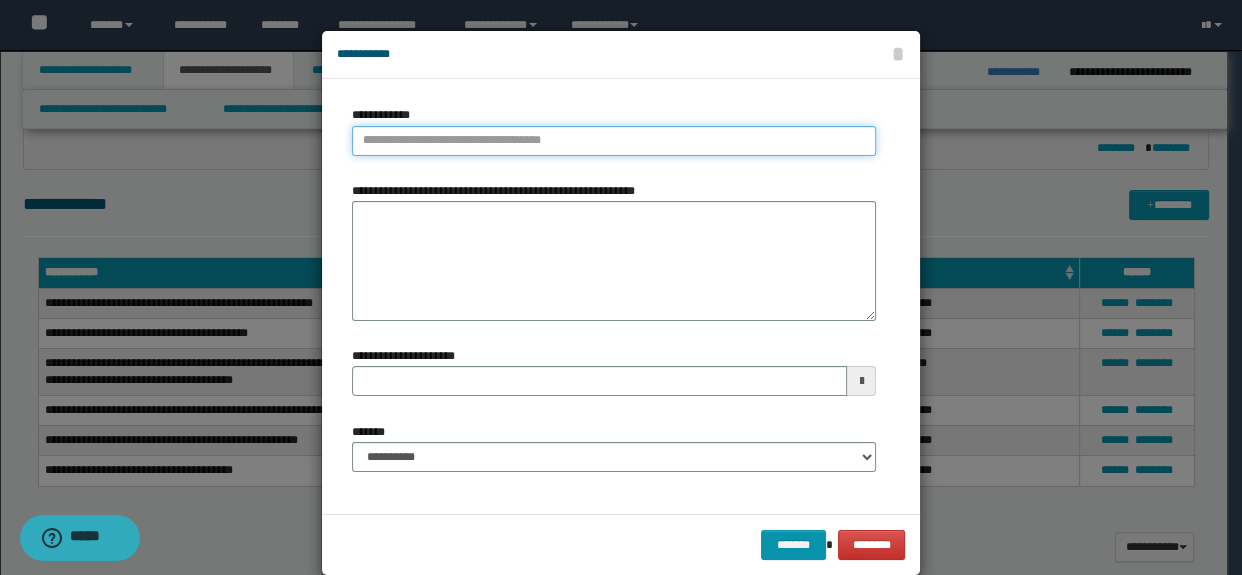 click on "**********" at bounding box center [614, 141] 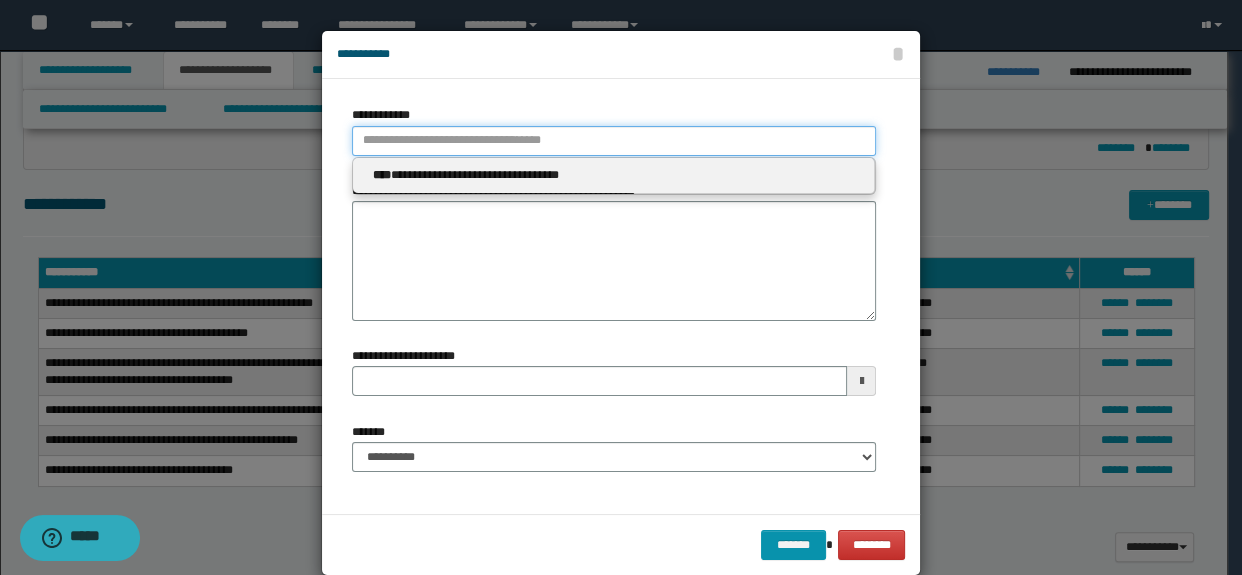 paste on "**********" 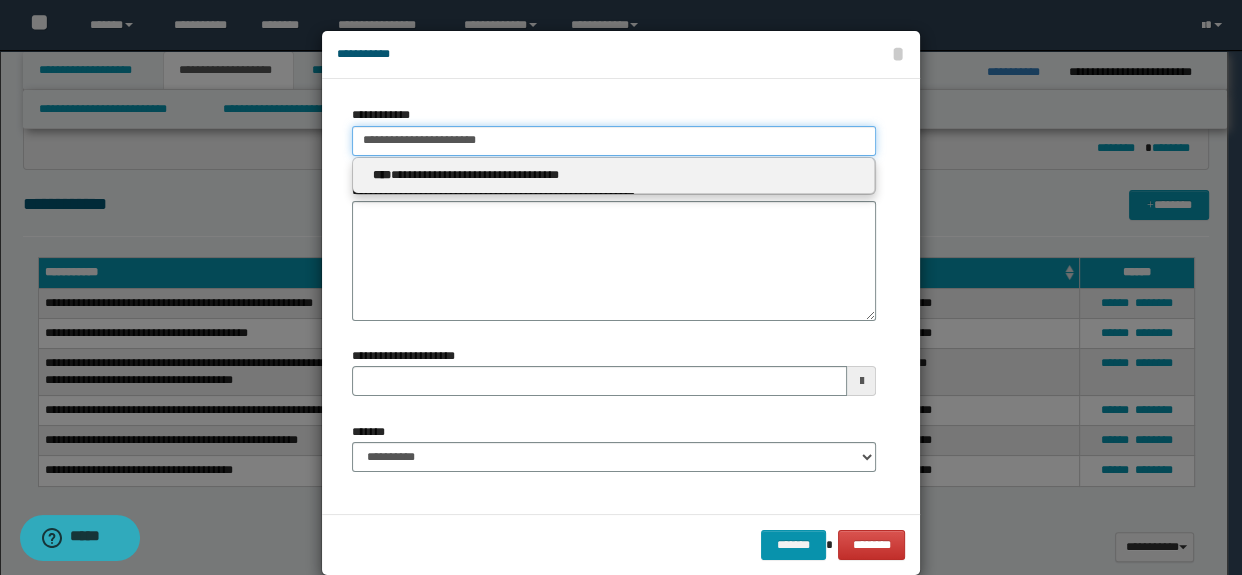 type 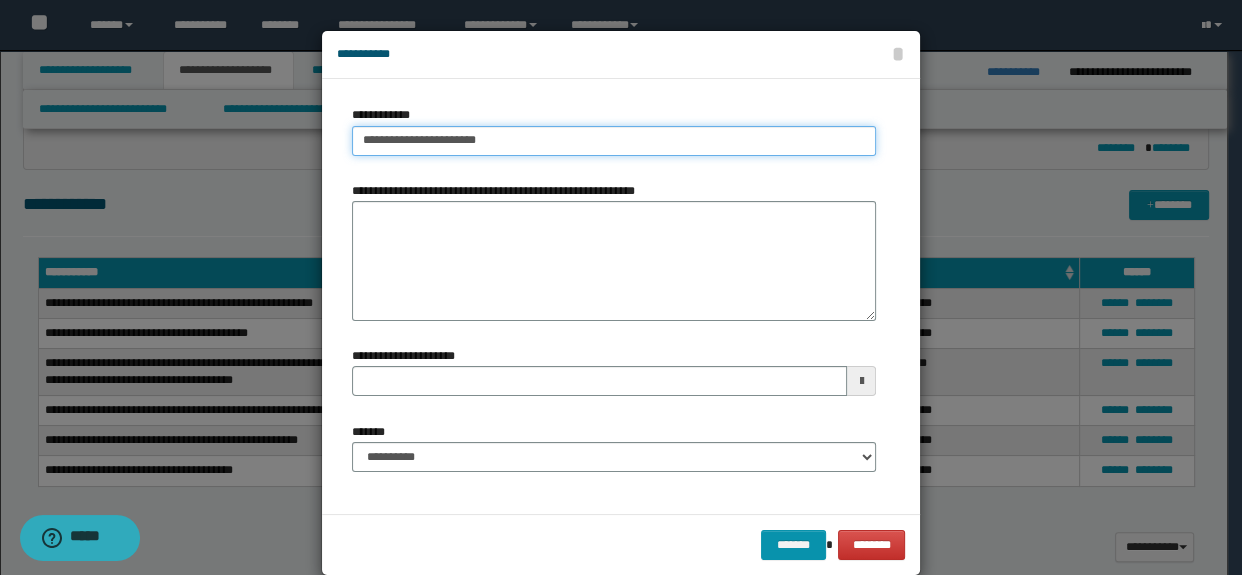 click on "**********" at bounding box center [614, 141] 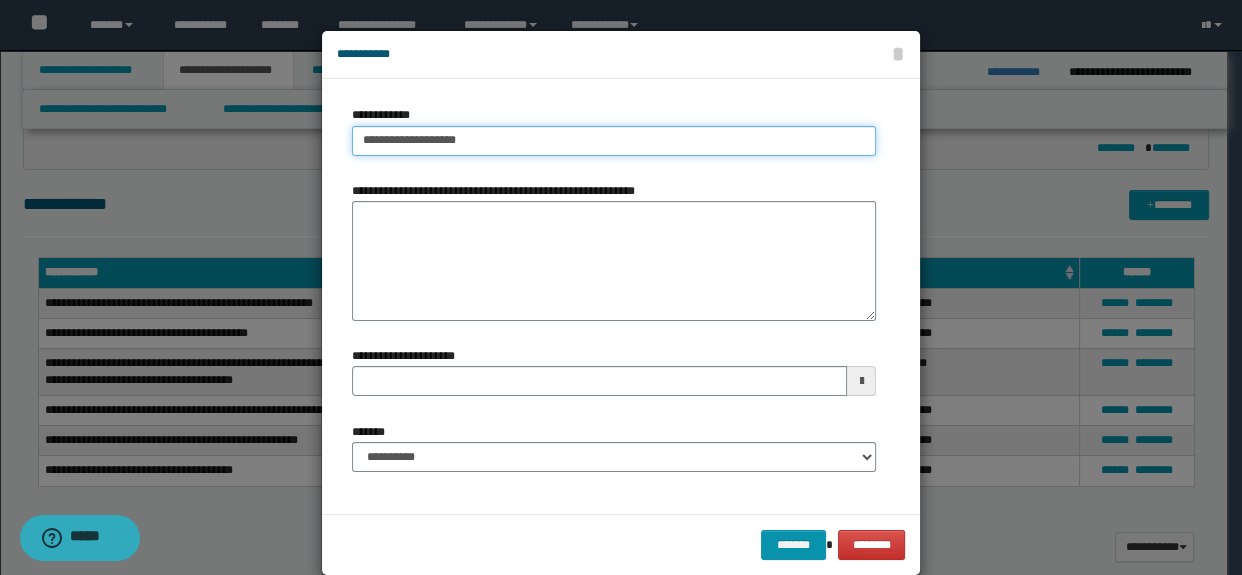 click on "**********" at bounding box center [614, 141] 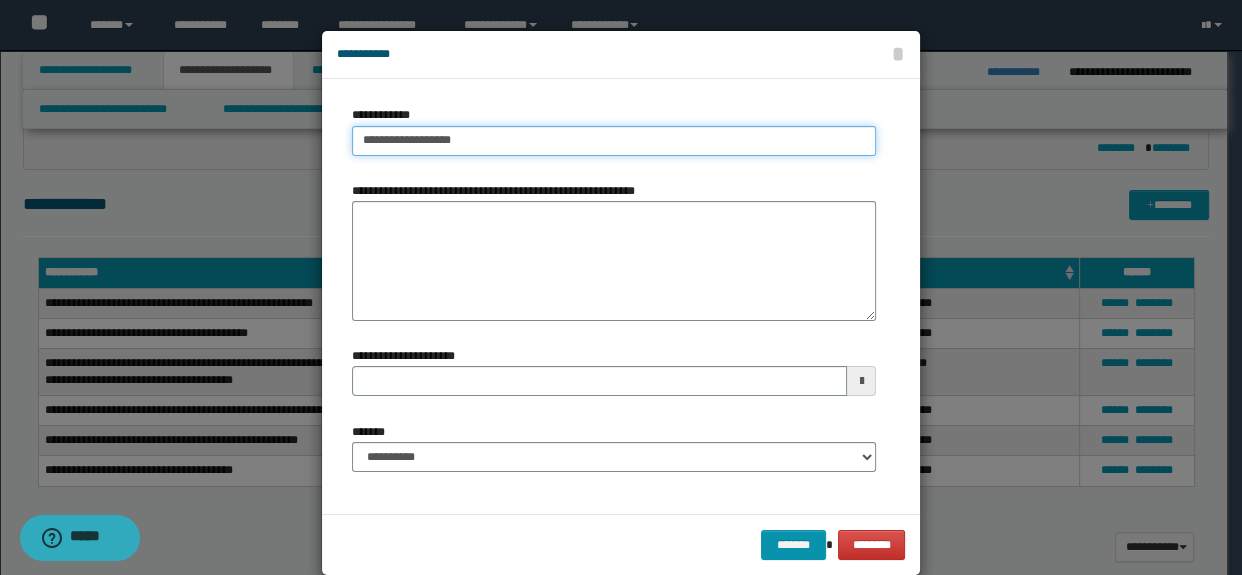 type on "**********" 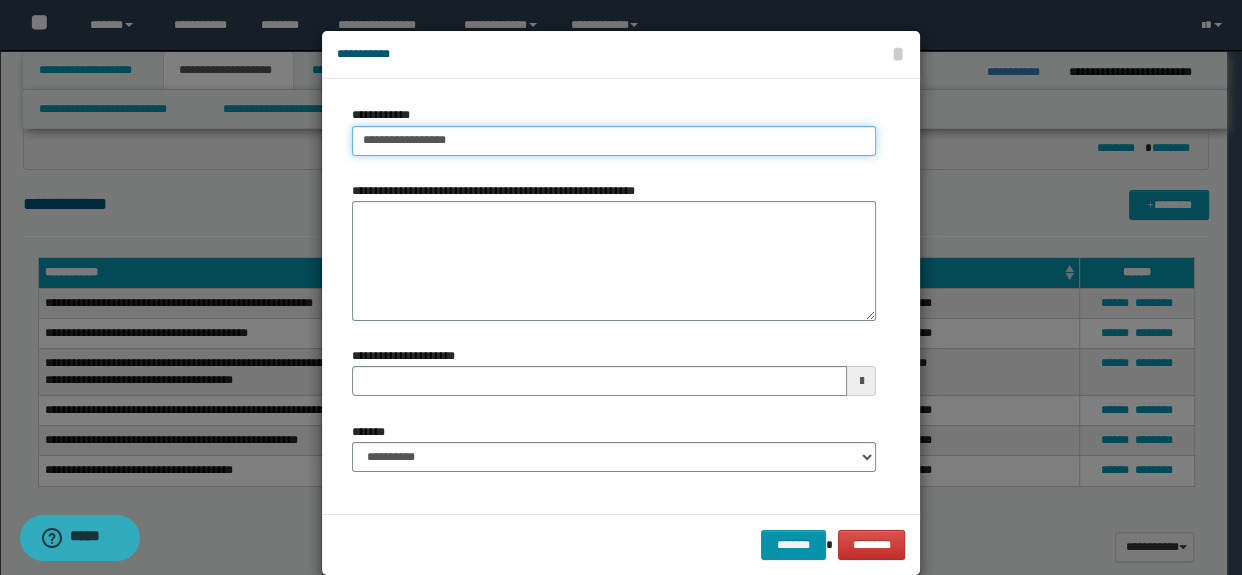 type on "**********" 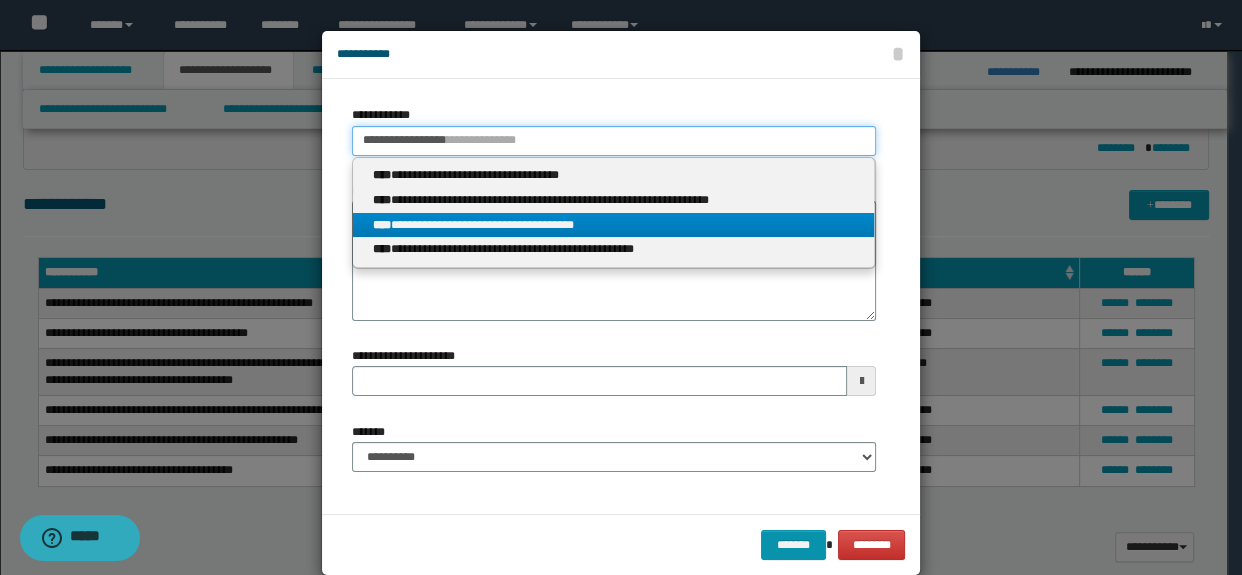type on "**********" 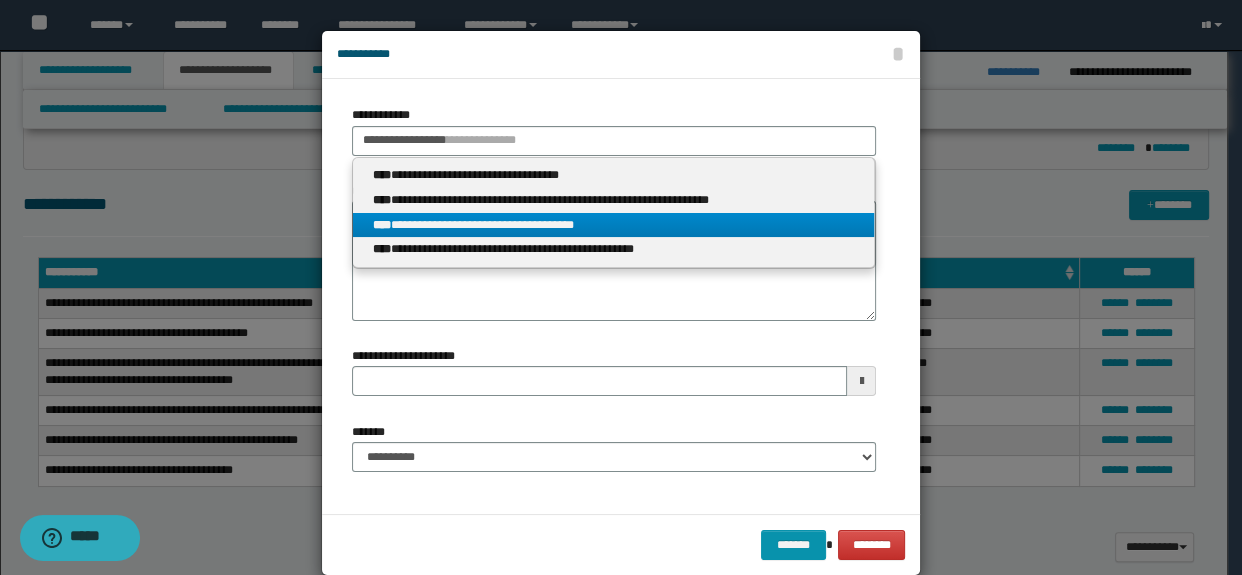 click on "**********" at bounding box center (614, 225) 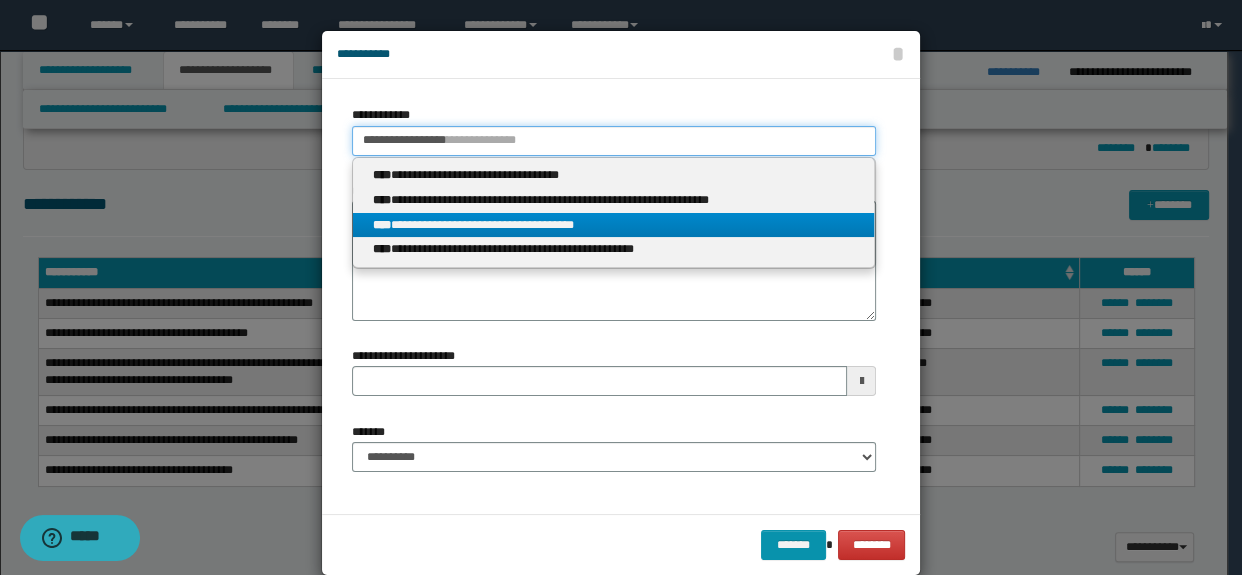type 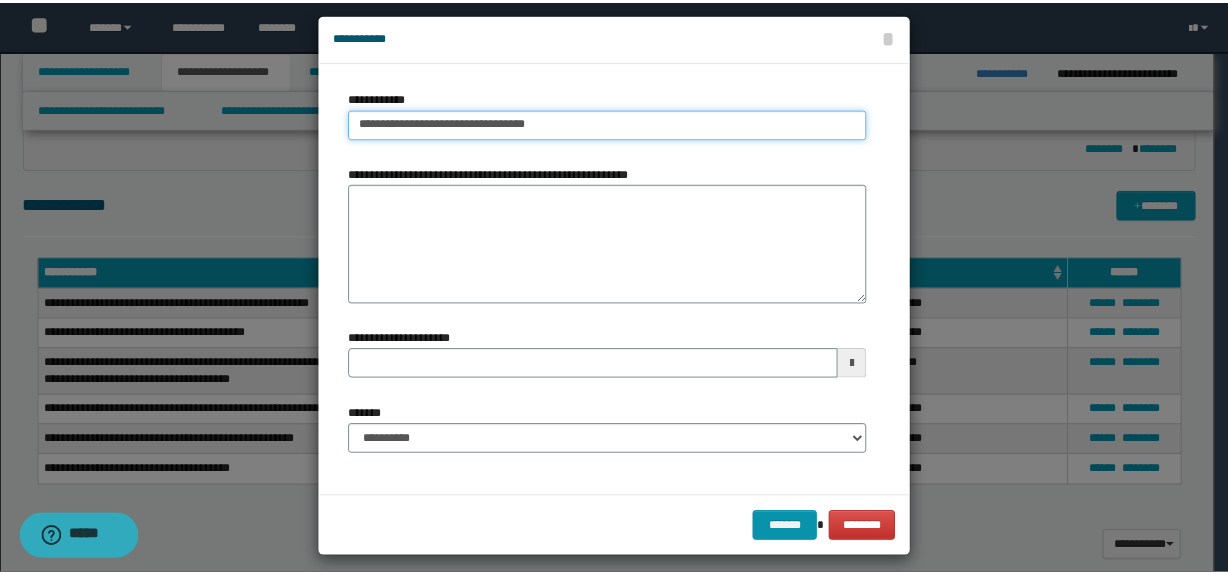 scroll, scrollTop: 30, scrollLeft: 0, axis: vertical 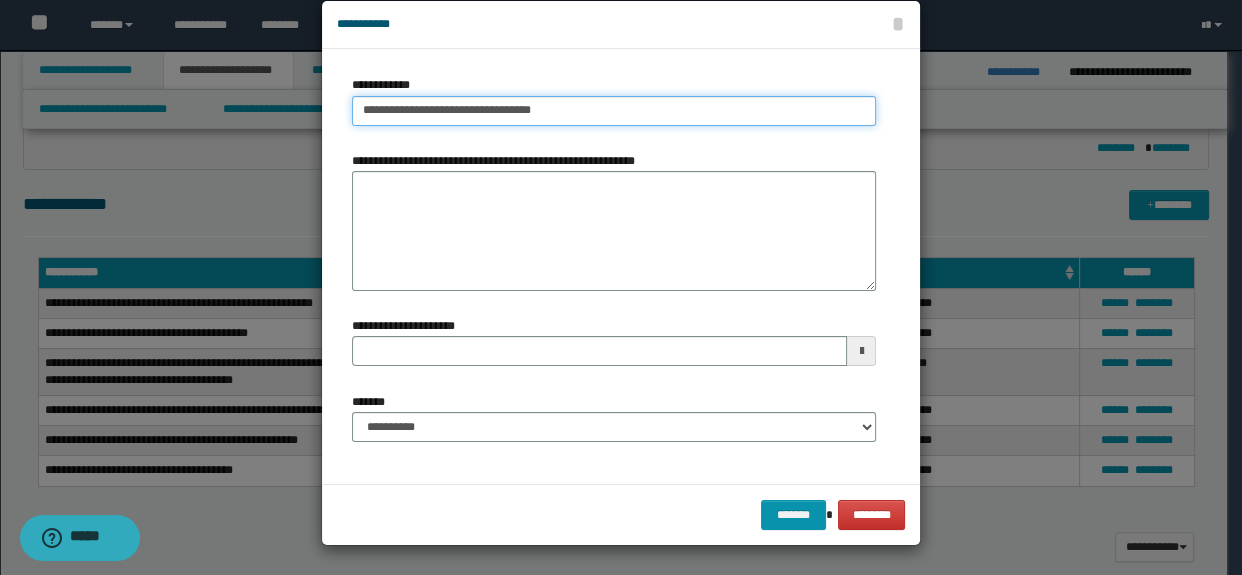 type 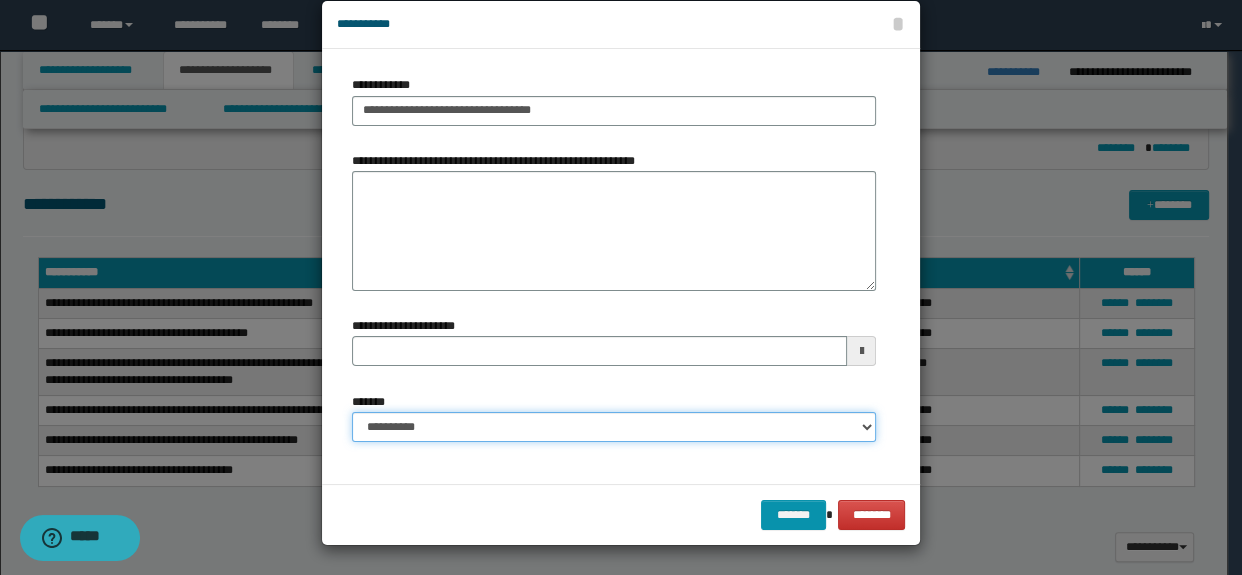 click on "**********" at bounding box center [614, 427] 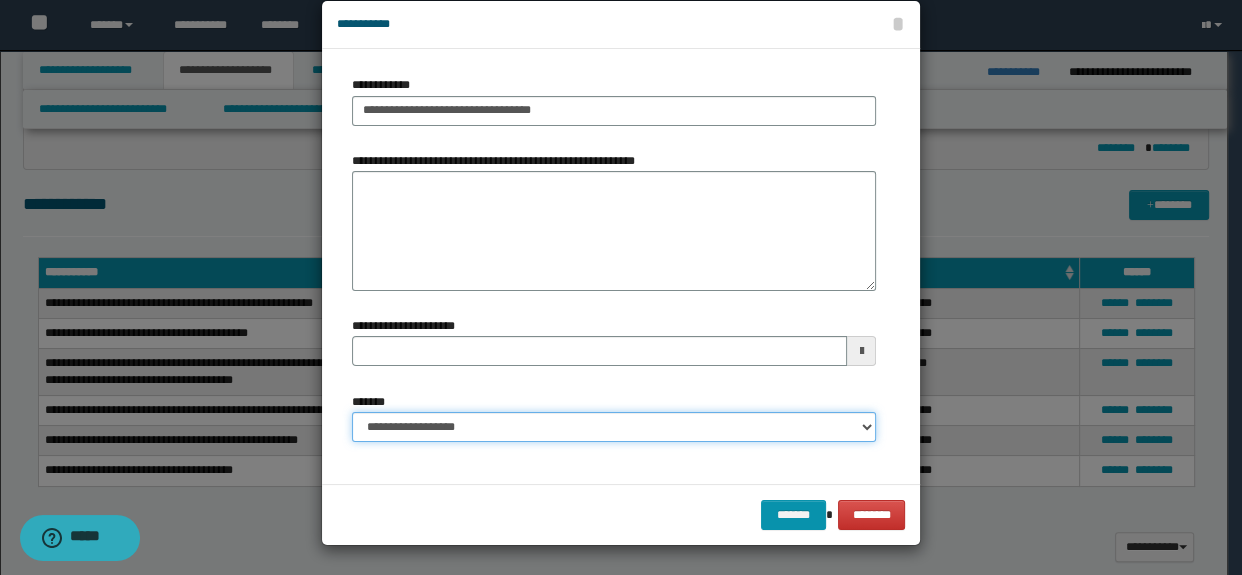 type 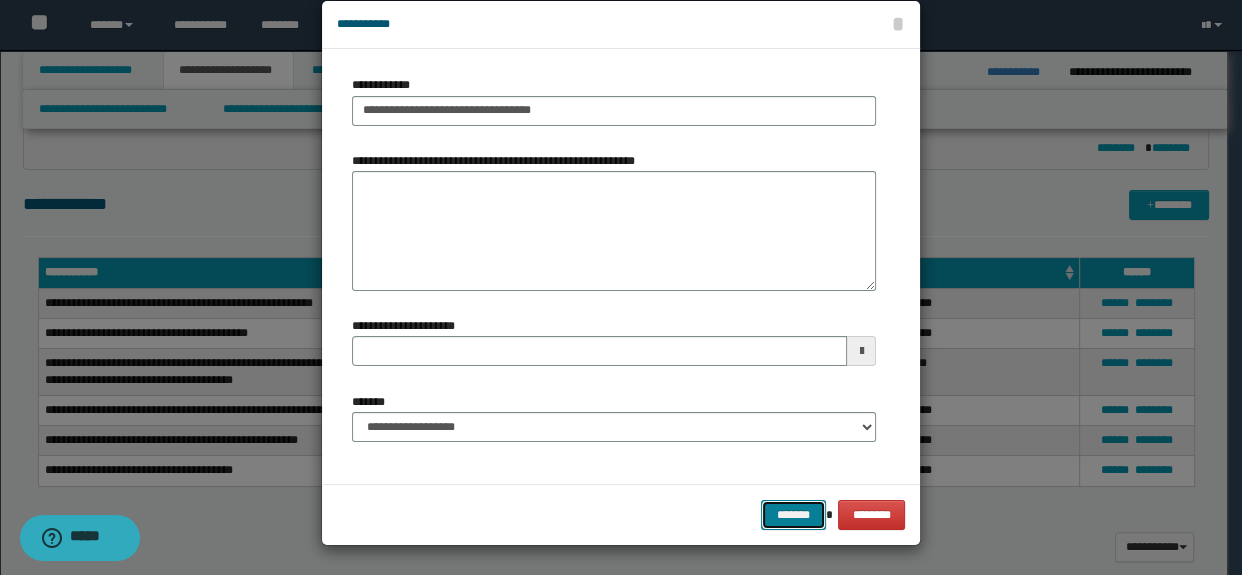 click on "*******" at bounding box center (793, 515) 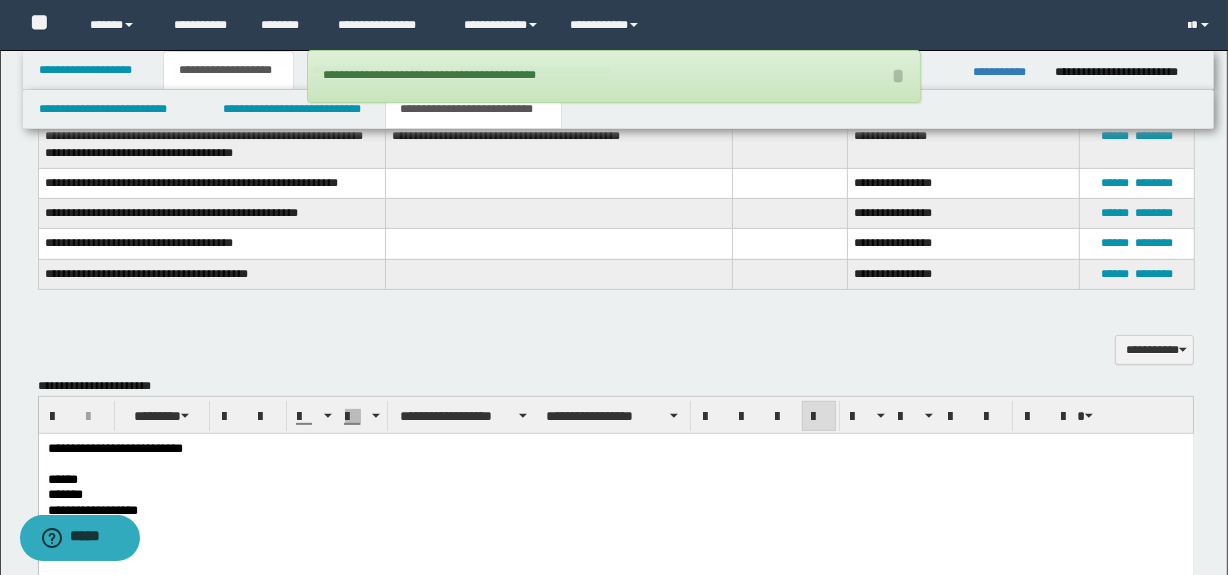 scroll, scrollTop: 636, scrollLeft: 0, axis: vertical 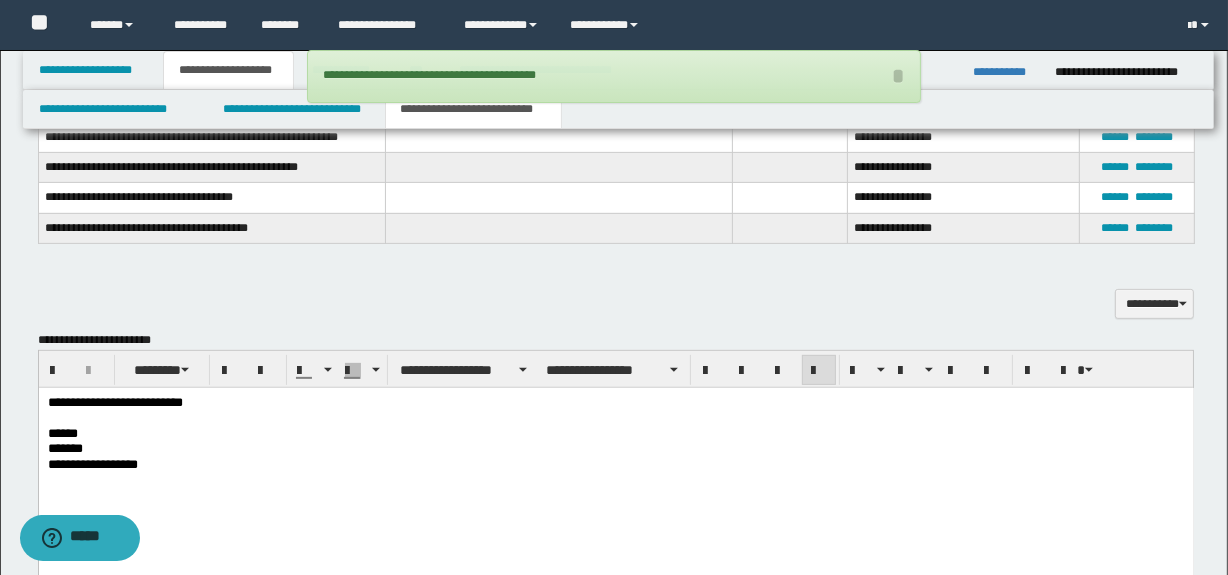 drag, startPoint x: 125, startPoint y: 434, endPoint x: 104, endPoint y: 430, distance: 21.377558 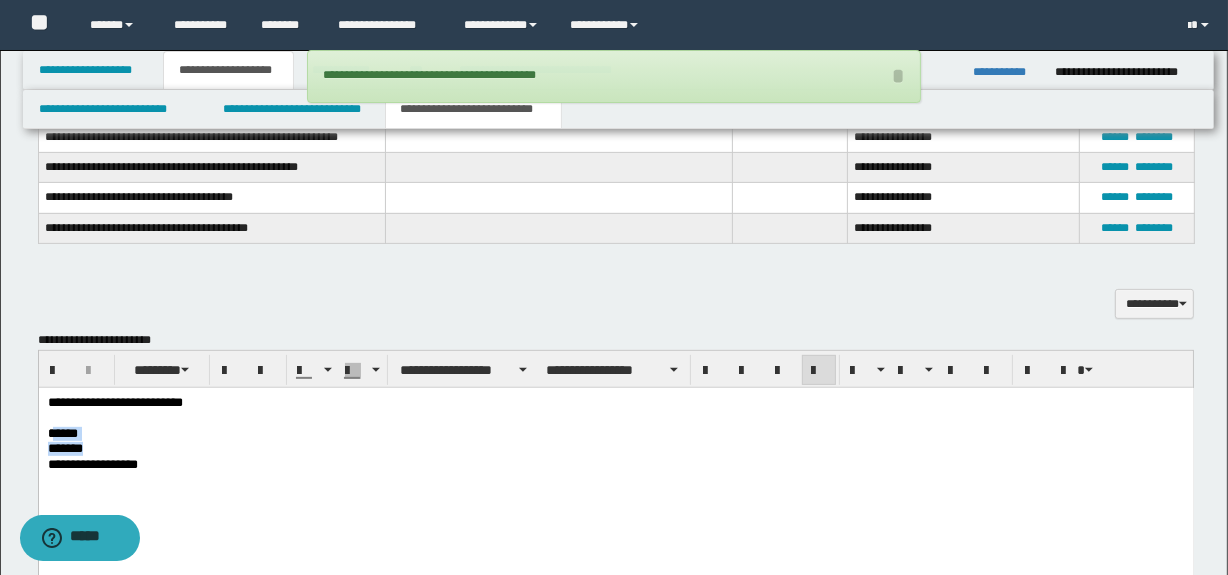 drag, startPoint x: 103, startPoint y: 448, endPoint x: 129, endPoint y: 442, distance: 26.683329 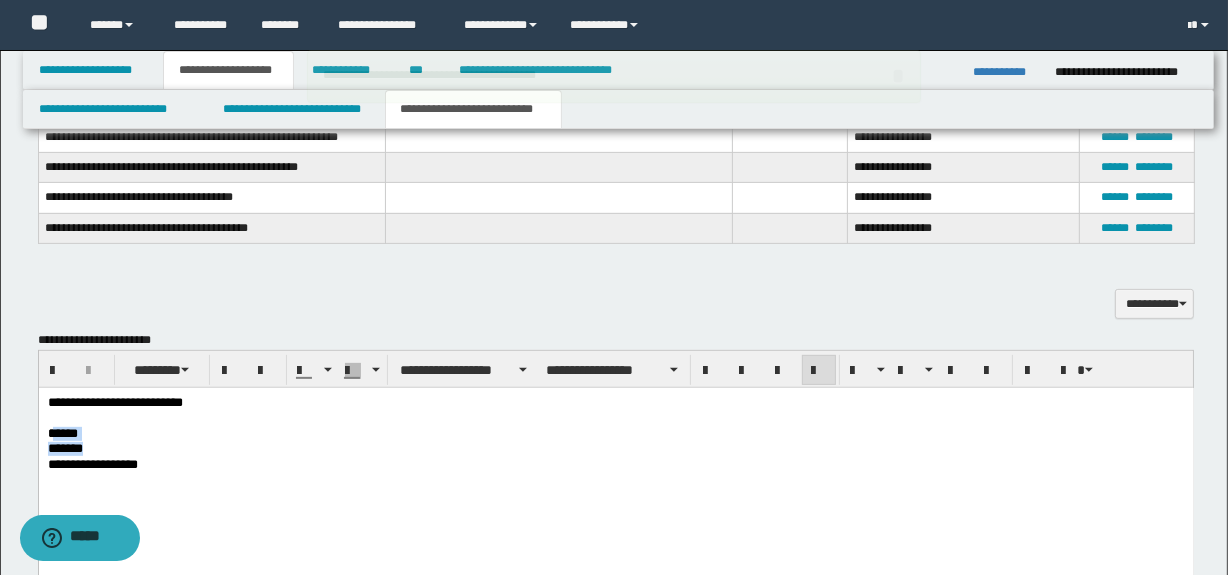 click on "*******" at bounding box center (615, 448) 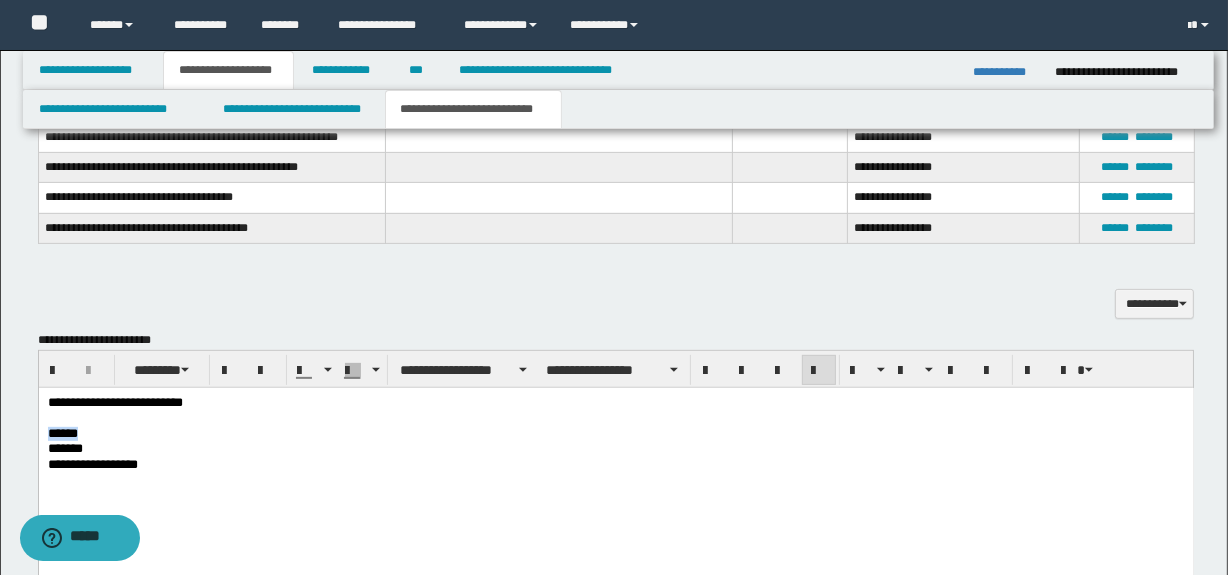 drag, startPoint x: 89, startPoint y: 429, endPoint x: 63, endPoint y: 815, distance: 386.87466 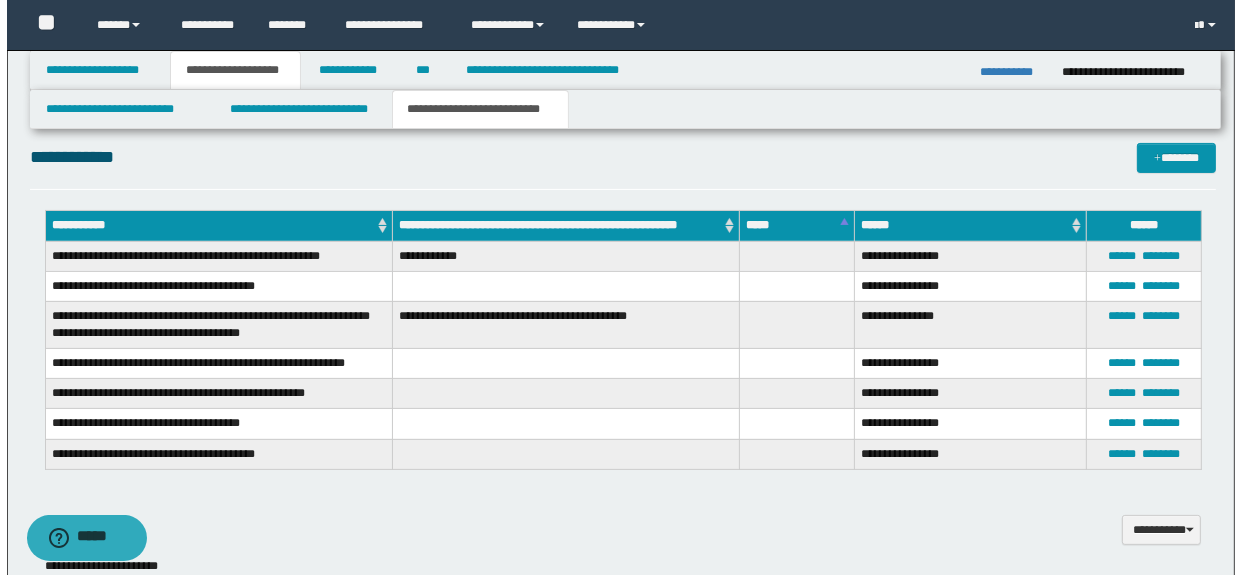 scroll, scrollTop: 363, scrollLeft: 0, axis: vertical 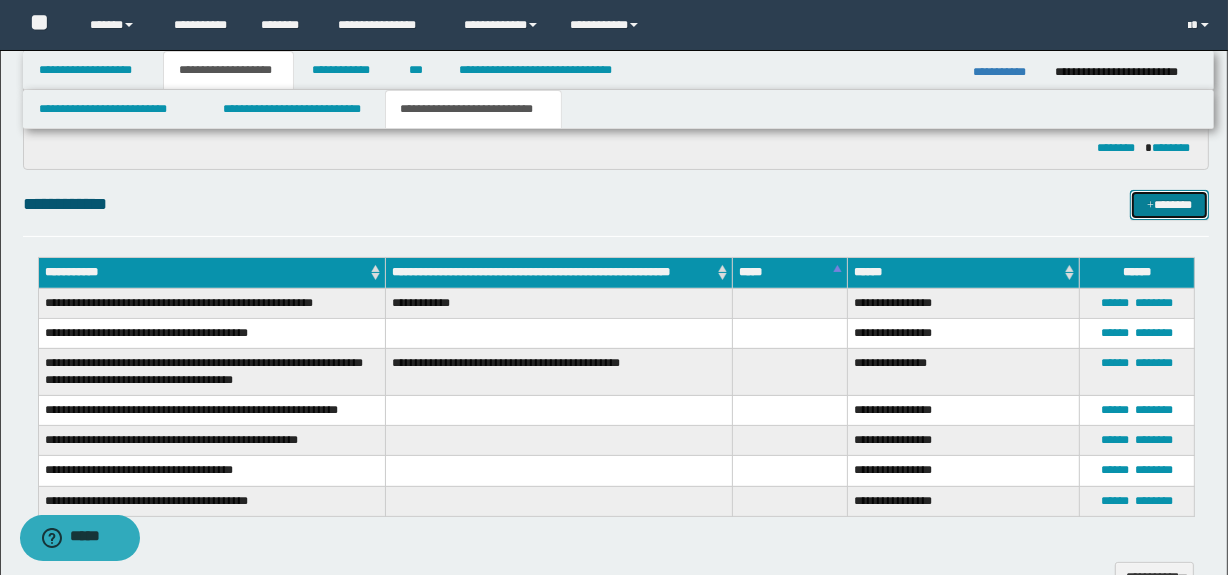 click on "*******" at bounding box center [1170, 205] 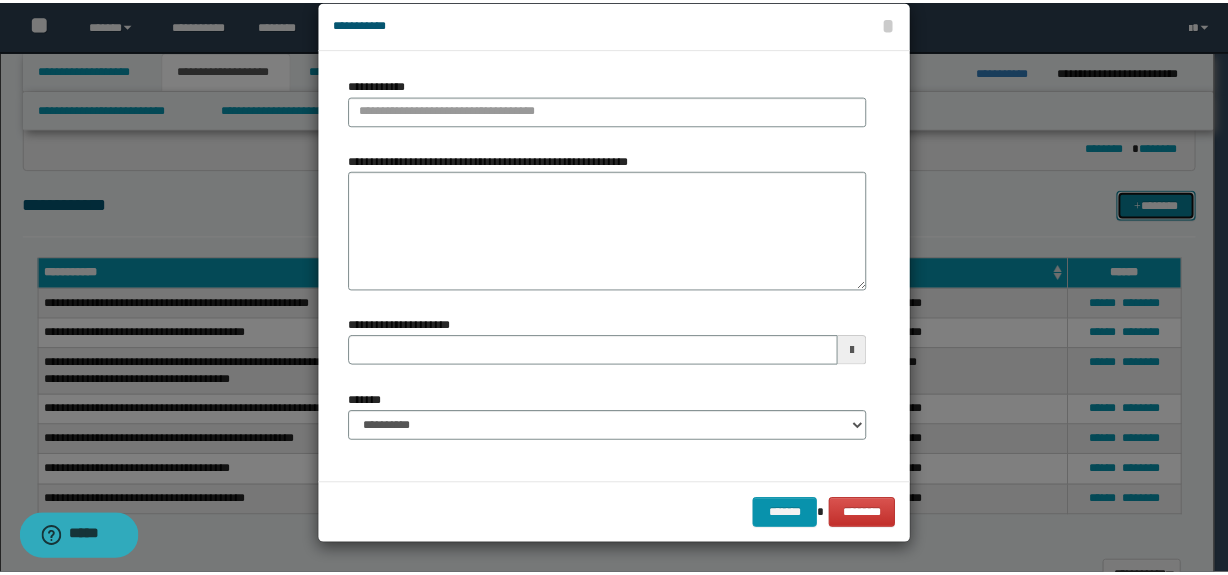 scroll, scrollTop: 0, scrollLeft: 0, axis: both 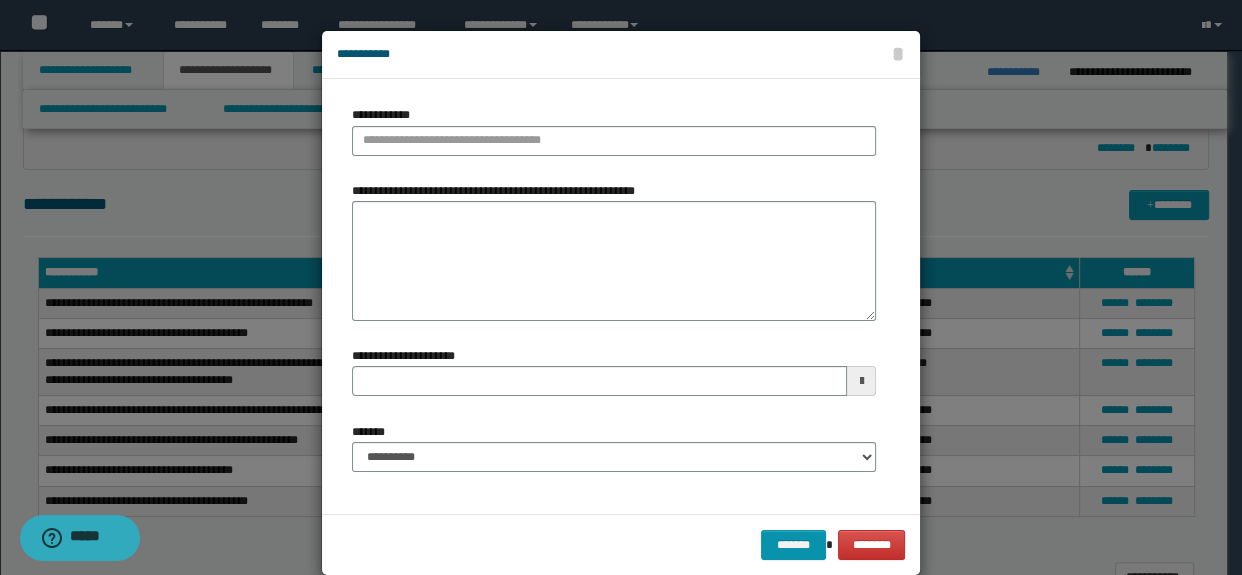 click on "**********" at bounding box center [614, 130] 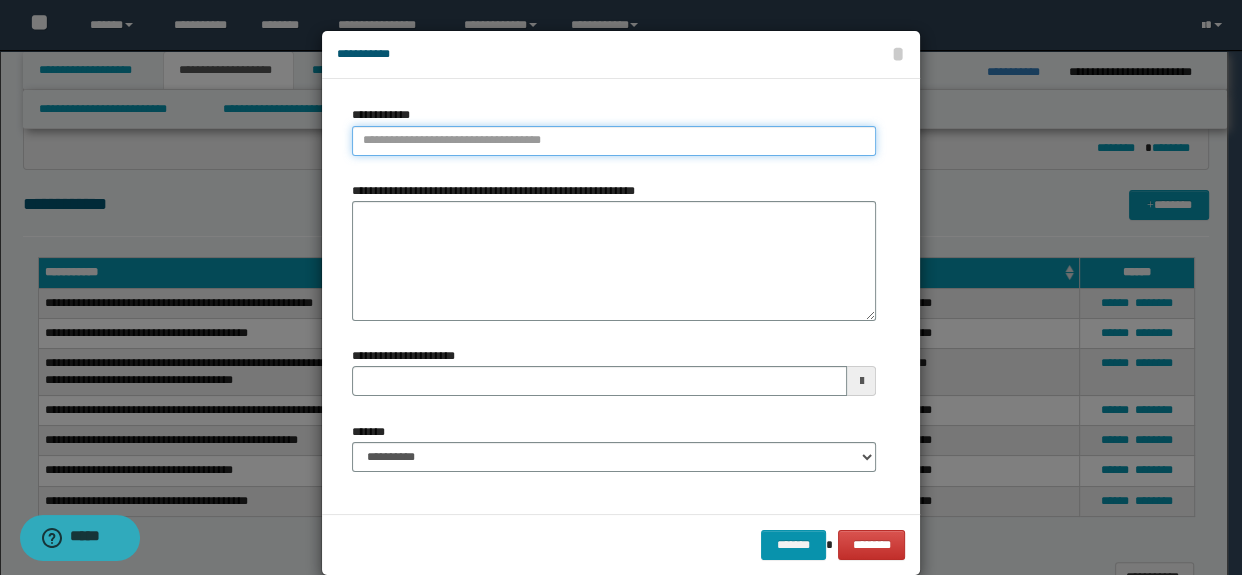 type on "**********" 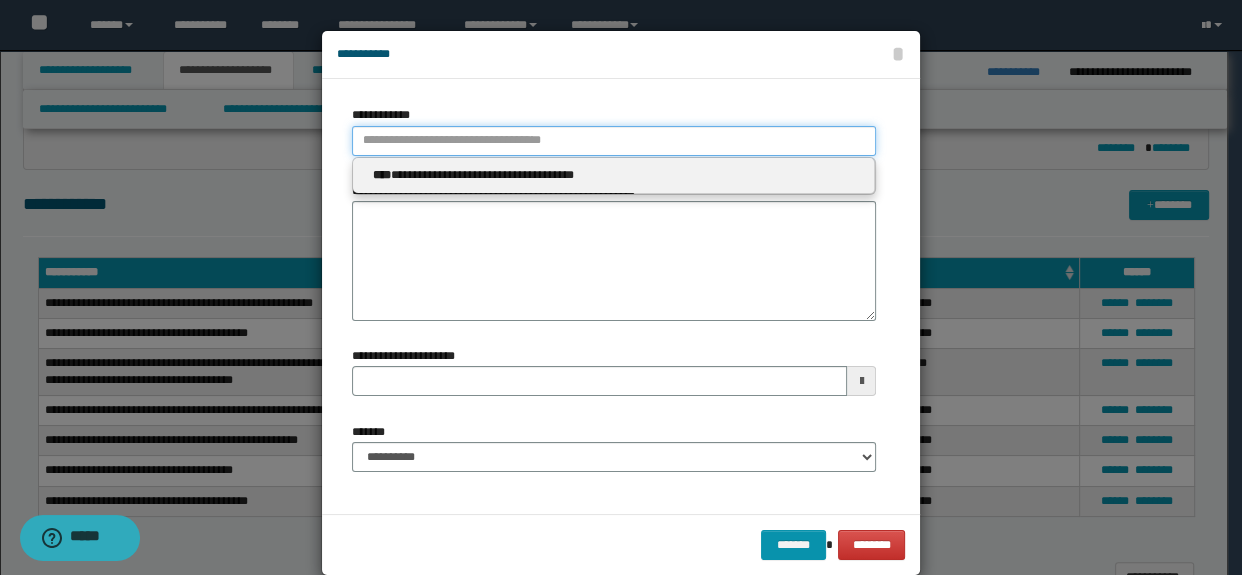 click on "**********" at bounding box center (614, 141) 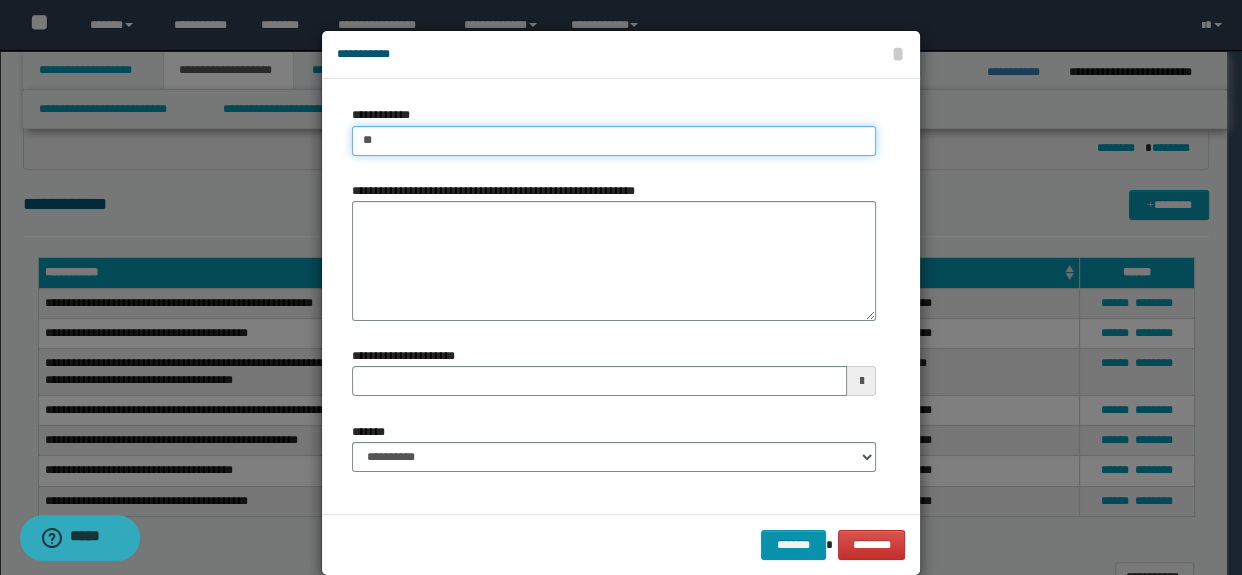 type on "*" 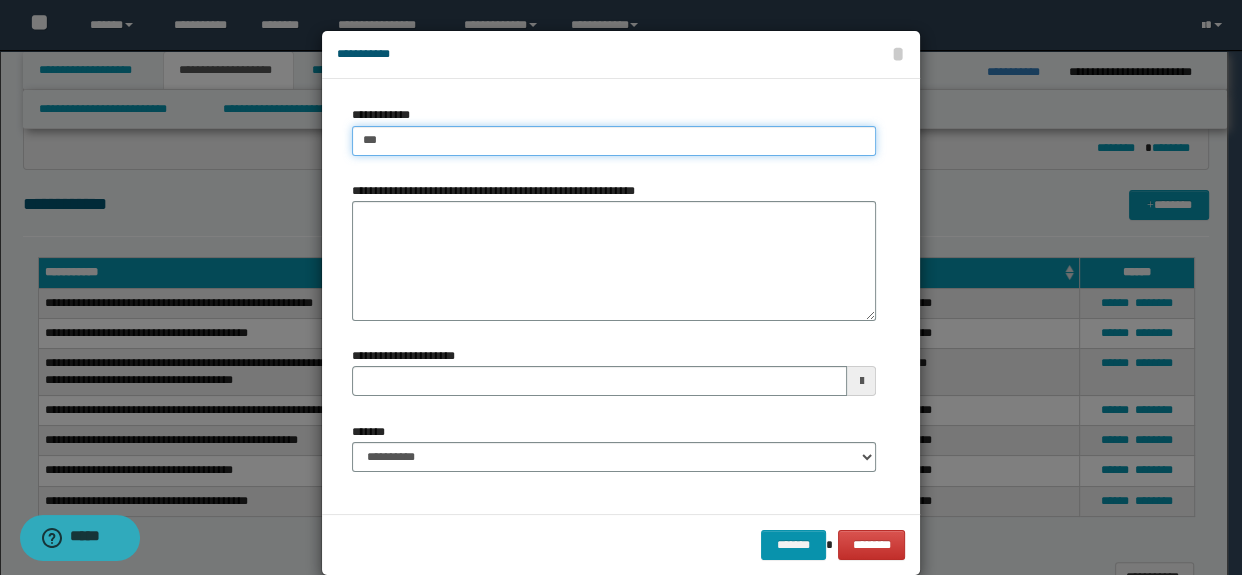type on "****" 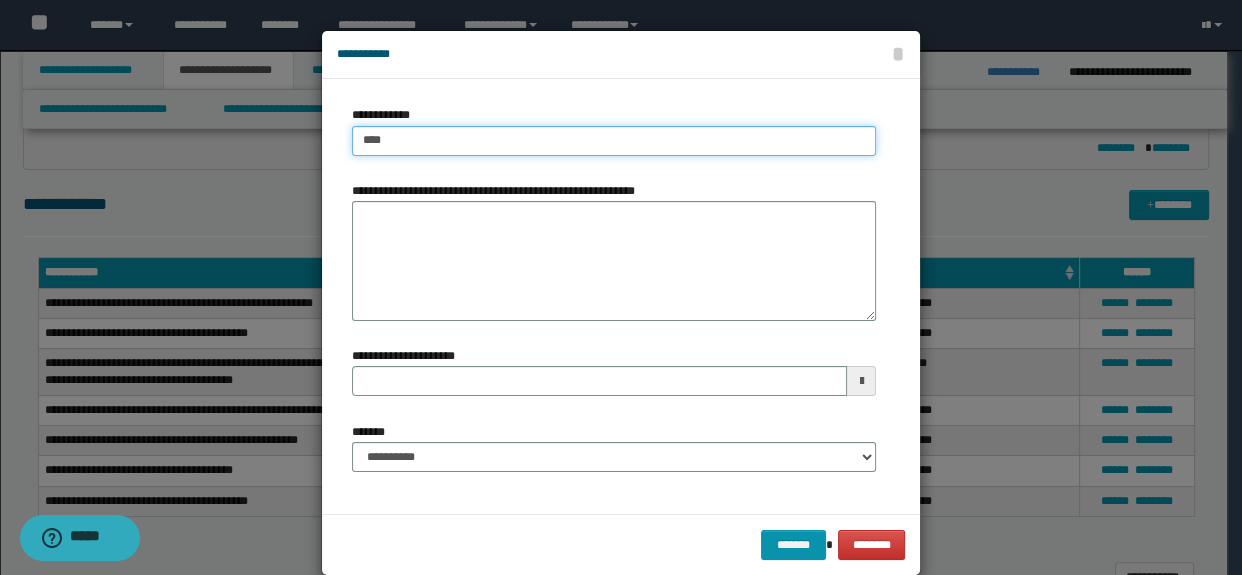 type on "****" 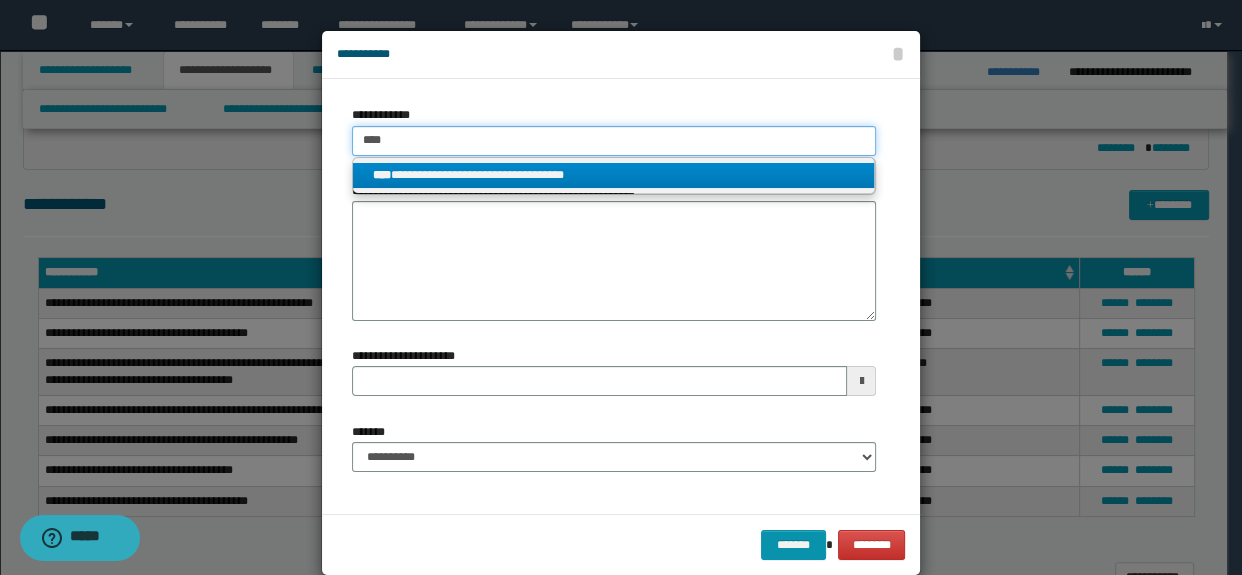 type on "****" 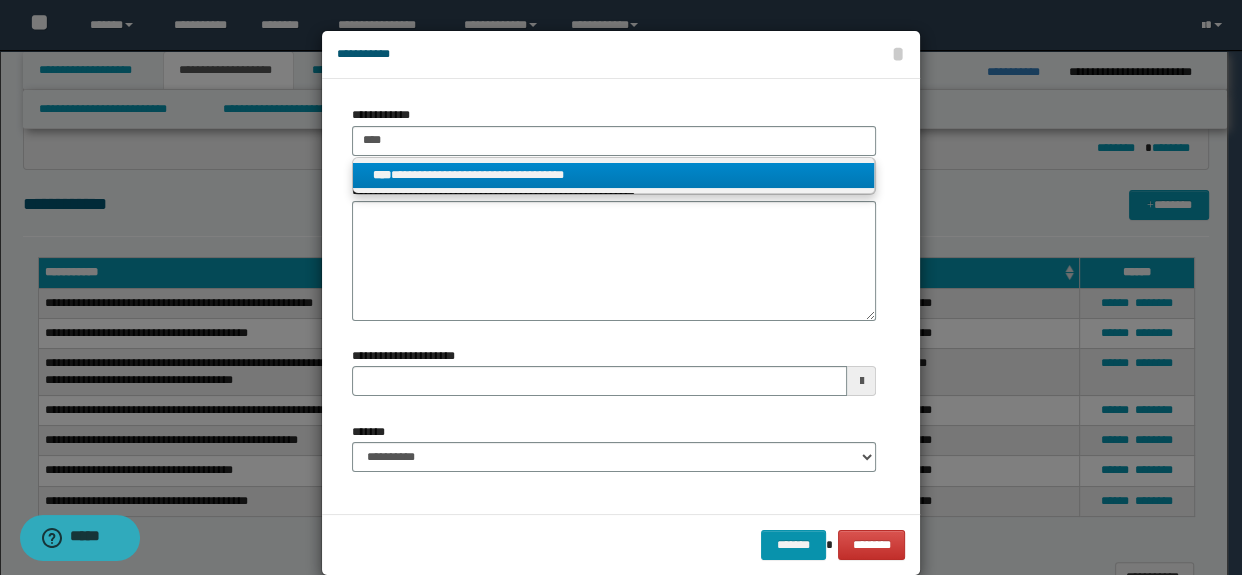 click on "**********" at bounding box center (614, 175) 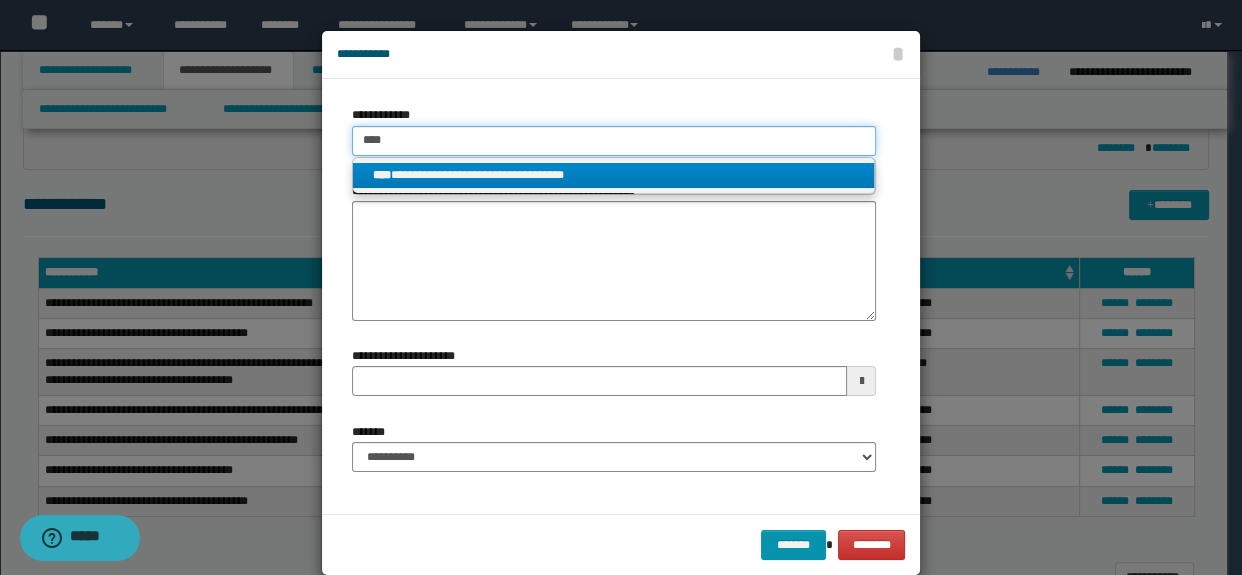 type 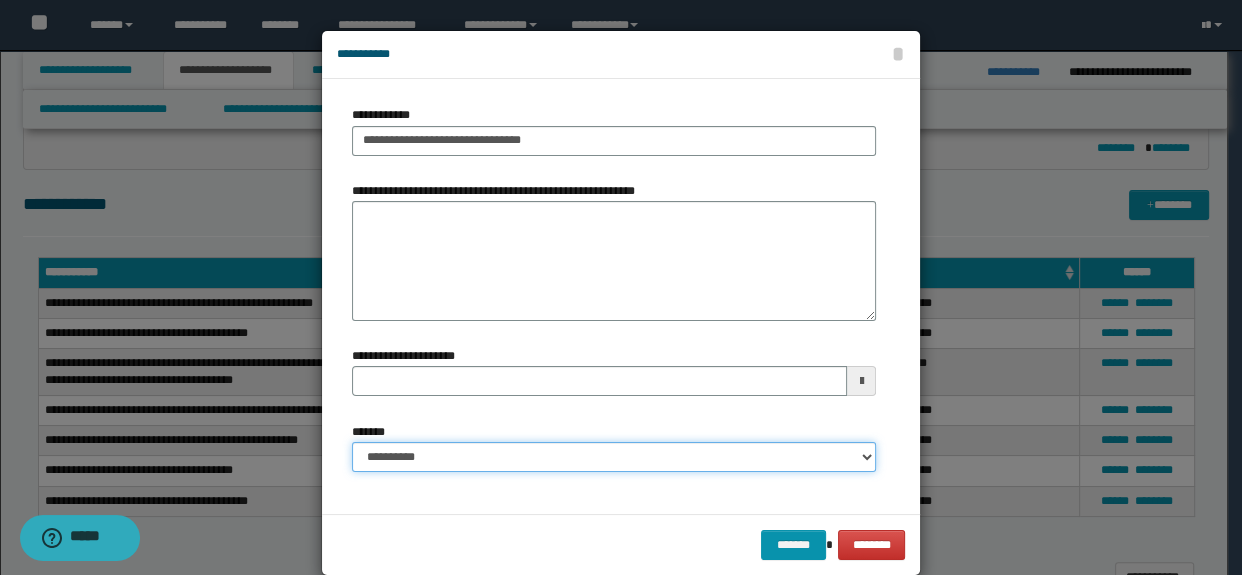 click on "**********" at bounding box center (614, 457) 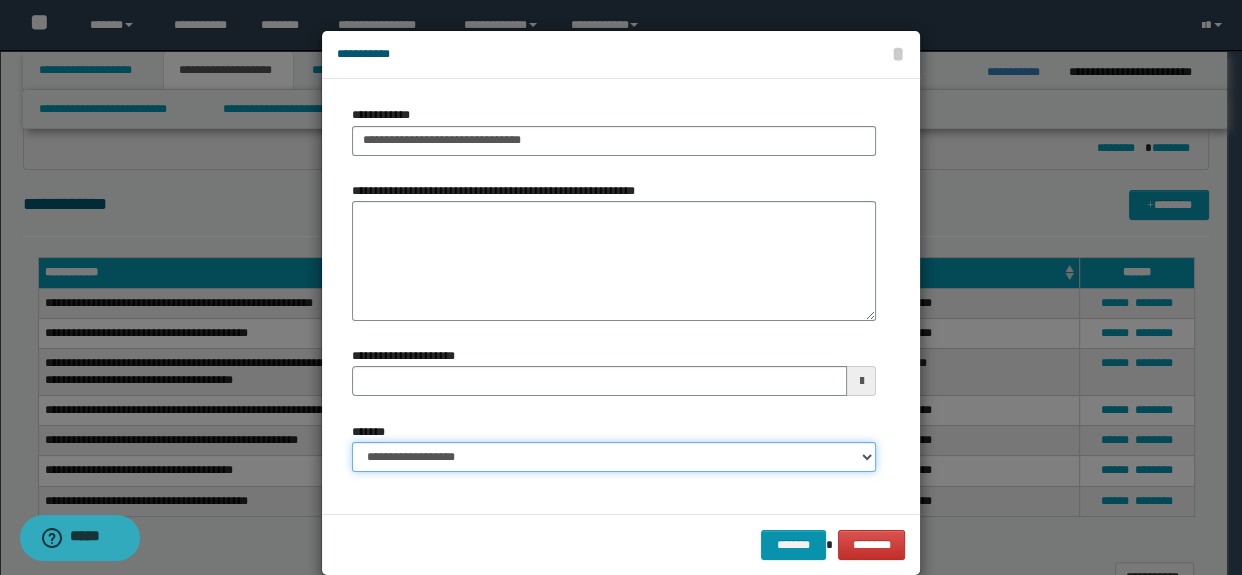 click on "**********" at bounding box center (614, 457) 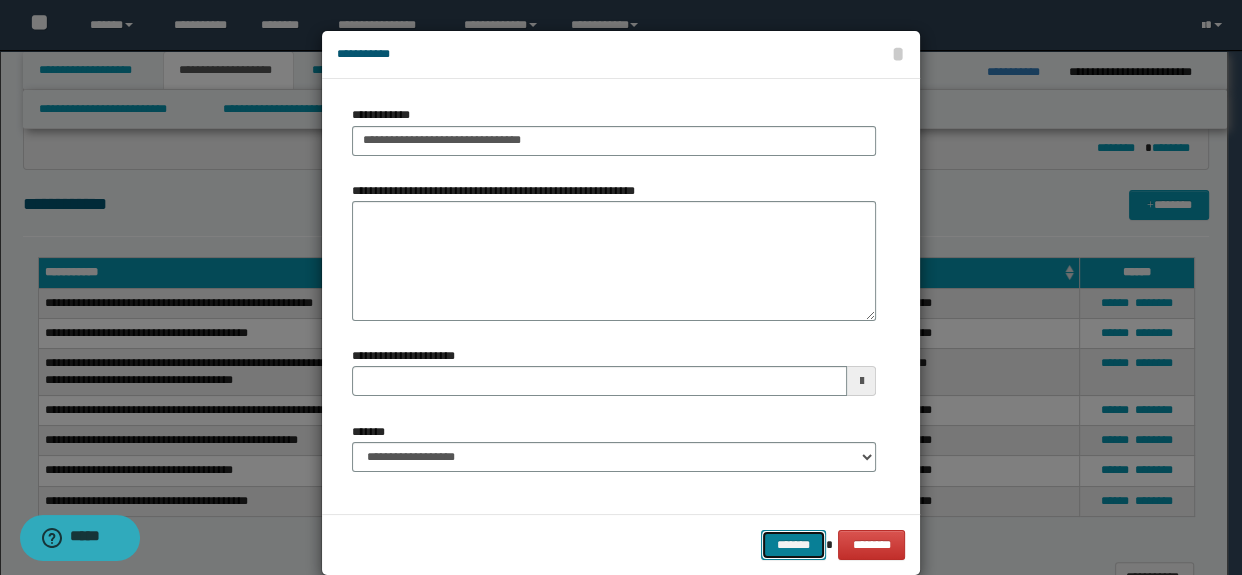 click on "*******" at bounding box center [793, 545] 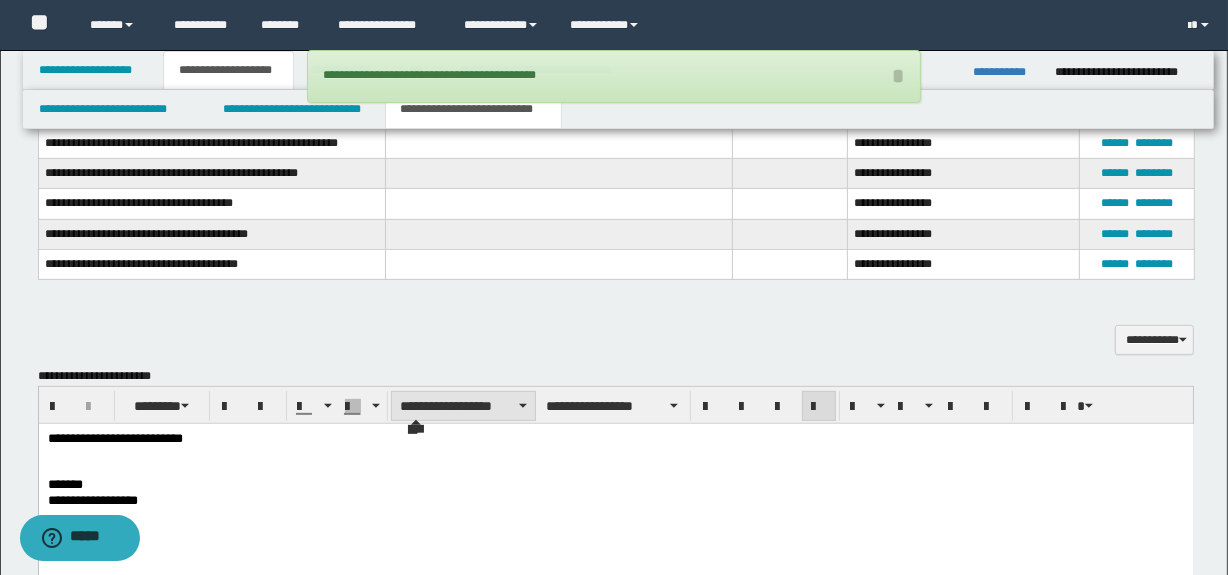 scroll, scrollTop: 636, scrollLeft: 0, axis: vertical 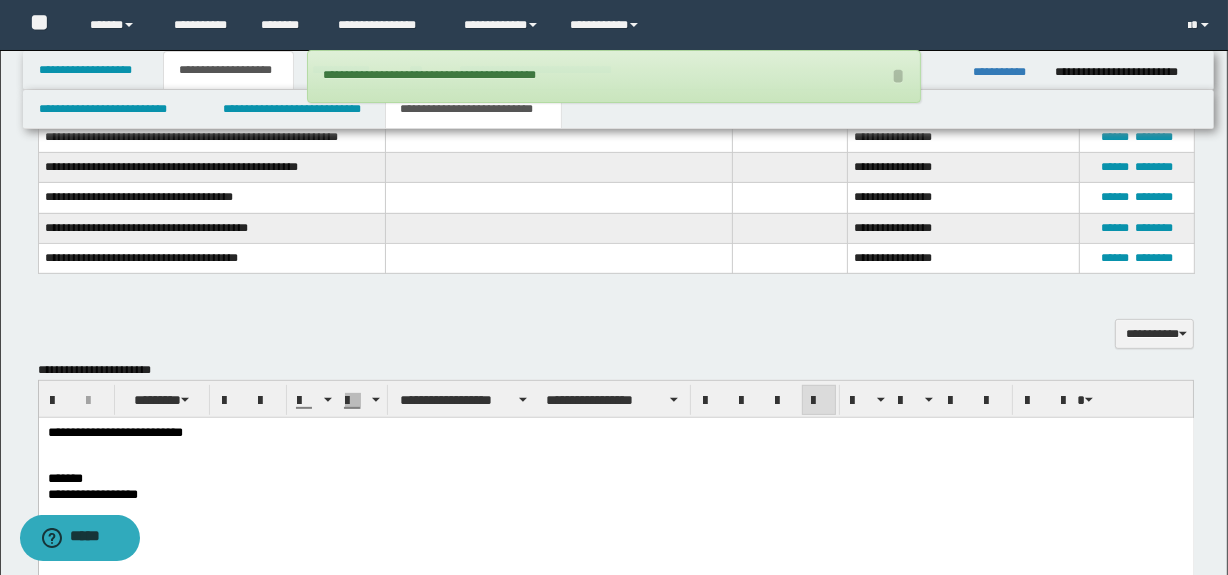 drag, startPoint x: 113, startPoint y: 469, endPoint x: 37, endPoint y: 469, distance: 76 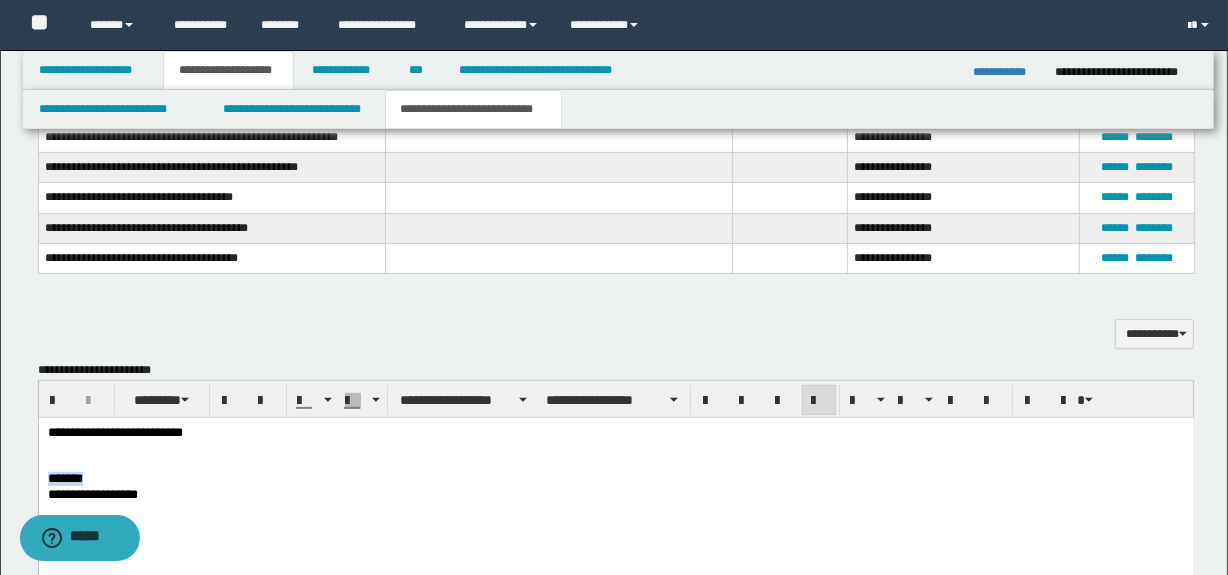 drag, startPoint x: 90, startPoint y: 476, endPoint x: 137, endPoint y: 467, distance: 47.853943 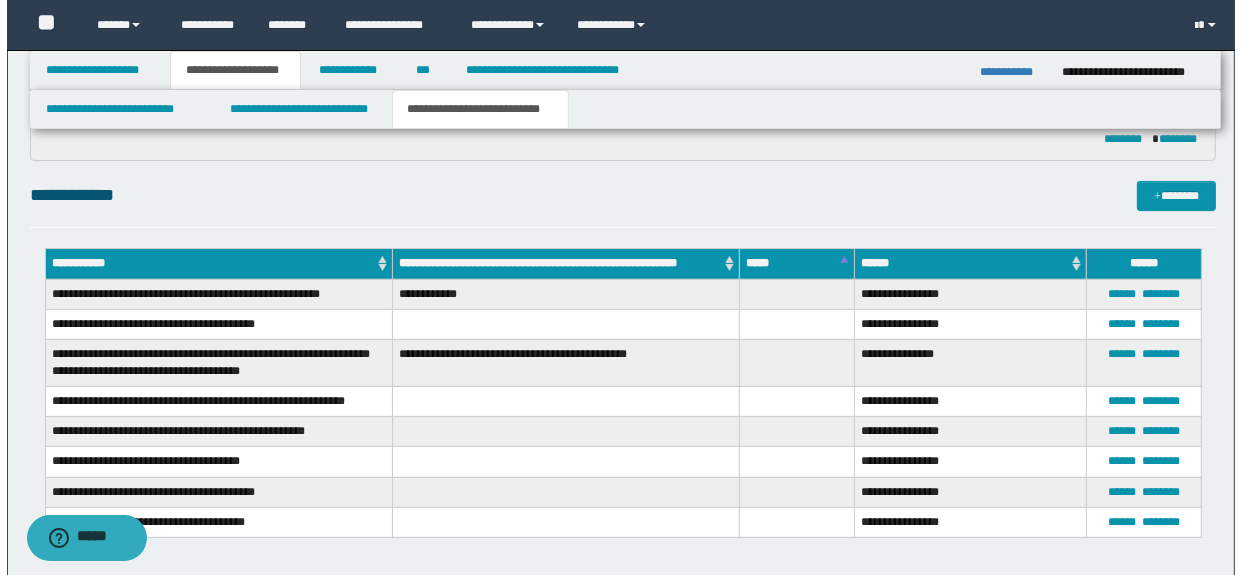 scroll, scrollTop: 363, scrollLeft: 0, axis: vertical 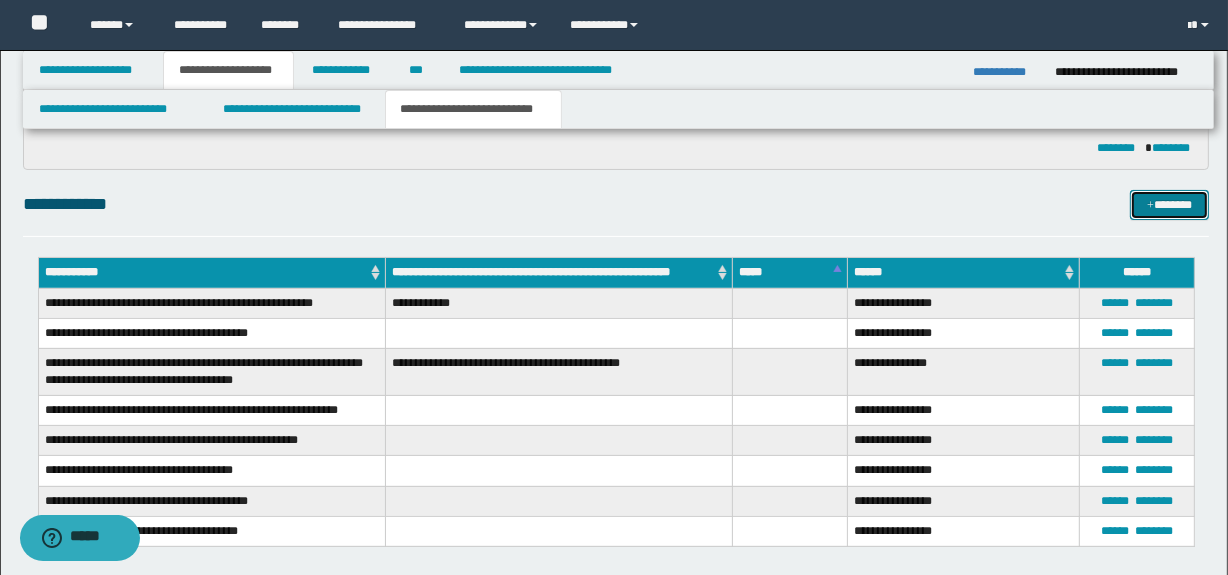 click at bounding box center [1150, 206] 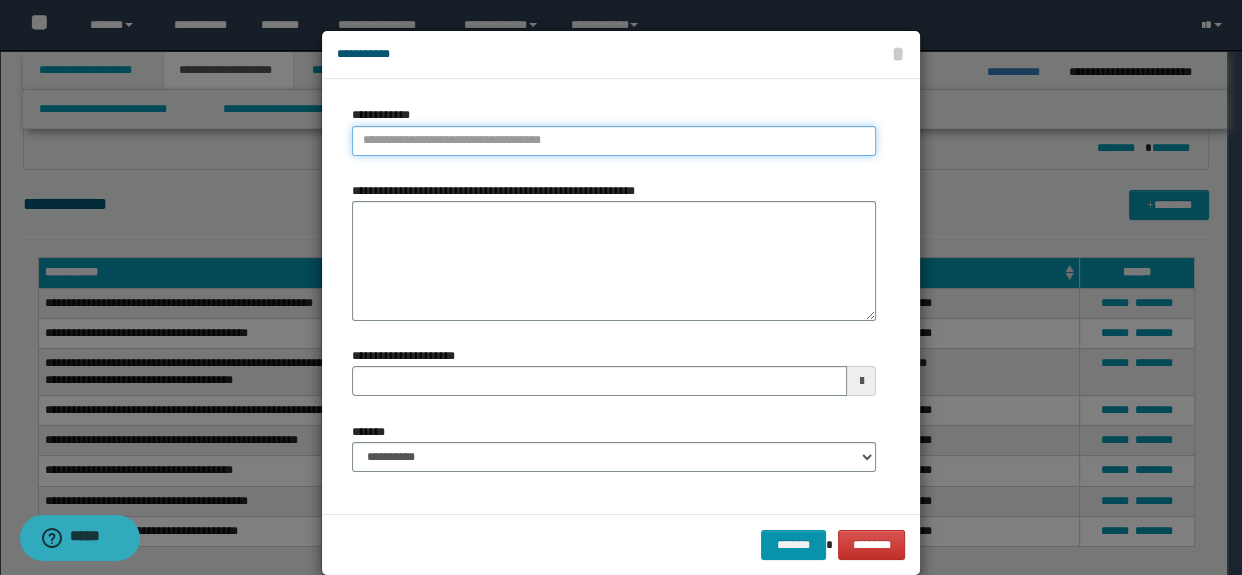 type on "**********" 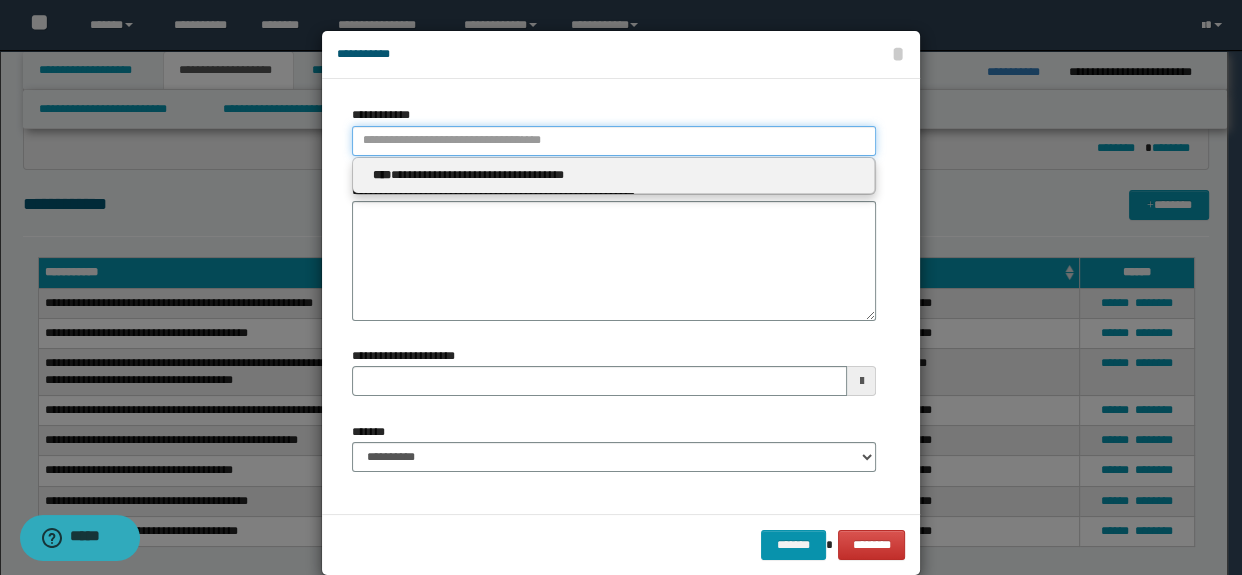 click on "**********" at bounding box center (614, 141) 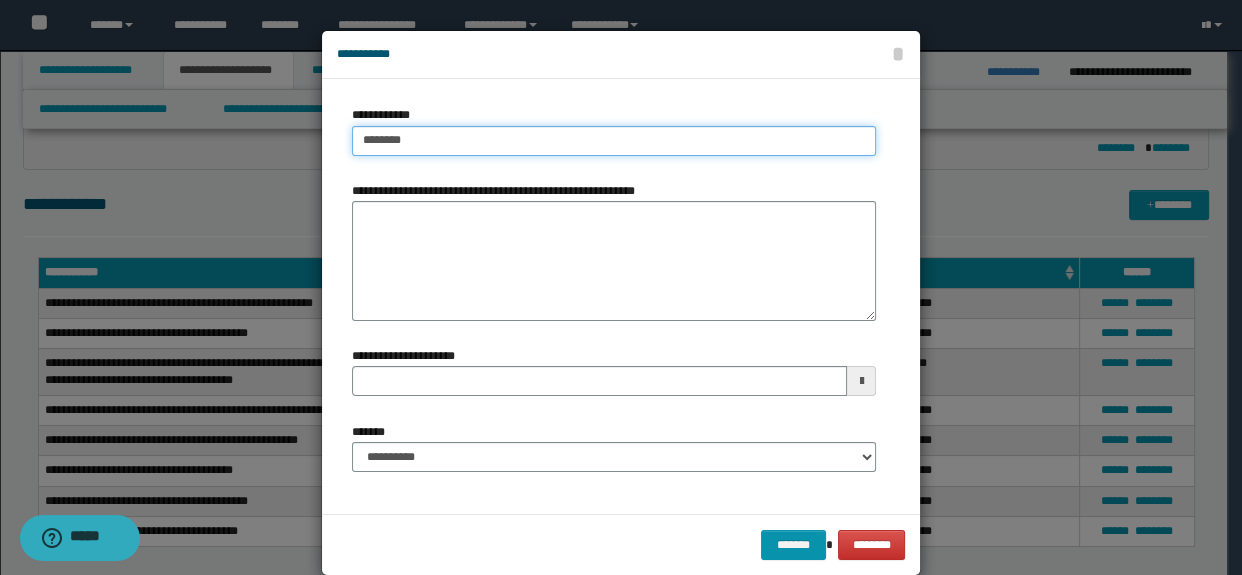 type on "*********" 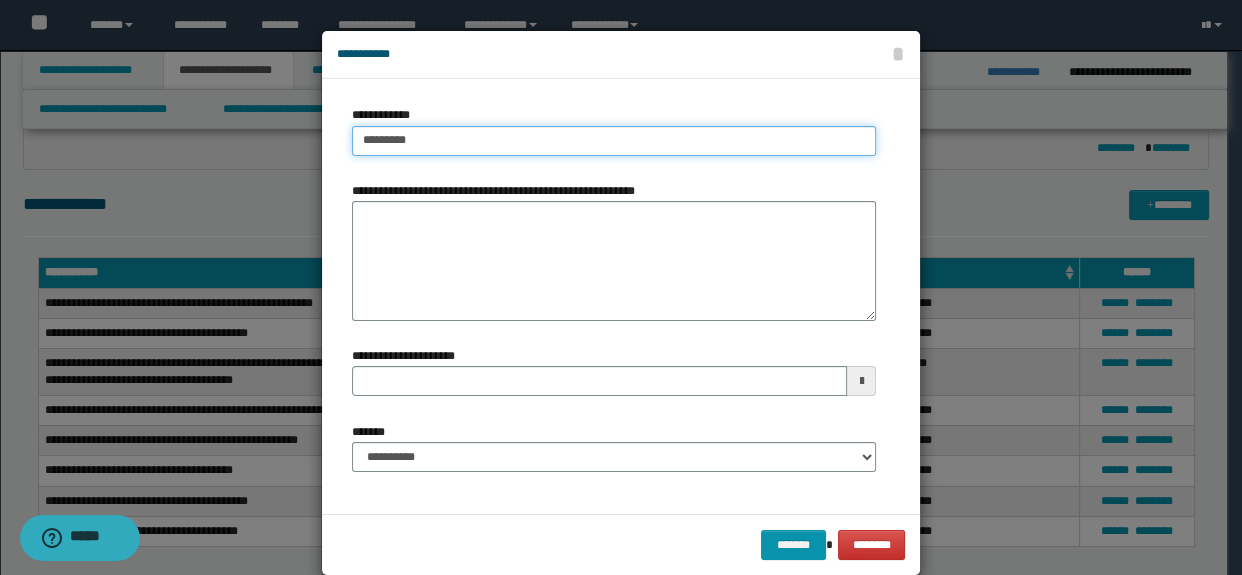 type on "*********" 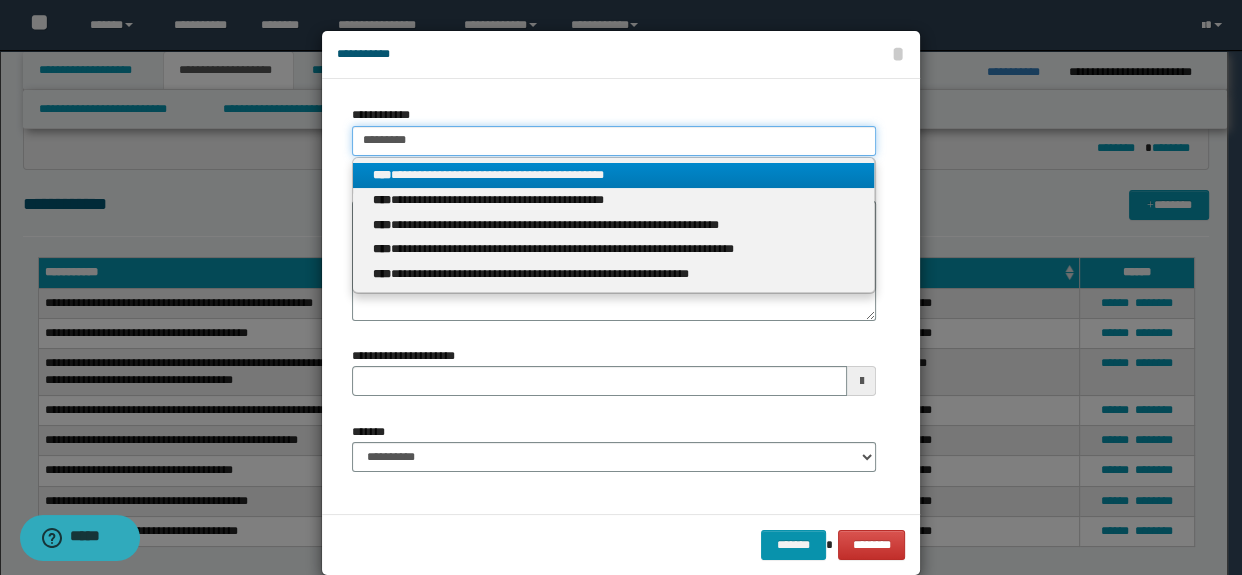 type on "*********" 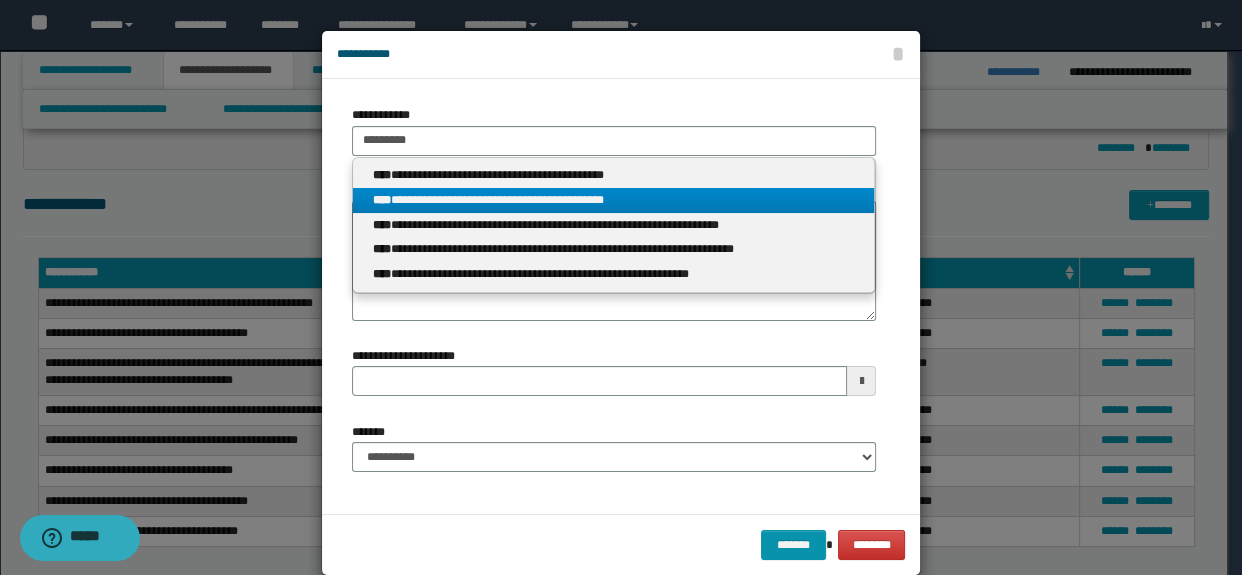 click on "**********" at bounding box center [614, 200] 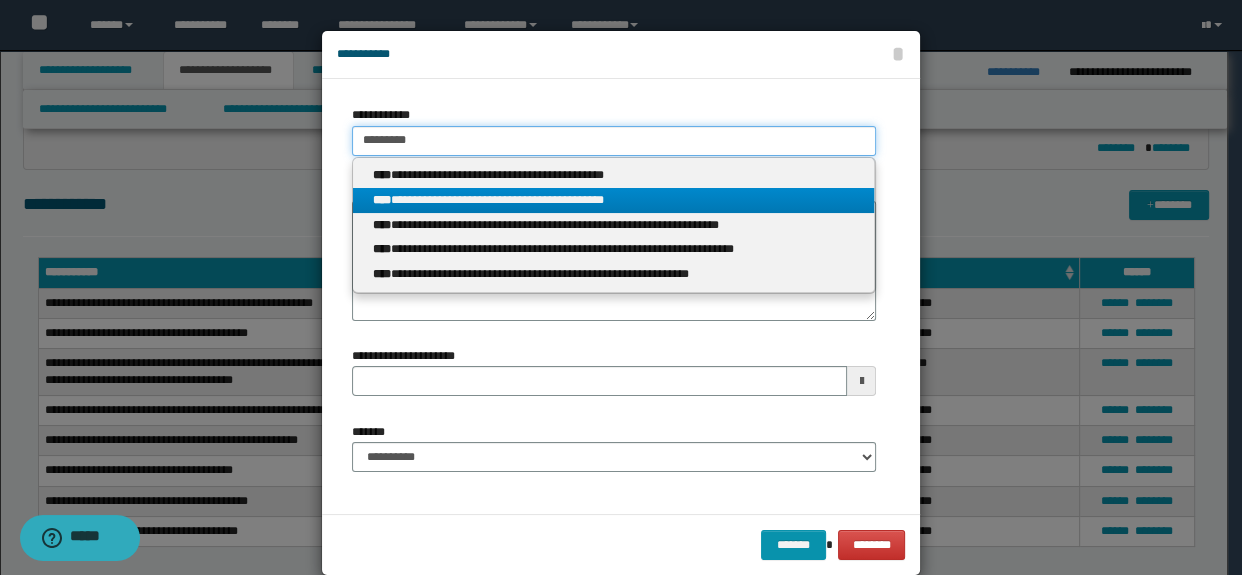 type 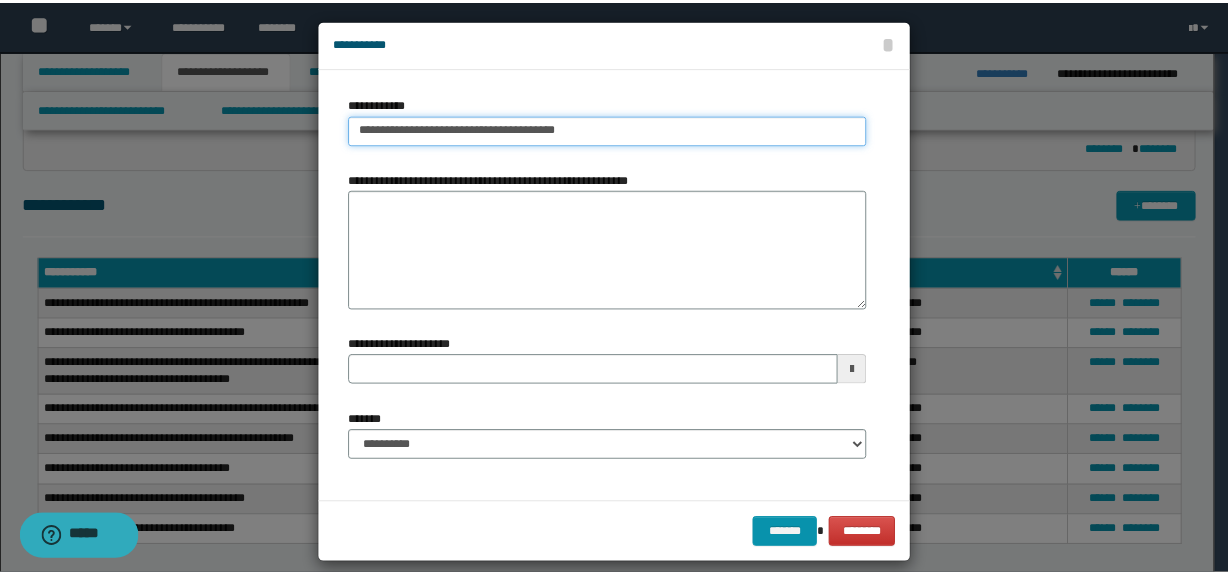 scroll, scrollTop: 30, scrollLeft: 0, axis: vertical 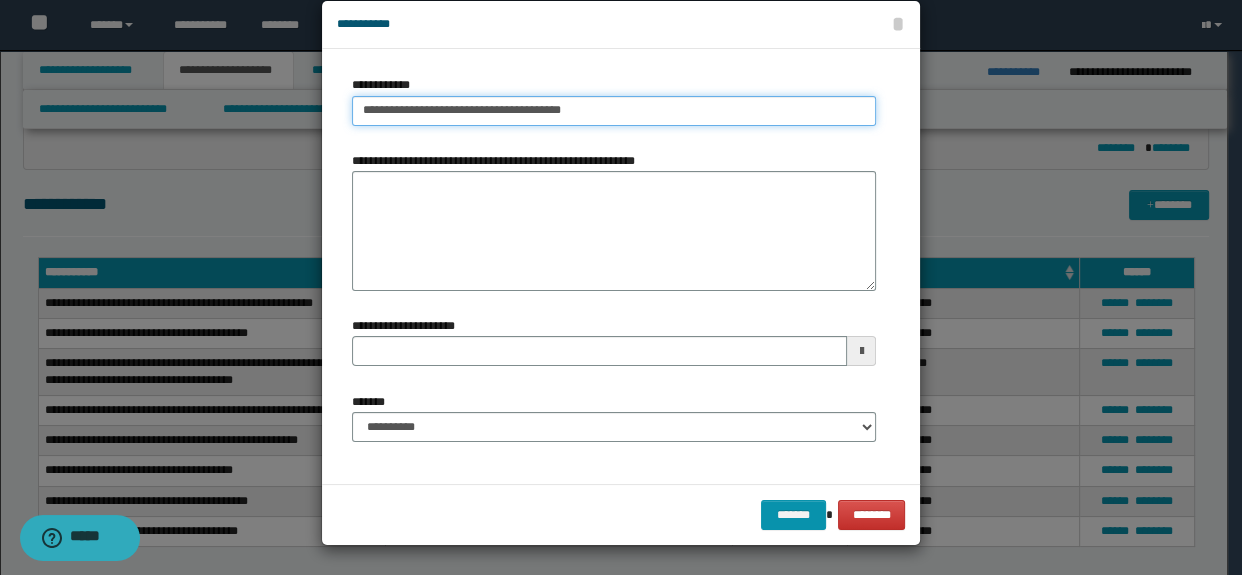 type 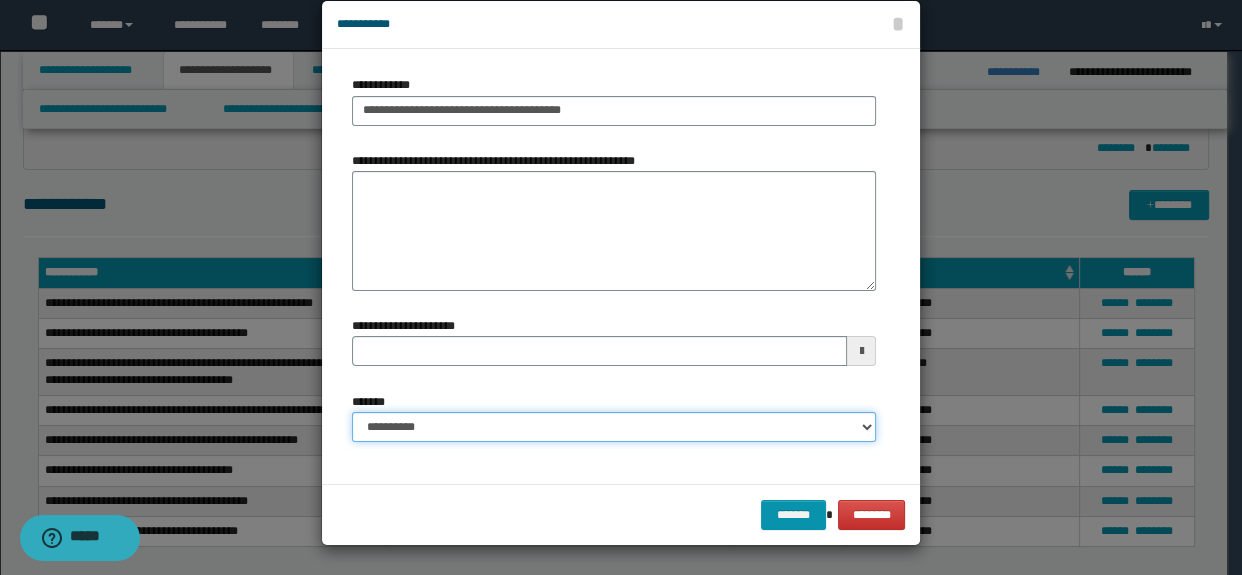 click on "**********" at bounding box center [614, 427] 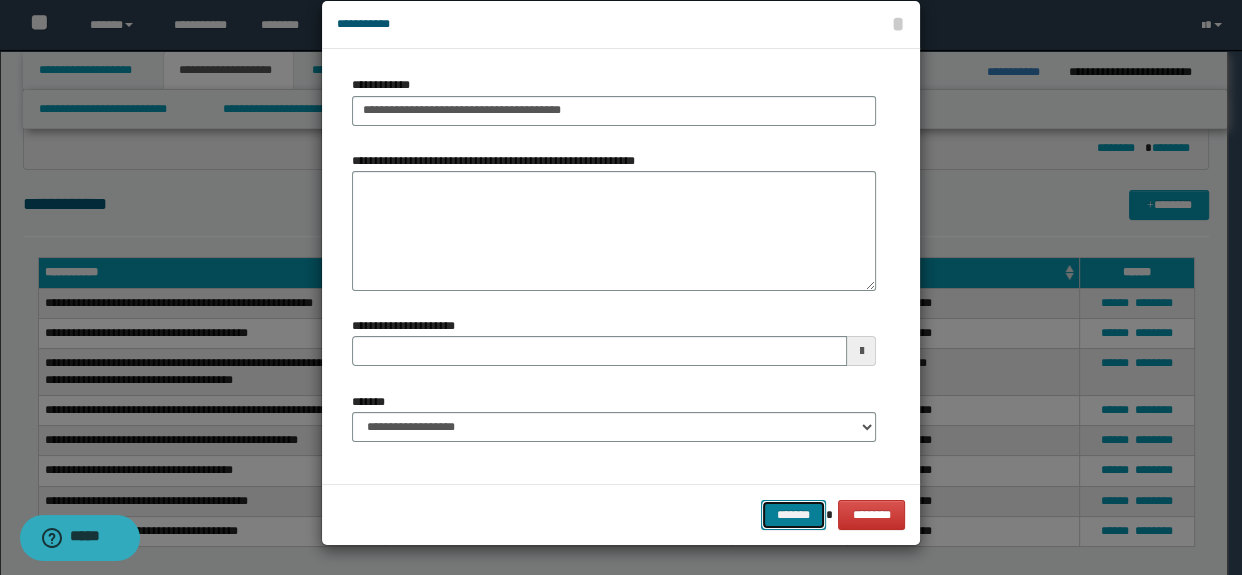 click on "*******" at bounding box center [793, 515] 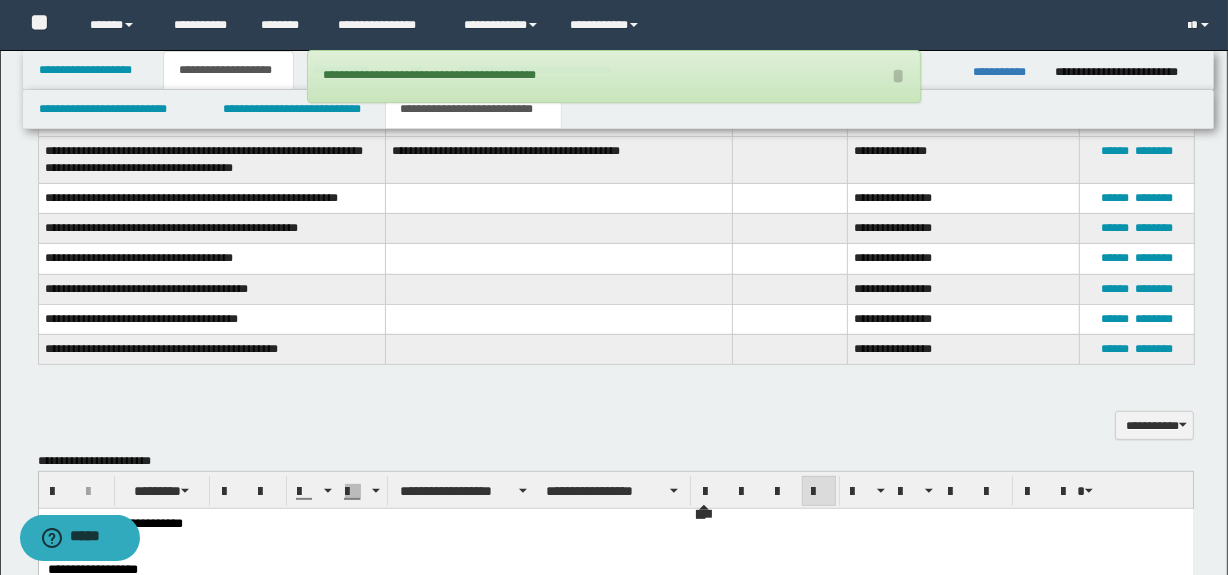 scroll, scrollTop: 727, scrollLeft: 0, axis: vertical 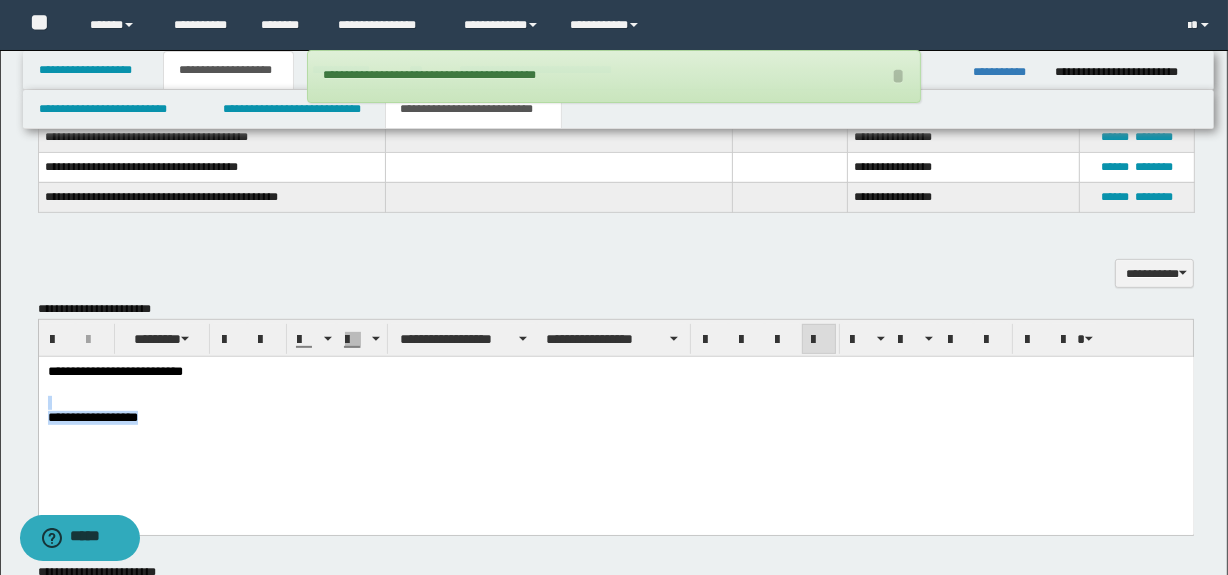 drag, startPoint x: 239, startPoint y: 413, endPoint x: 183, endPoint y: 413, distance: 56 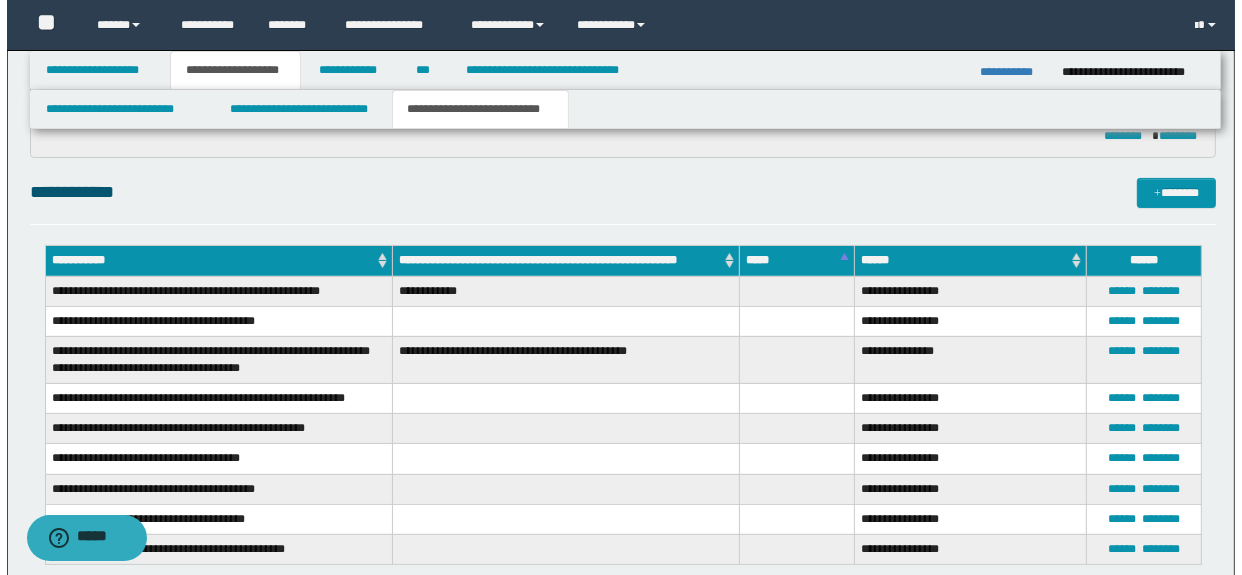 scroll, scrollTop: 272, scrollLeft: 0, axis: vertical 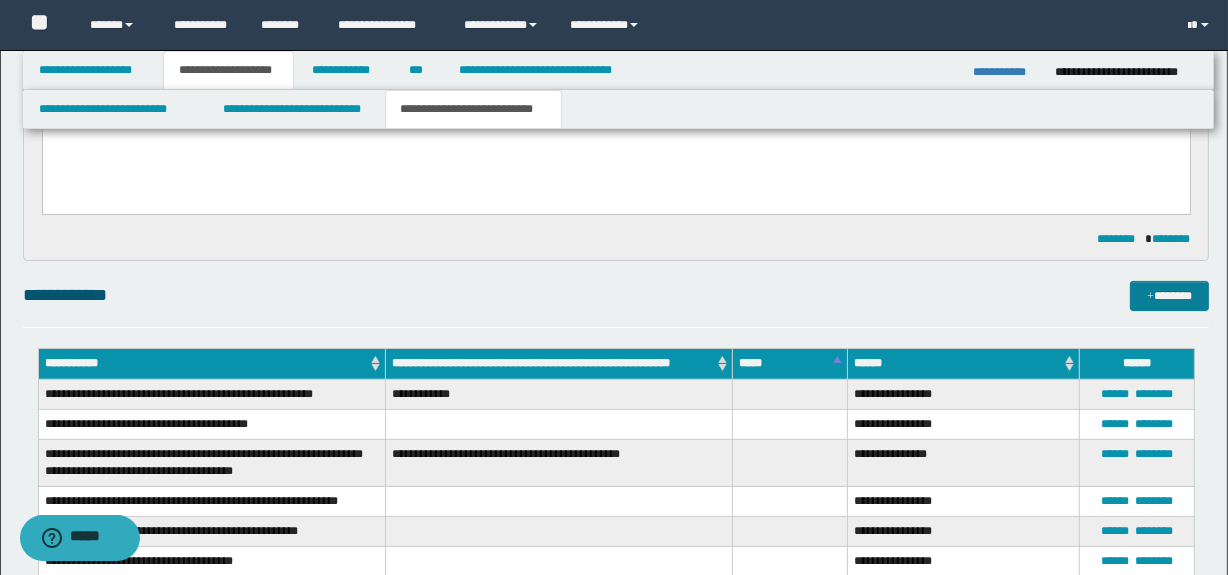 click on "*******" at bounding box center (1170, 296) 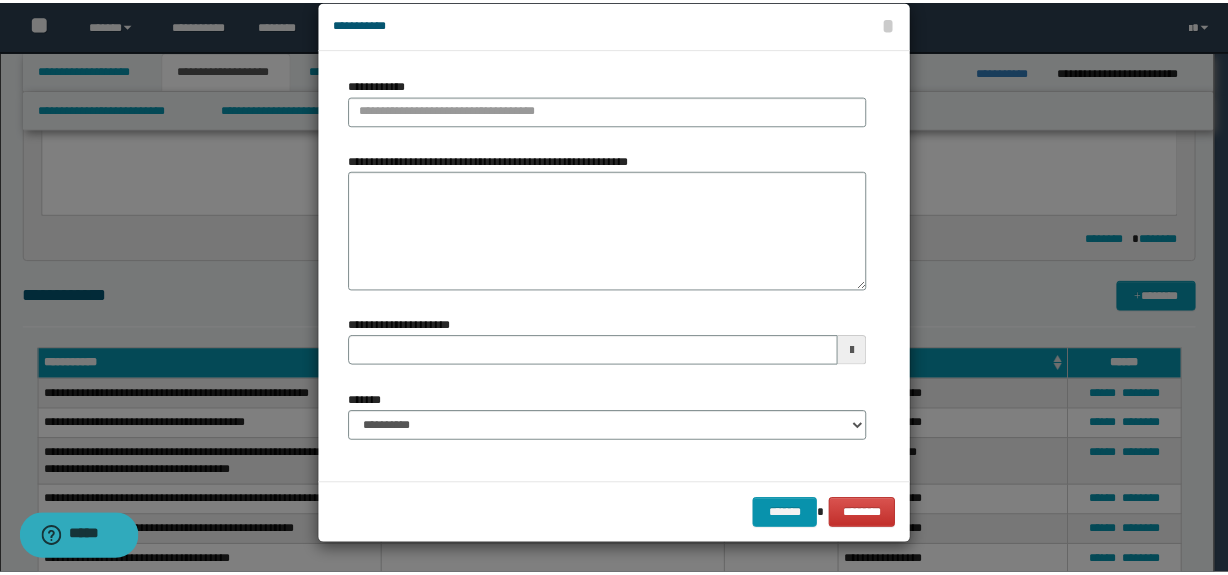 scroll, scrollTop: 0, scrollLeft: 0, axis: both 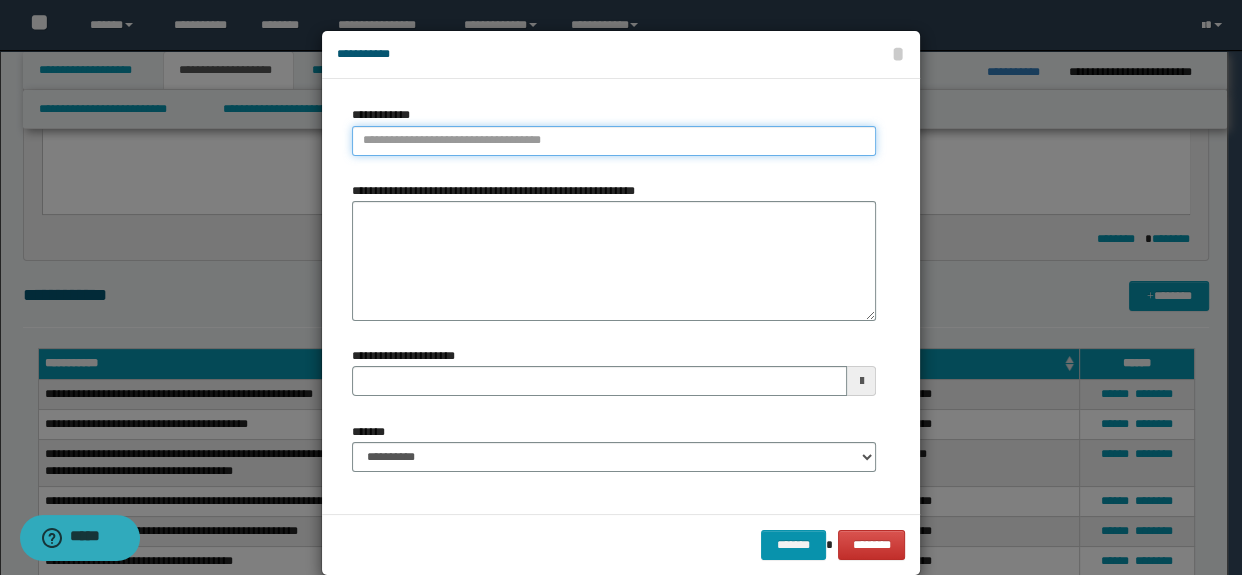 type on "**********" 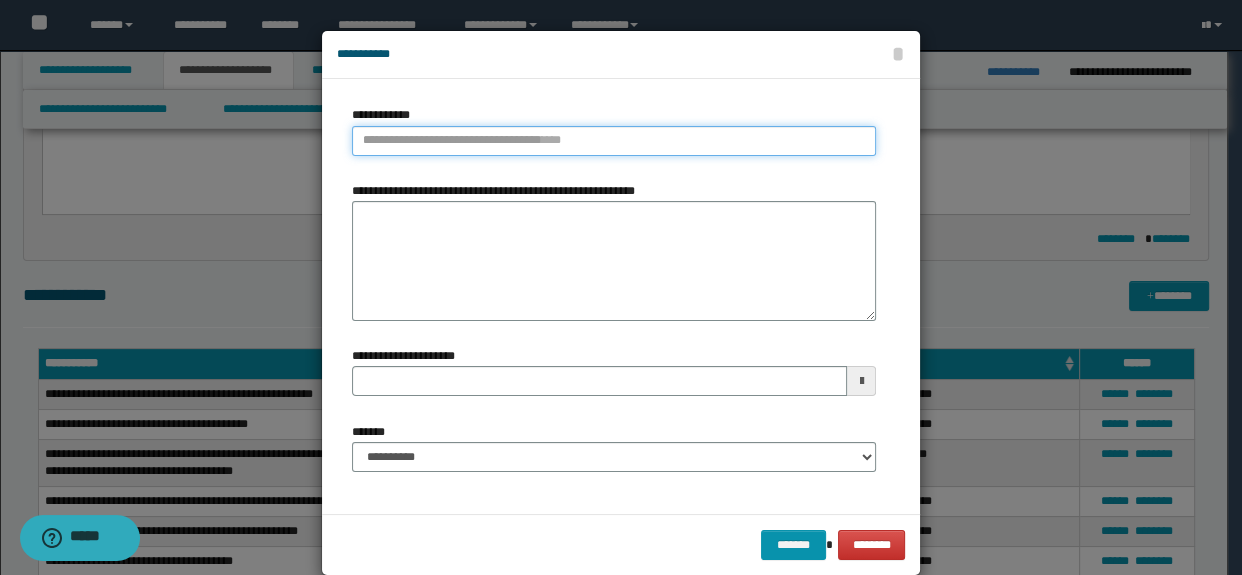 click on "**********" at bounding box center [614, 141] 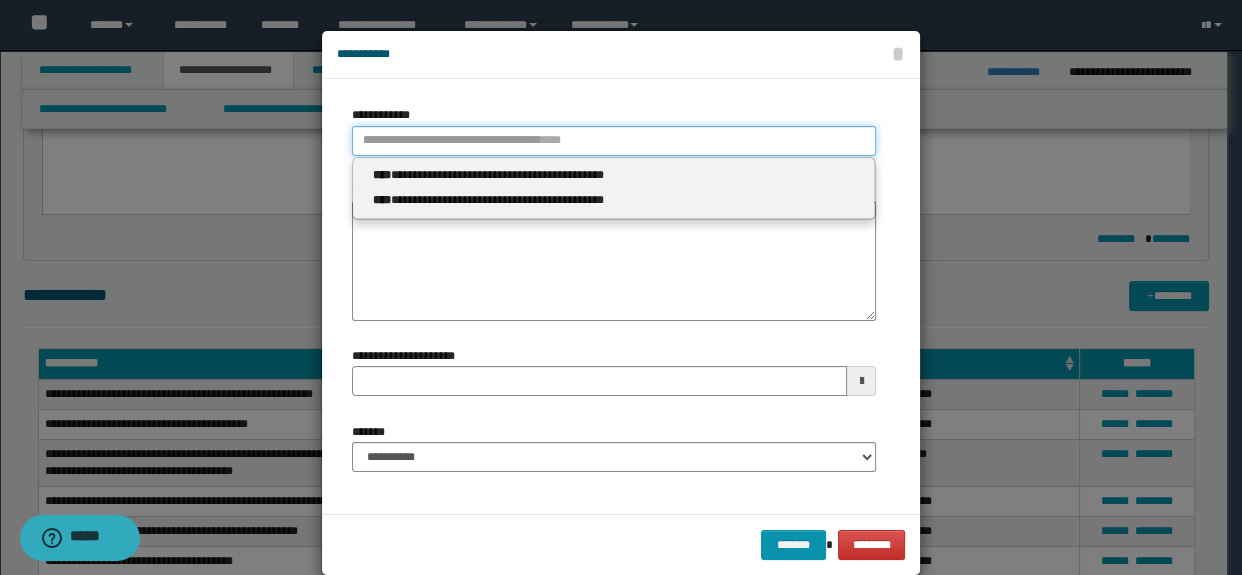 type 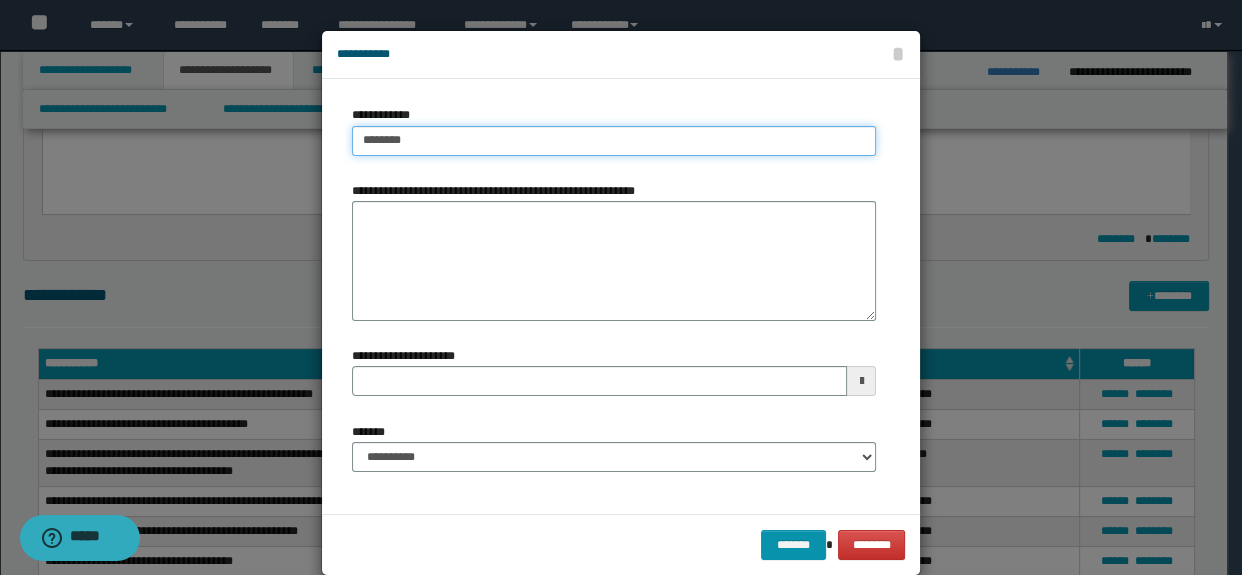 type on "*********" 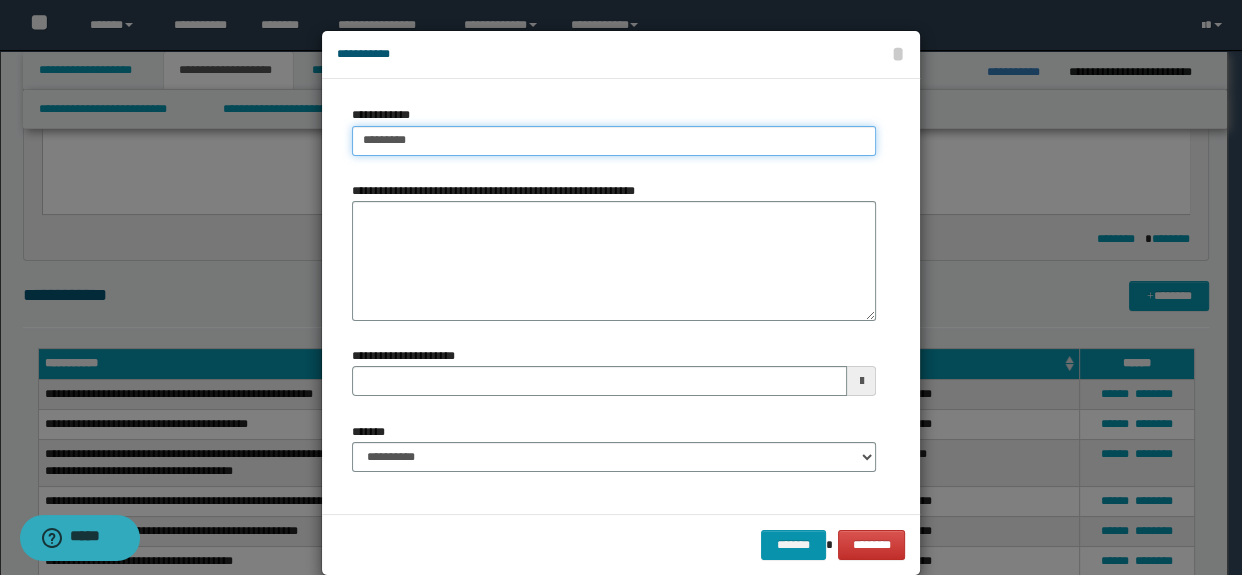 type on "*********" 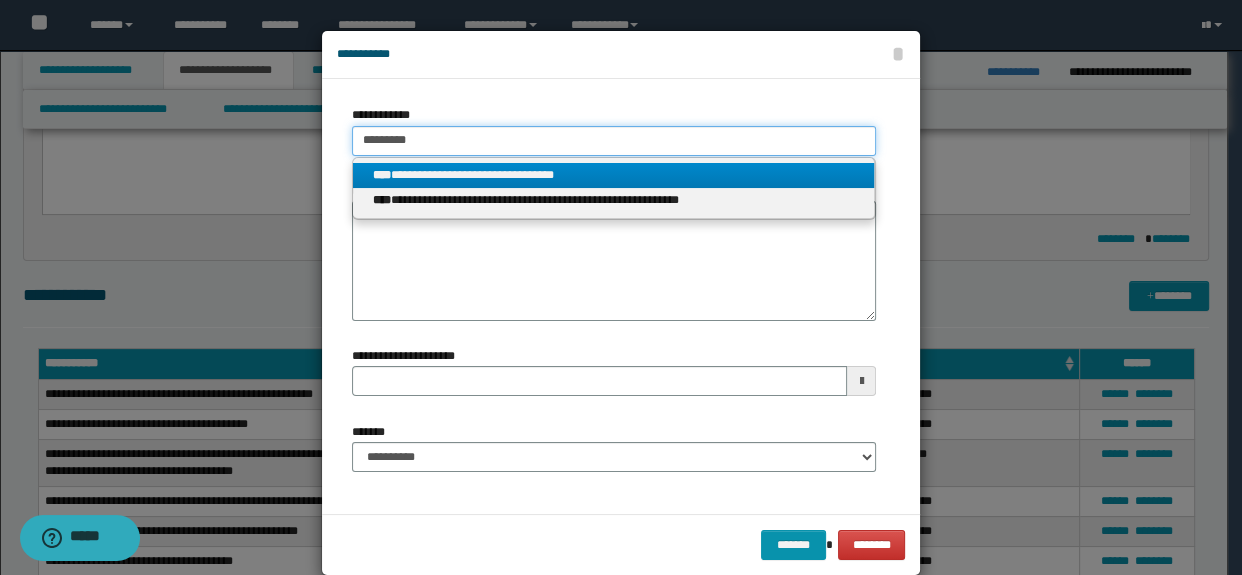 type on "*********" 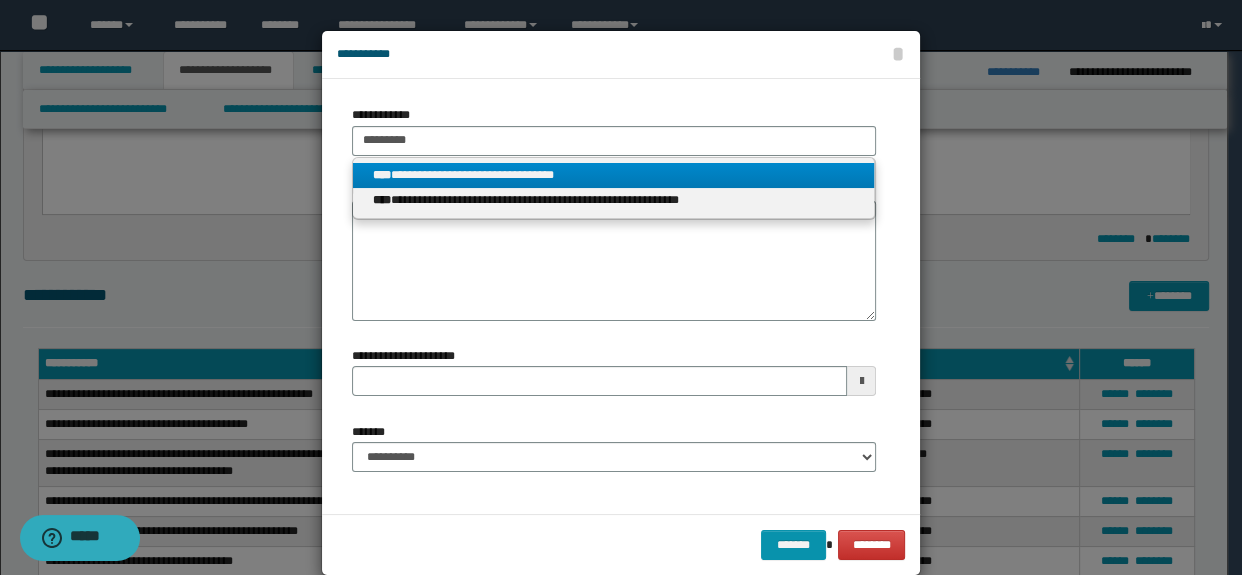click on "**********" at bounding box center [614, 175] 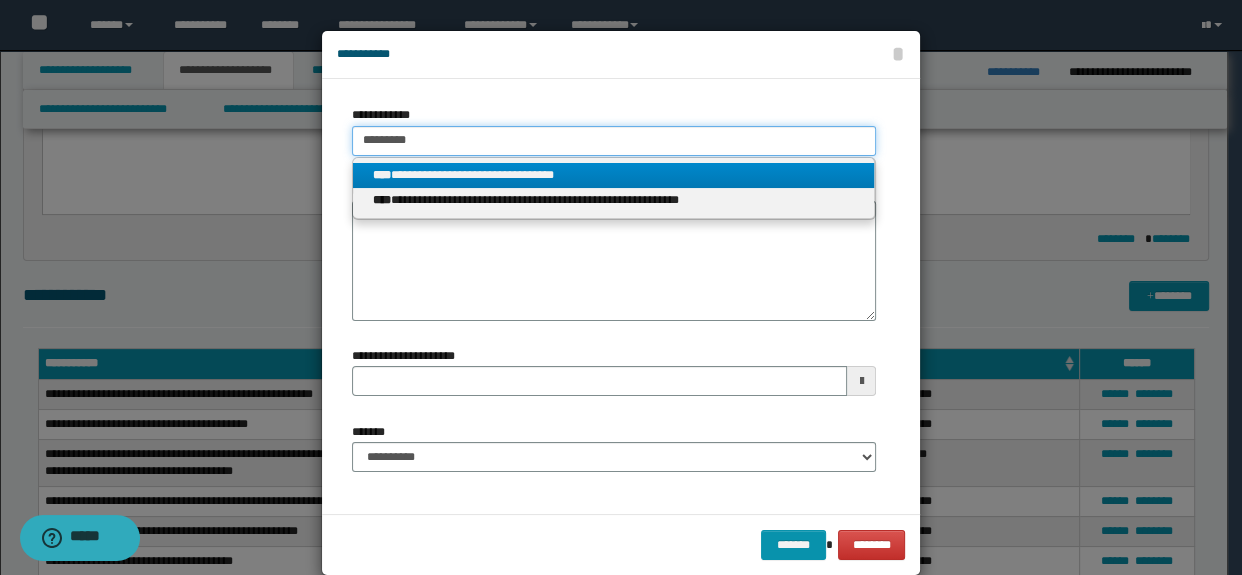 type 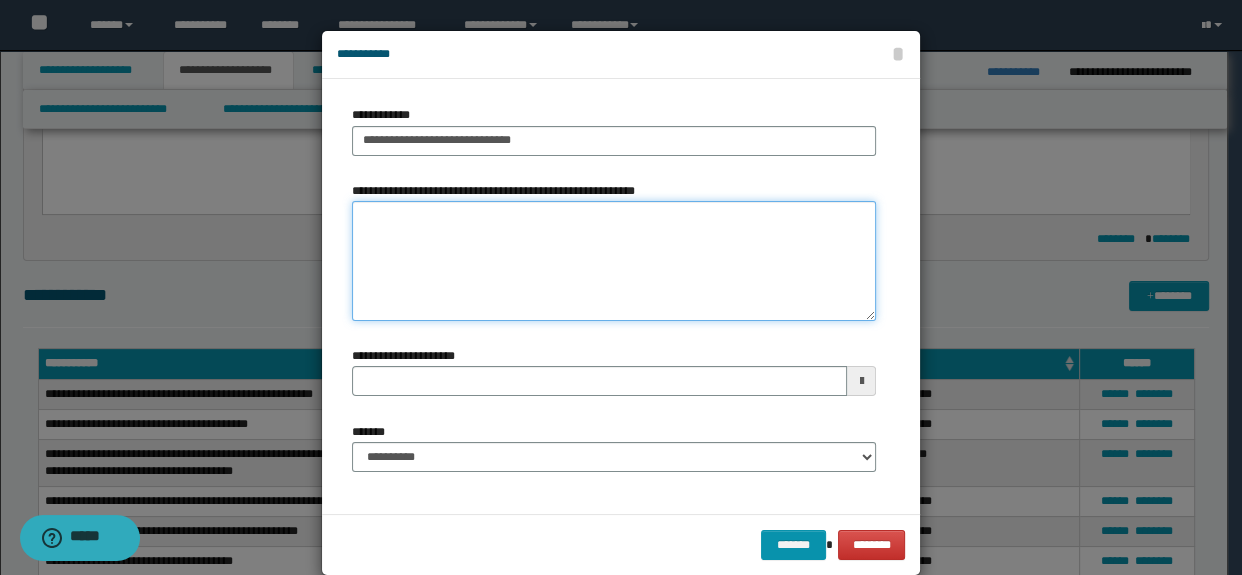 click on "**********" at bounding box center [614, 261] 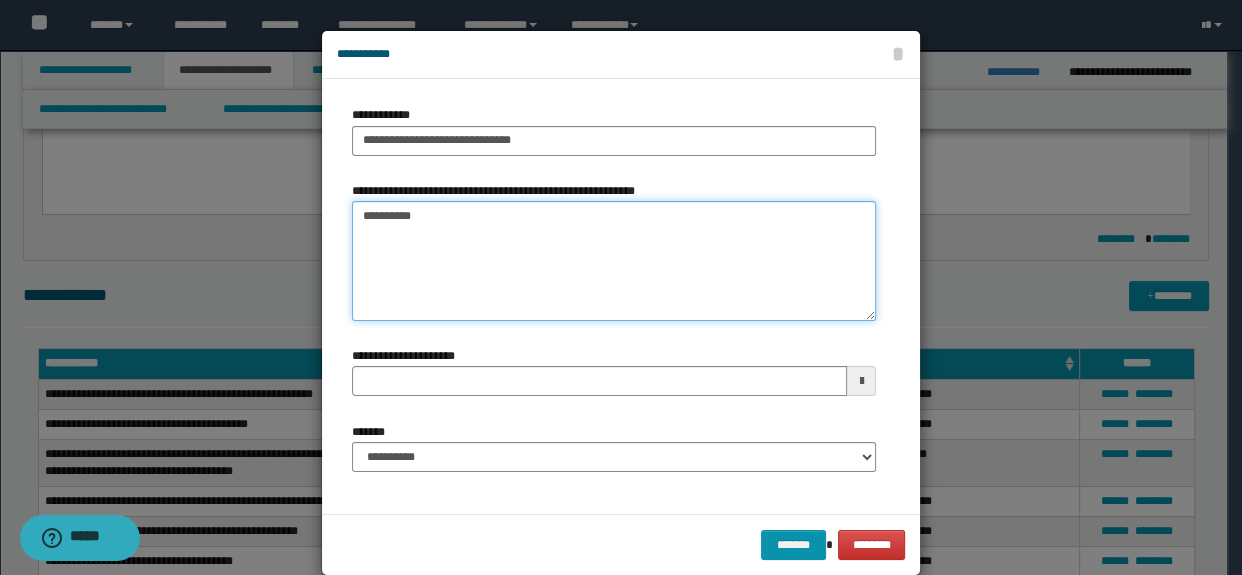 type on "**********" 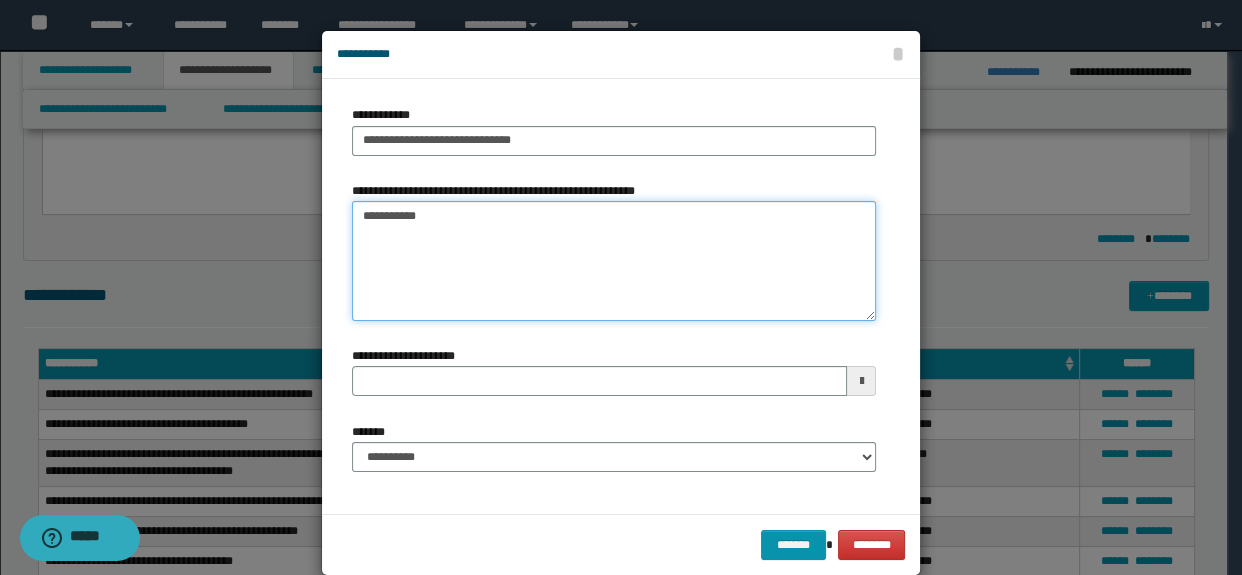 type 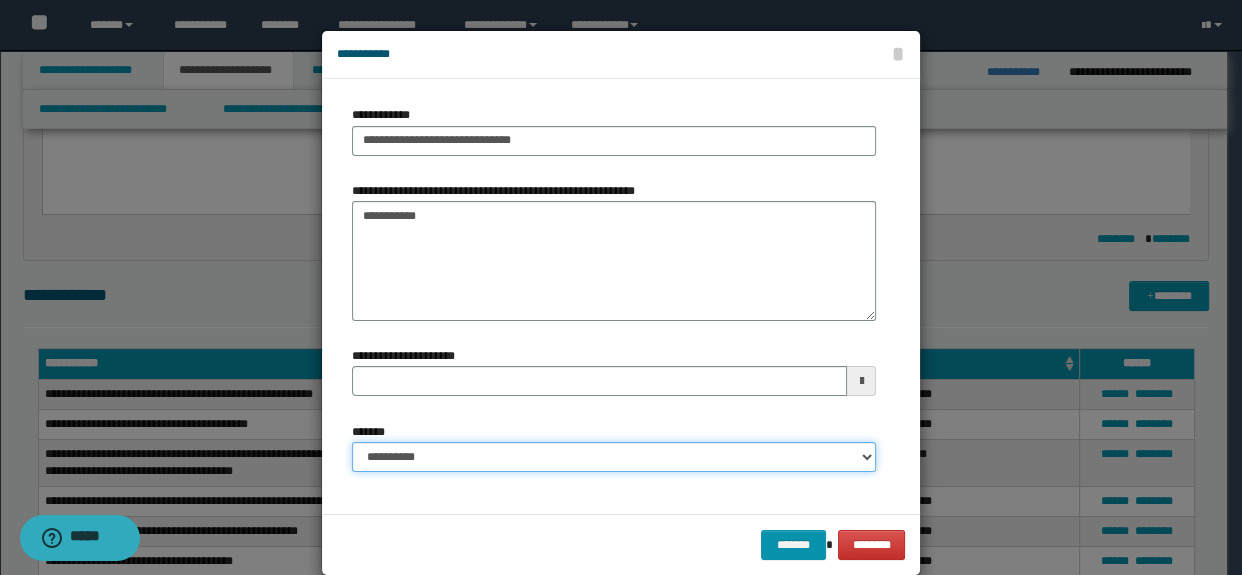 click on "**********" at bounding box center [614, 457] 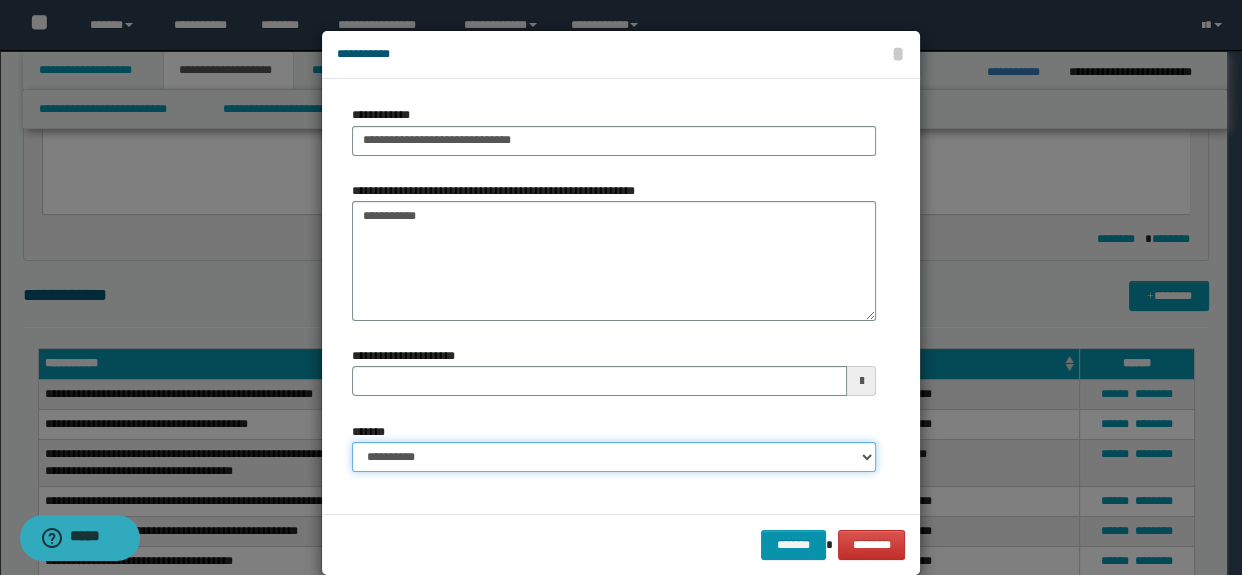 select on "*" 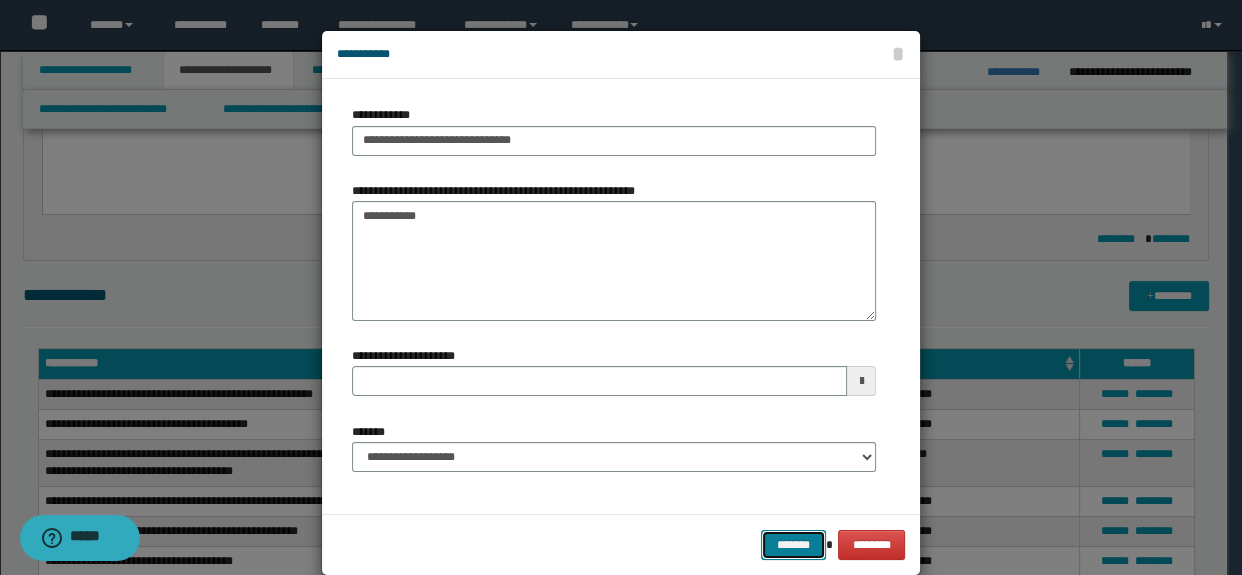 click on "*******" at bounding box center (793, 545) 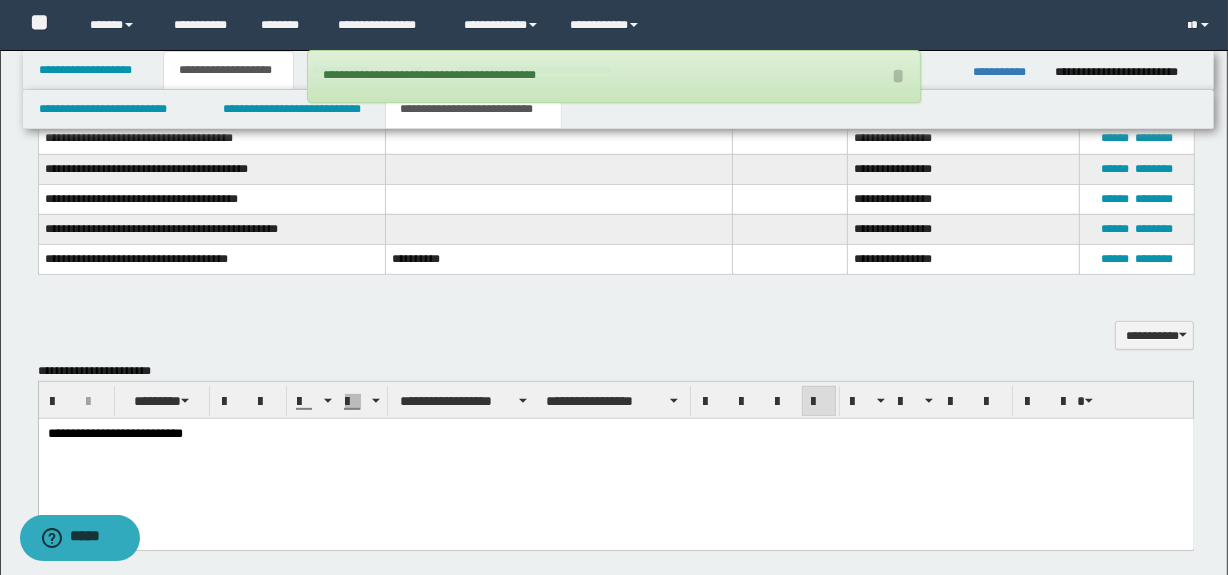 scroll, scrollTop: 727, scrollLeft: 0, axis: vertical 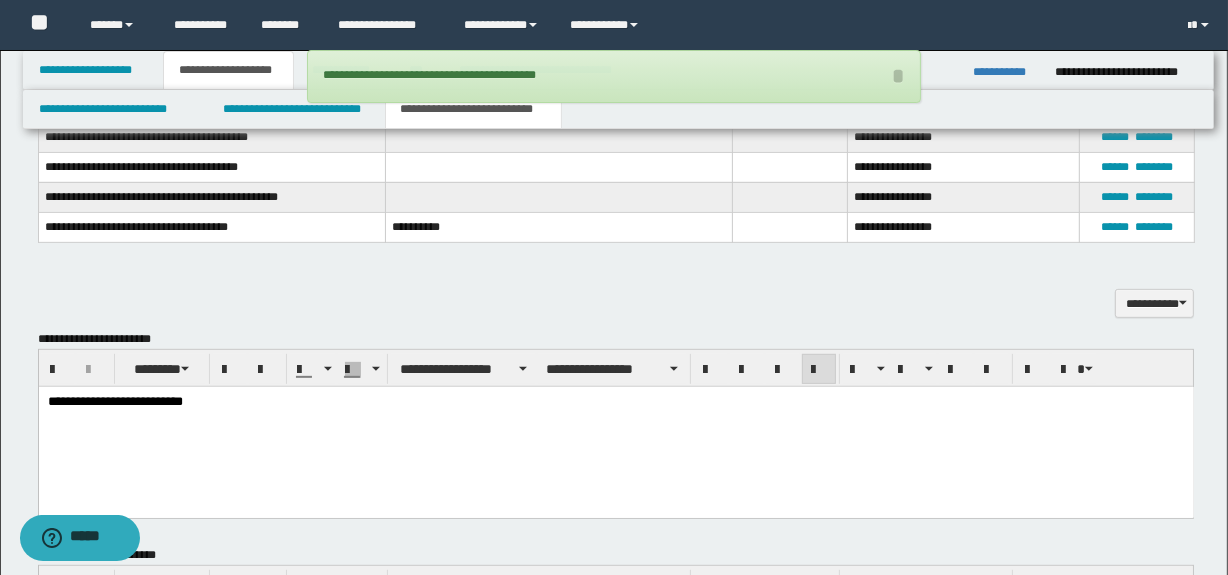 click on "**********" at bounding box center (615, 427) 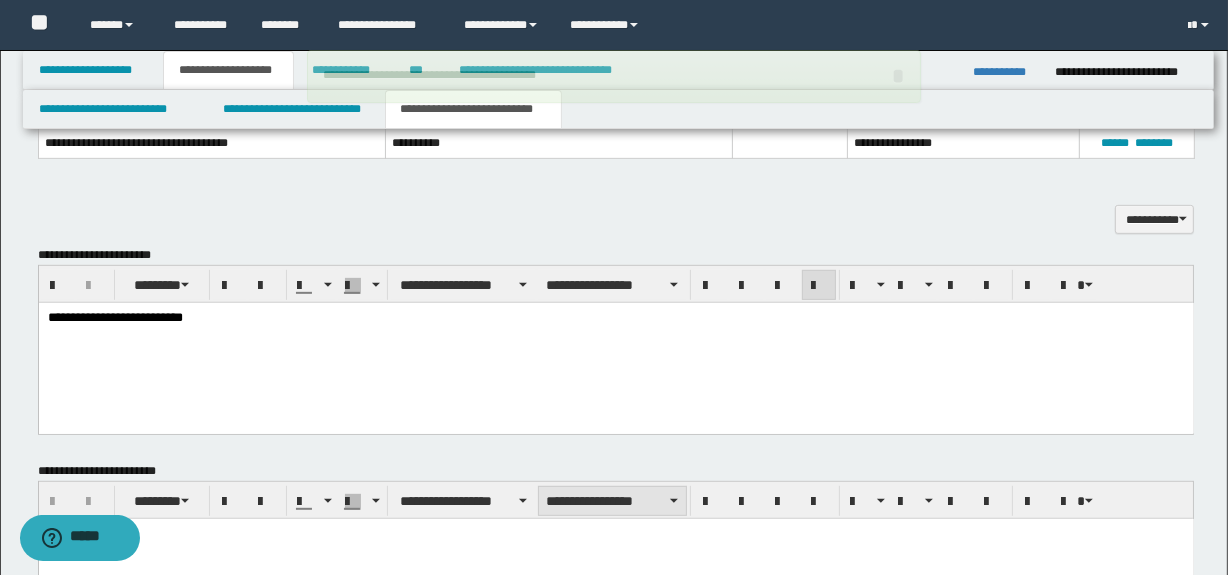 scroll, scrollTop: 818, scrollLeft: 0, axis: vertical 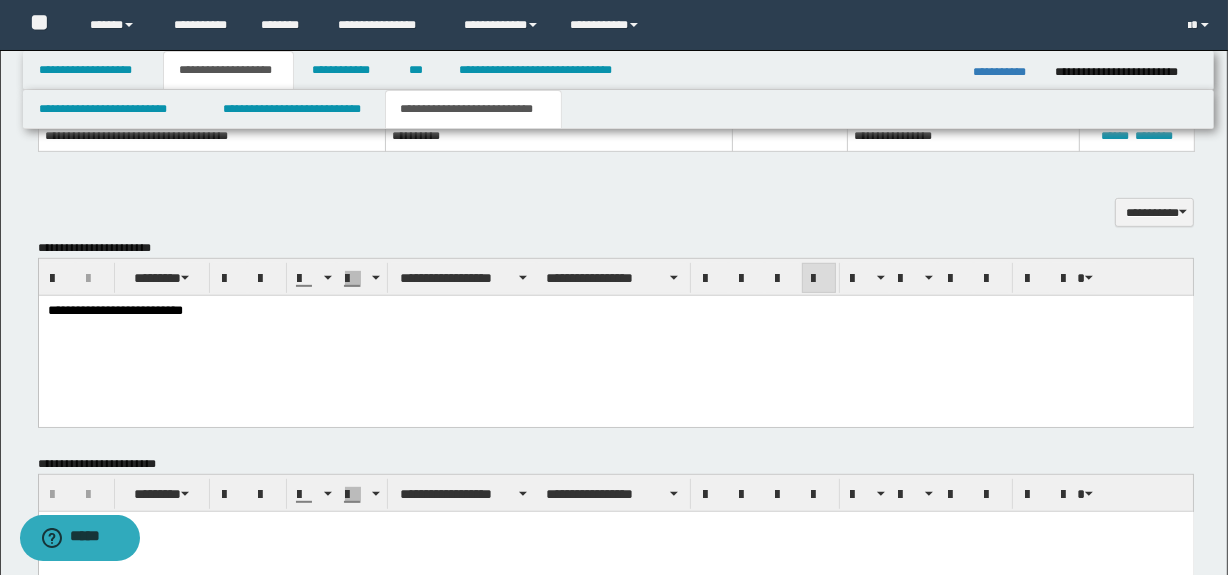 click on "**********" at bounding box center (615, 336) 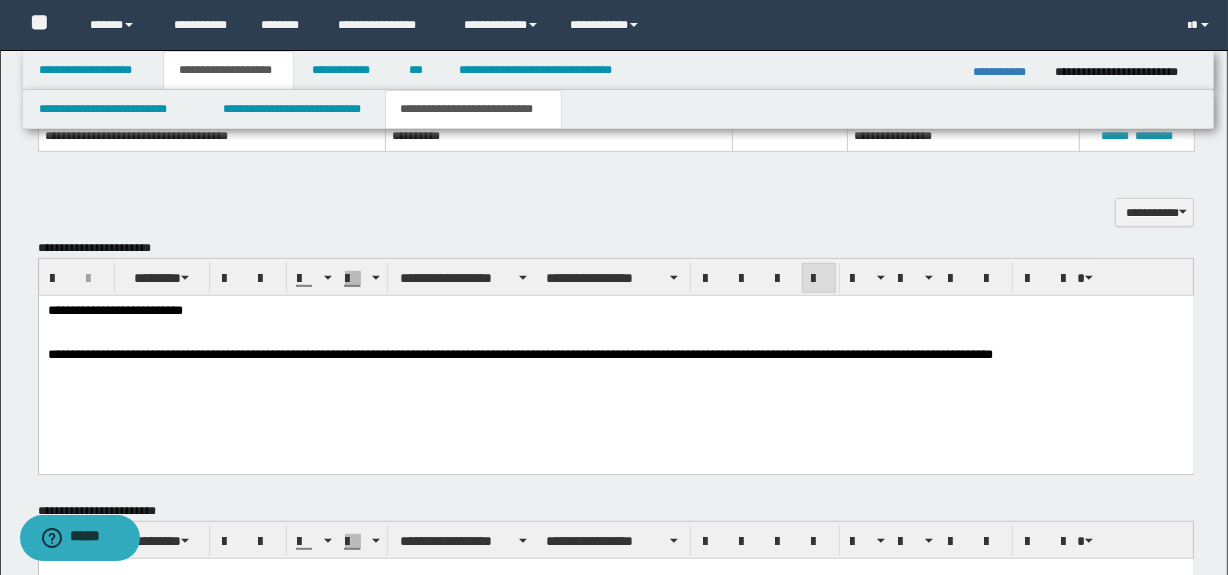 click at bounding box center [615, 326] 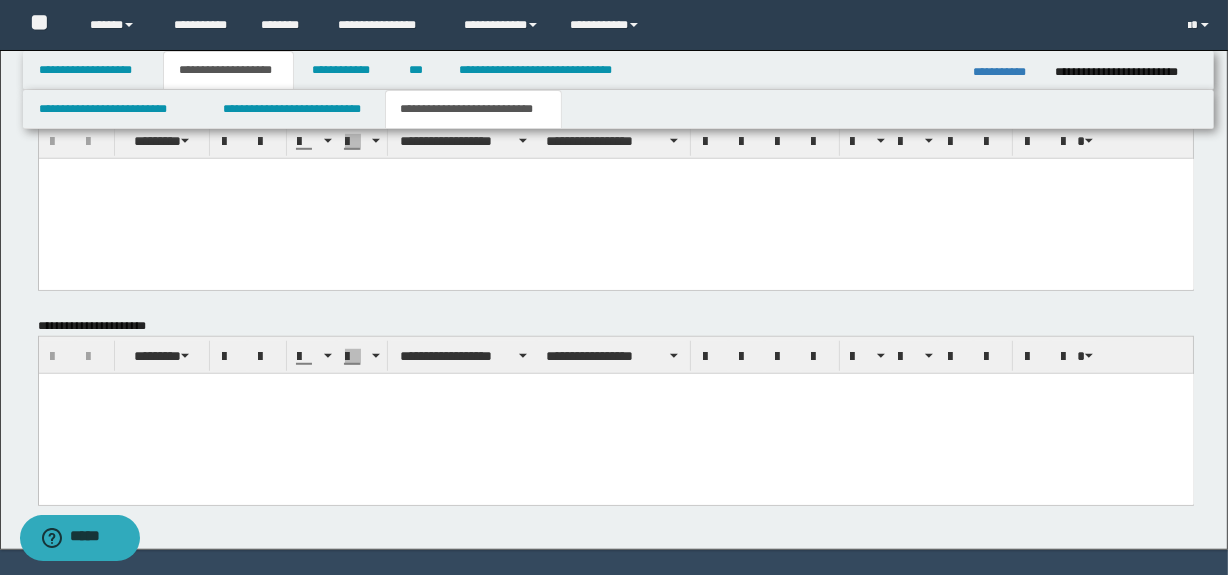 scroll, scrollTop: 1285, scrollLeft: 0, axis: vertical 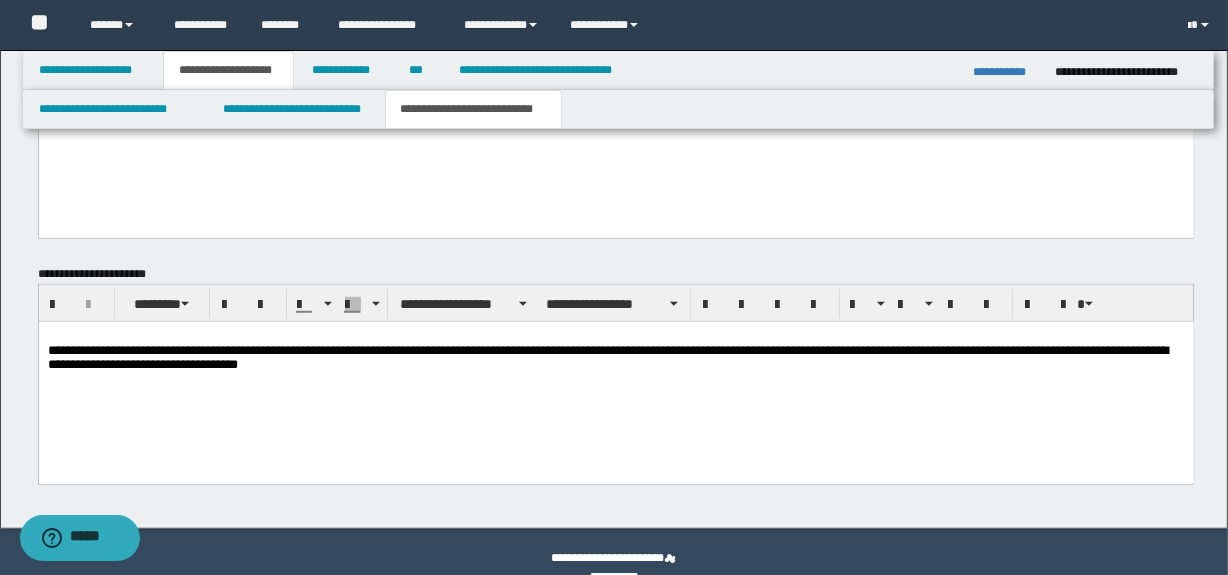 click on "**********" at bounding box center [615, 377] 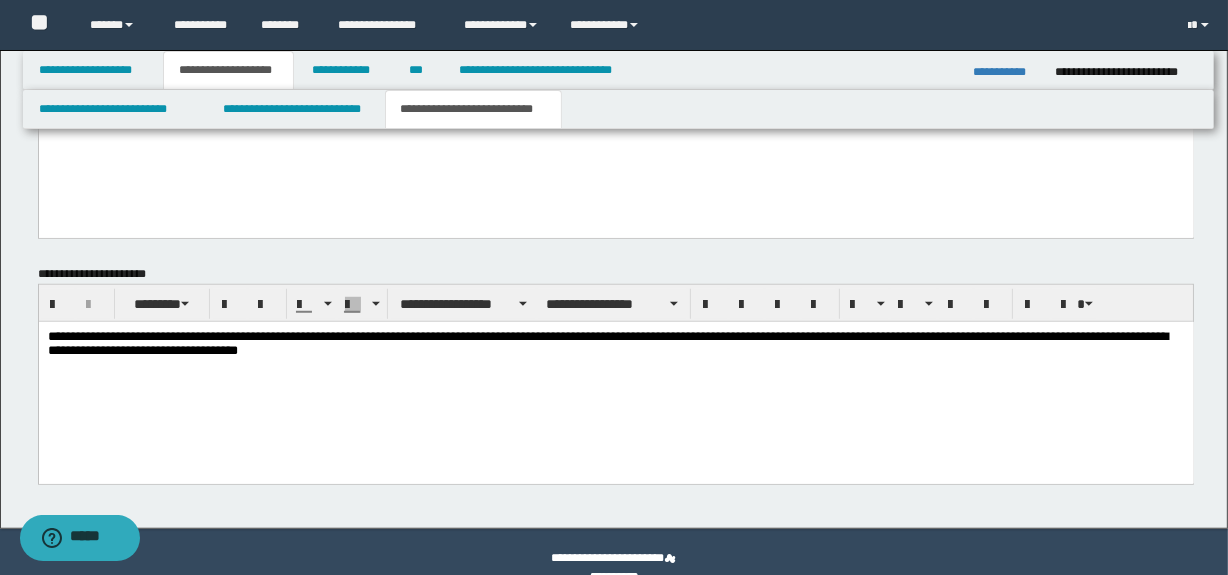 type 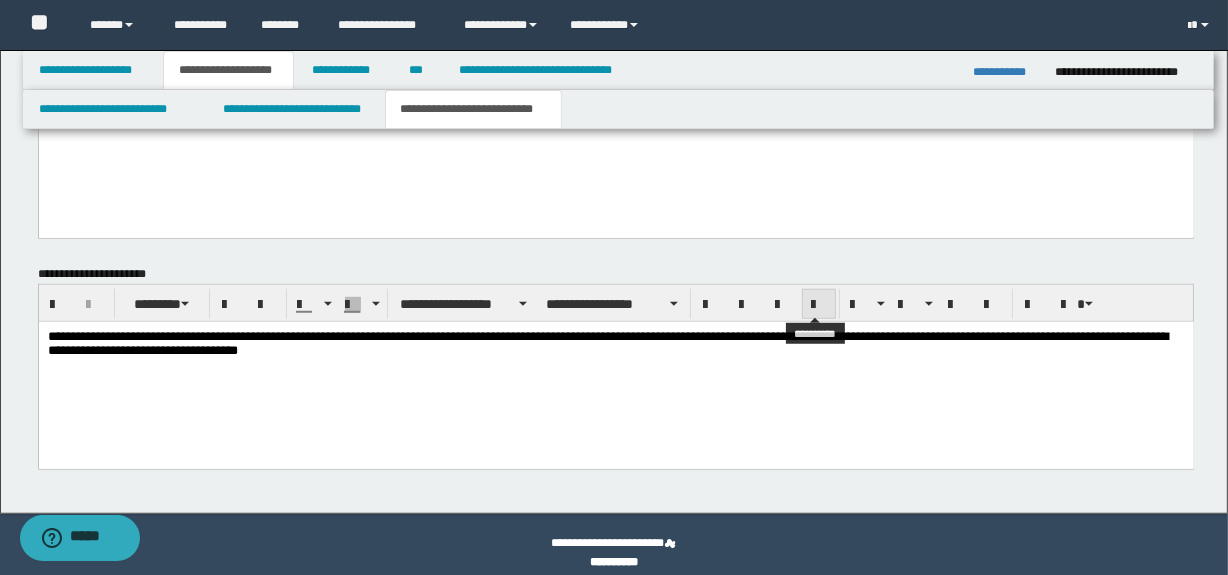 click at bounding box center [819, 305] 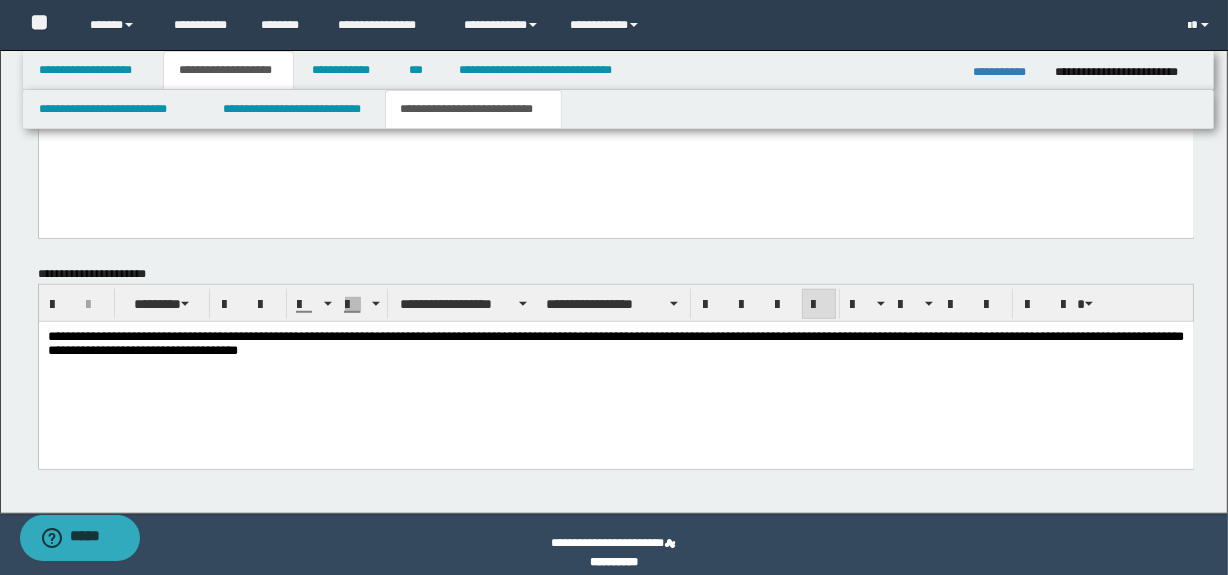 click at bounding box center [615, 146] 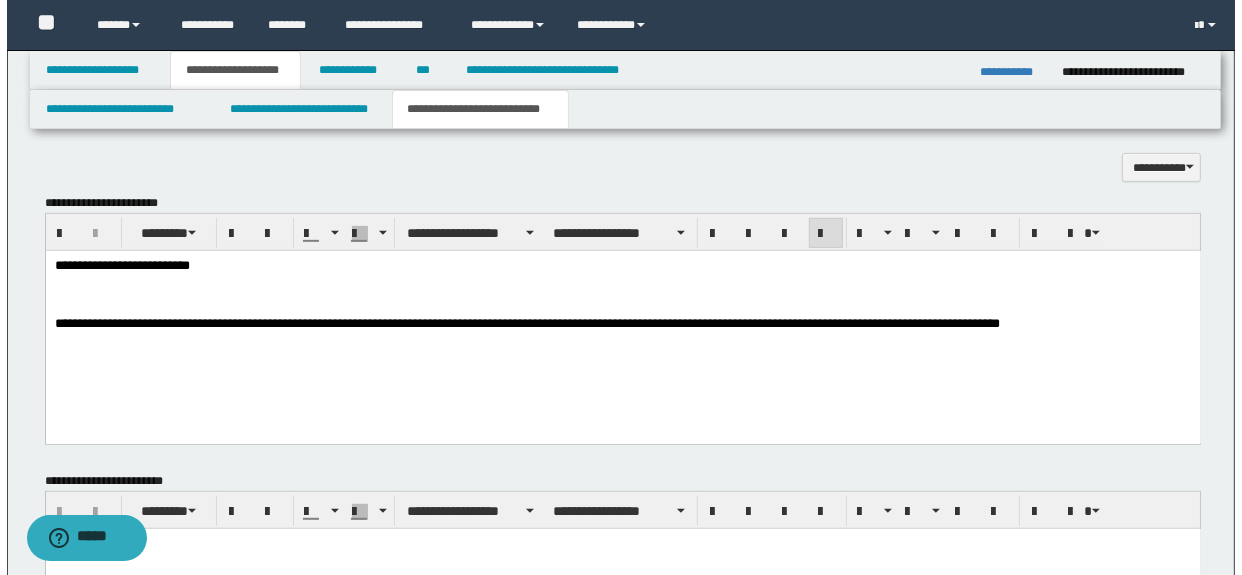 scroll, scrollTop: 830, scrollLeft: 0, axis: vertical 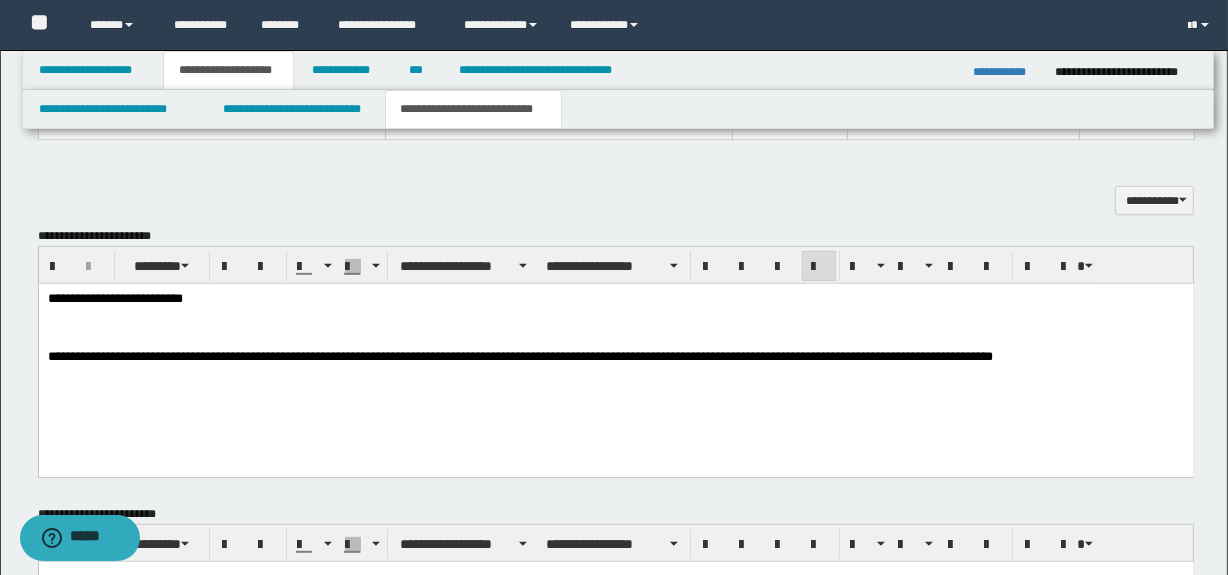 click on "**********" at bounding box center [615, 353] 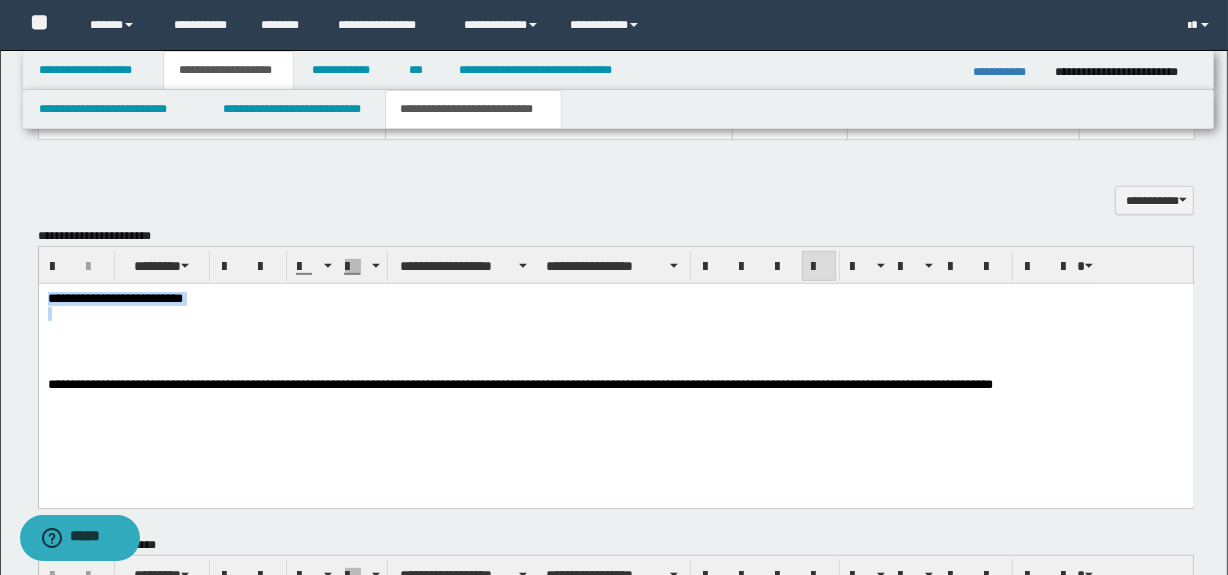 drag, startPoint x: 216, startPoint y: 308, endPoint x: 15, endPoint y: 298, distance: 201.2486 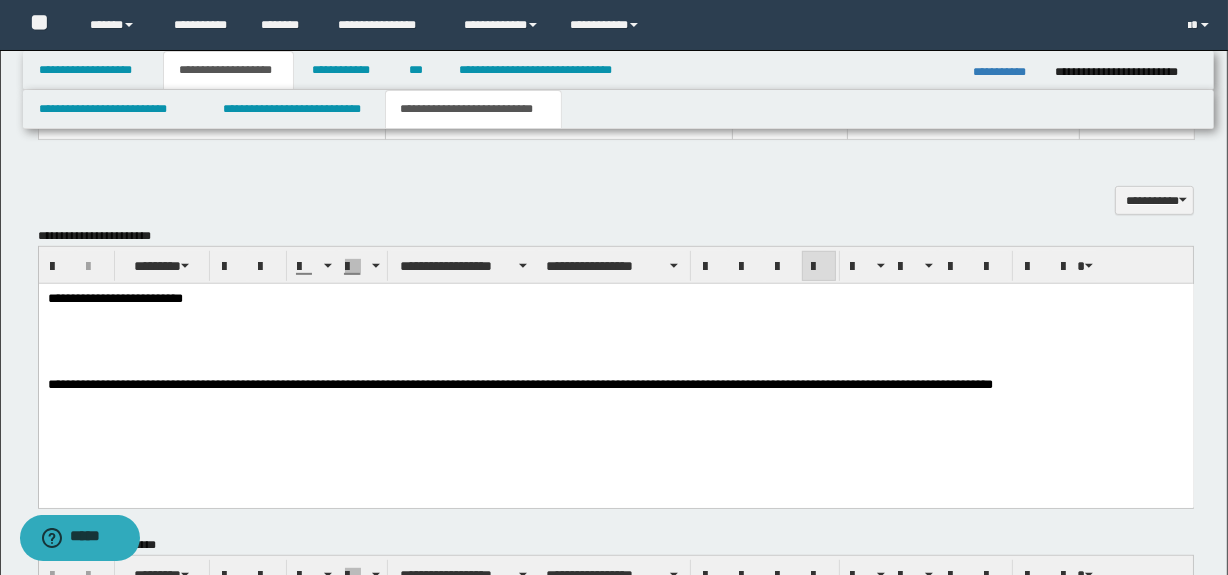 click at bounding box center (615, 328) 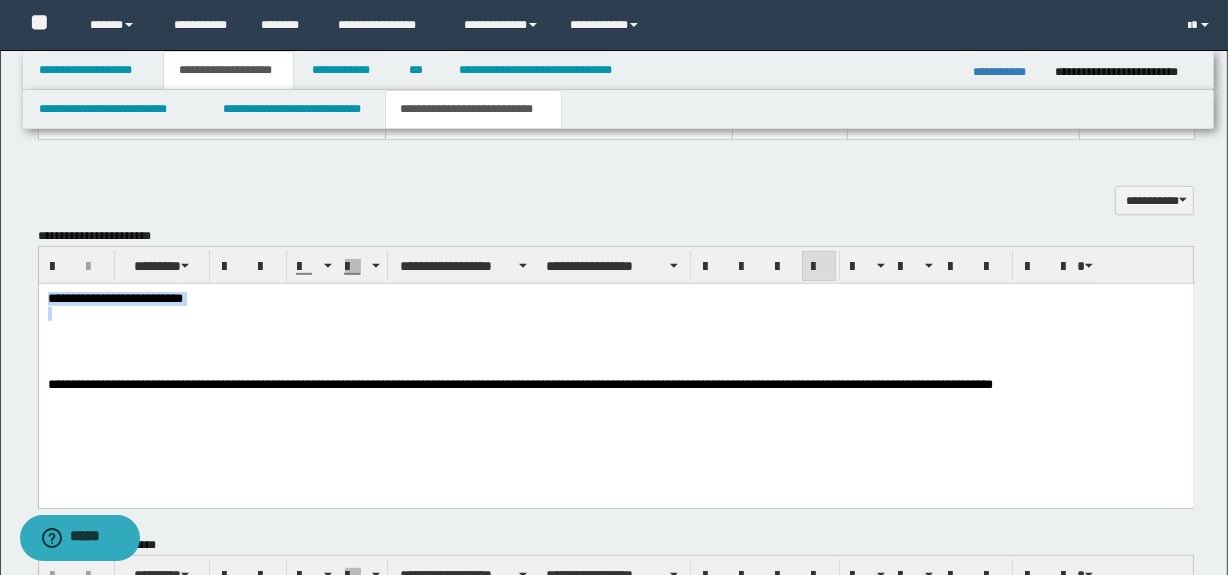 drag, startPoint x: 285, startPoint y: 308, endPoint x: 6, endPoint y: 291, distance: 279.51746 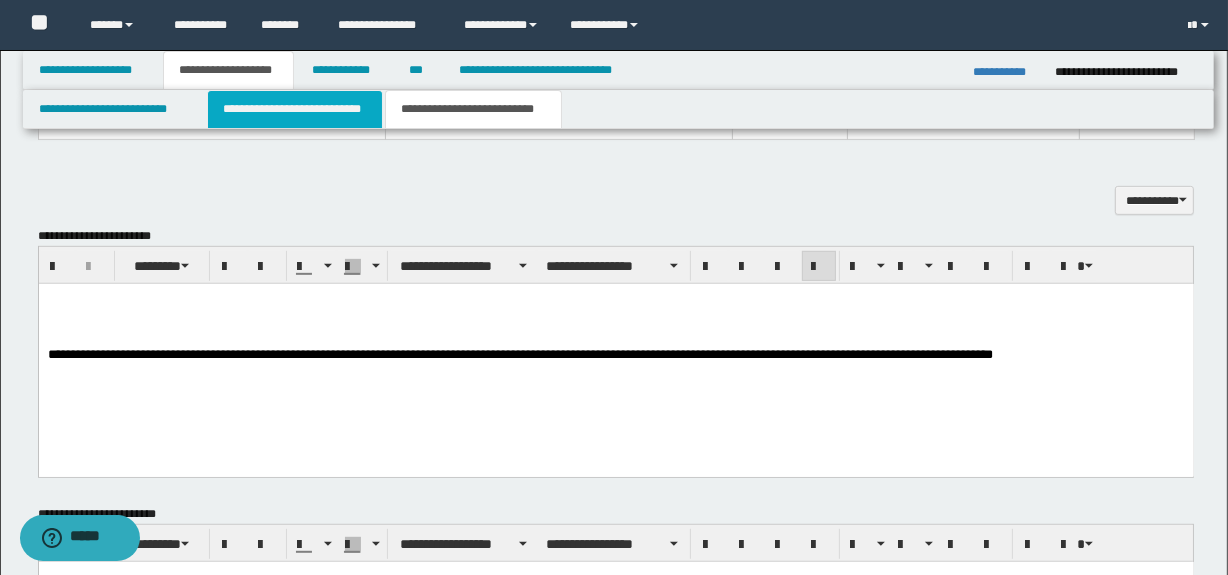 click on "**********" at bounding box center (294, 109) 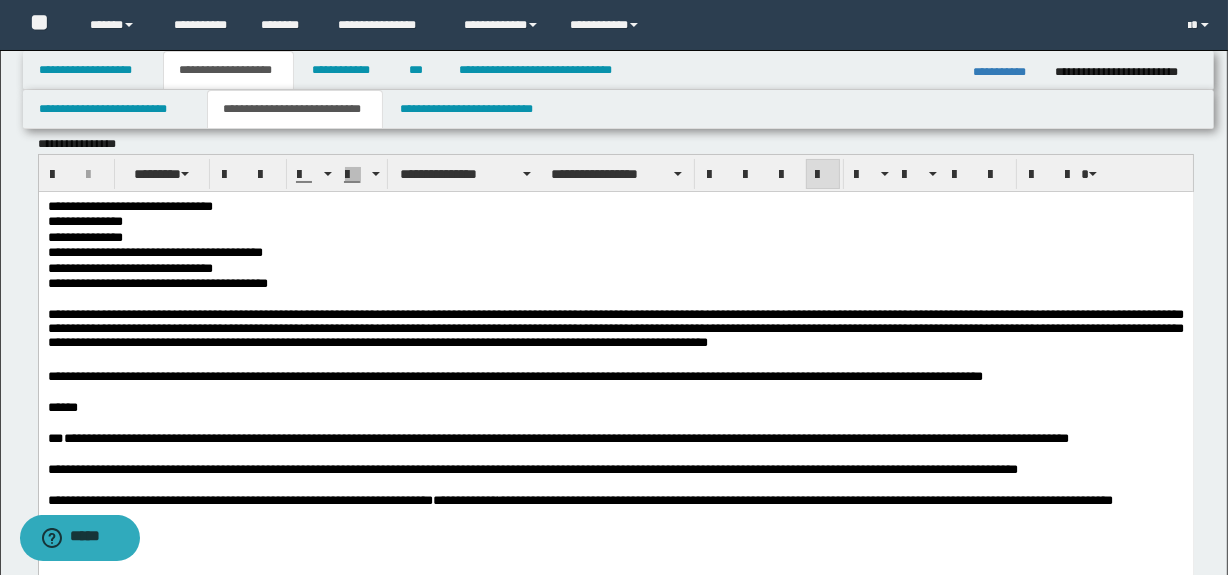 scroll, scrollTop: 12, scrollLeft: 0, axis: vertical 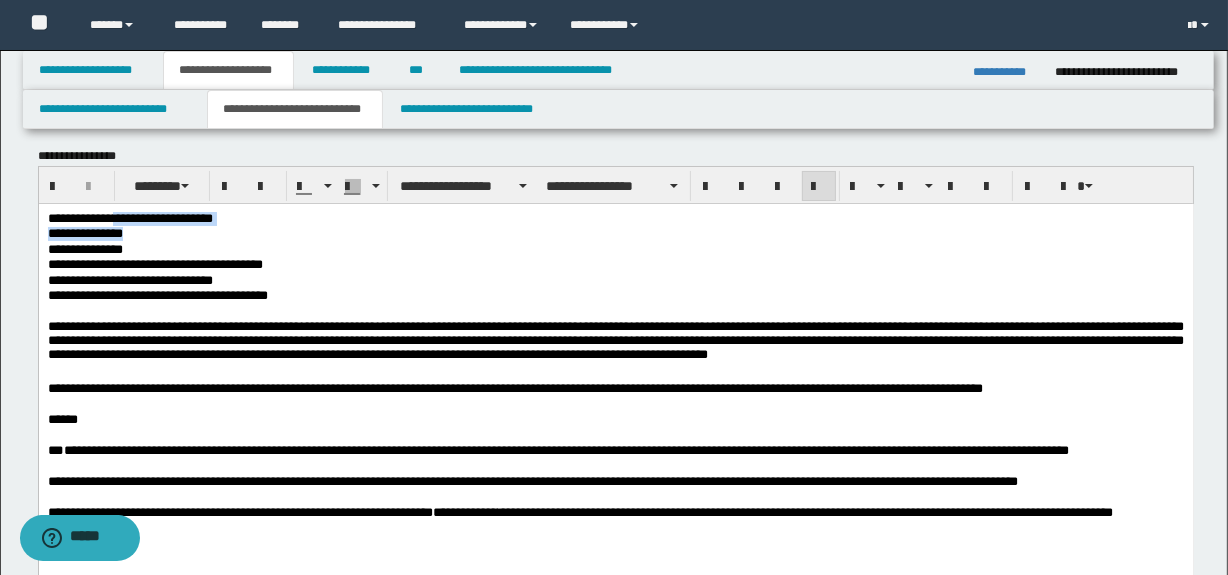 drag, startPoint x: 300, startPoint y: 229, endPoint x: 136, endPoint y: 224, distance: 164.0762 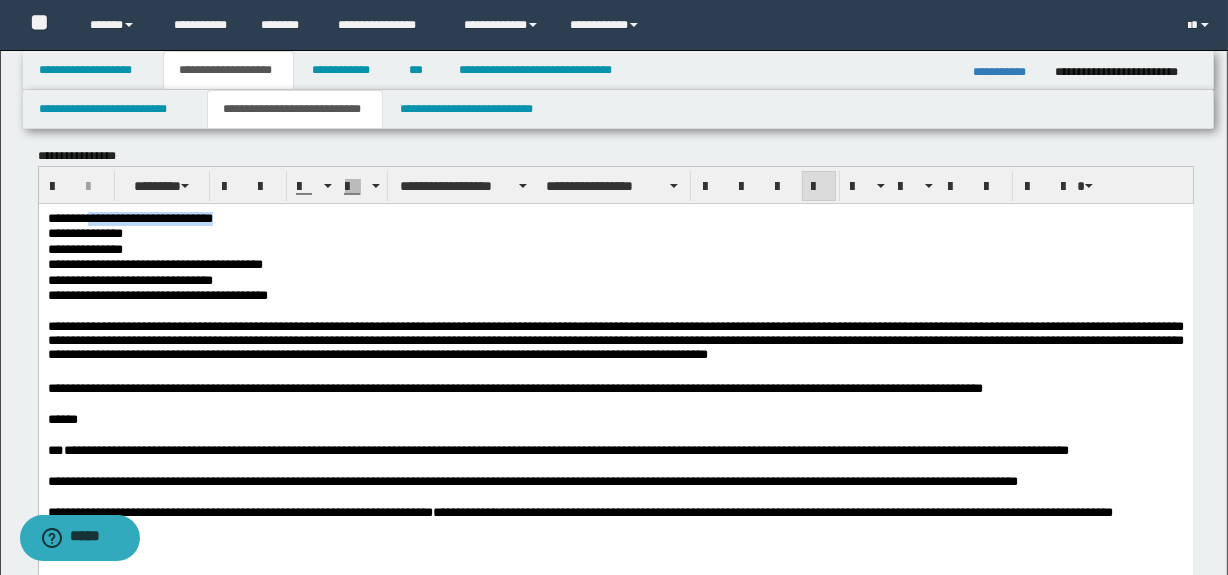 drag, startPoint x: 99, startPoint y: 216, endPoint x: 312, endPoint y: 223, distance: 213.11499 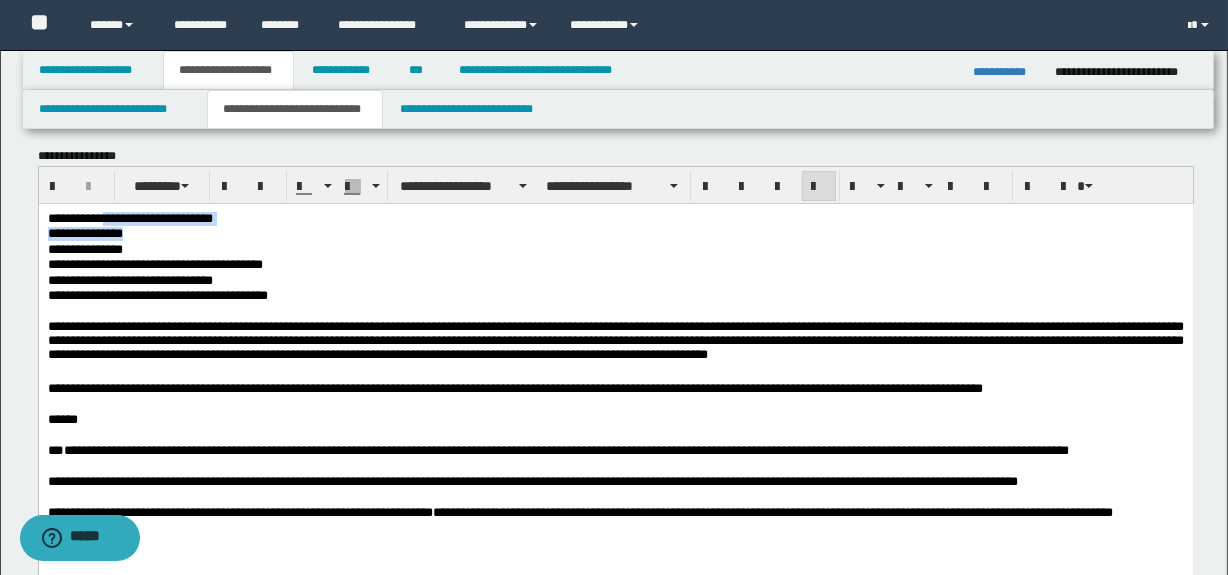 drag, startPoint x: 335, startPoint y: 227, endPoint x: 173, endPoint y: 224, distance: 162.02777 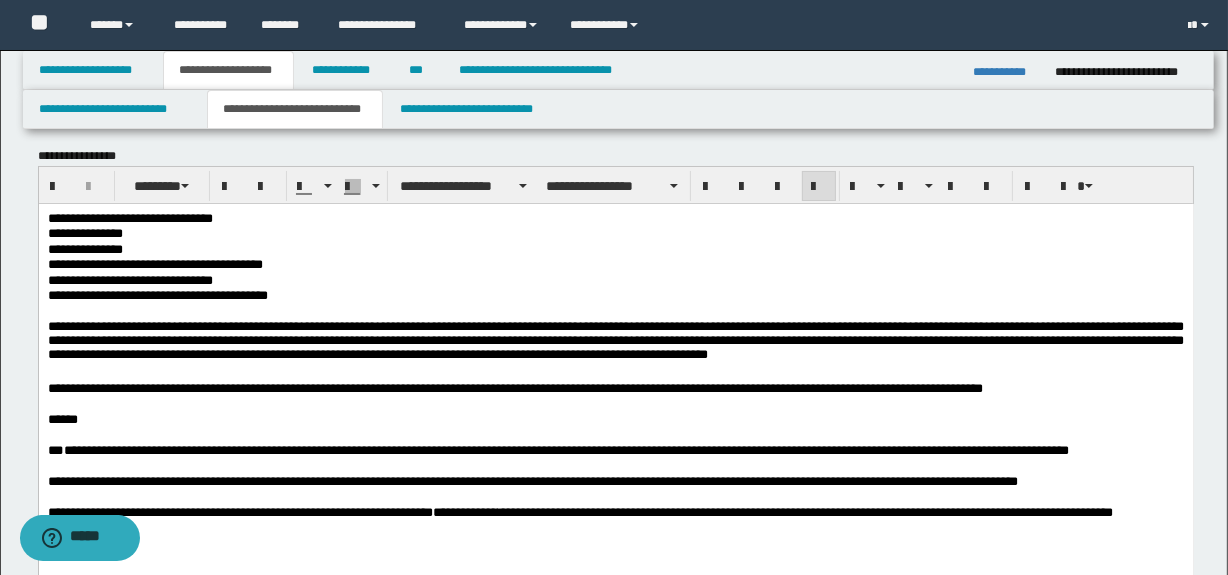 click on "**********" at bounding box center (615, 264) 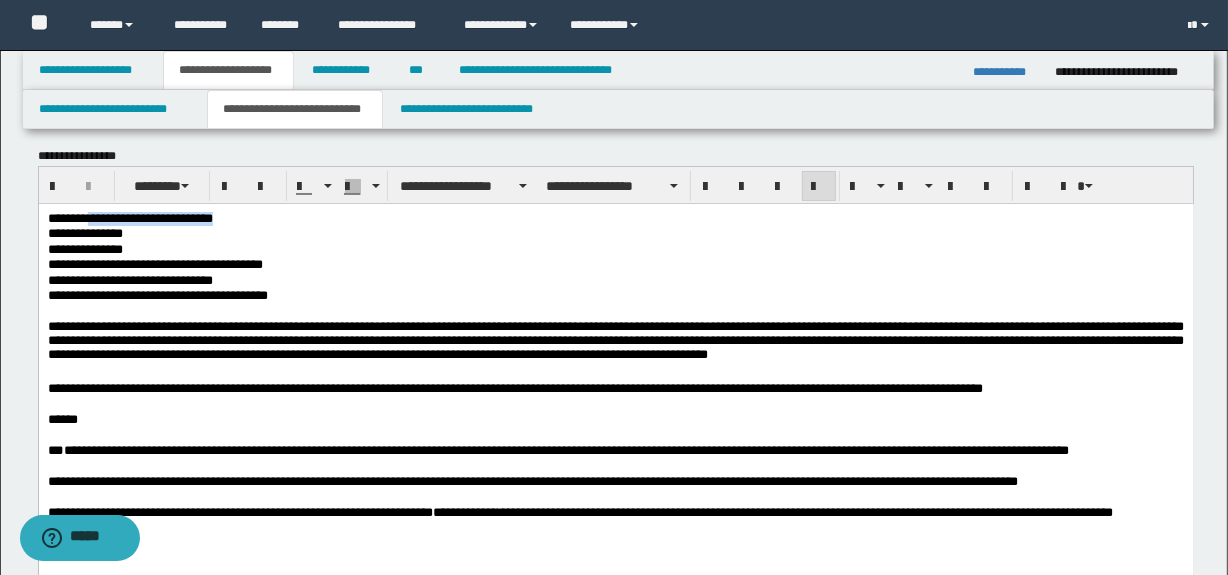 drag, startPoint x: 312, startPoint y: 213, endPoint x: 98, endPoint y: 215, distance: 214.00934 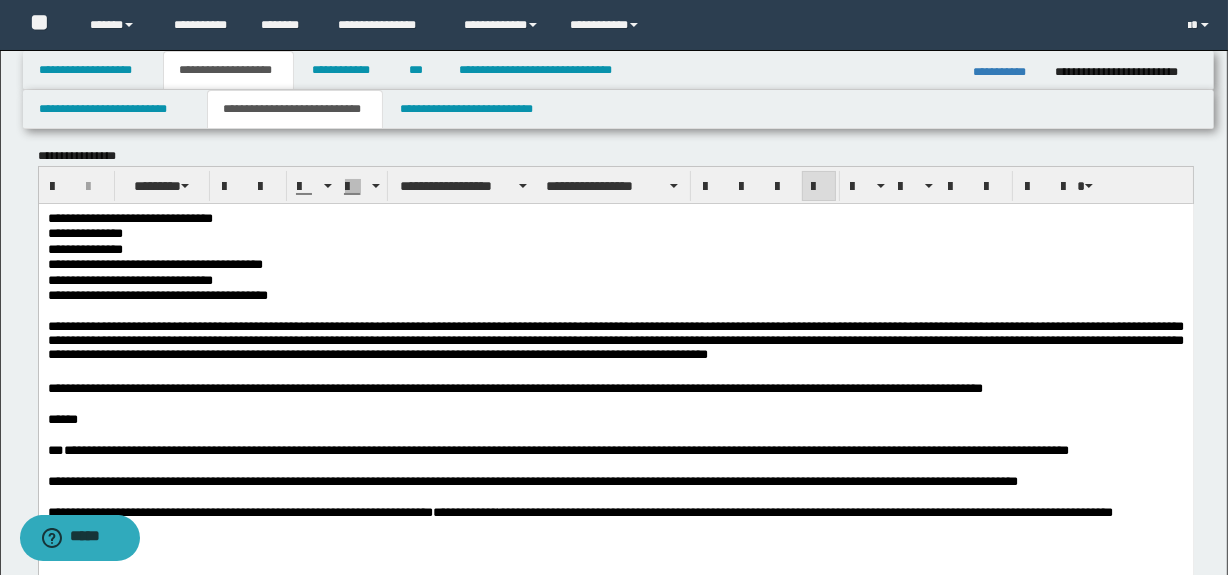 click on "**********" at bounding box center (615, 233) 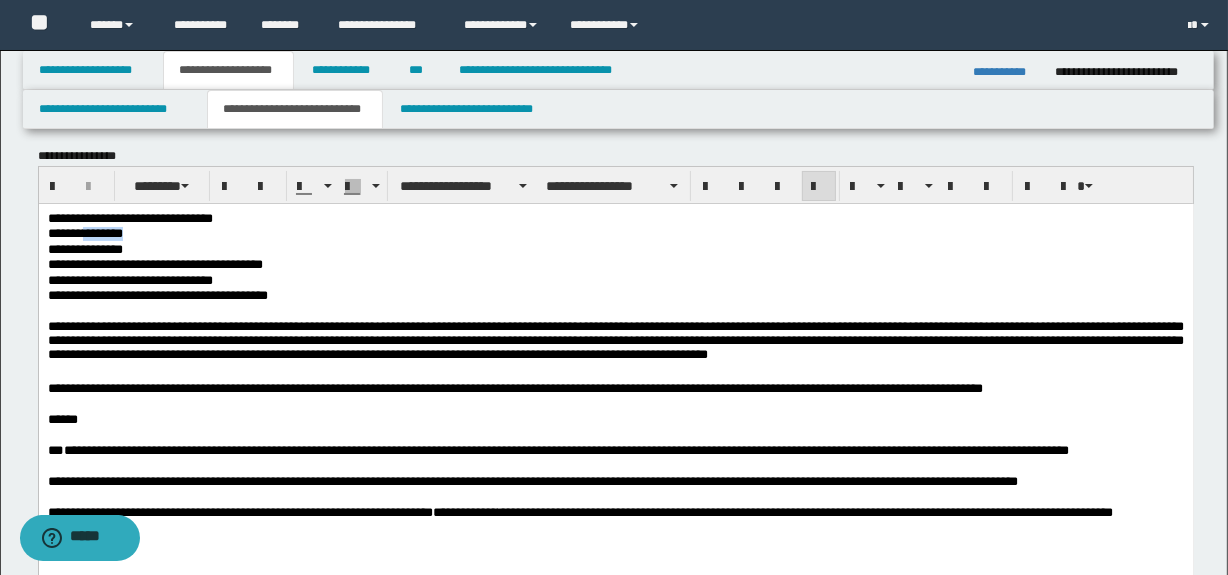 drag, startPoint x: 154, startPoint y: 235, endPoint x: 95, endPoint y: 236, distance: 59.008472 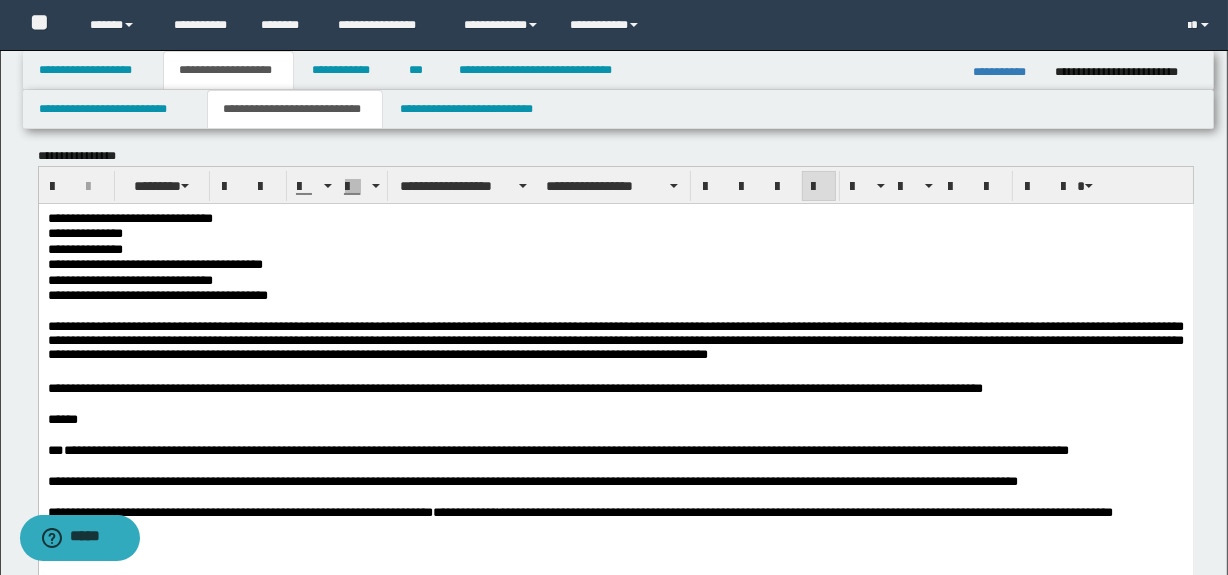 click on "**********" at bounding box center [615, 264] 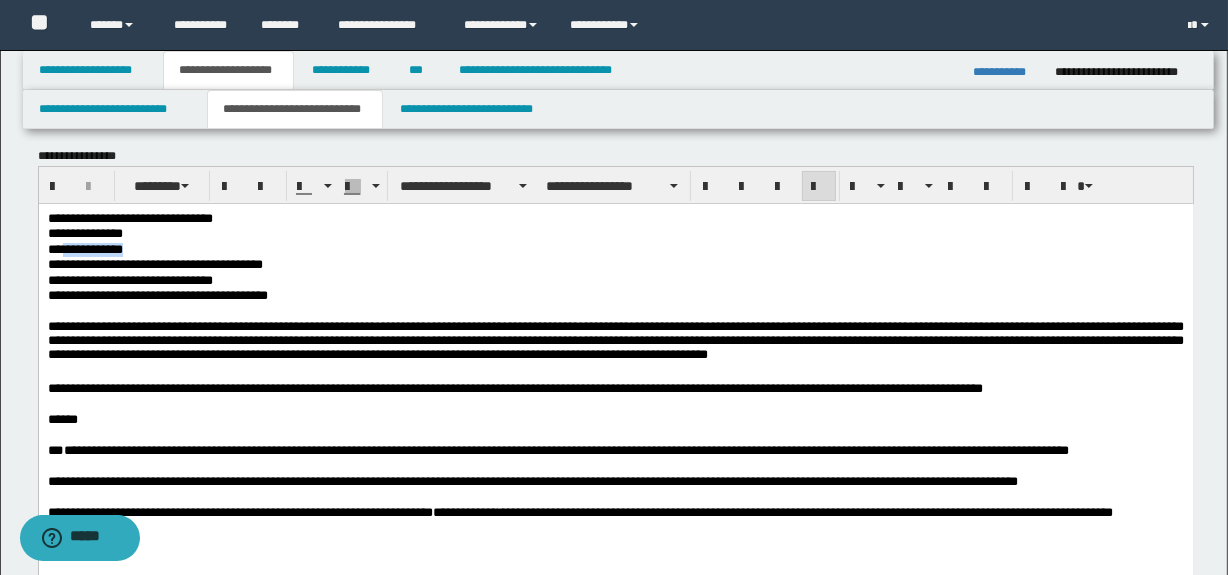 drag, startPoint x: 145, startPoint y: 250, endPoint x: 67, endPoint y: 250, distance: 78 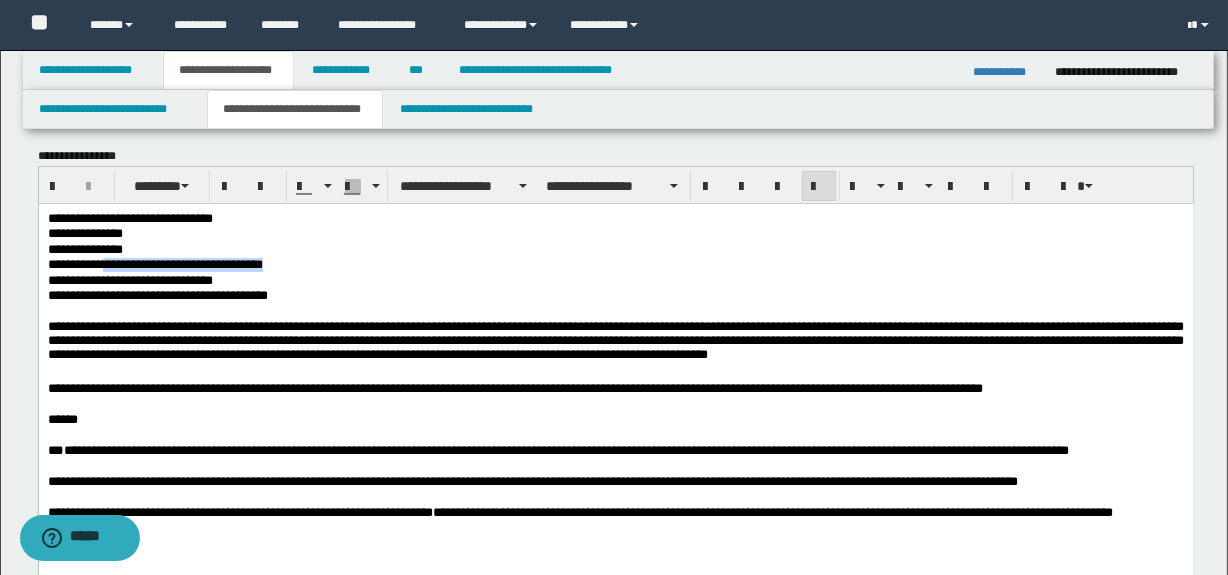 drag, startPoint x: 106, startPoint y: 265, endPoint x: 333, endPoint y: 262, distance: 227.01982 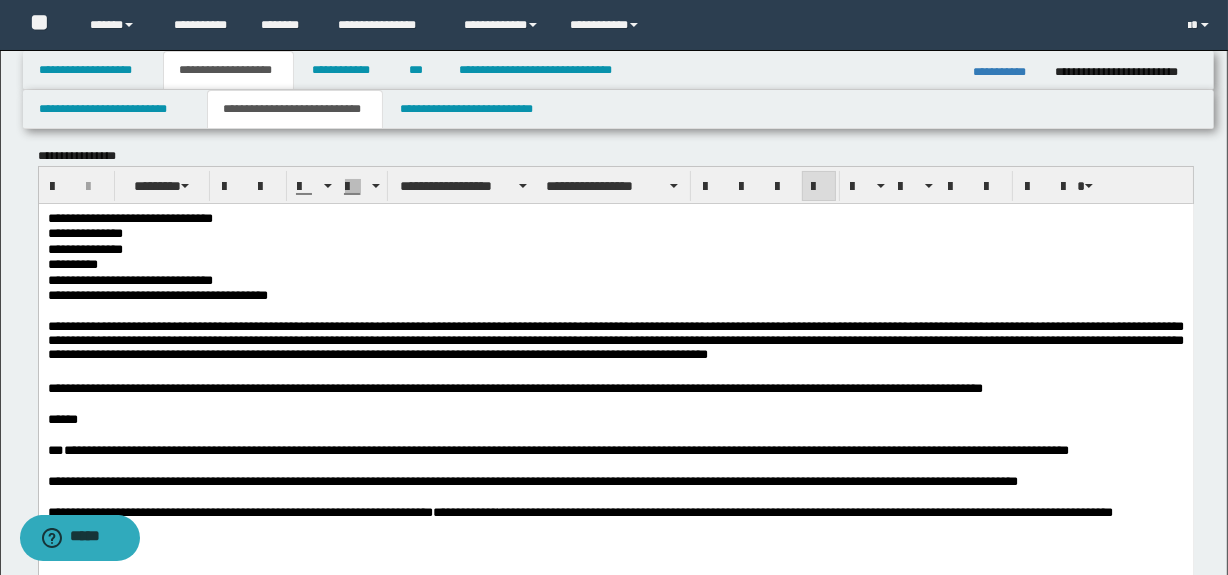 click on "**********" at bounding box center (615, 233) 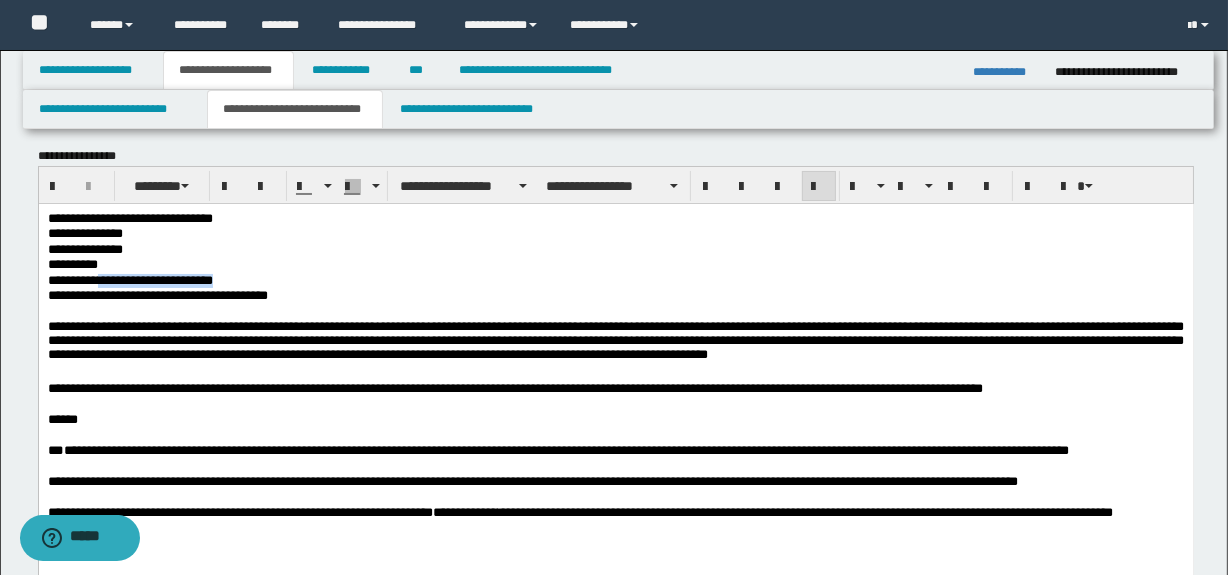 drag, startPoint x: 246, startPoint y: 279, endPoint x: 104, endPoint y: 283, distance: 142.05632 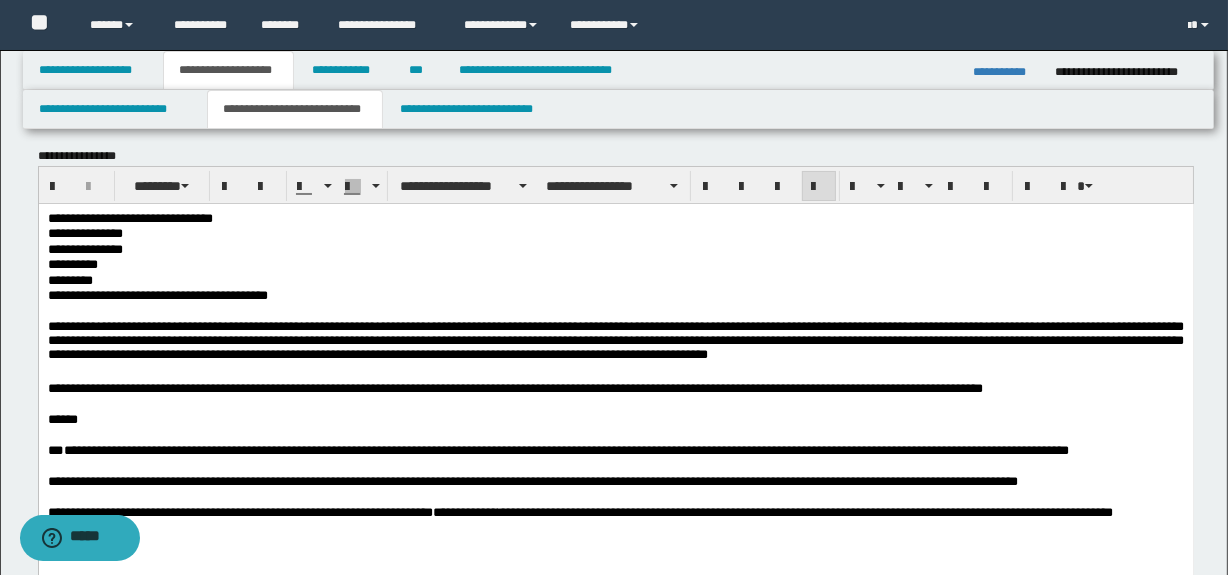 drag, startPoint x: 133, startPoint y: 262, endPoint x: 195, endPoint y: 277, distance: 63.788715 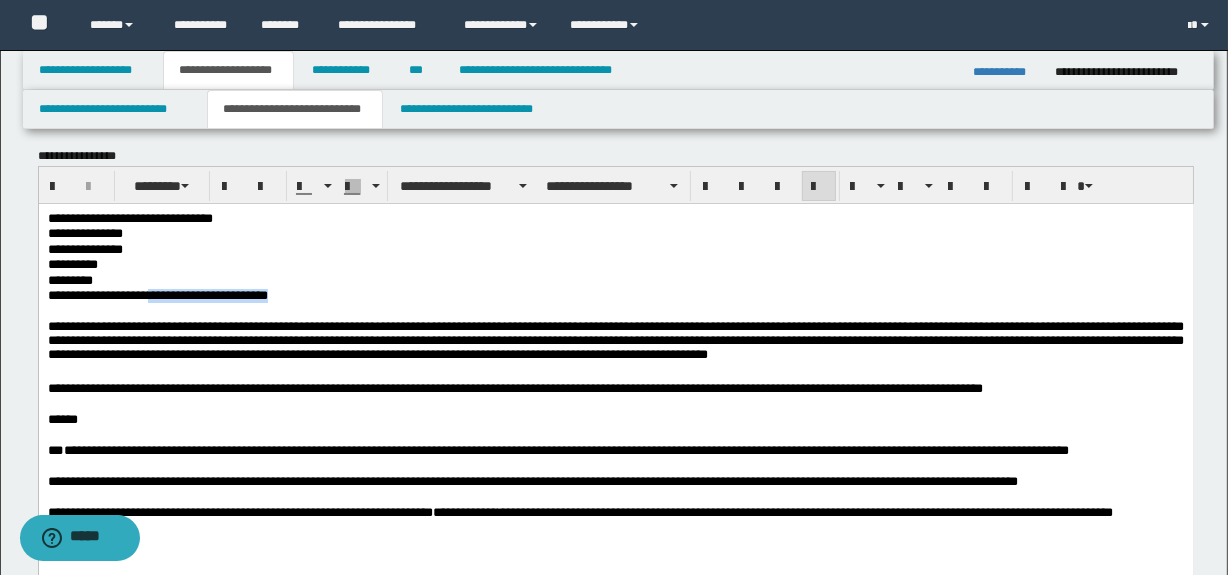 drag, startPoint x: 296, startPoint y: 297, endPoint x: 157, endPoint y: 300, distance: 139.03236 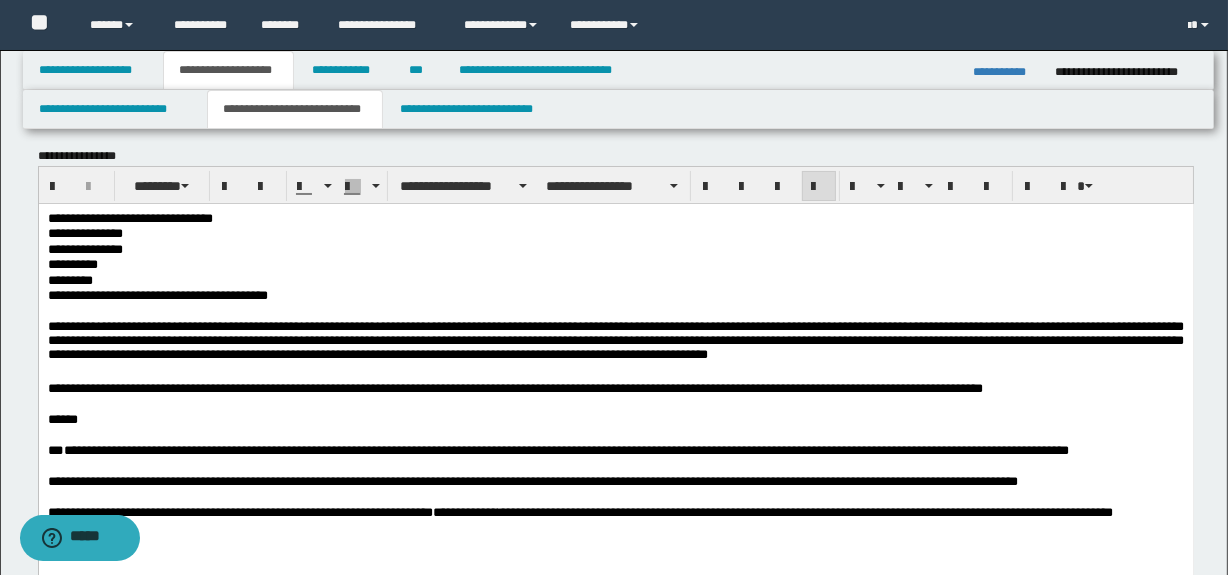 drag, startPoint x: 165, startPoint y: 297, endPoint x: 155, endPoint y: 256, distance: 42.201897 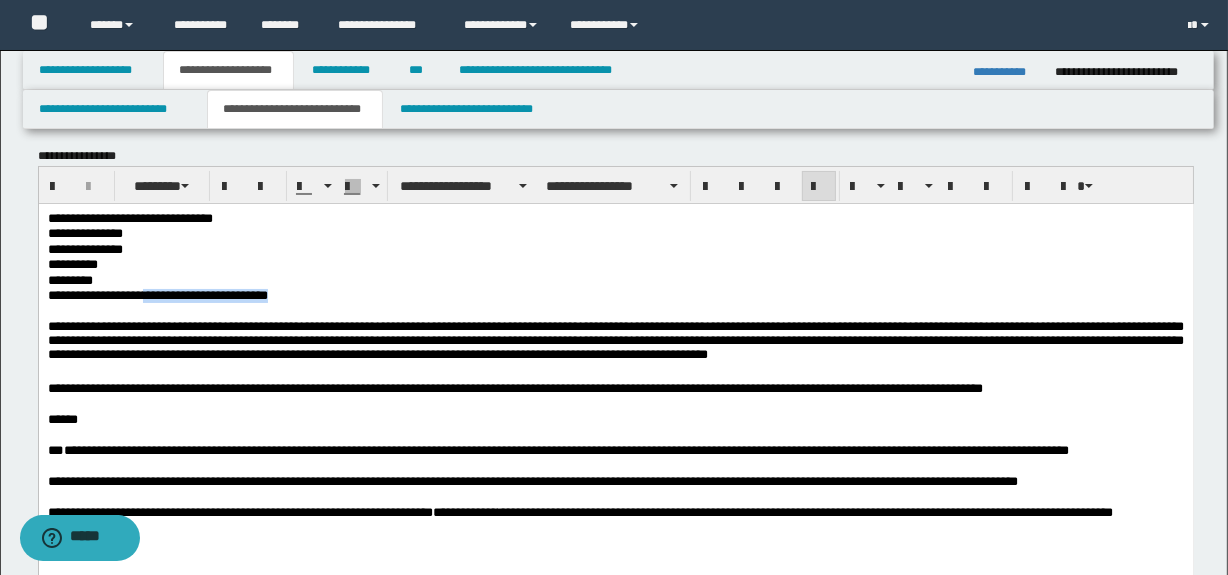 drag, startPoint x: 311, startPoint y: 297, endPoint x: 148, endPoint y: 294, distance: 163.0276 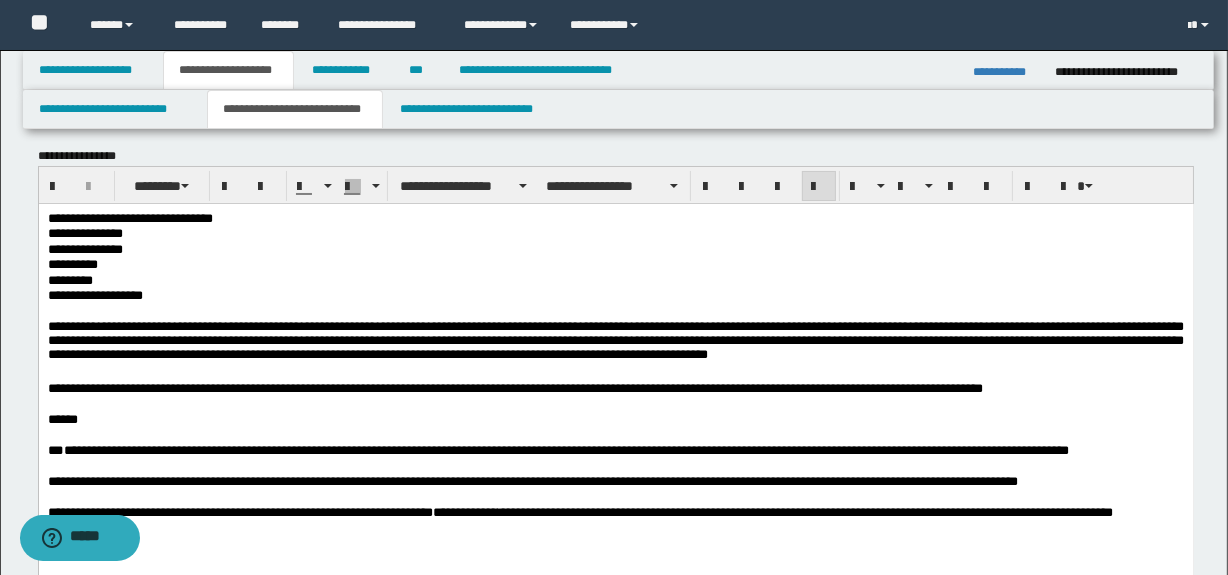 click on "**********" at bounding box center [615, 233] 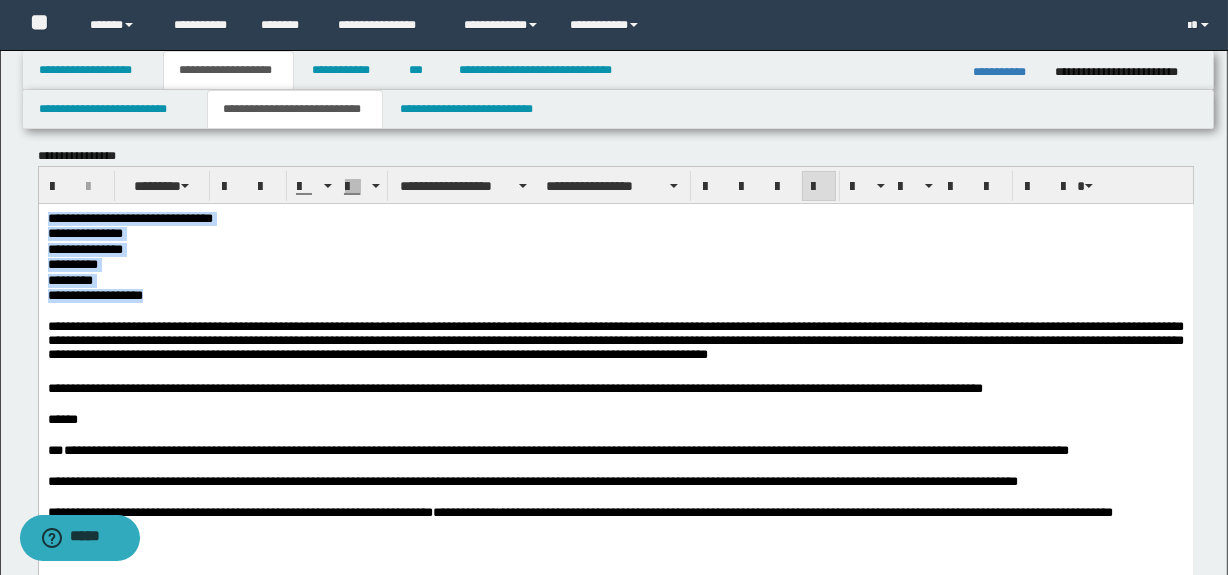 drag, startPoint x: 165, startPoint y: 302, endPoint x: 6, endPoint y: 205, distance: 186.25252 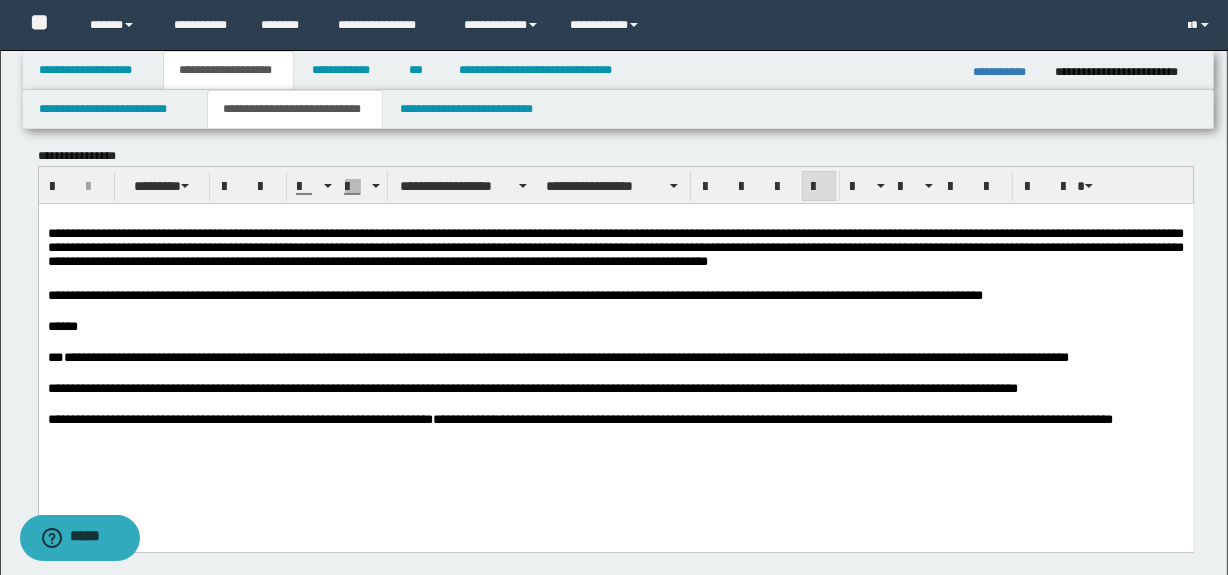 click on "**********" at bounding box center [615, 249] 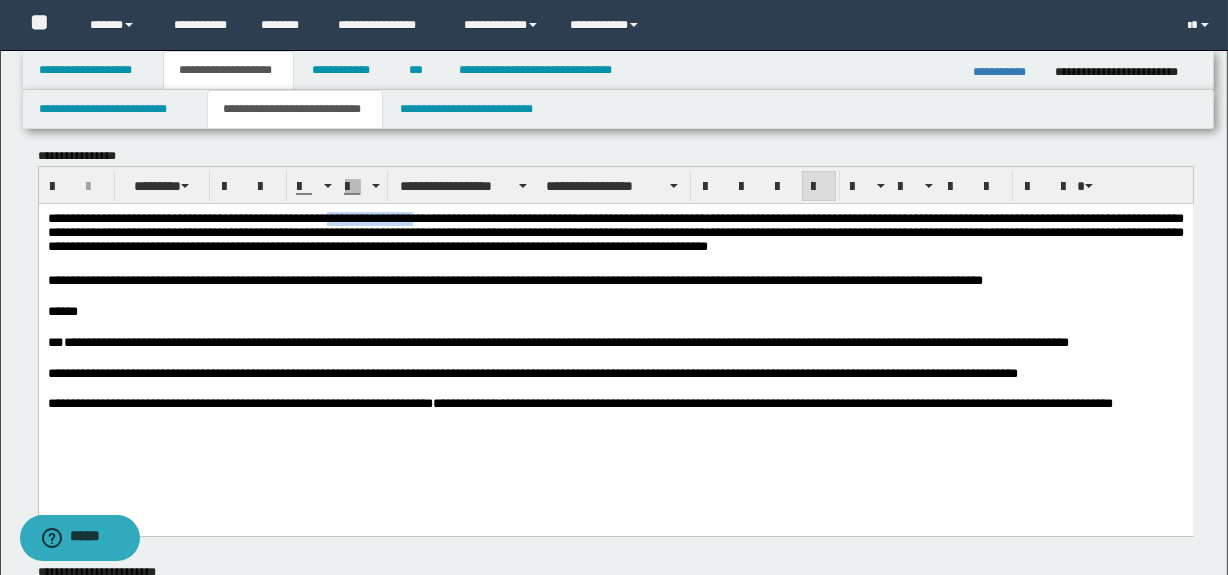 drag, startPoint x: 345, startPoint y: 218, endPoint x: 432, endPoint y: 217, distance: 87.005745 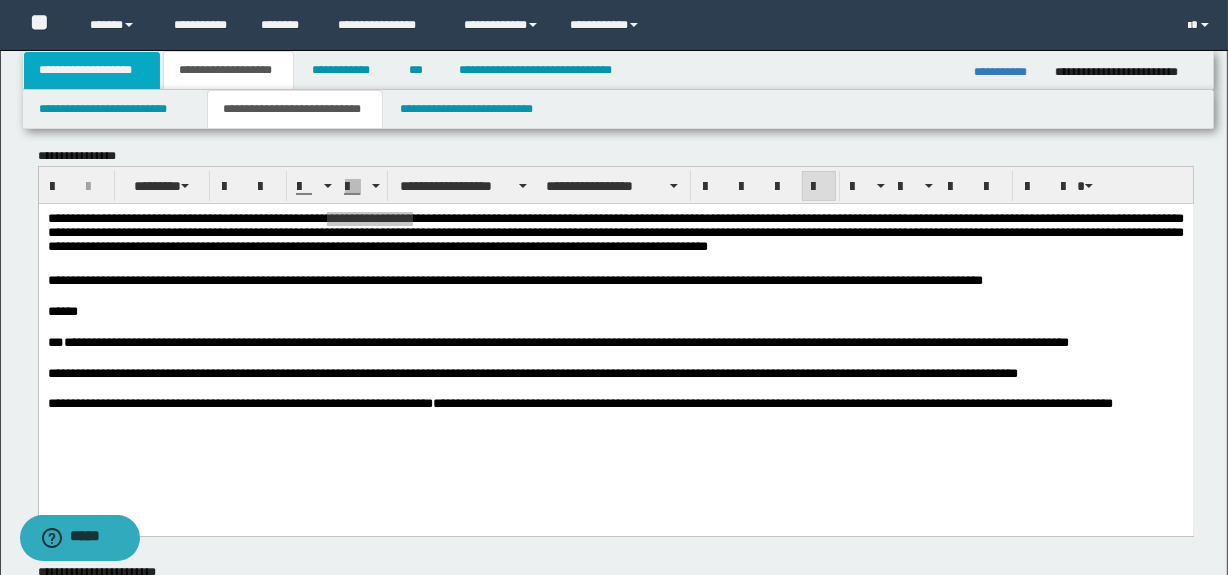 click on "**********" at bounding box center [92, 70] 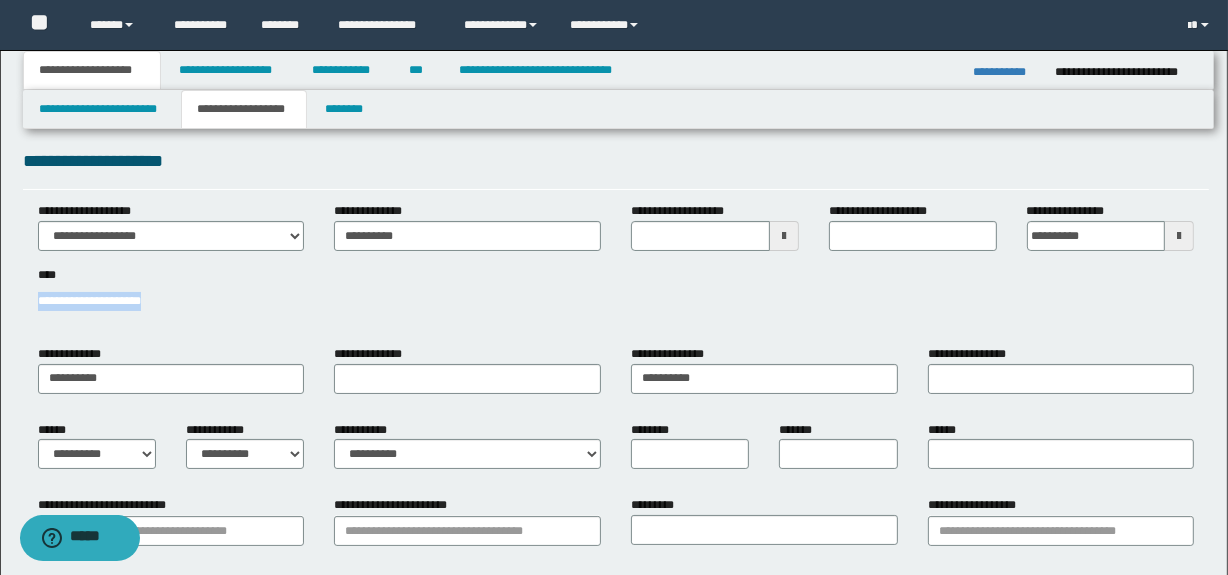 drag, startPoint x: 157, startPoint y: 300, endPoint x: 36, endPoint y: 303, distance: 121.037186 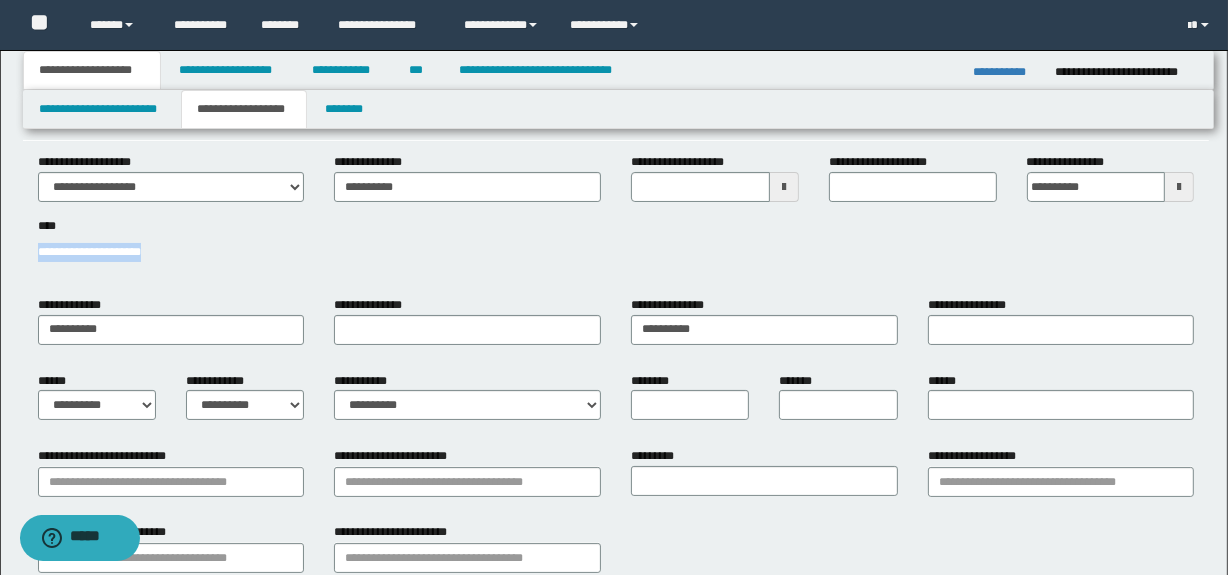 scroll, scrollTop: 0, scrollLeft: 0, axis: both 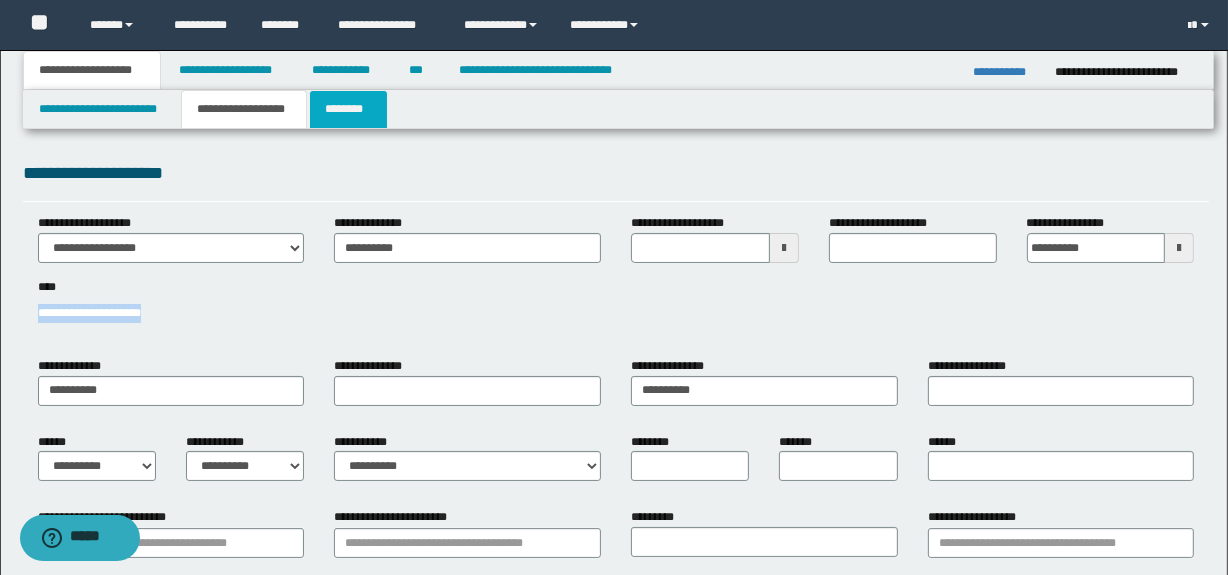 click on "********" at bounding box center (348, 109) 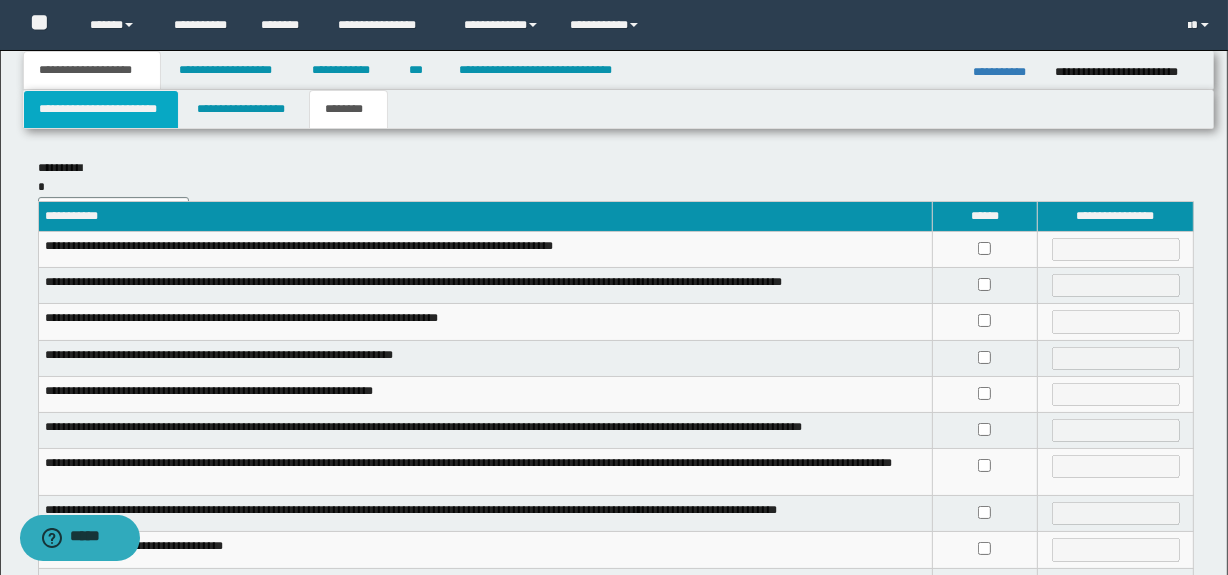 click on "**********" at bounding box center [101, 109] 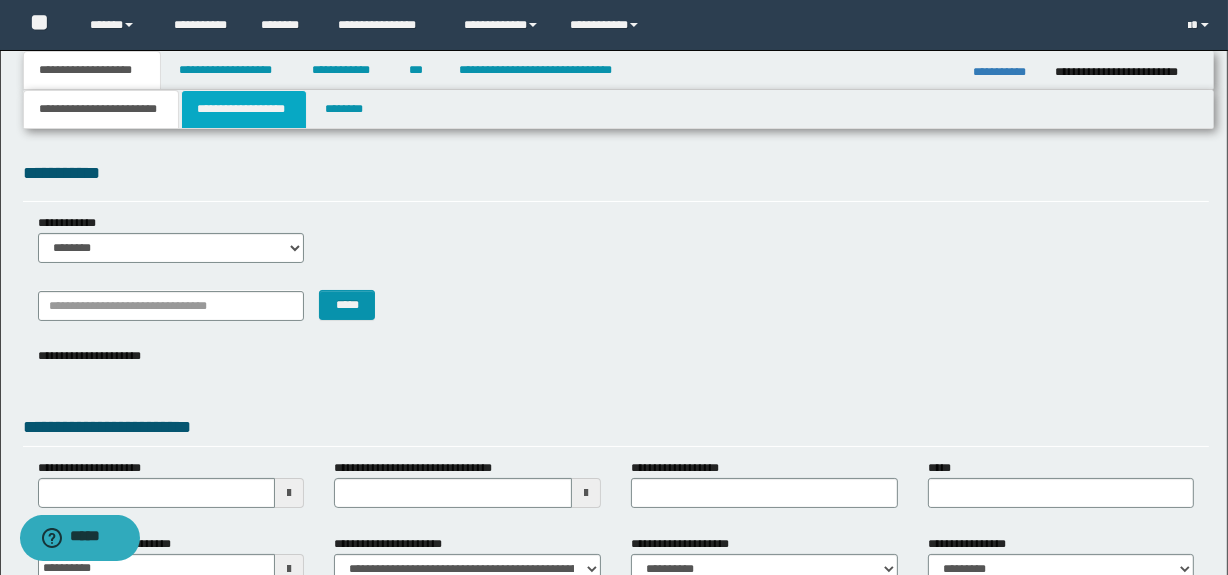 click on "**********" at bounding box center [244, 109] 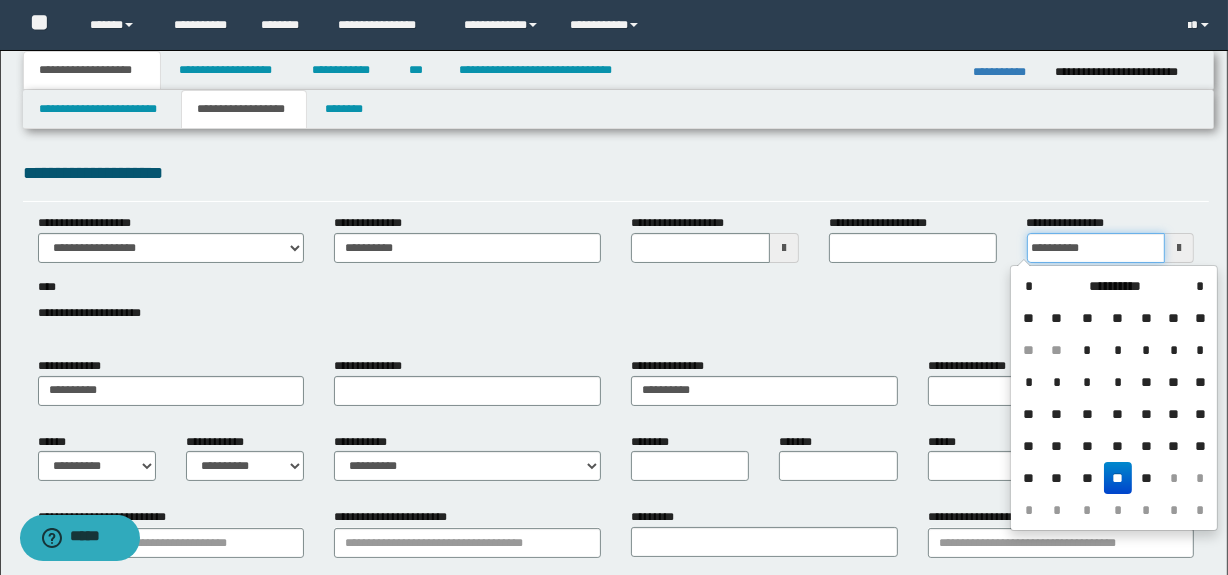 drag, startPoint x: 1110, startPoint y: 239, endPoint x: 1007, endPoint y: 239, distance: 103 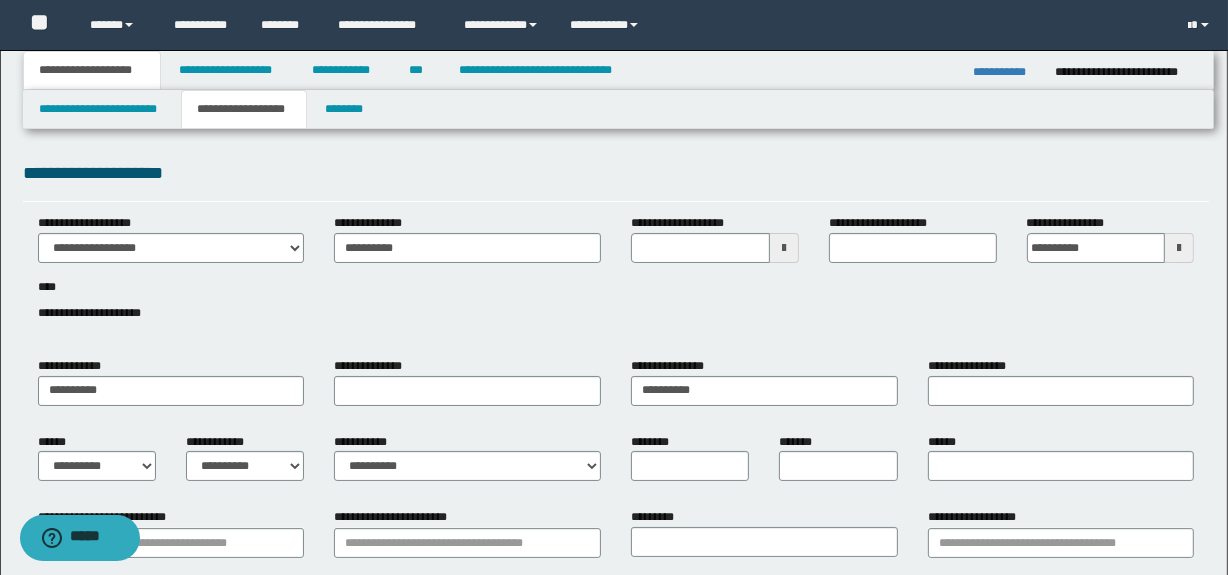 drag, startPoint x: 290, startPoint y: 312, endPoint x: 284, endPoint y: 301, distance: 12.529964 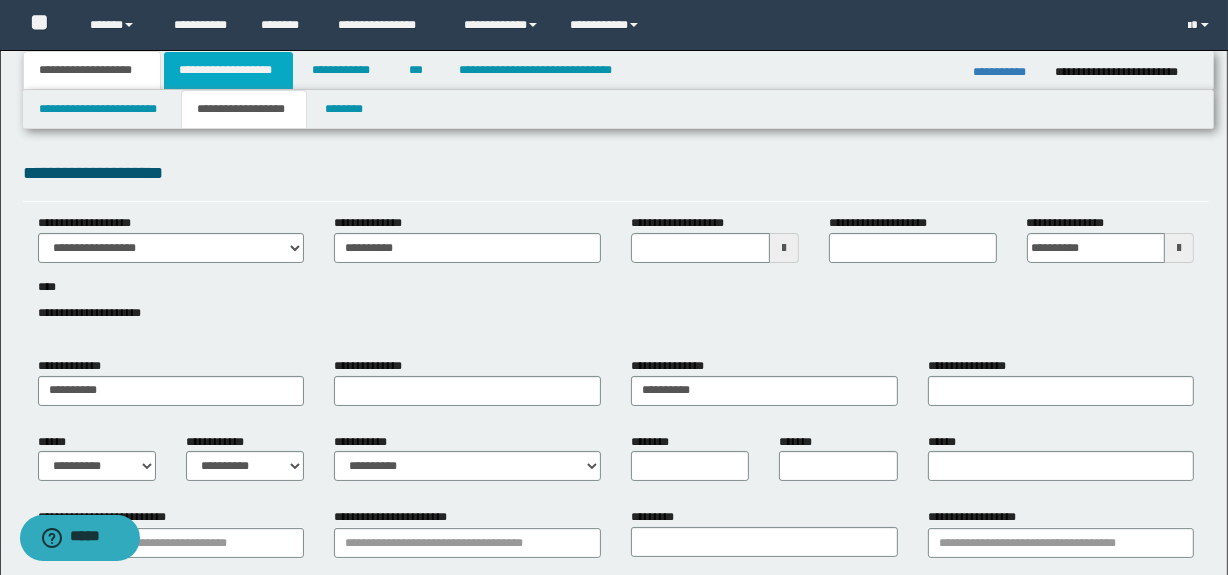 click on "**********" at bounding box center (228, 70) 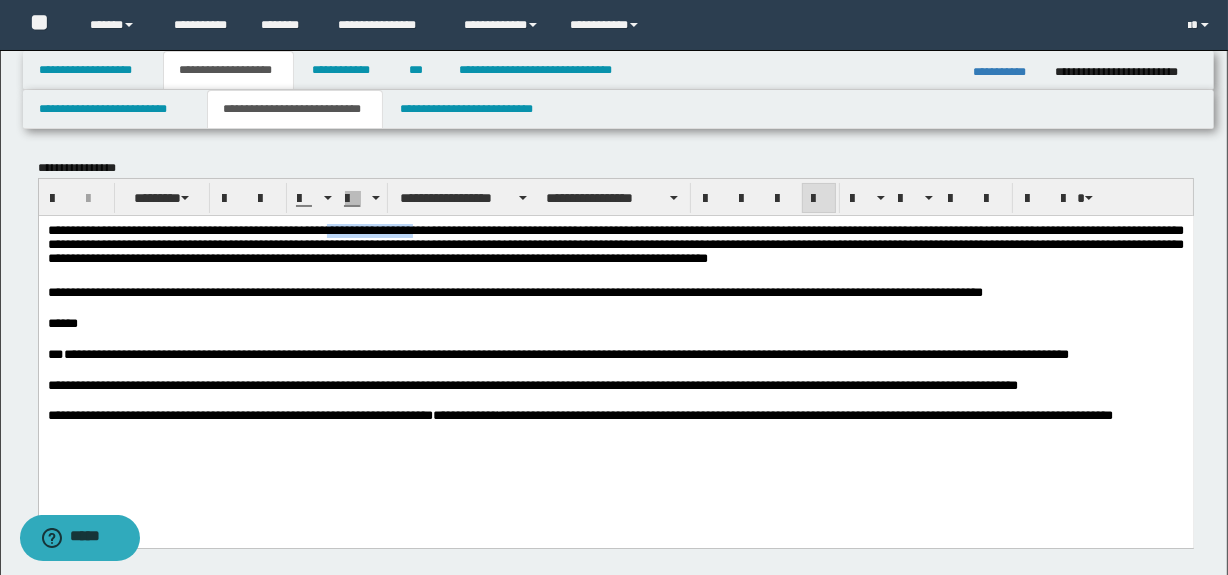 click at bounding box center [615, 307] 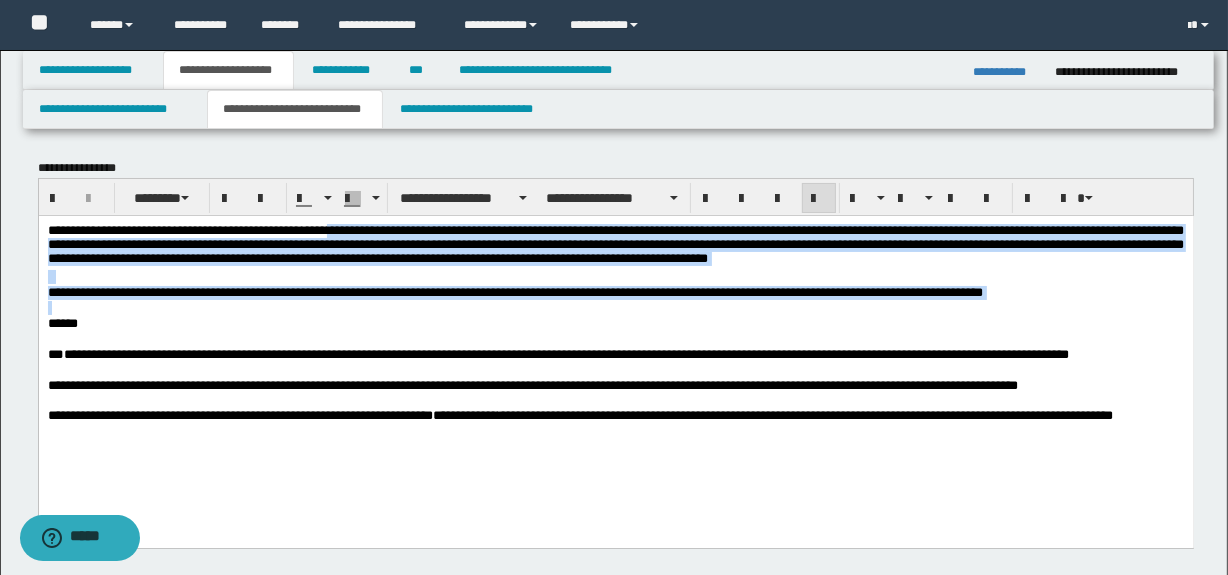 click on "**********" at bounding box center [615, 246] 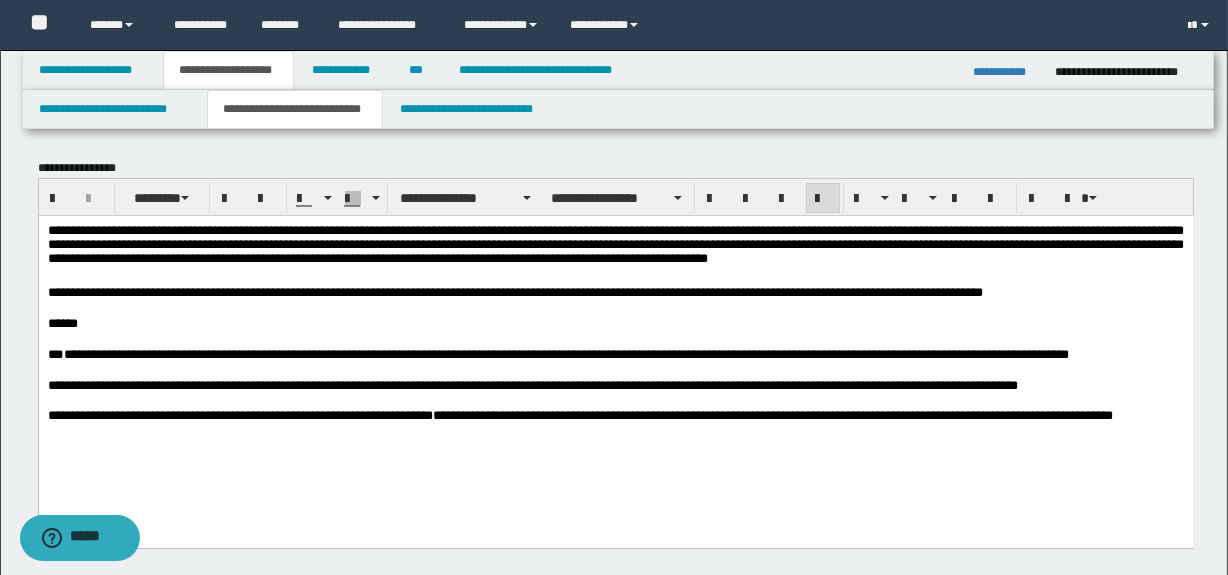 click on "**********" at bounding box center [615, 356] 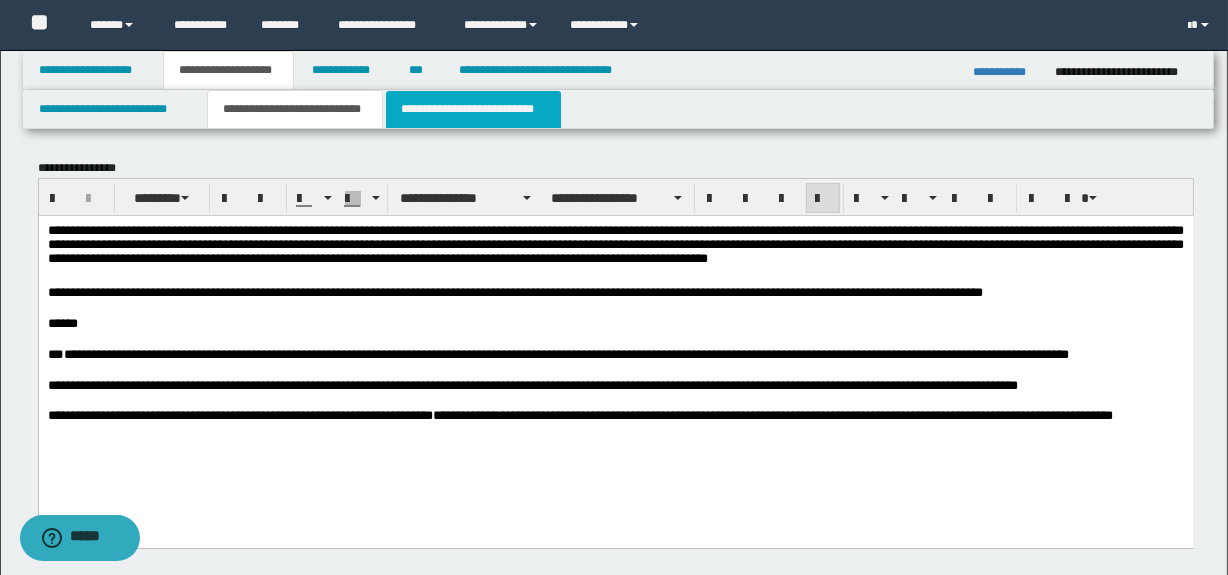 click on "**********" at bounding box center [473, 109] 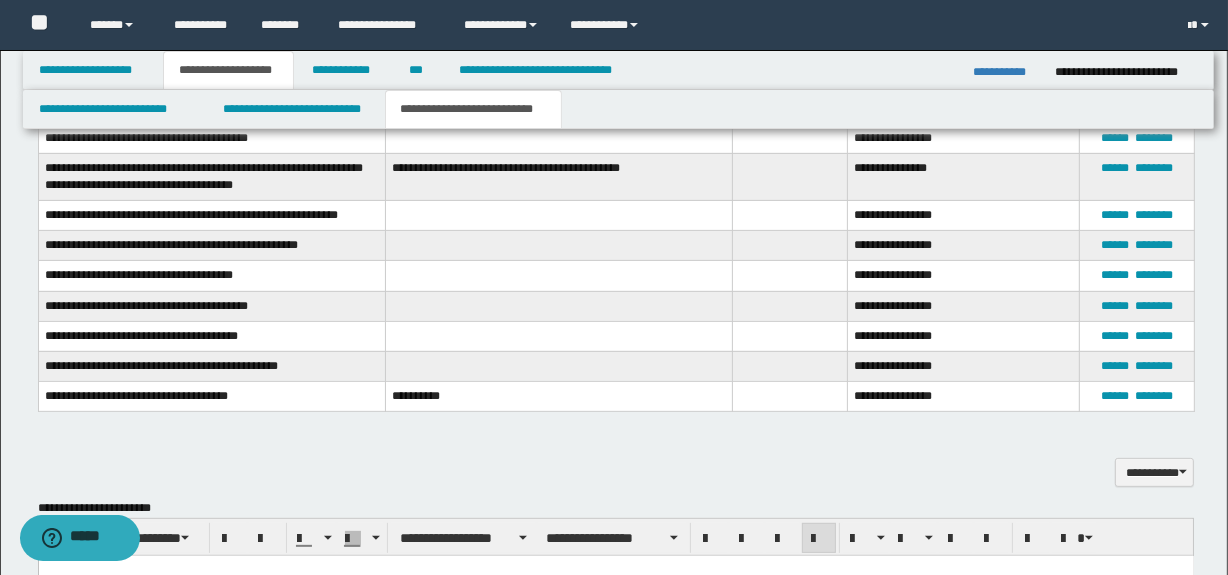 scroll, scrollTop: 636, scrollLeft: 0, axis: vertical 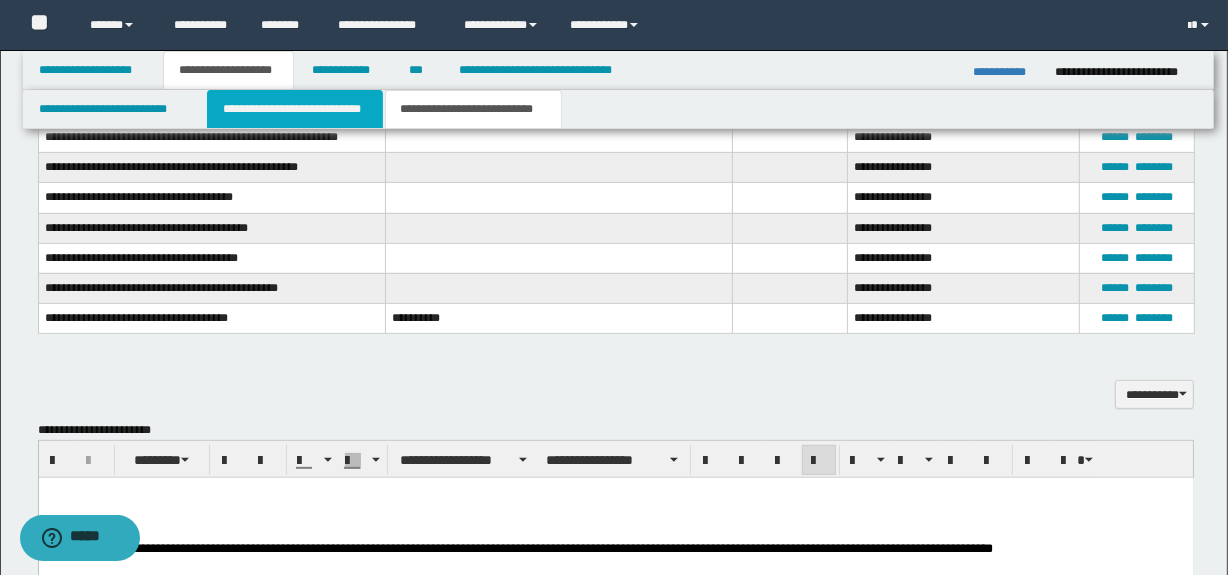 click on "**********" at bounding box center [294, 109] 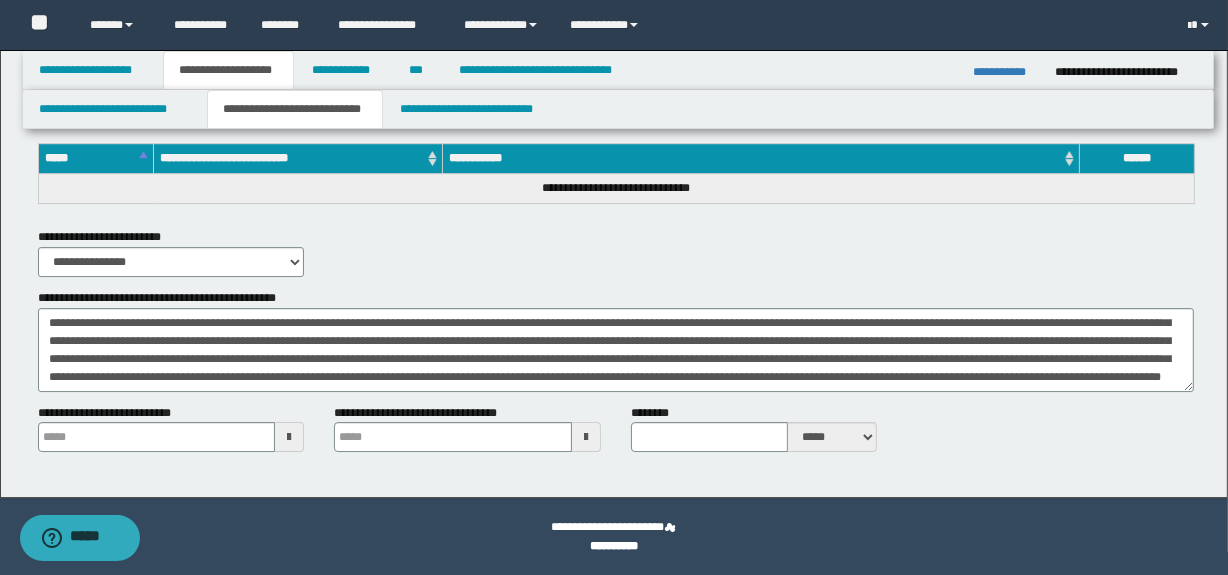 scroll, scrollTop: 12630, scrollLeft: 0, axis: vertical 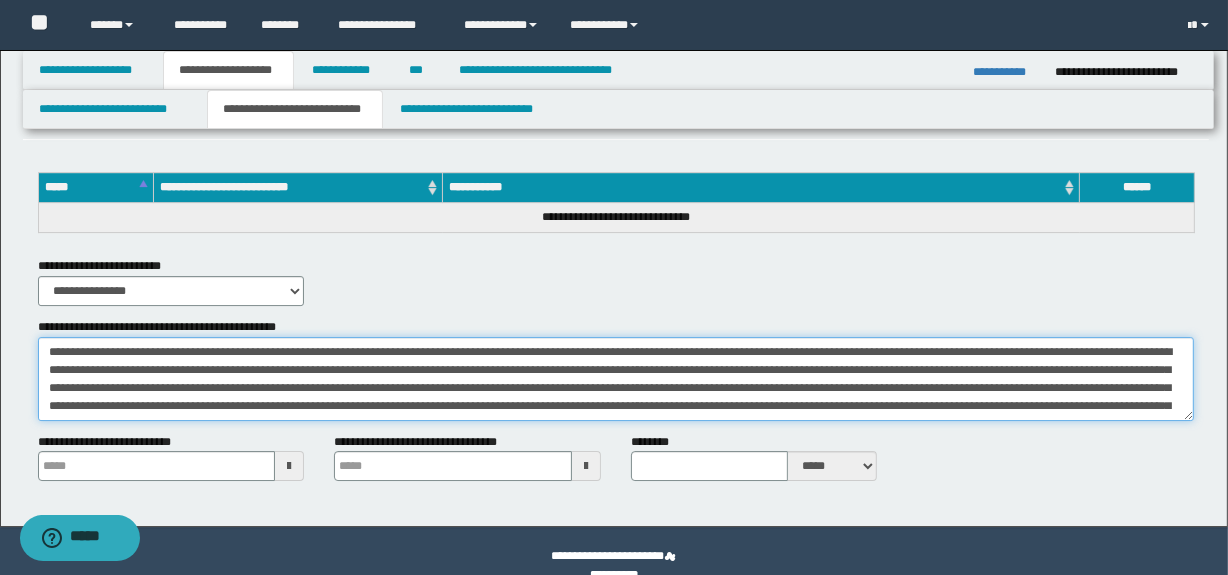 click on "**********" at bounding box center (616, 379) 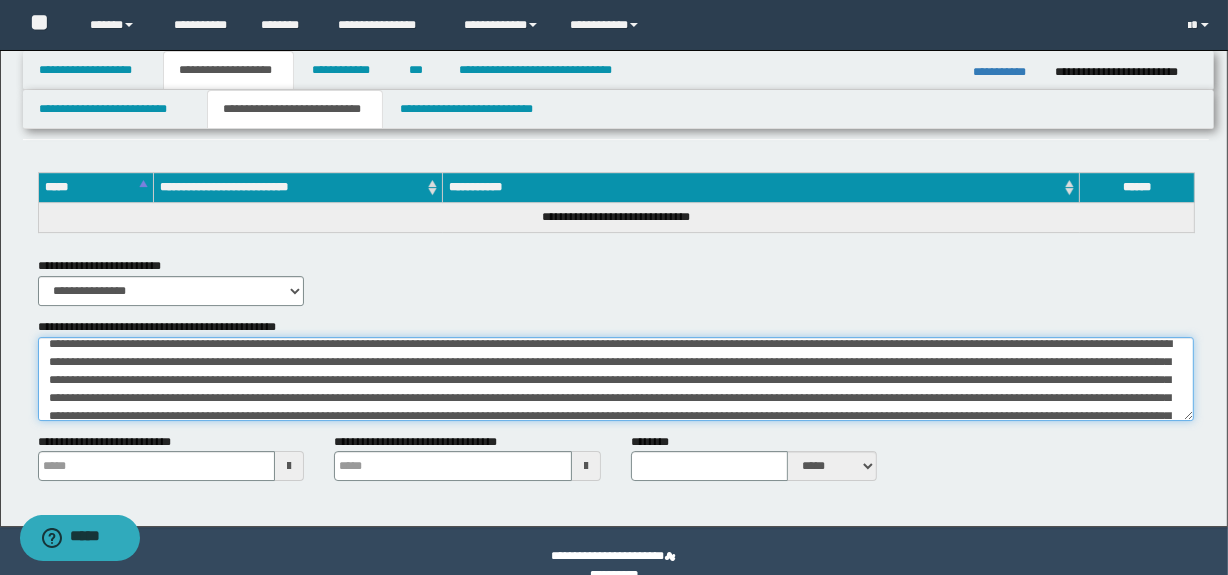 scroll, scrollTop: 0, scrollLeft: 0, axis: both 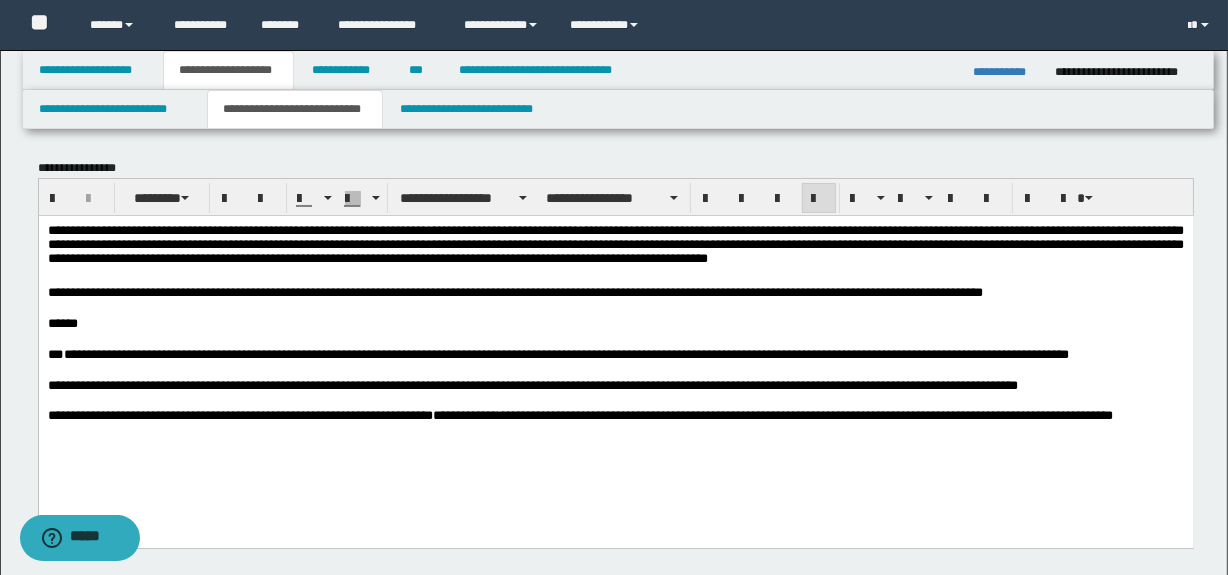 drag, startPoint x: 648, startPoint y: 299, endPoint x: 597, endPoint y: 325, distance: 57.245087 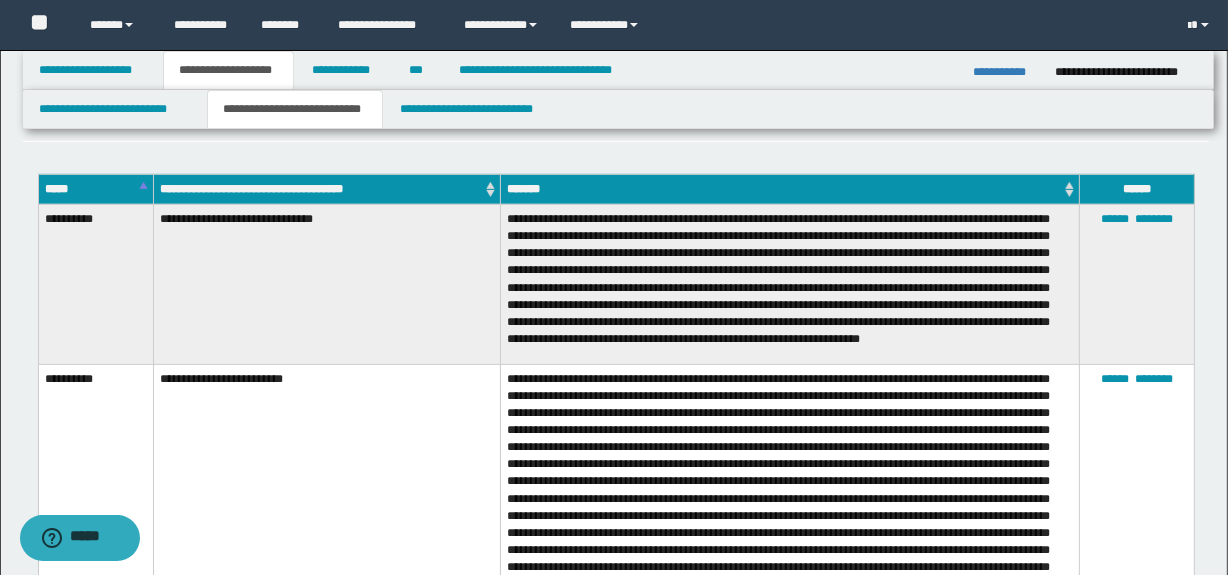 scroll, scrollTop: 727, scrollLeft: 0, axis: vertical 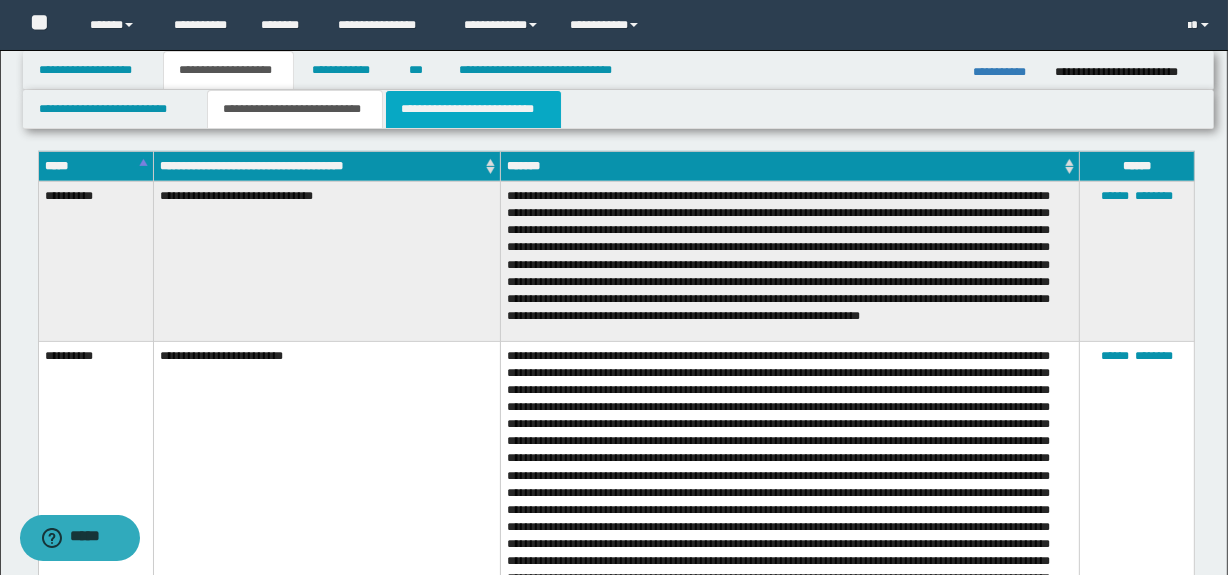 click on "**********" at bounding box center (473, 109) 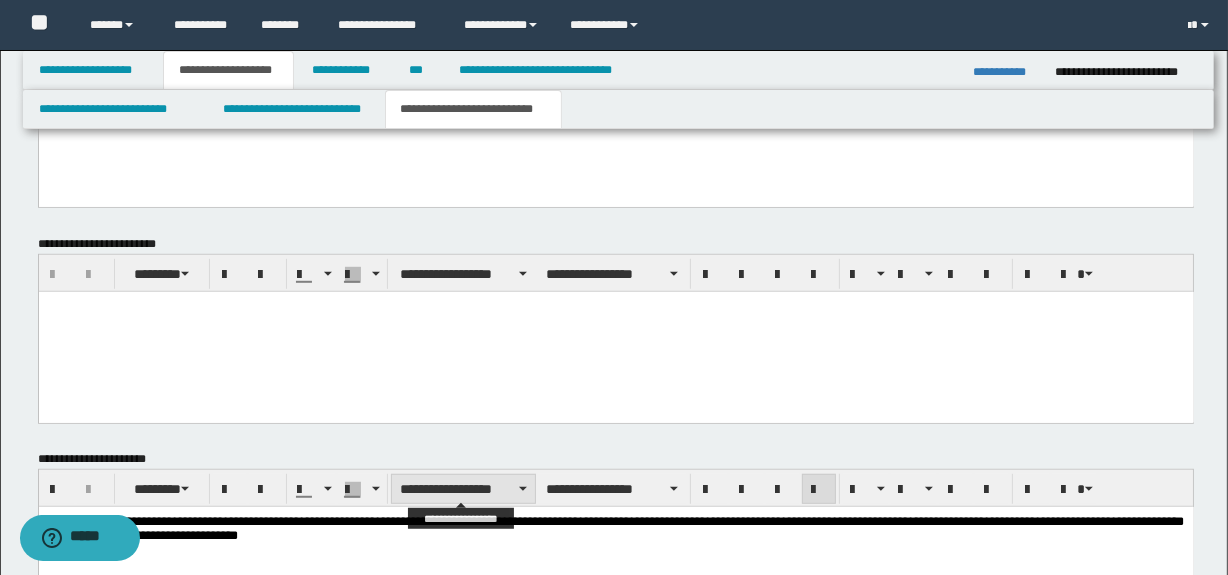 scroll, scrollTop: 874, scrollLeft: 0, axis: vertical 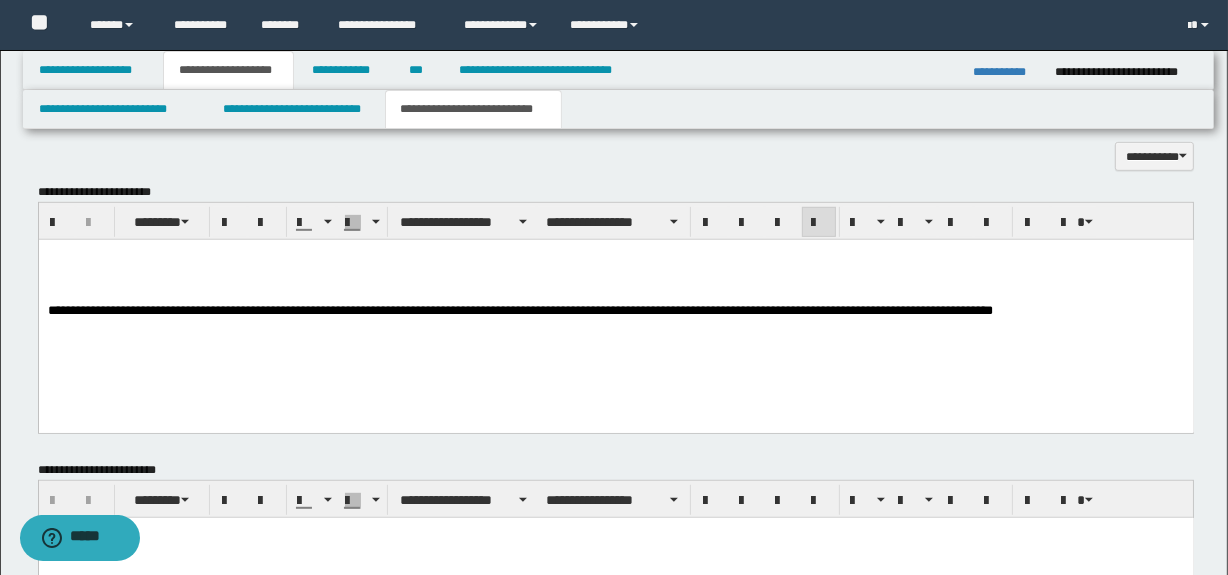 click at bounding box center [615, 283] 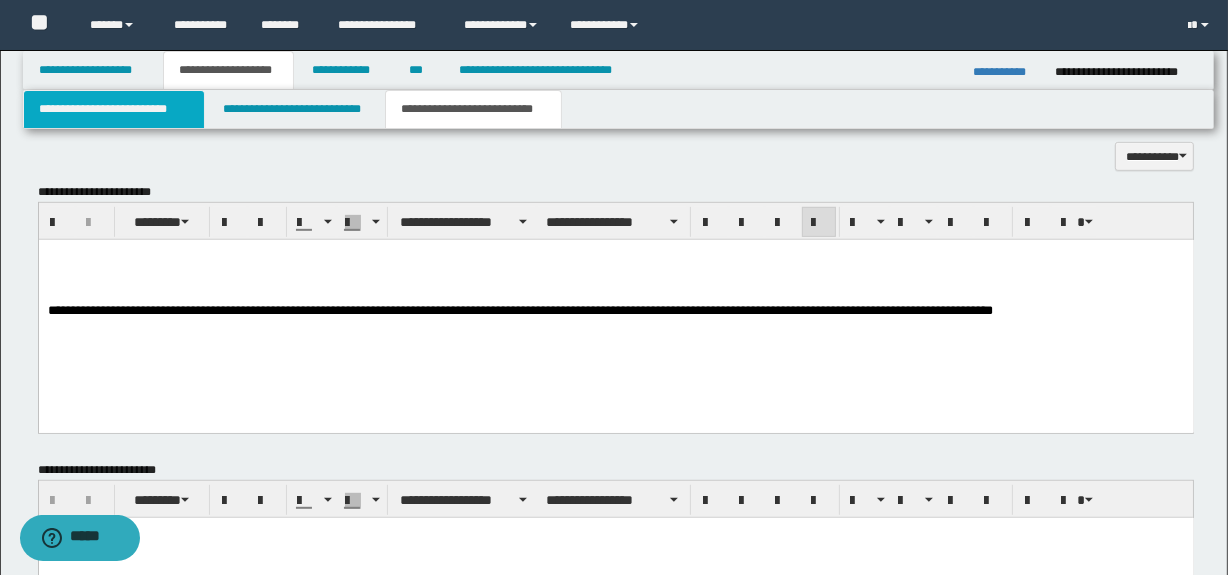 click on "**********" at bounding box center [114, 109] 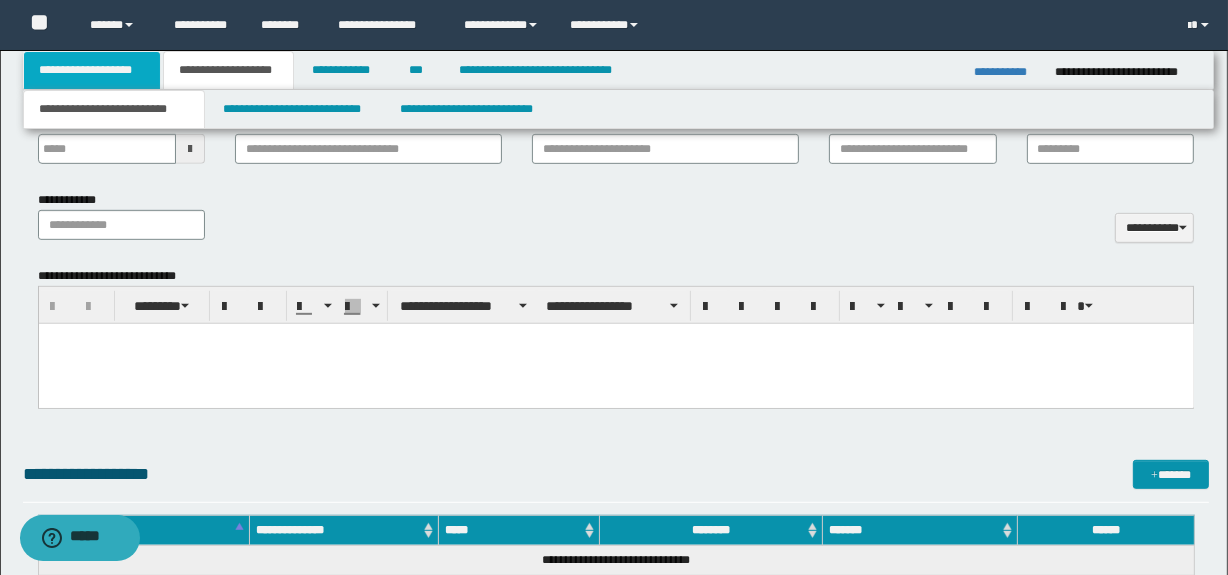 click on "**********" at bounding box center (92, 70) 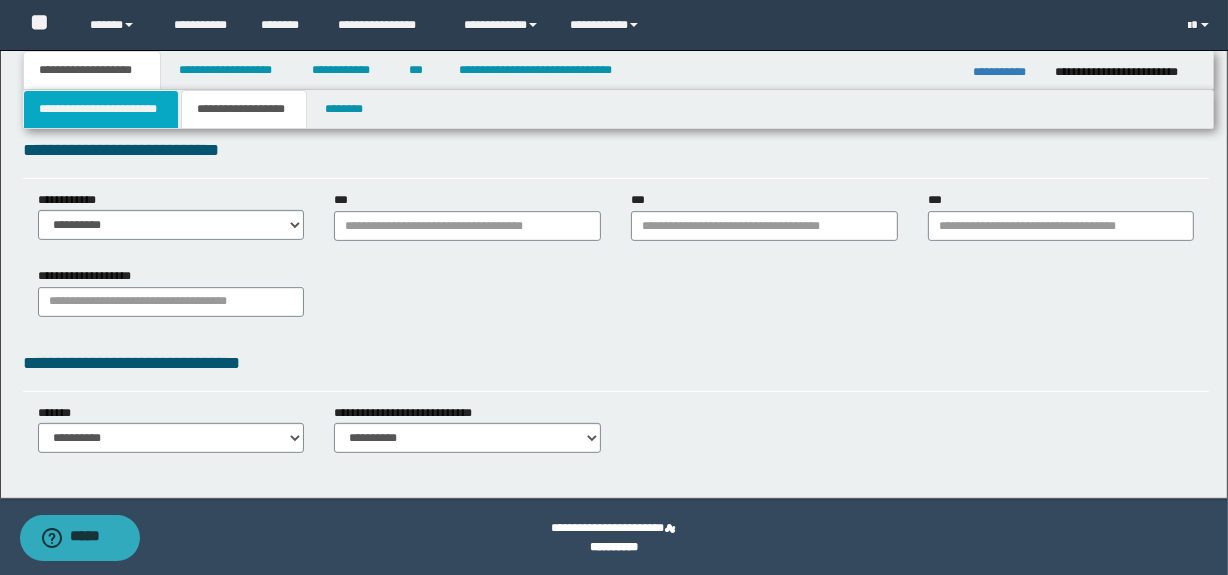 click on "**********" at bounding box center [101, 109] 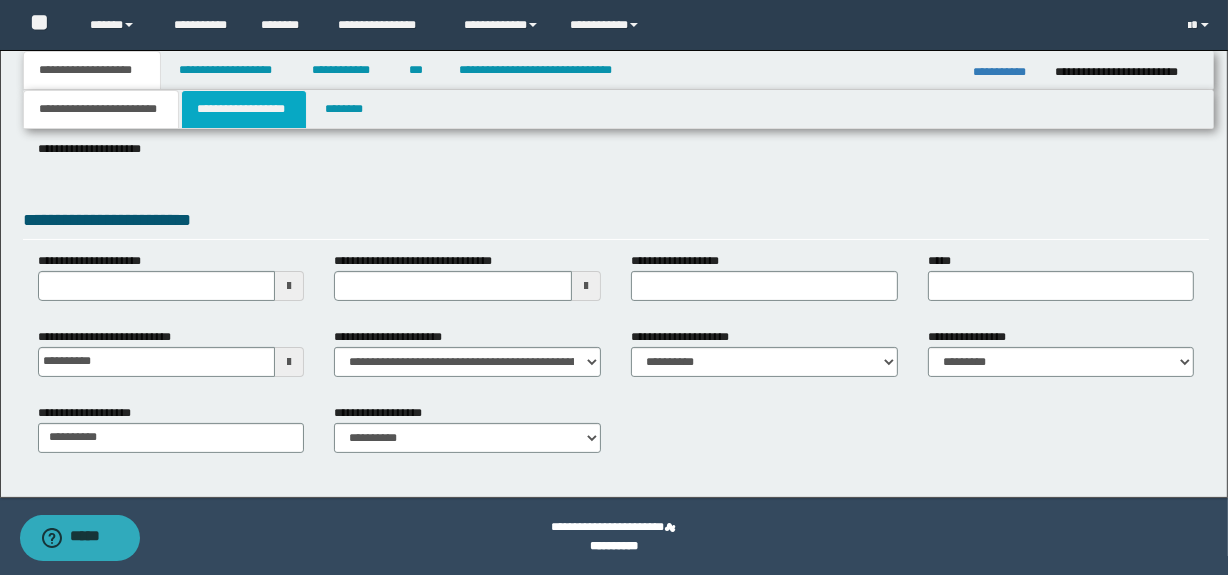 click on "**********" at bounding box center (244, 109) 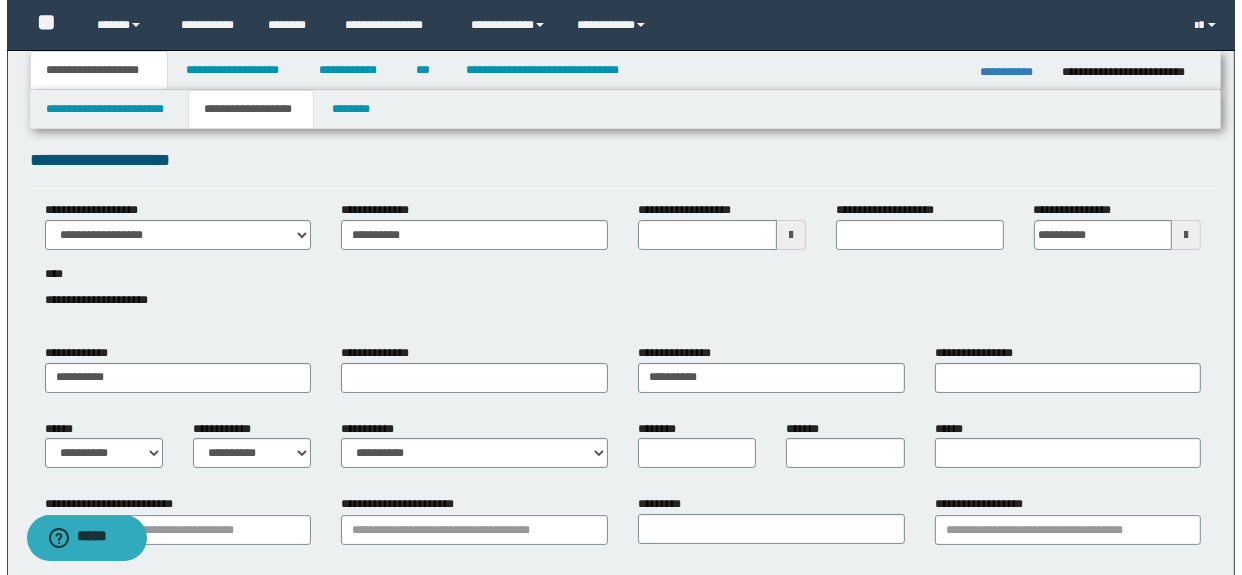 scroll, scrollTop: 0, scrollLeft: 0, axis: both 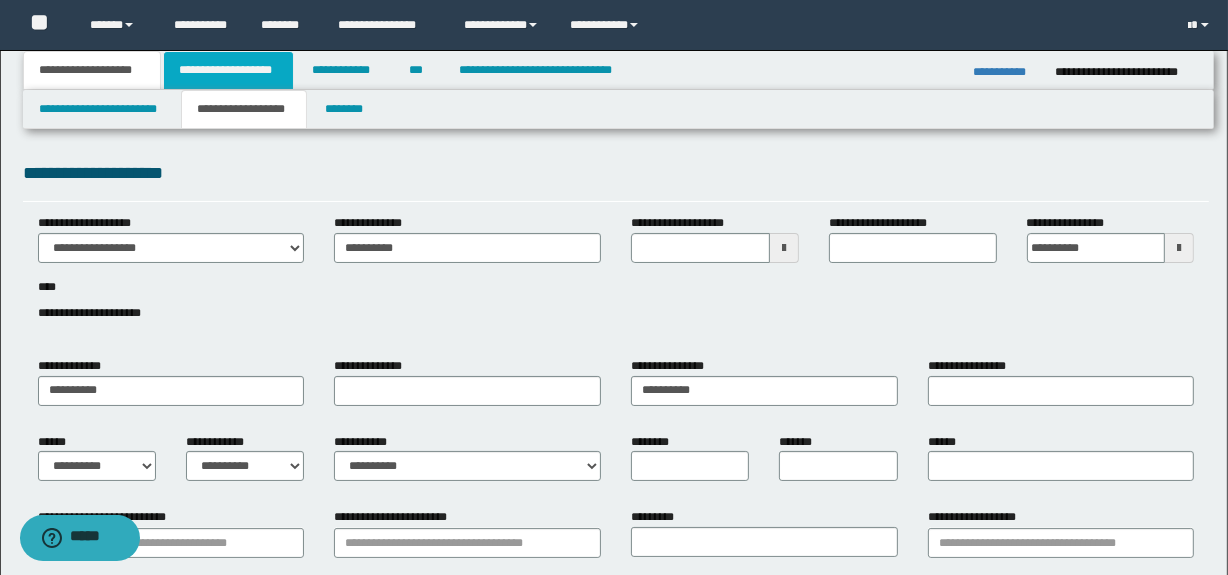 click on "**********" at bounding box center [228, 70] 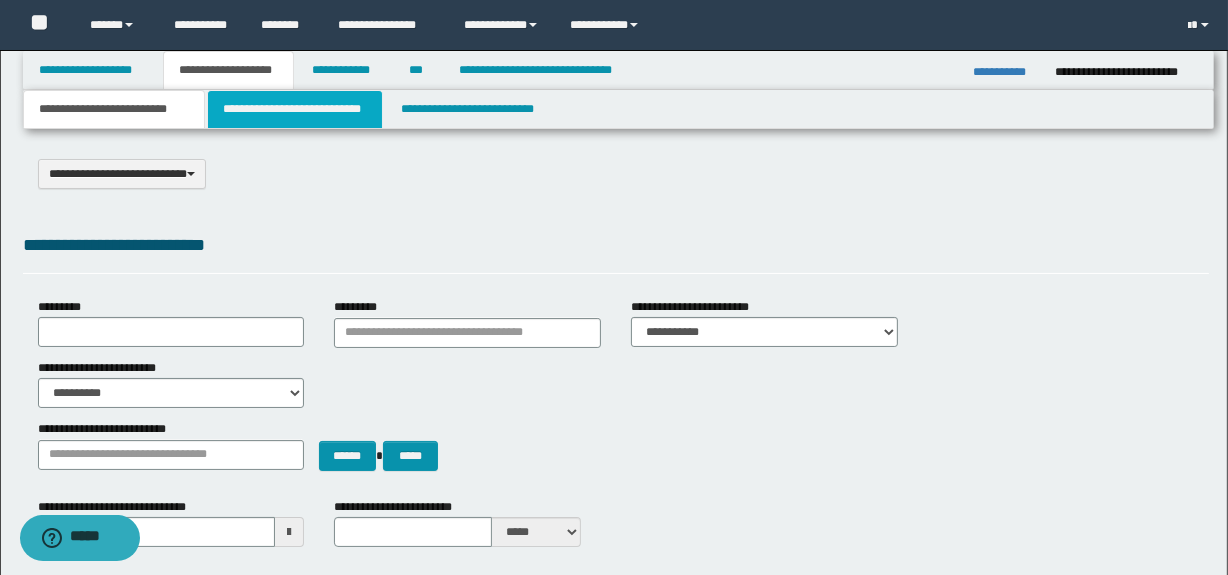 click on "**********" at bounding box center (294, 109) 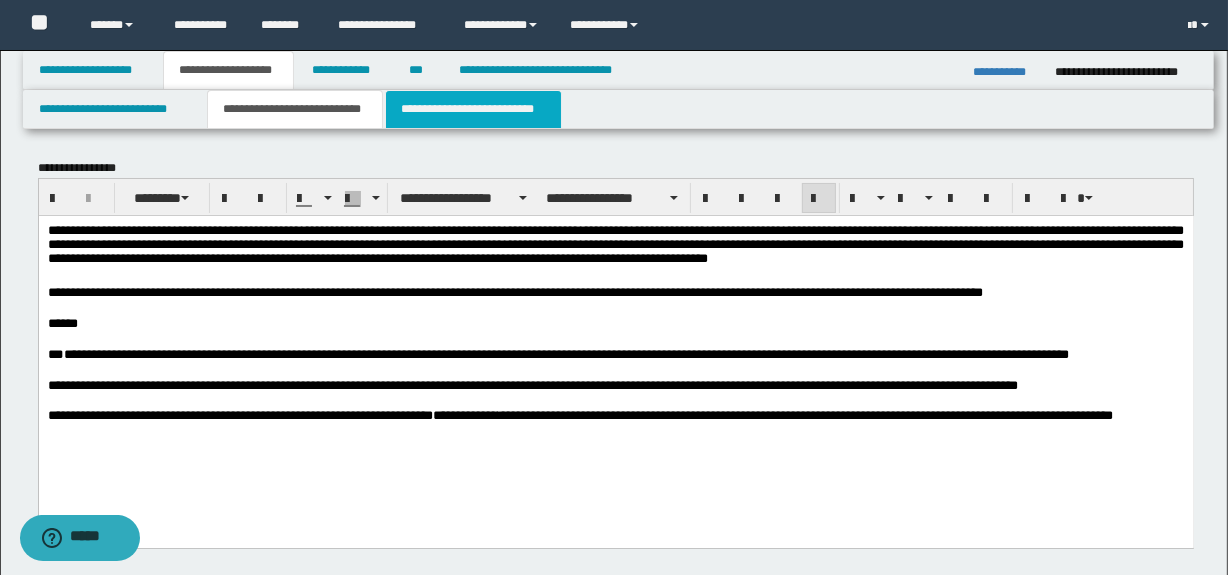click on "**********" at bounding box center [473, 109] 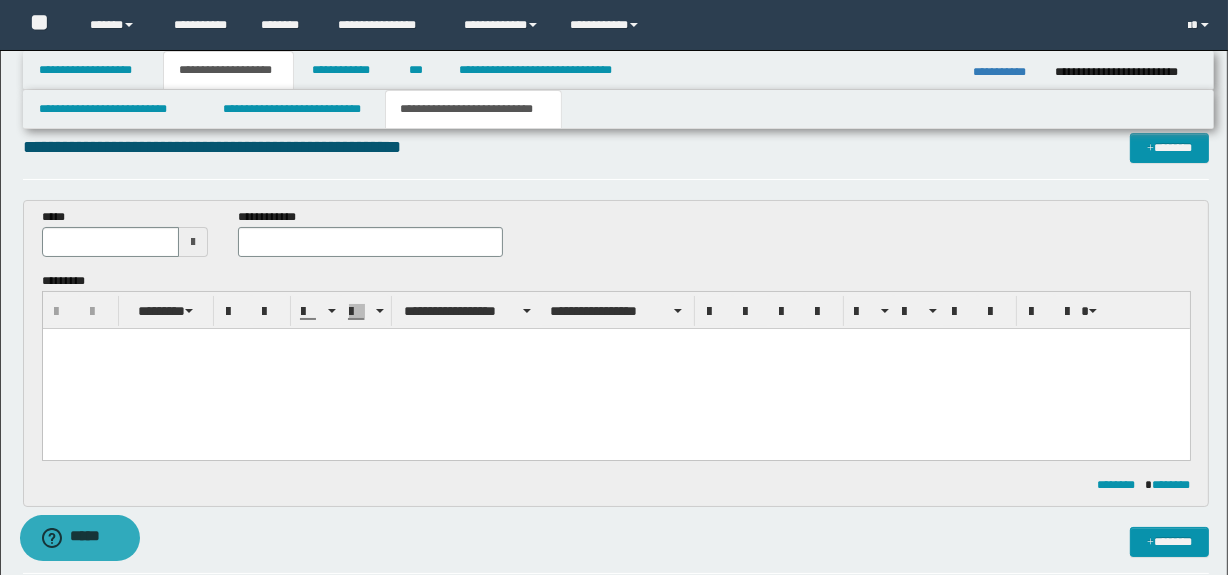 scroll, scrollTop: 181, scrollLeft: 0, axis: vertical 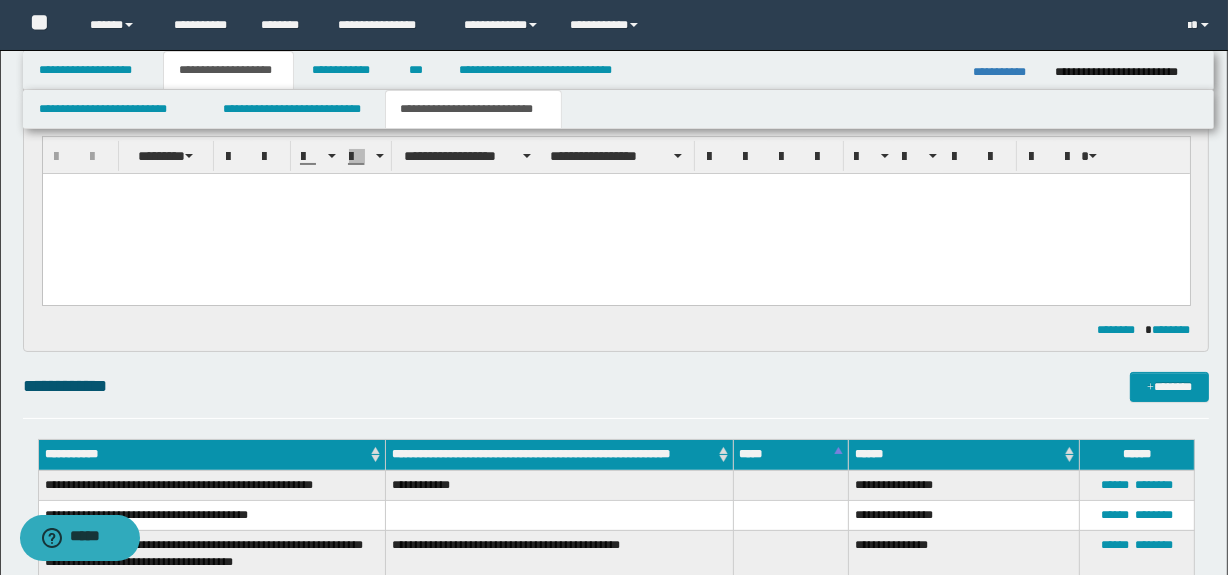drag, startPoint x: 556, startPoint y: 214, endPoint x: 532, endPoint y: 213, distance: 24.020824 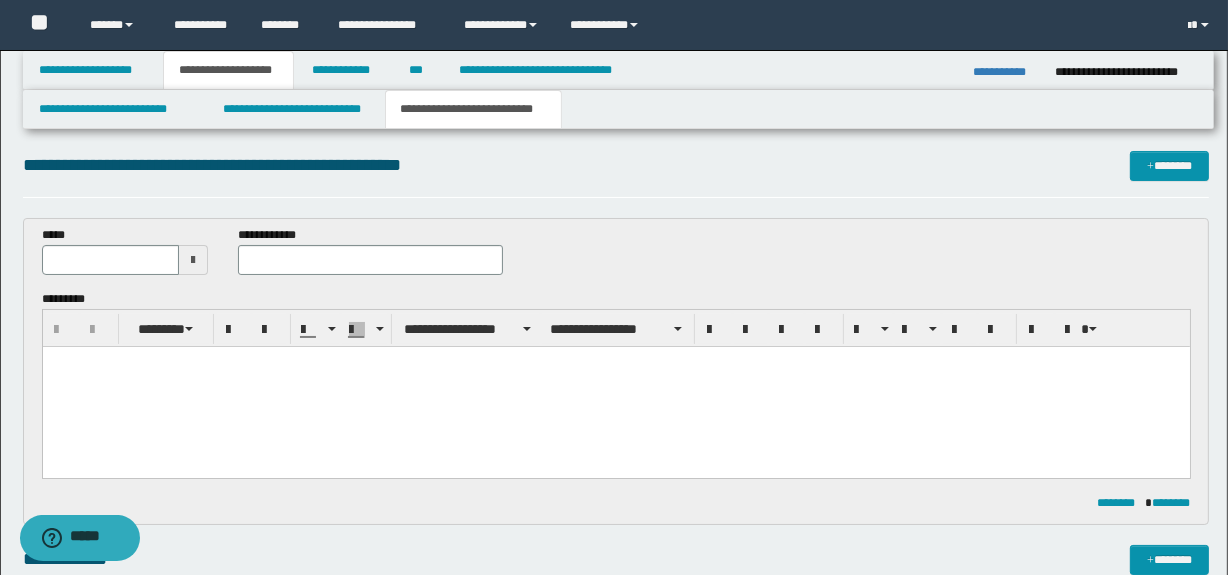 scroll, scrollTop: 0, scrollLeft: 0, axis: both 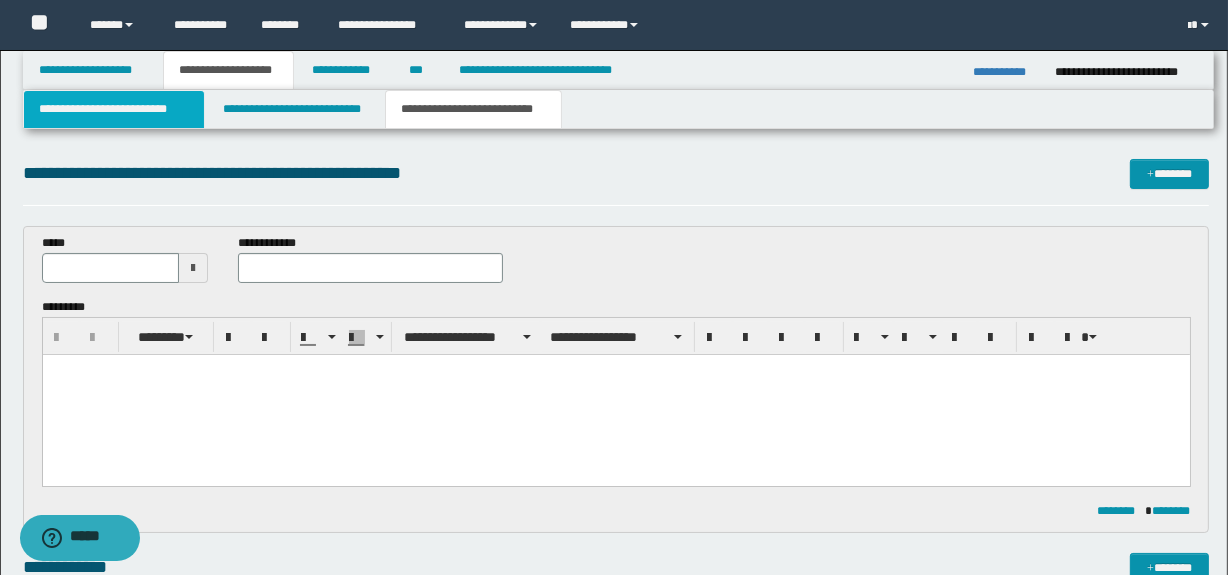 click on "**********" at bounding box center (114, 109) 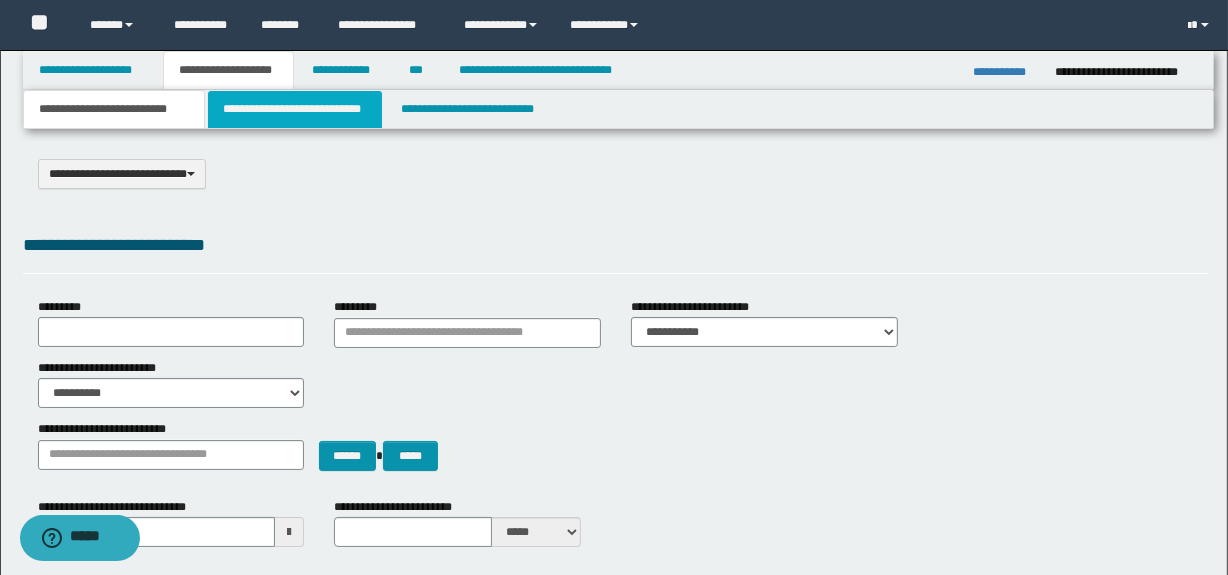 click on "**********" at bounding box center (294, 109) 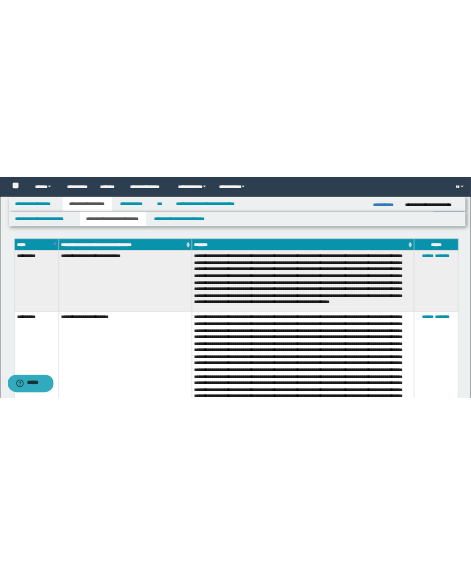 scroll, scrollTop: 727, scrollLeft: 0, axis: vertical 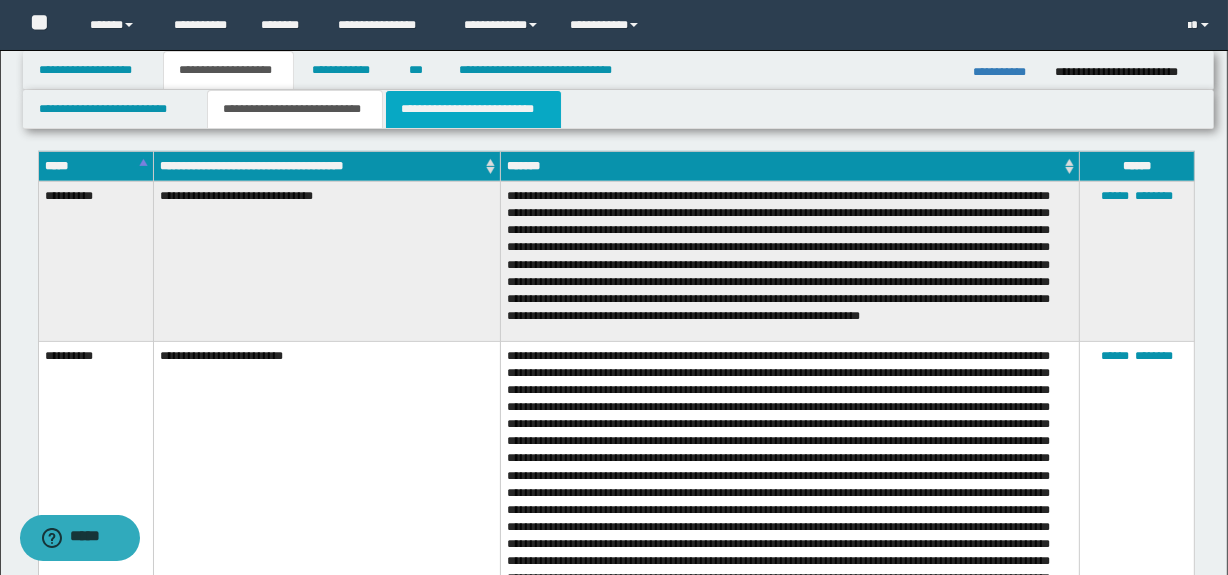 click on "**********" at bounding box center [473, 109] 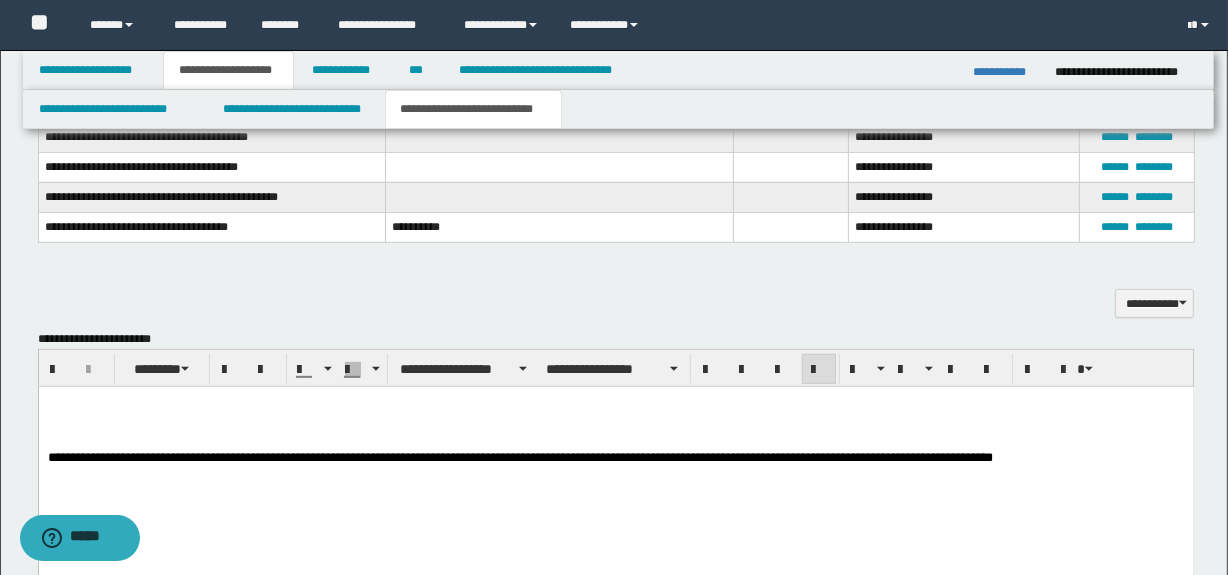 drag, startPoint x: 207, startPoint y: 434, endPoint x: 215, endPoint y: 421, distance: 15.264338 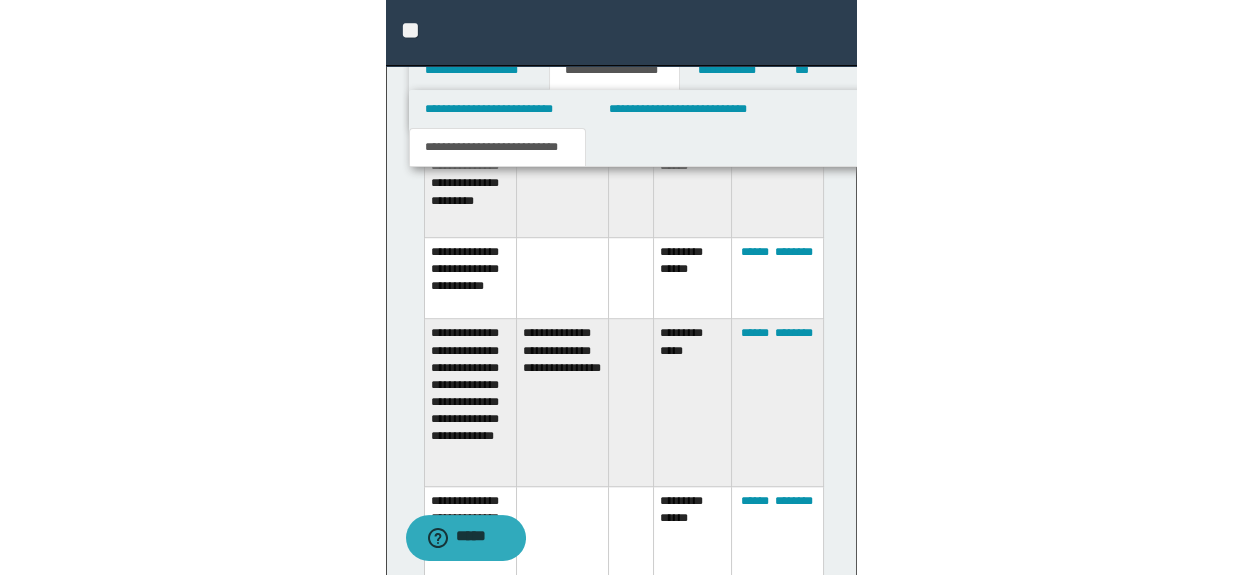 scroll, scrollTop: 567, scrollLeft: 0, axis: vertical 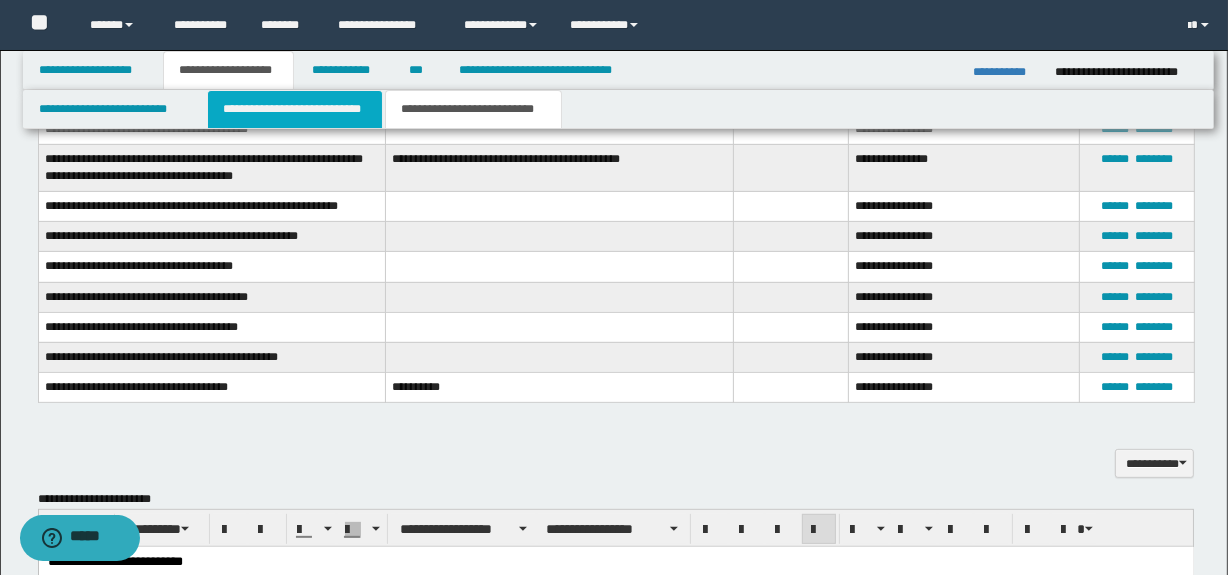 click on "**********" at bounding box center [294, 109] 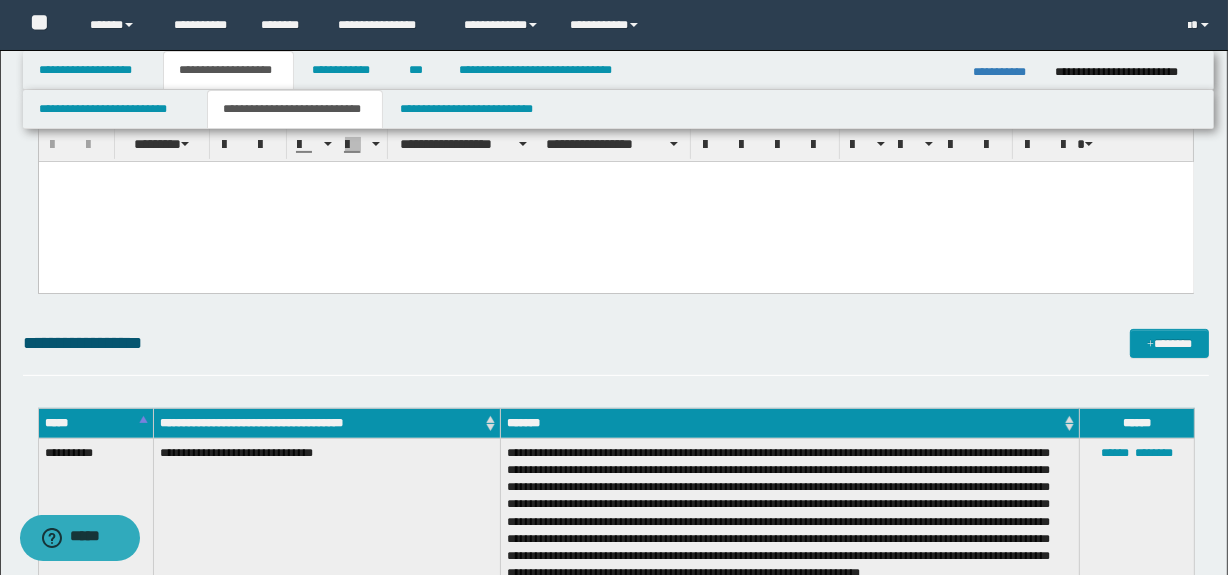 scroll, scrollTop: 476, scrollLeft: 0, axis: vertical 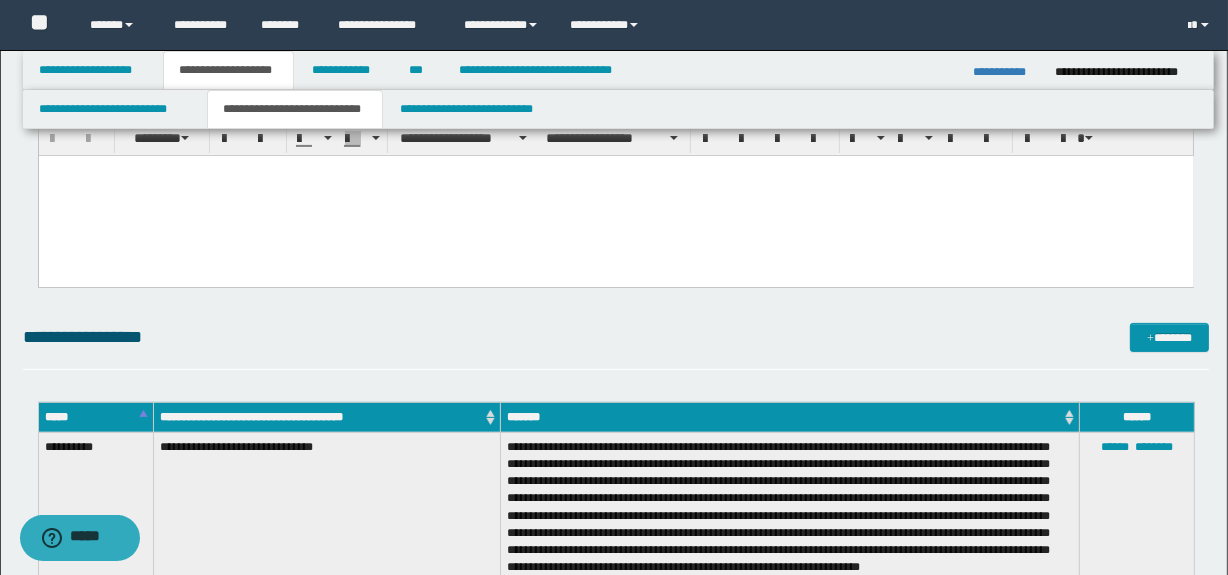 click at bounding box center (615, 196) 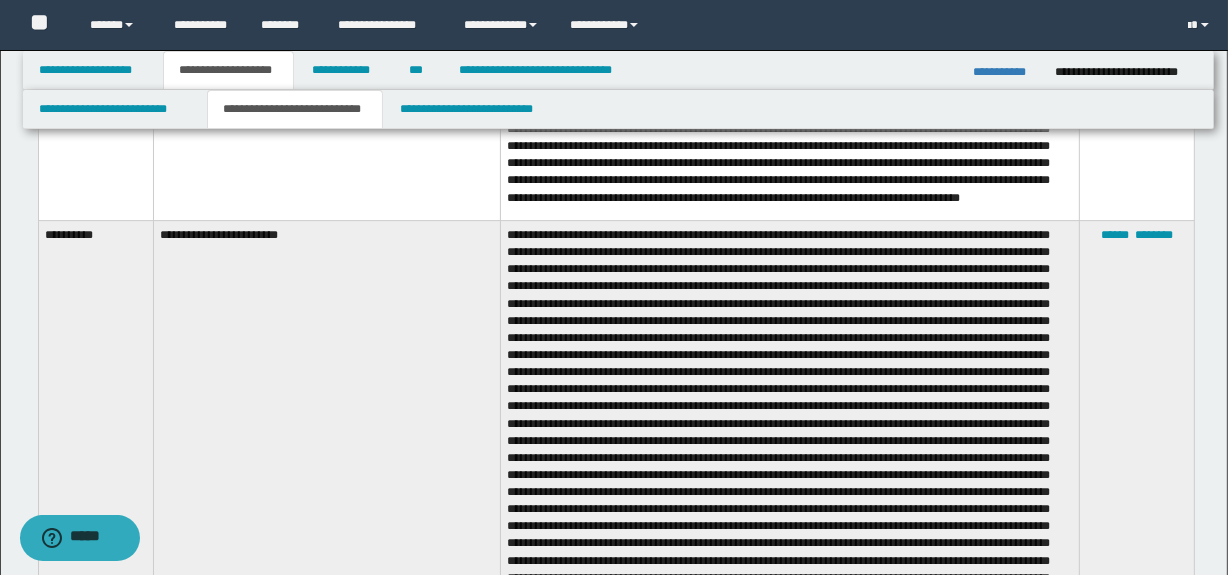 scroll, scrollTop: 5550, scrollLeft: 0, axis: vertical 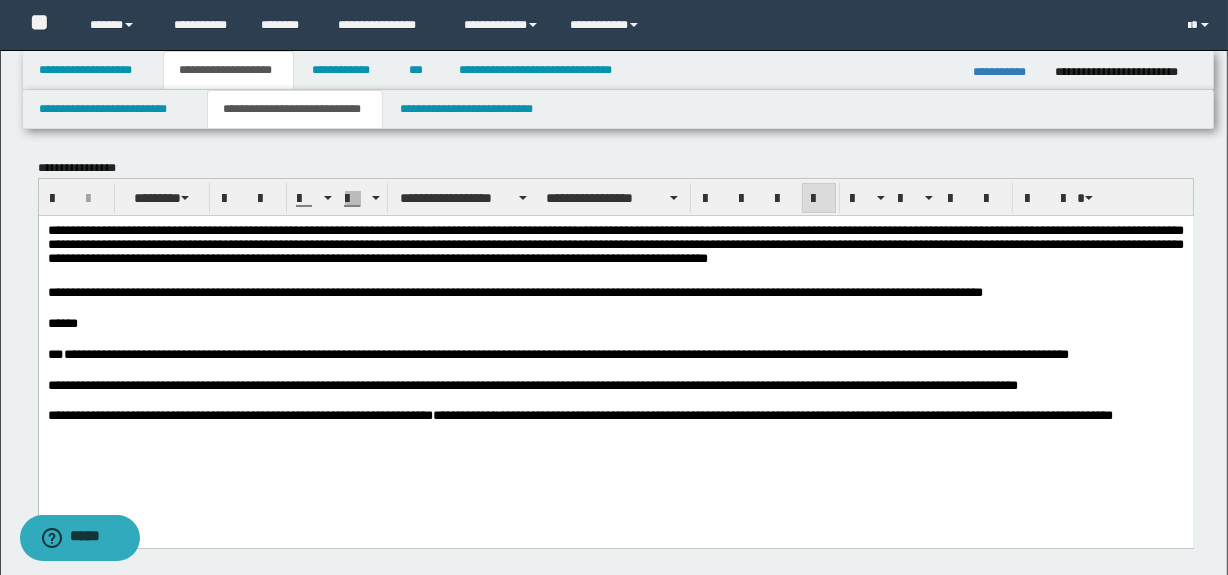 drag, startPoint x: 397, startPoint y: 305, endPoint x: 419, endPoint y: 313, distance: 23.409399 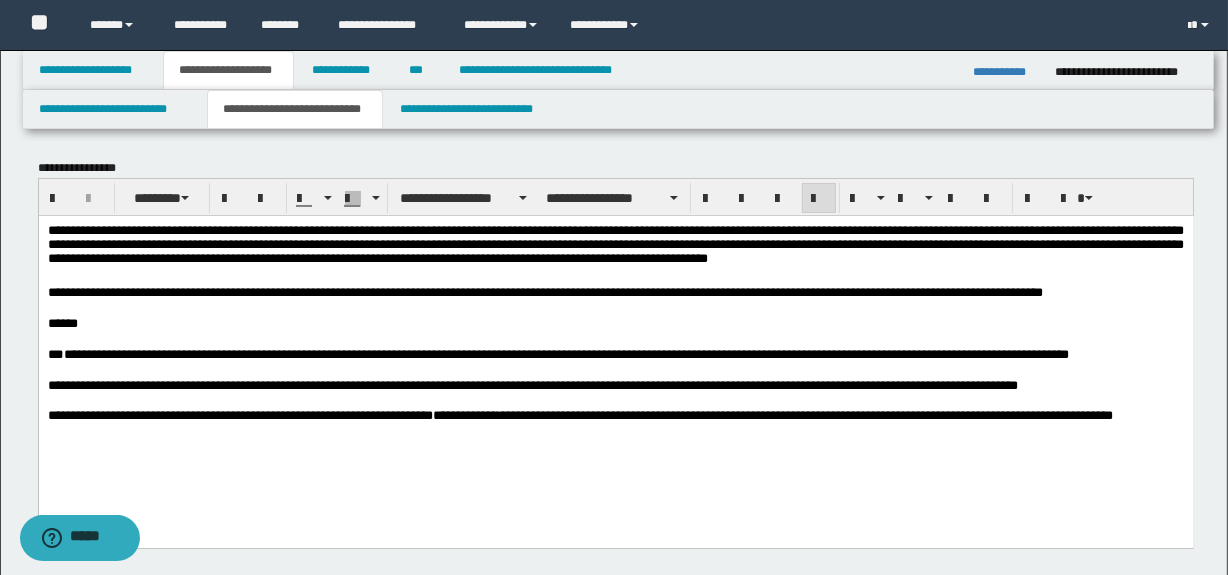 click on "**********" at bounding box center (615, 356) 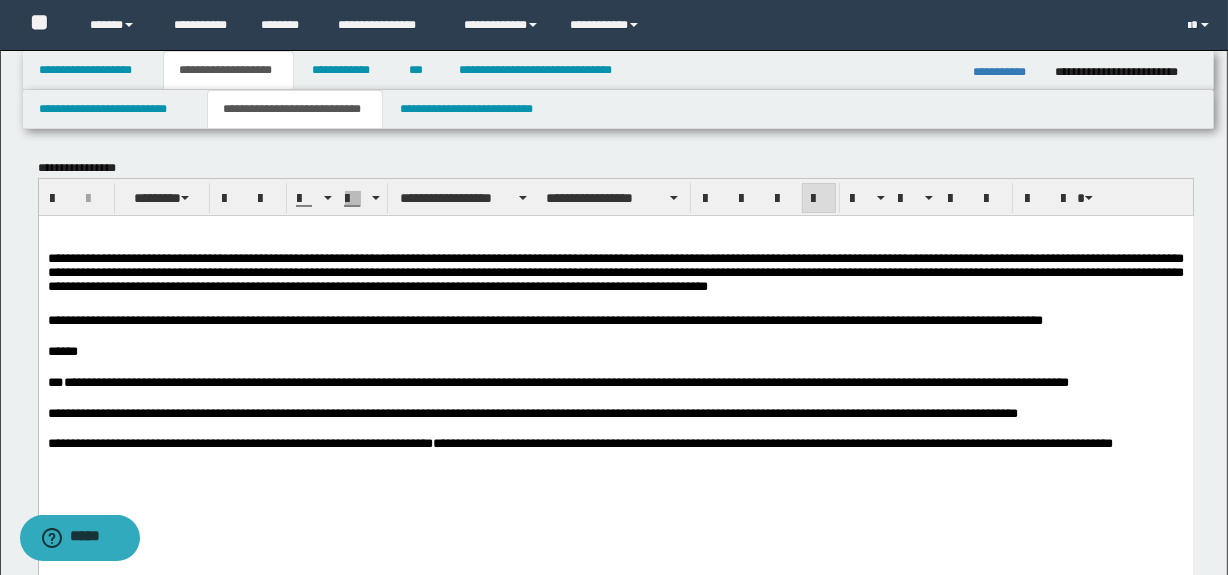 drag, startPoint x: 43, startPoint y: 232, endPoint x: 55, endPoint y: 238, distance: 13.416408 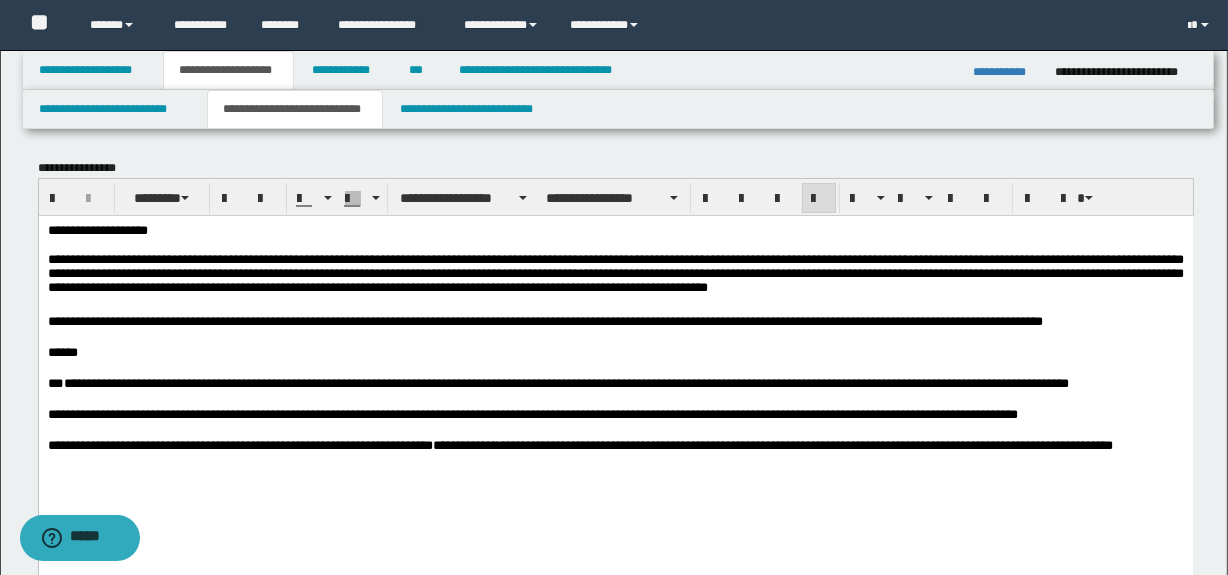 click on "**********" at bounding box center (615, 230) 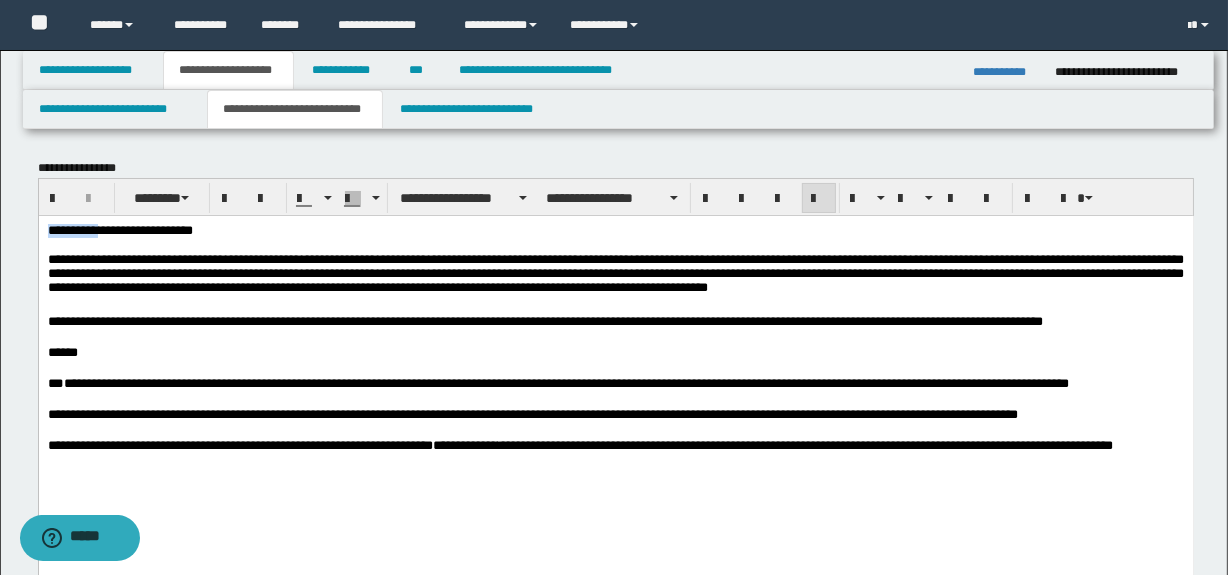 drag, startPoint x: 100, startPoint y: 232, endPoint x: 45, endPoint y: 235, distance: 55.081757 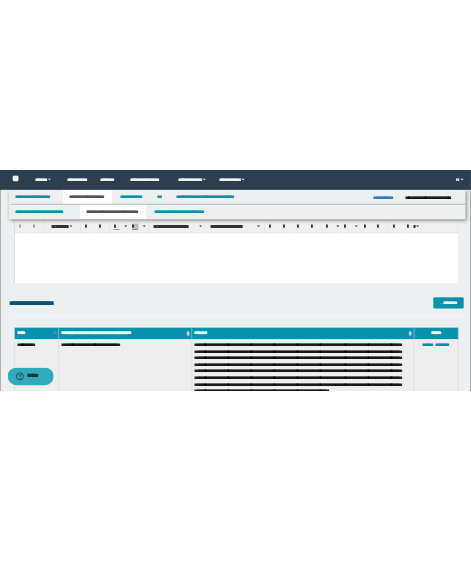 scroll, scrollTop: 545, scrollLeft: 0, axis: vertical 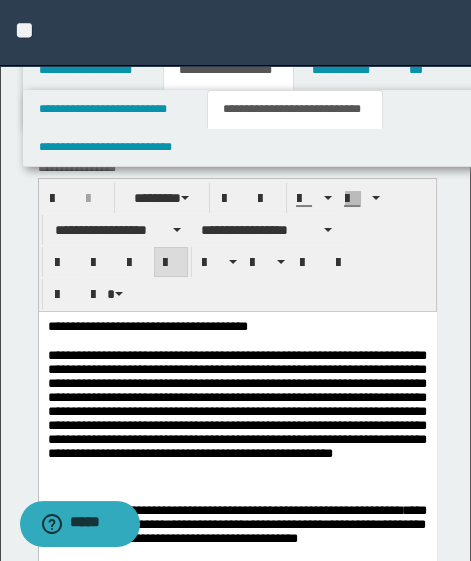 drag, startPoint x: 245, startPoint y: 323, endPoint x: 299, endPoint y: 321, distance: 54.037025 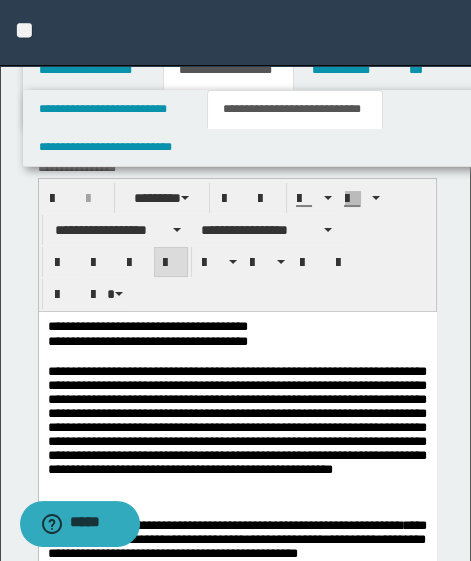 click on "**********" at bounding box center (237, 598) 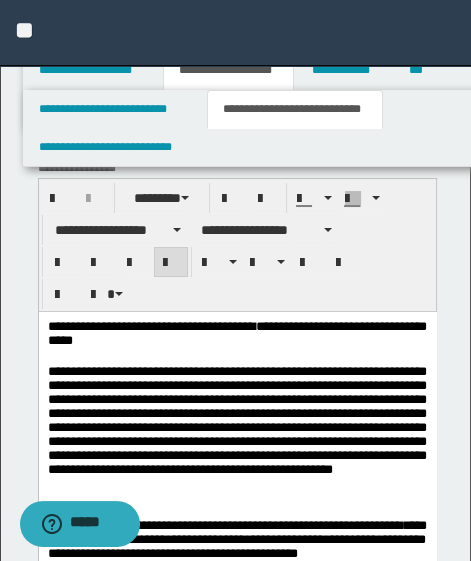 click on "**********" at bounding box center [236, 334] 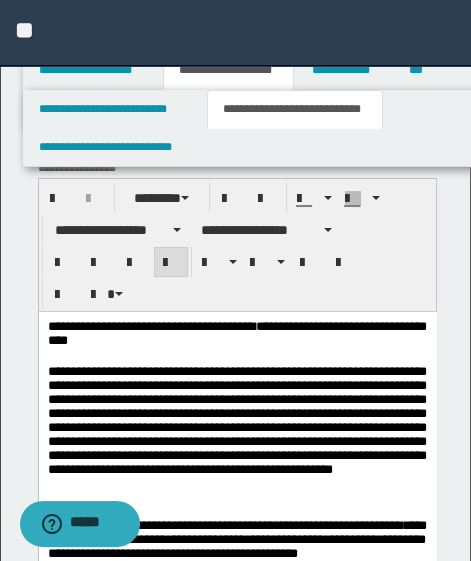 click on "**********" at bounding box center (236, 334) 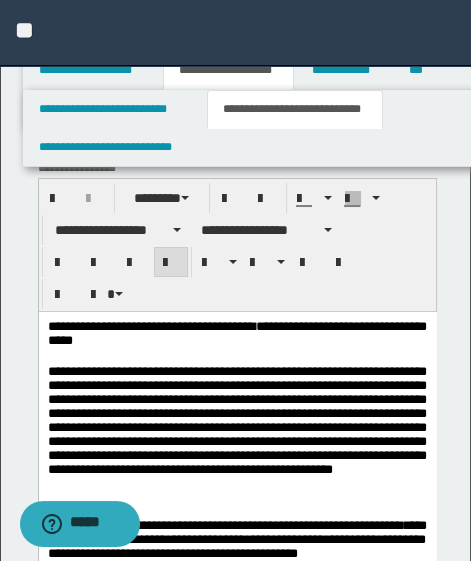click on "**********" at bounding box center (236, 334) 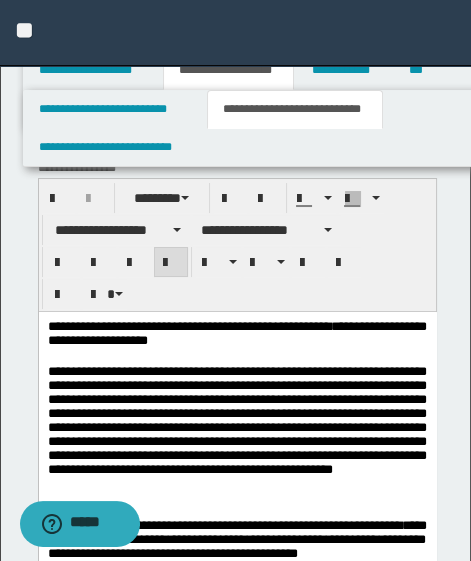 click on "**********" at bounding box center [236, 334] 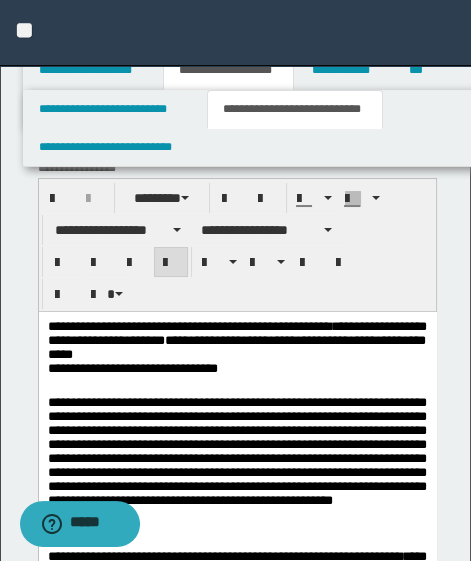 drag, startPoint x: 45, startPoint y: 376, endPoint x: 76, endPoint y: 684, distance: 309.55612 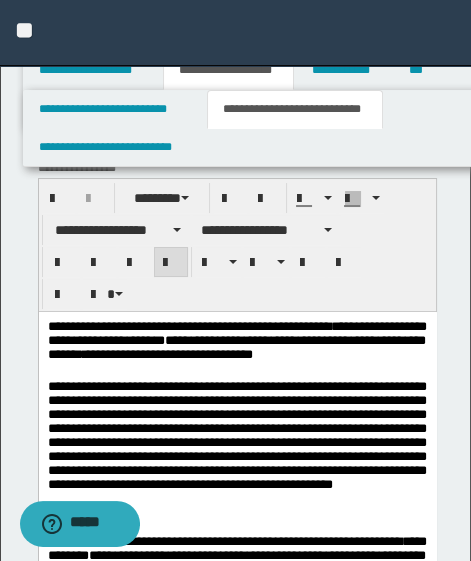 click at bounding box center [237, 372] 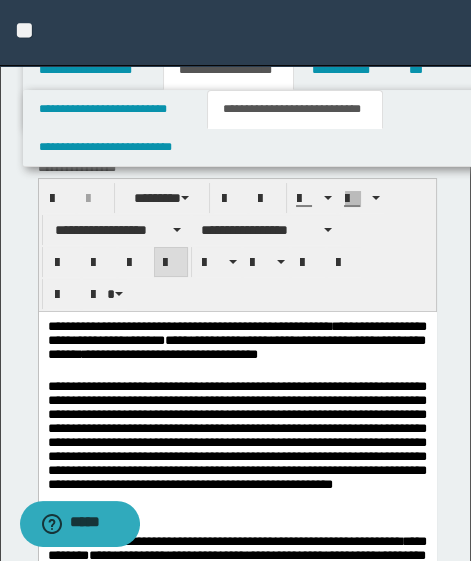 click on "**********" at bounding box center [236, 448] 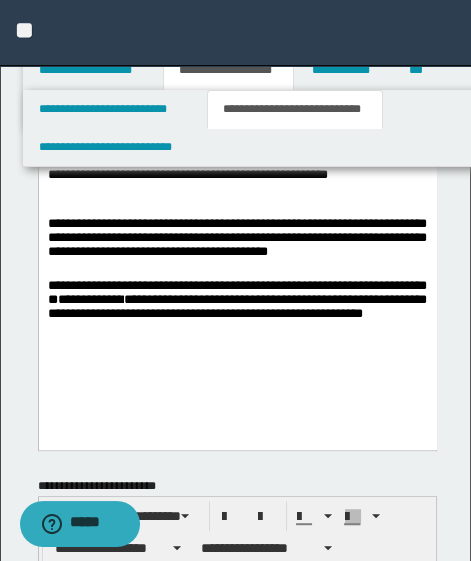 scroll, scrollTop: 636, scrollLeft: 0, axis: vertical 